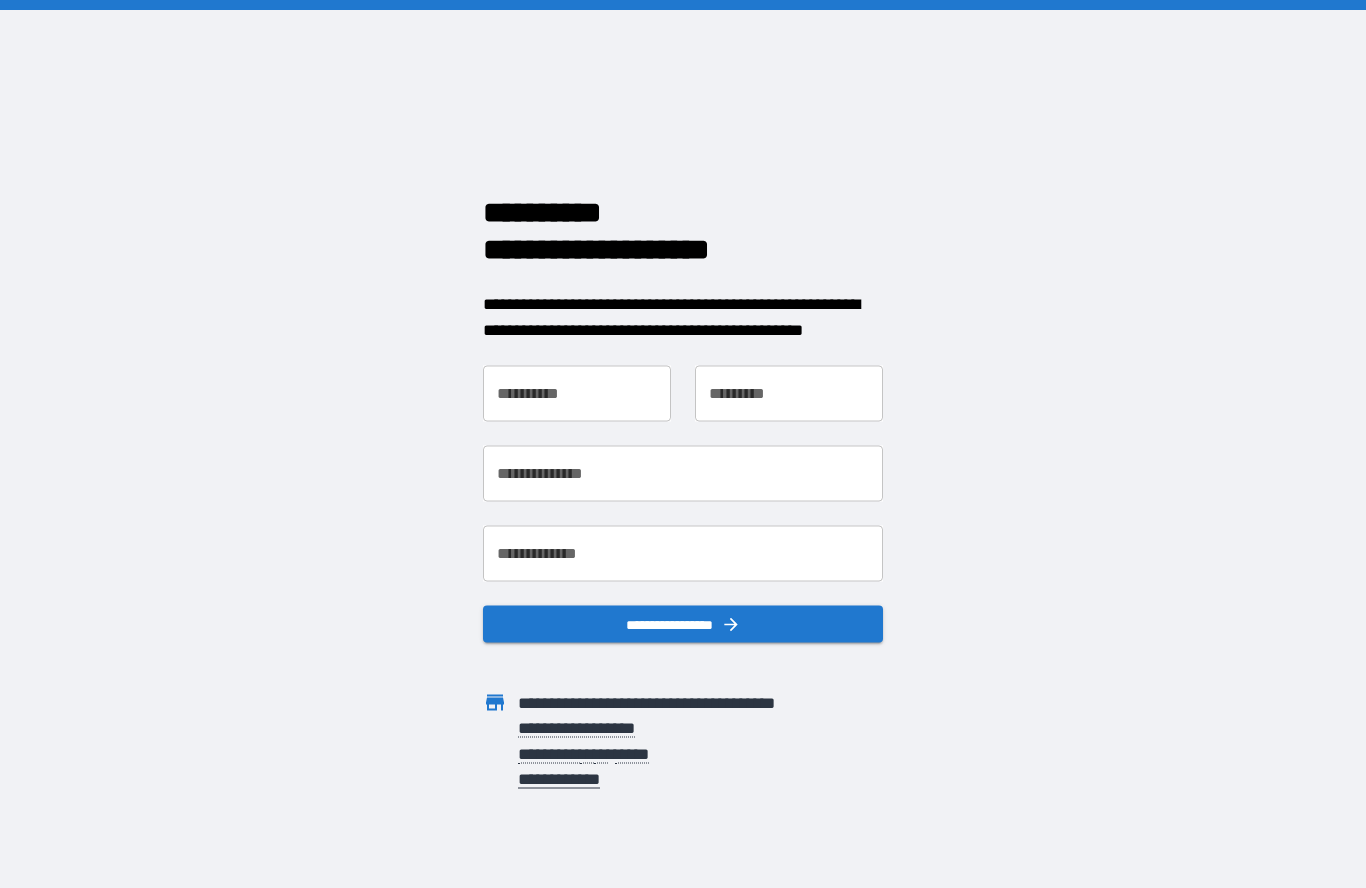 scroll, scrollTop: 0, scrollLeft: 0, axis: both 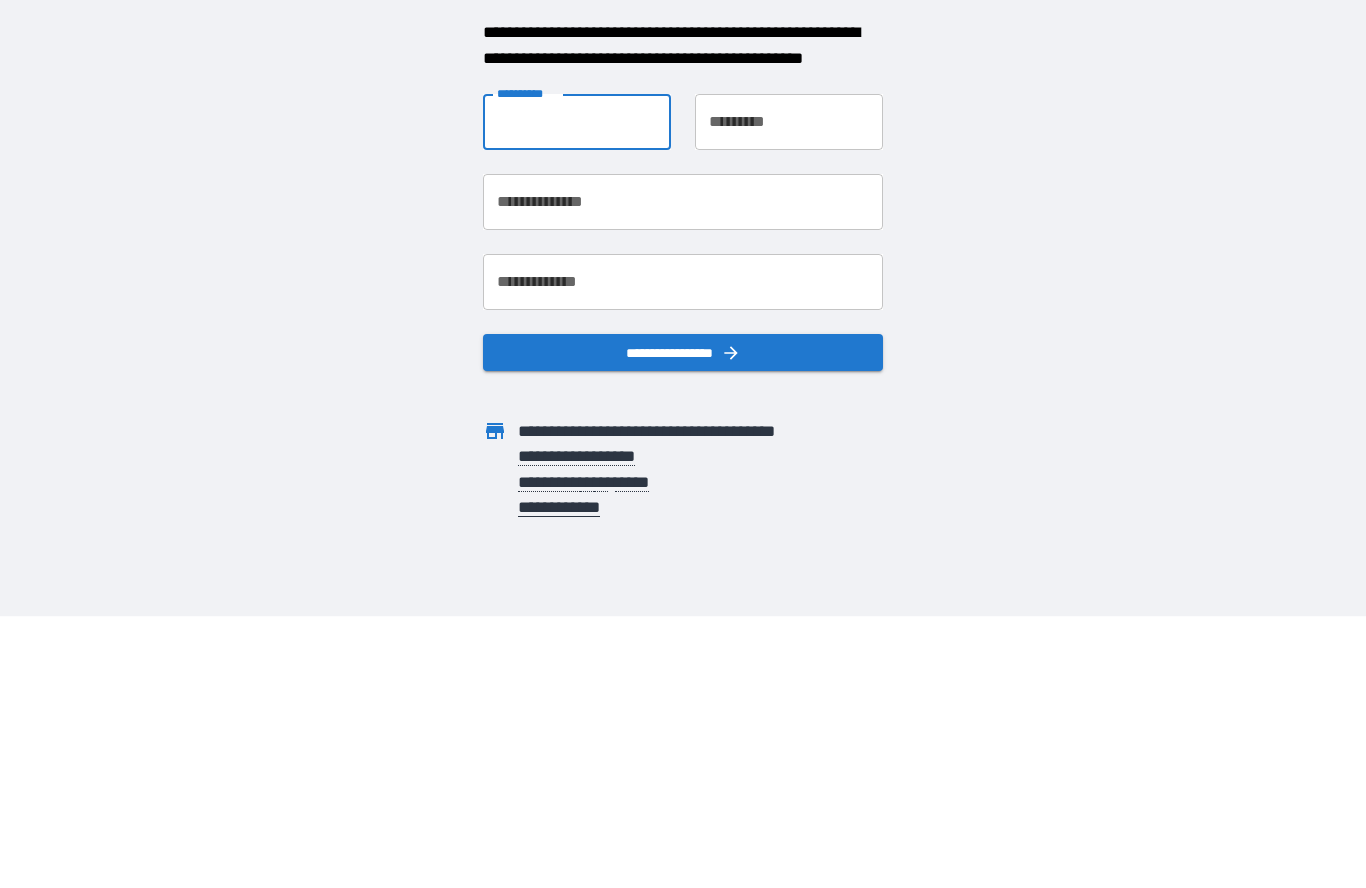 type on "********" 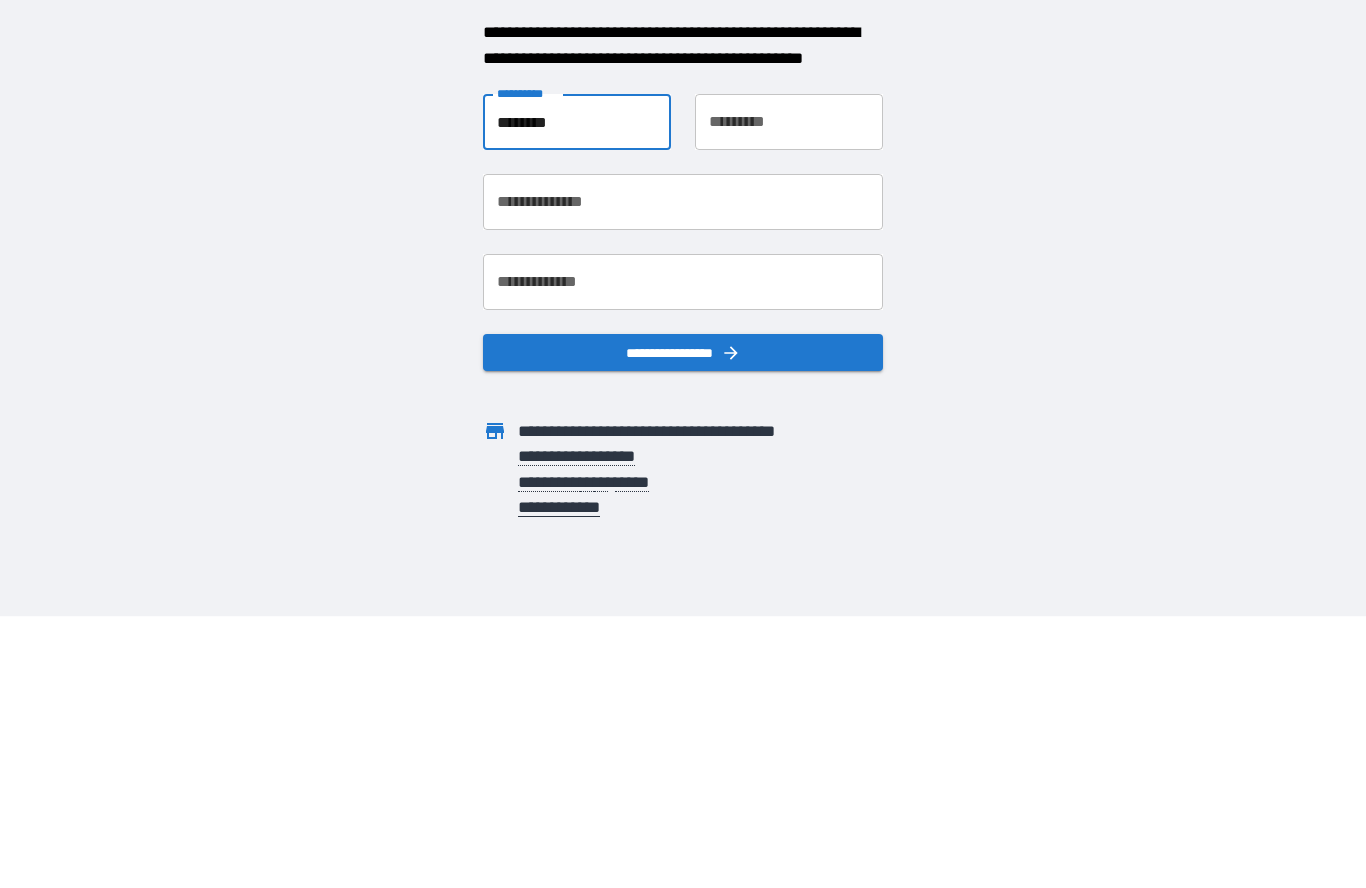 type on "*********" 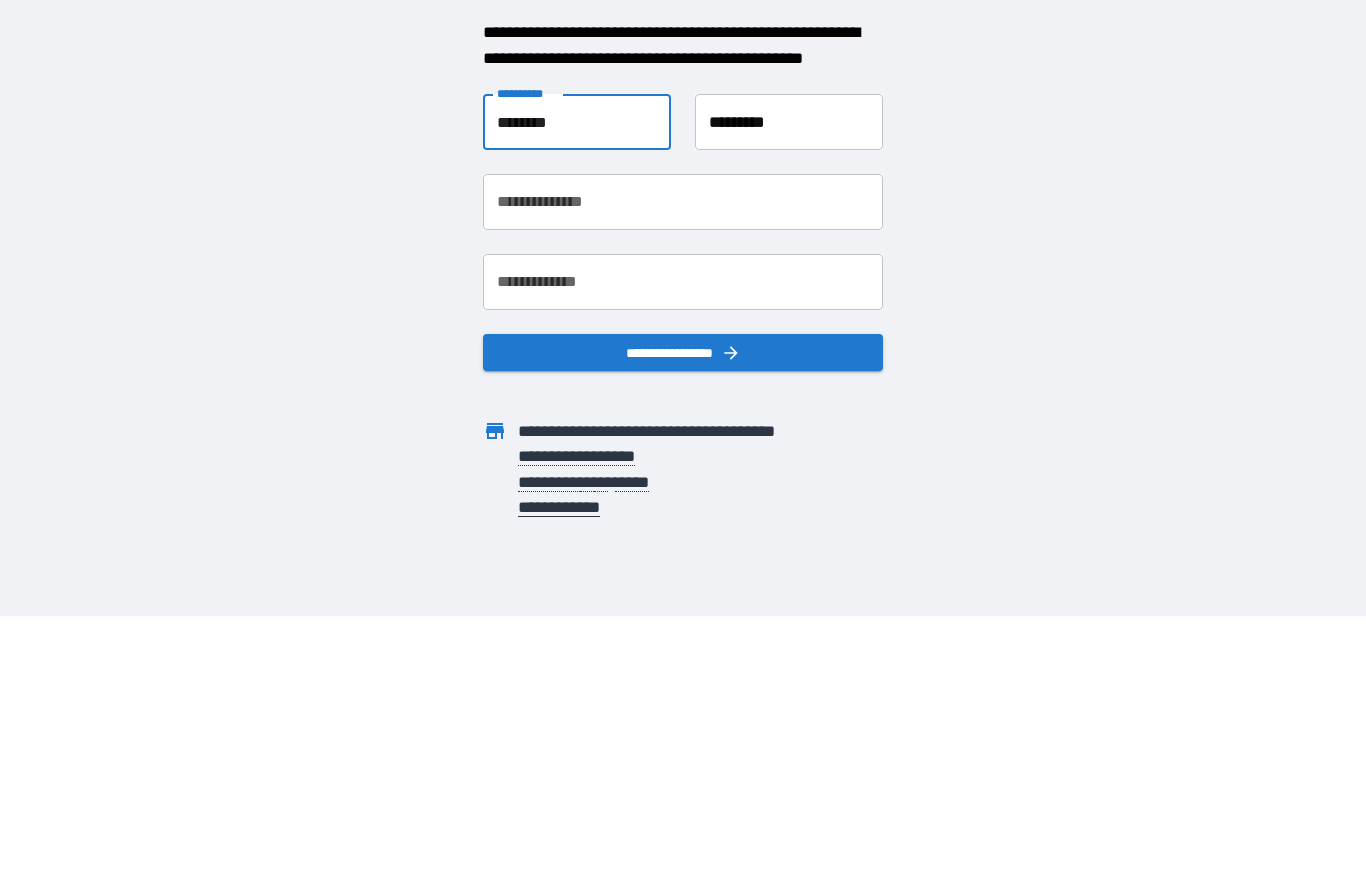 type on "**********" 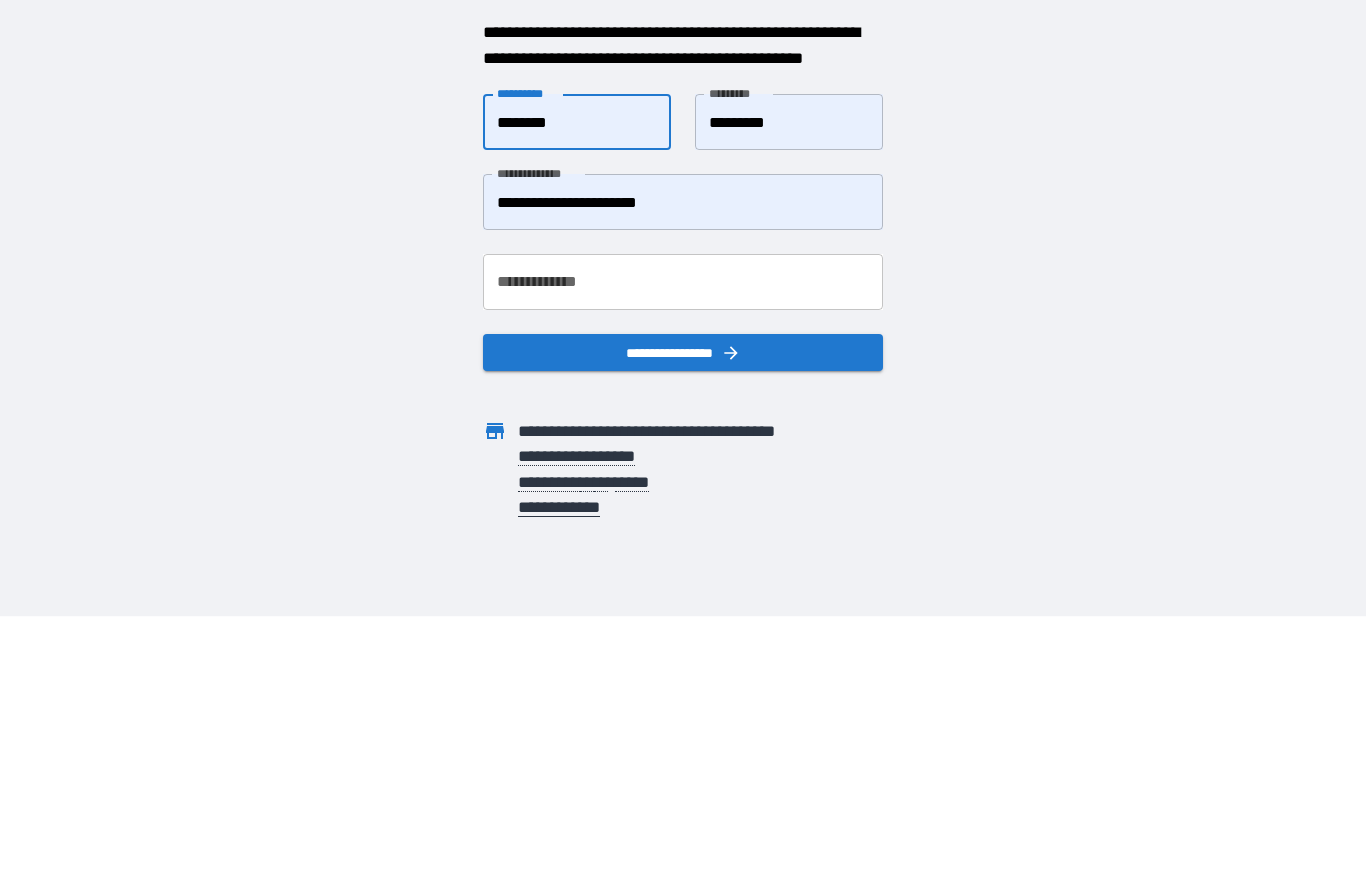 scroll, scrollTop: 87, scrollLeft: 0, axis: vertical 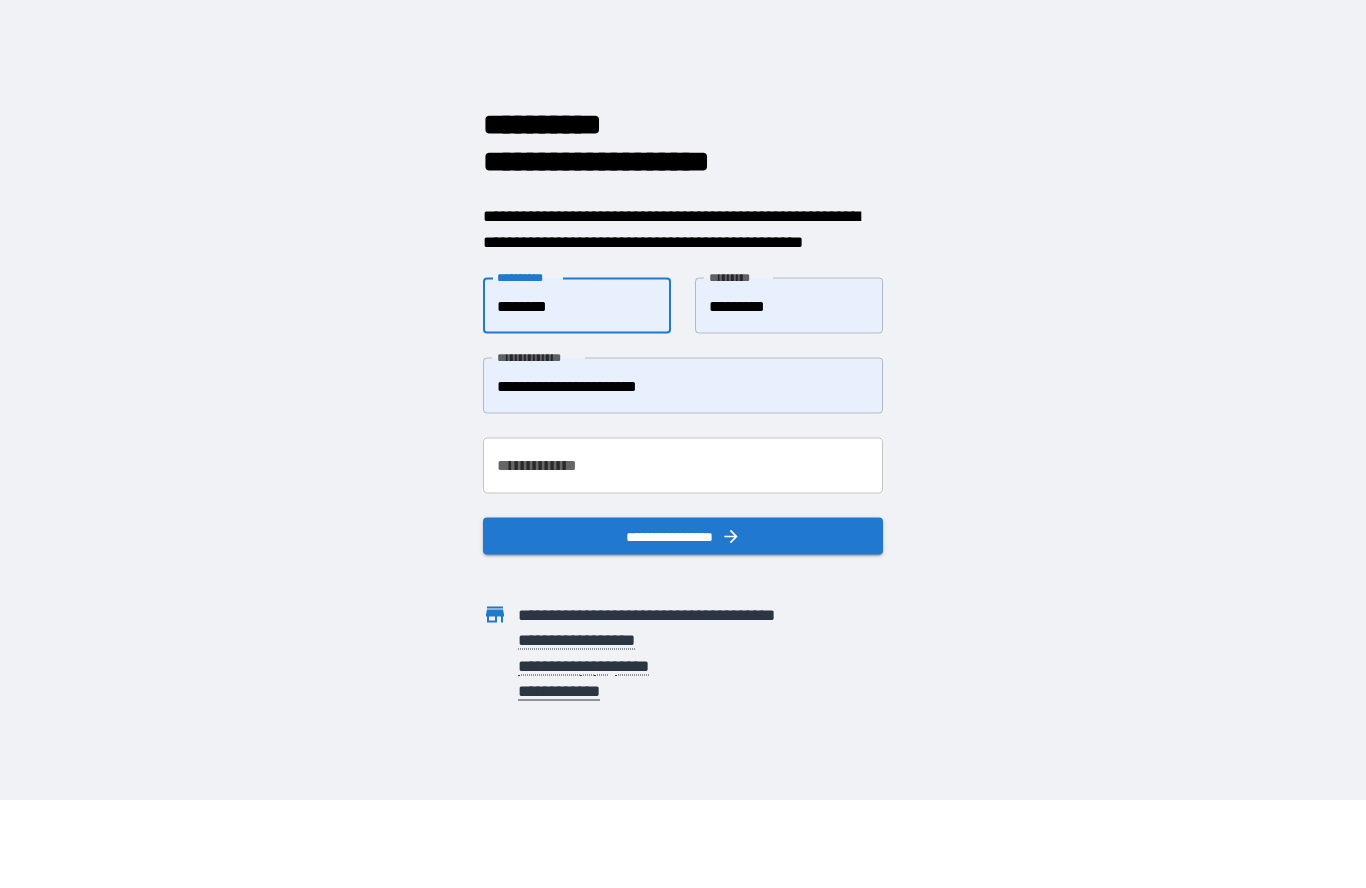 click on "**********" at bounding box center (683, 467) 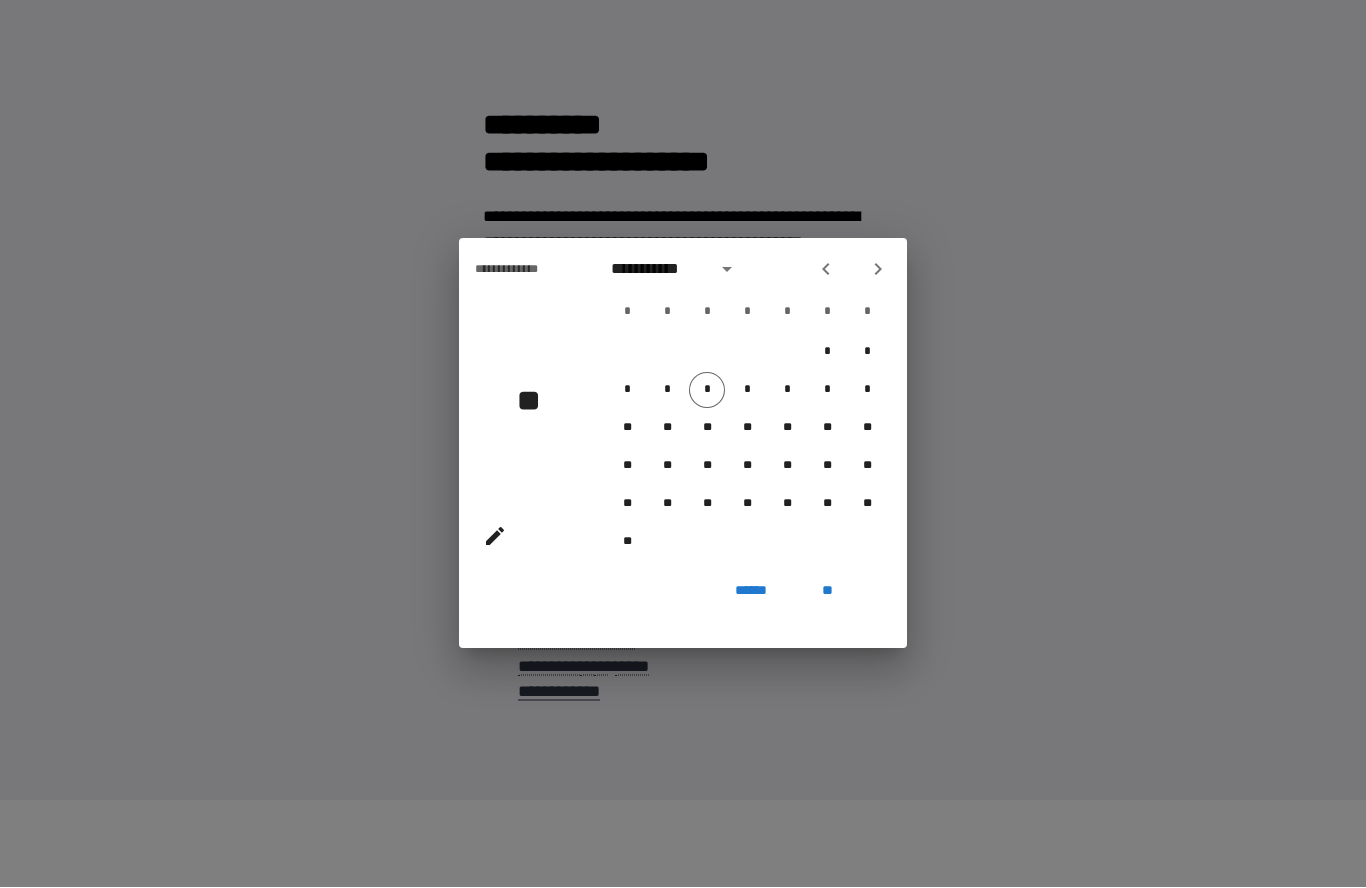 click 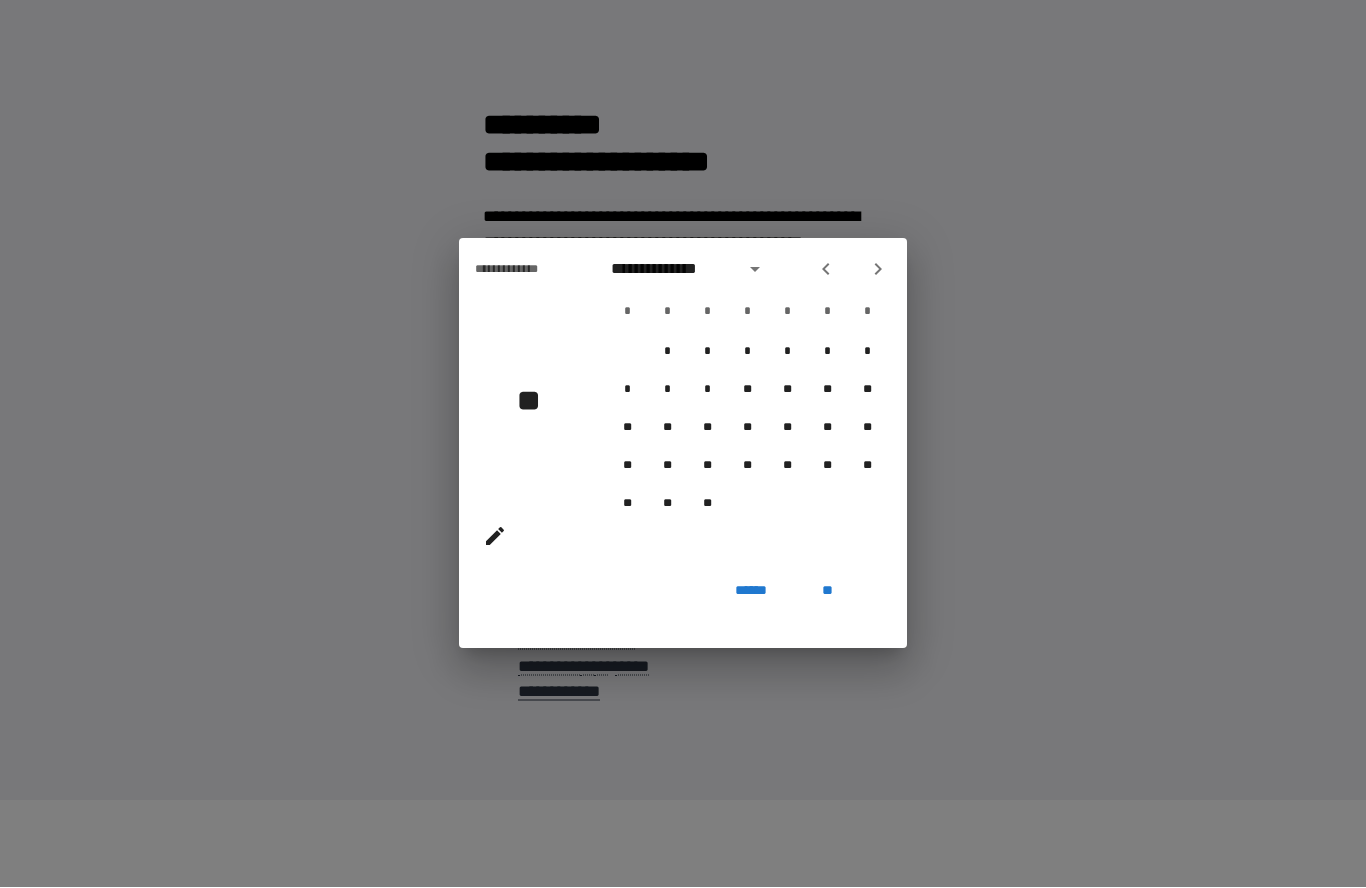 click 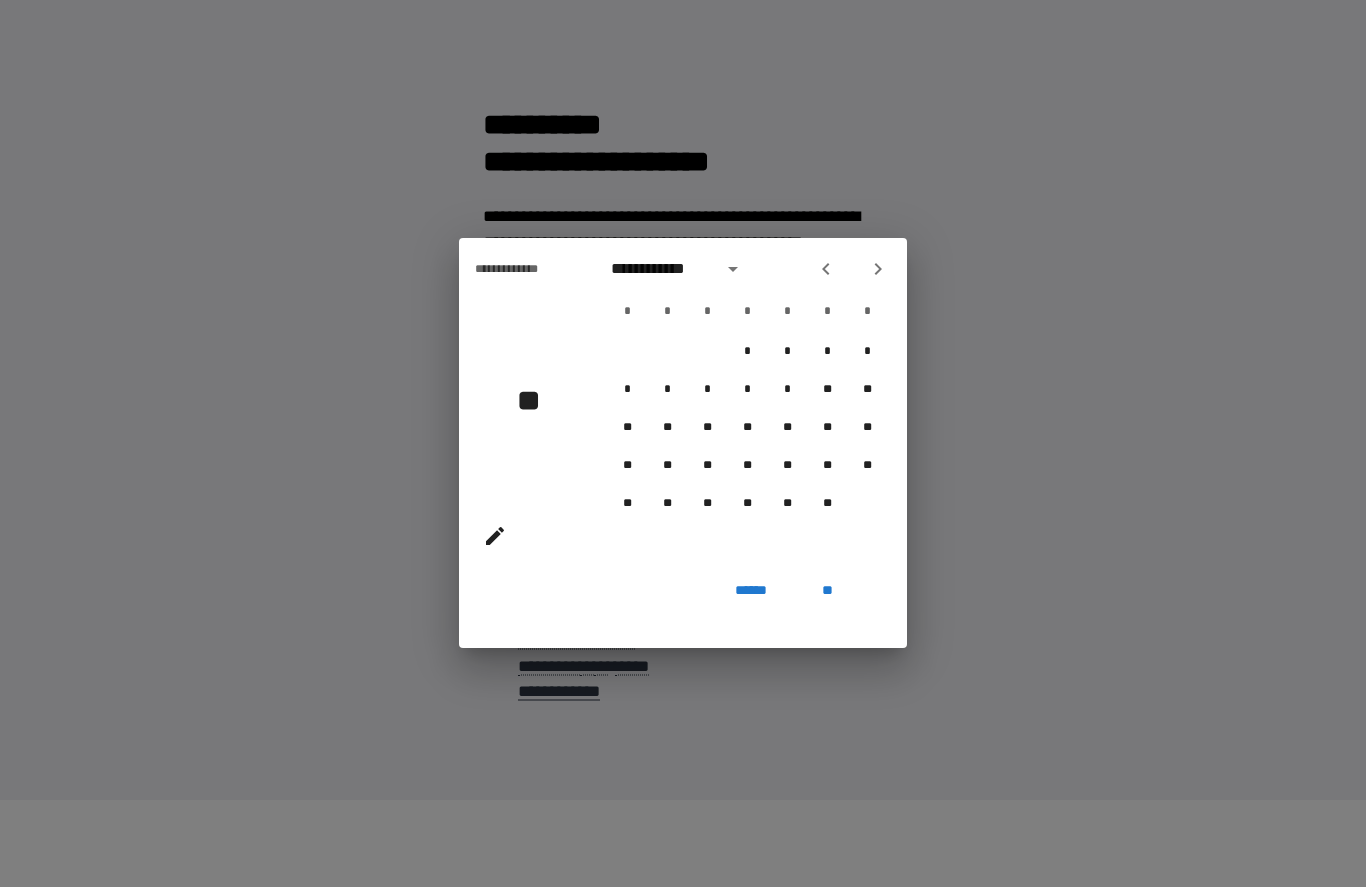 click 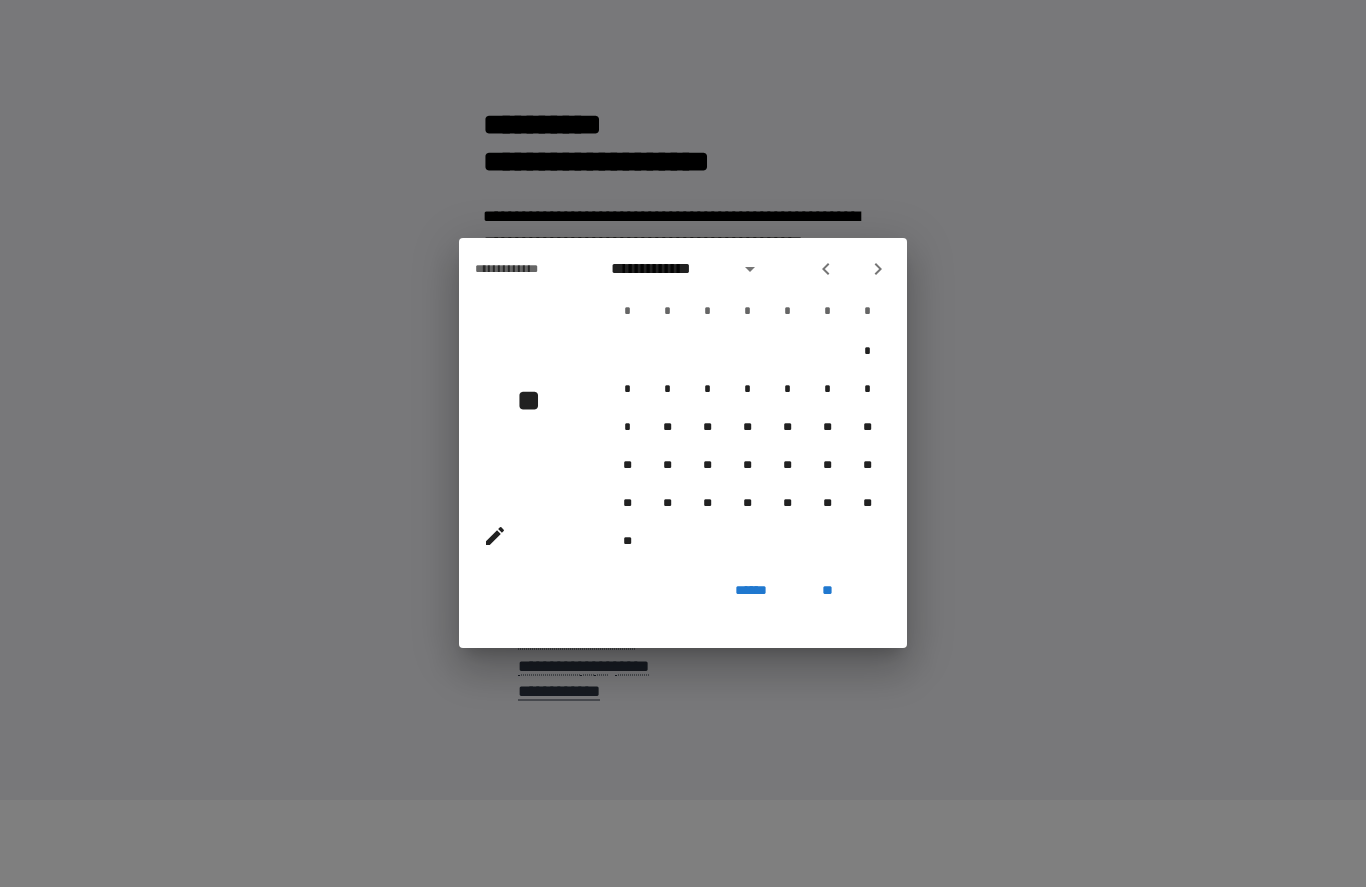click 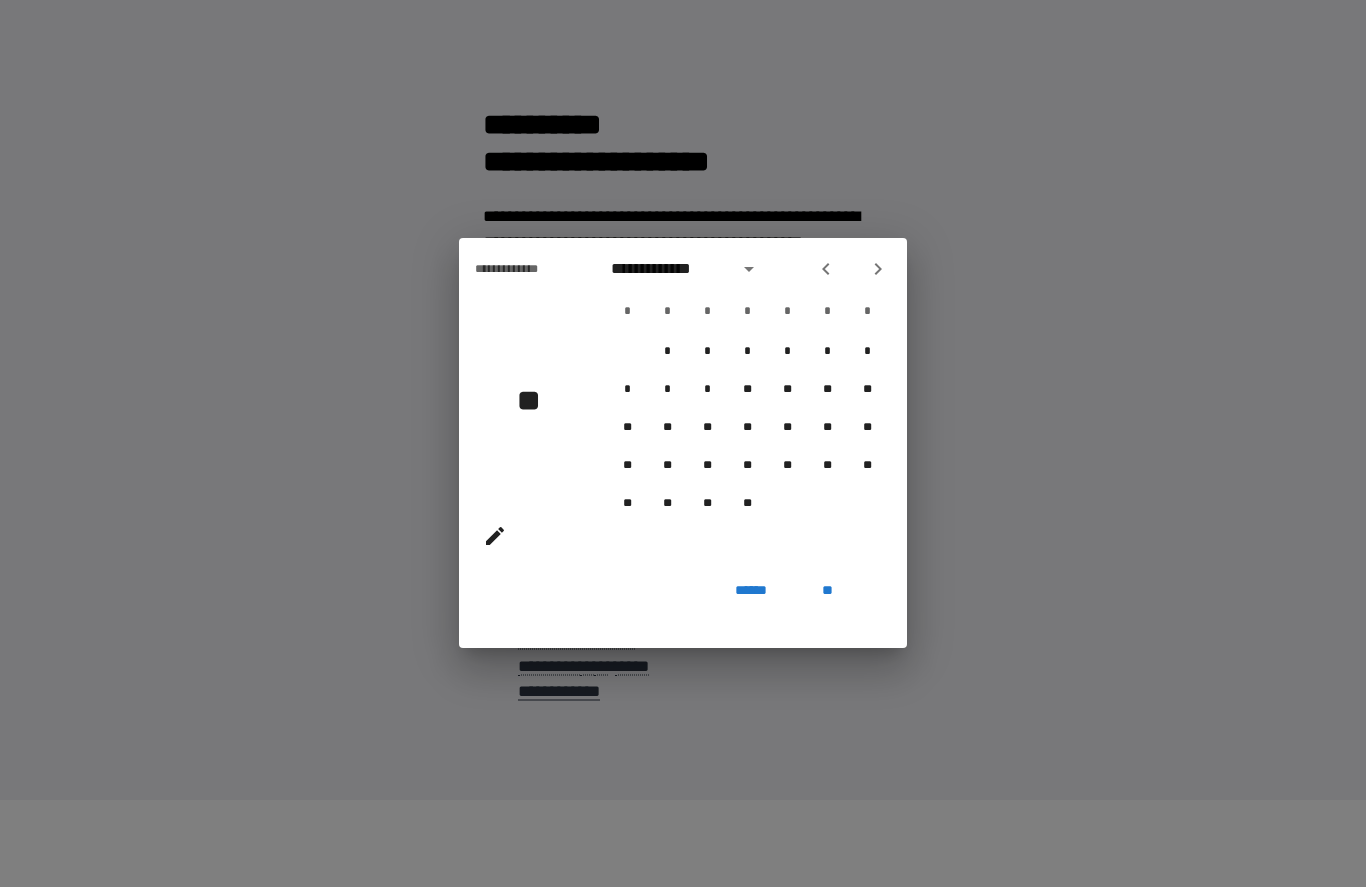 click 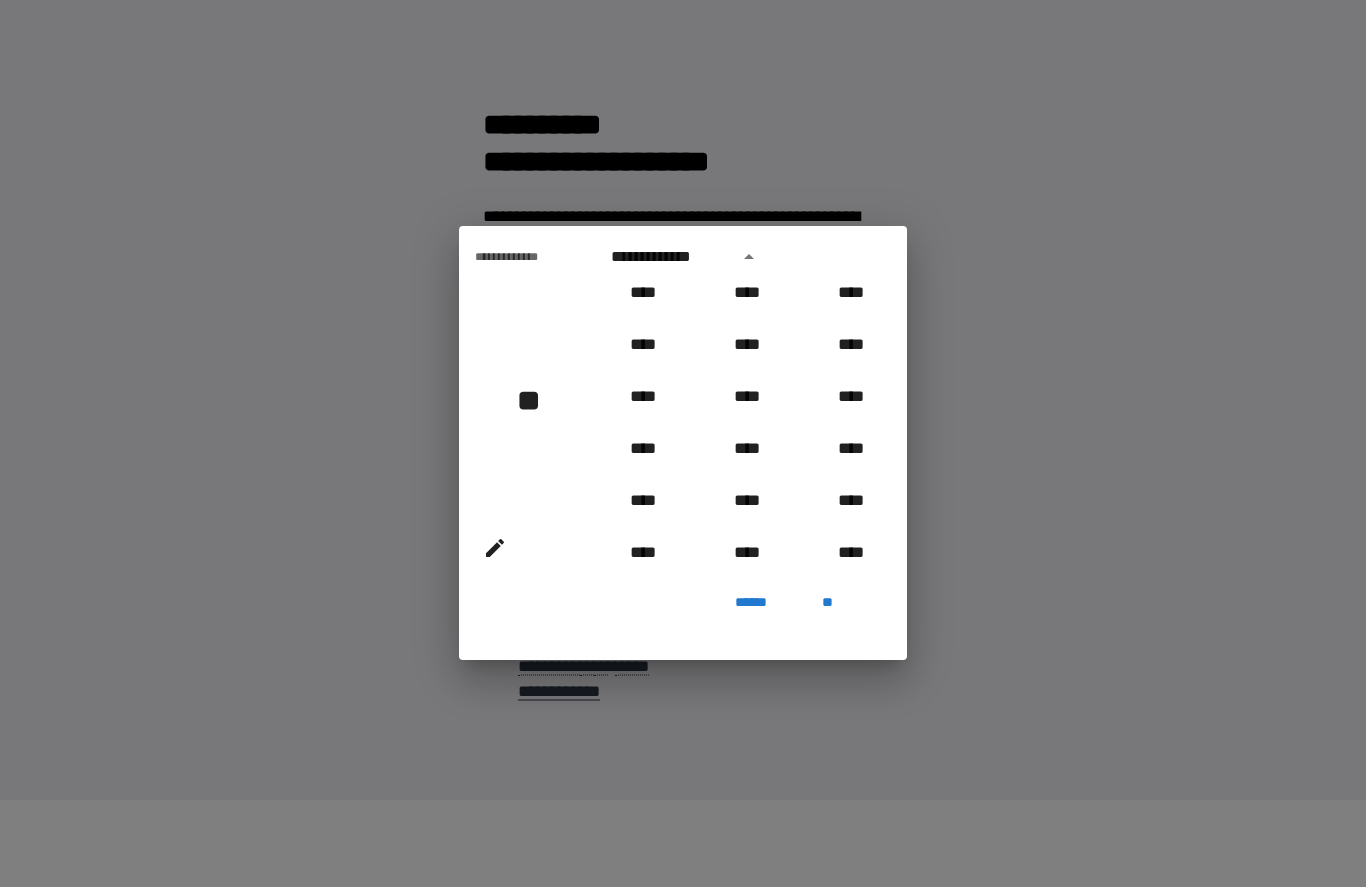 scroll, scrollTop: 792, scrollLeft: 0, axis: vertical 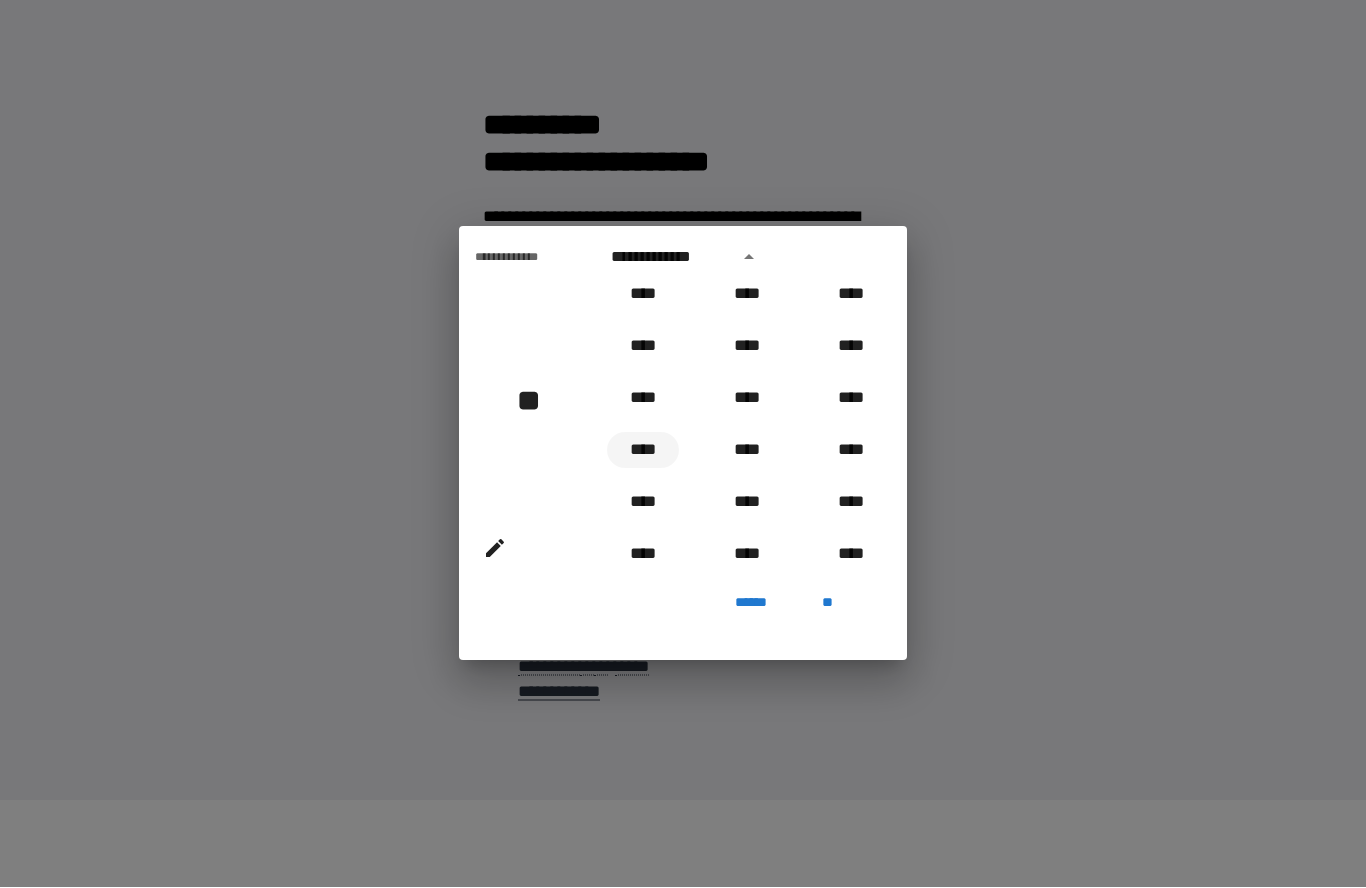 click on "****" at bounding box center [643, 451] 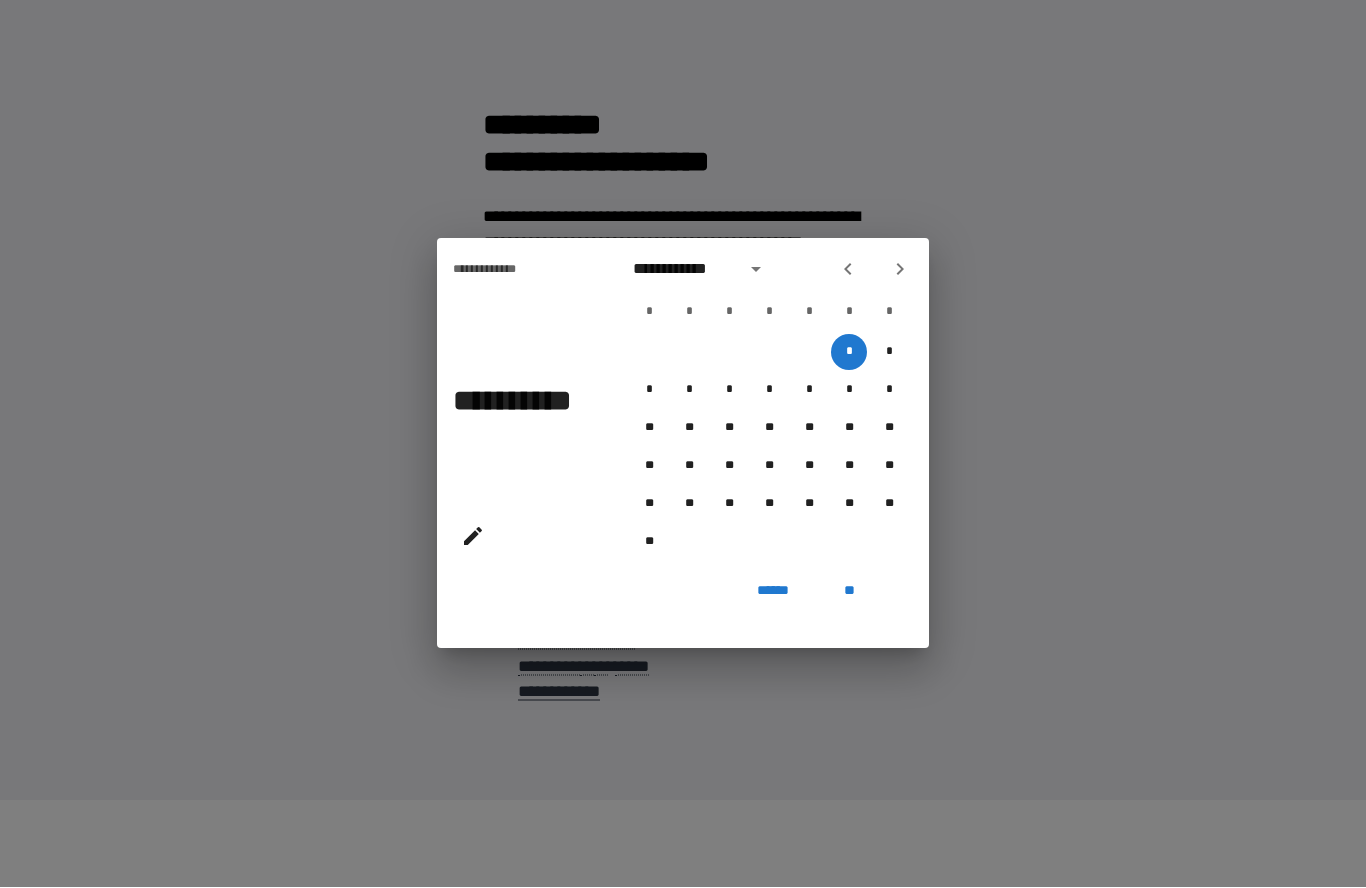 click on "**********" at bounding box center (683, 270) 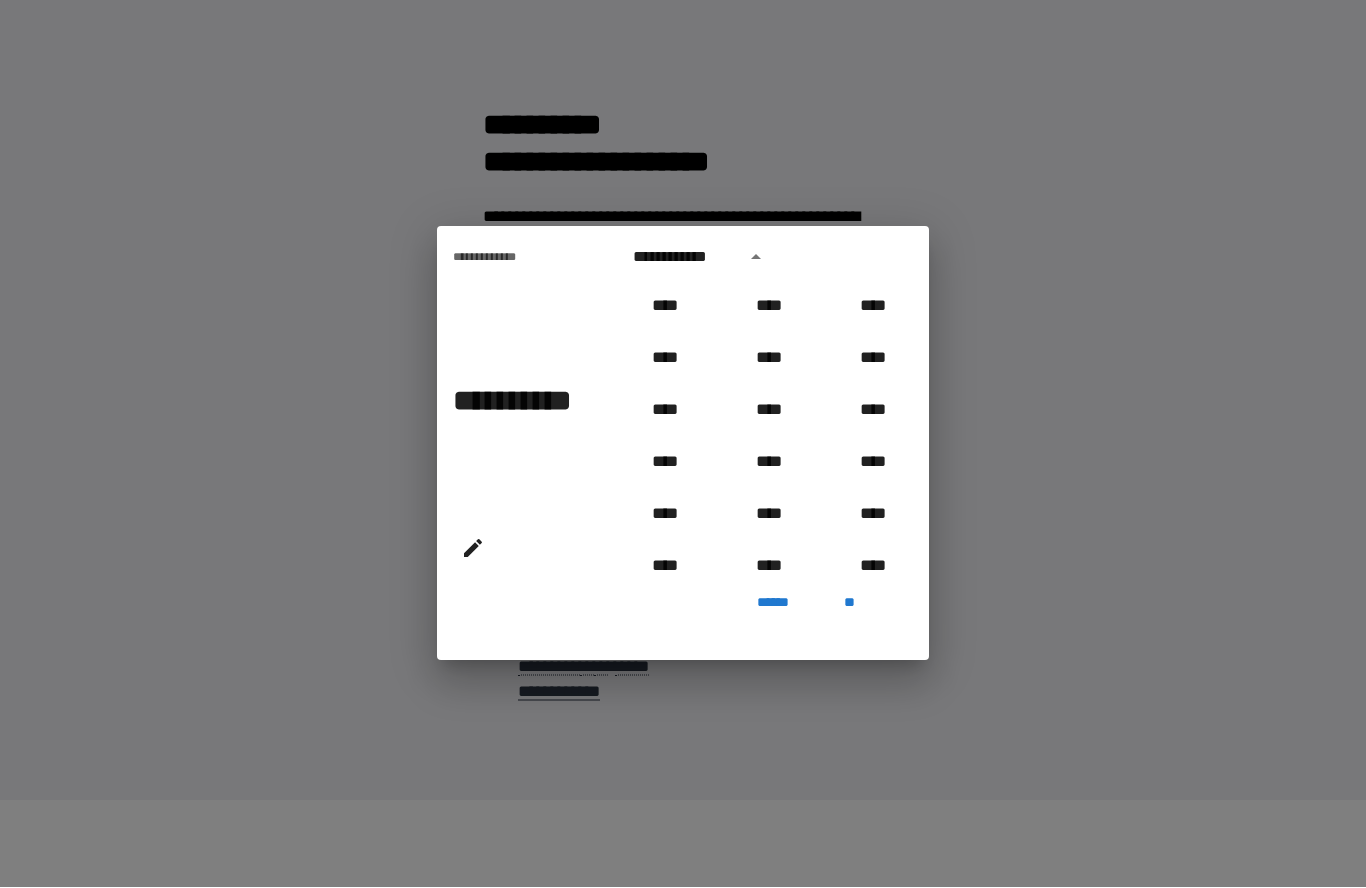 scroll, scrollTop: 810, scrollLeft: 0, axis: vertical 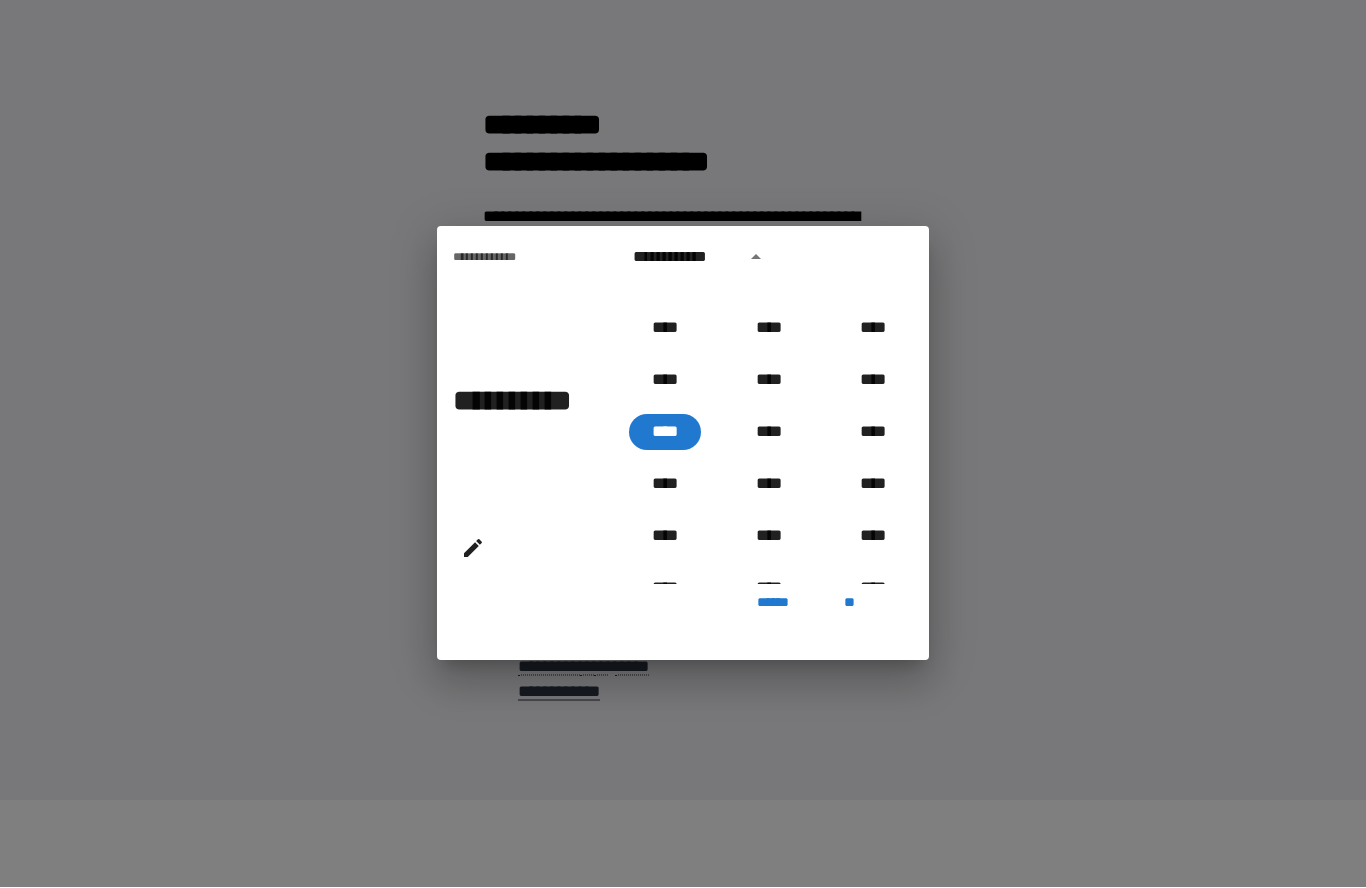 click at bounding box center (756, 258) 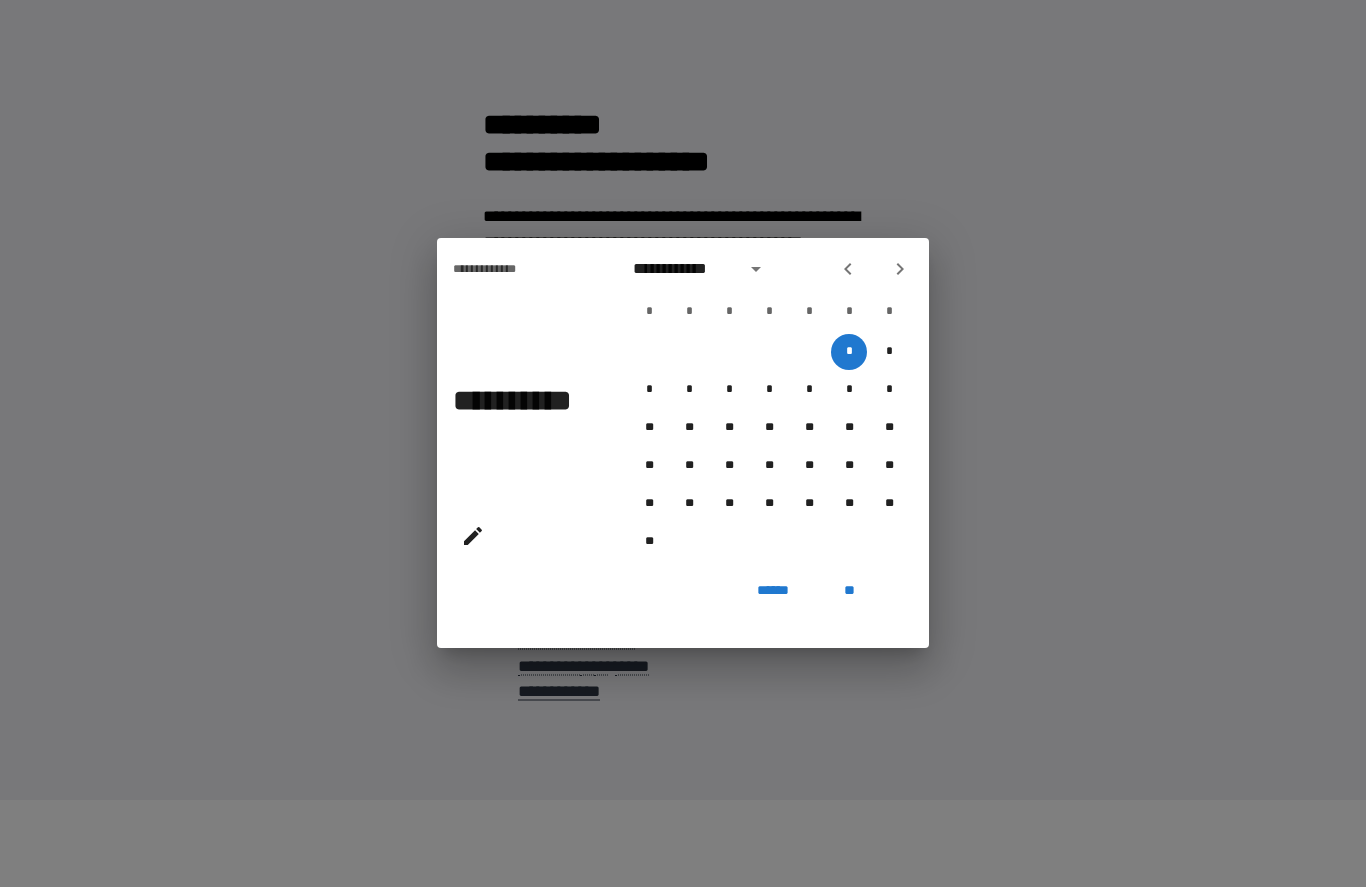 click at bounding box center (848, 270) 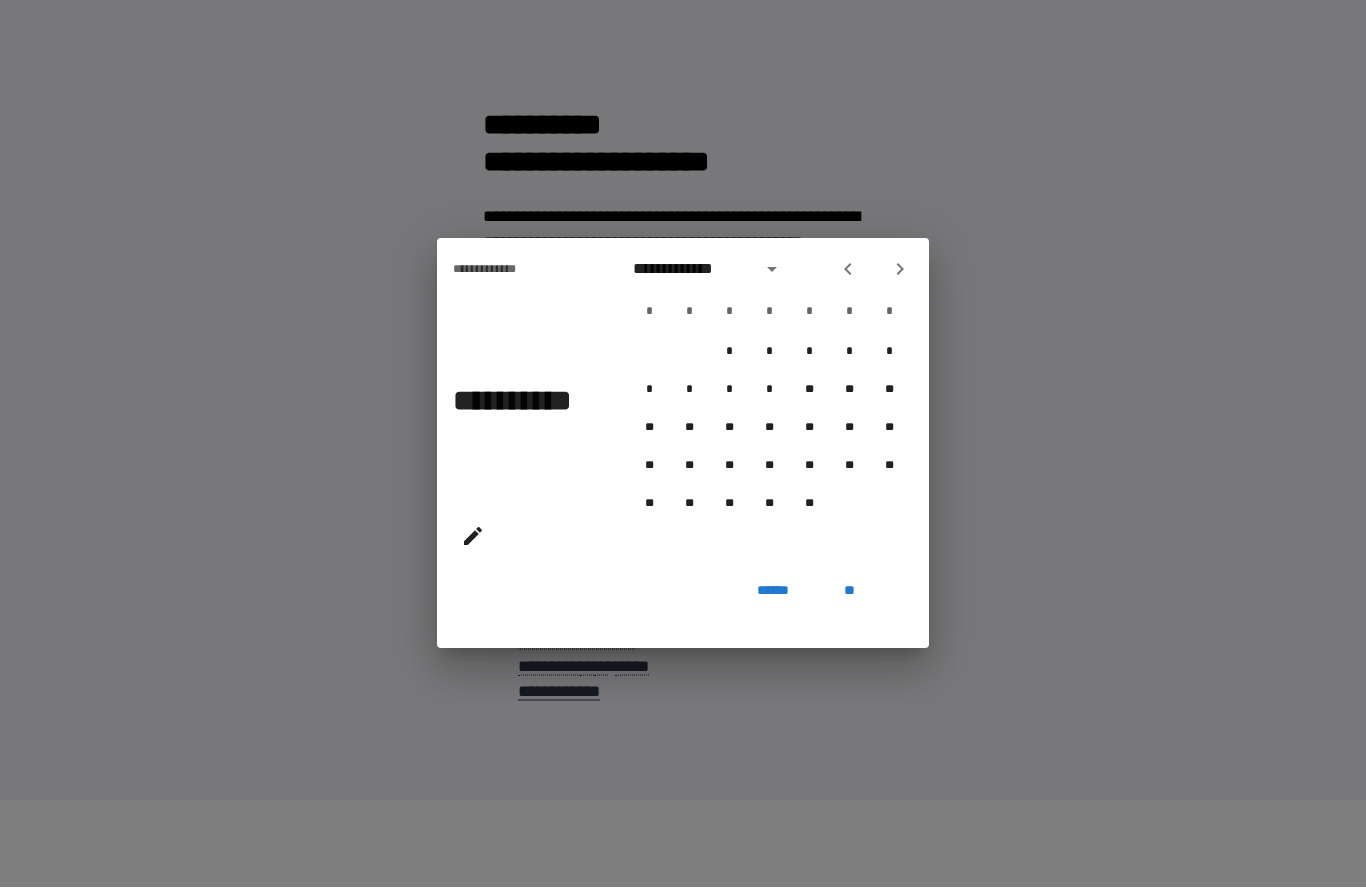 click 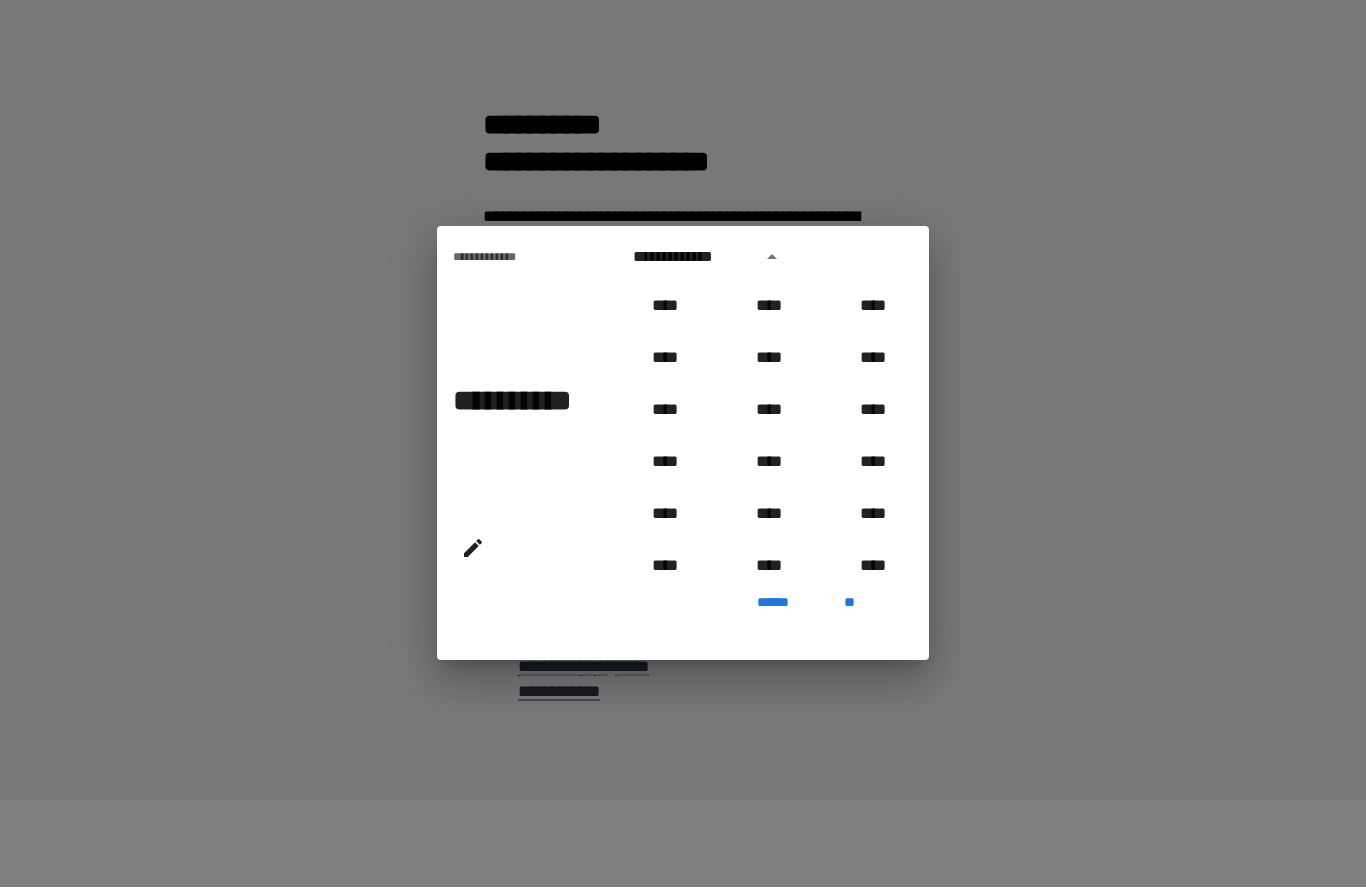 scroll, scrollTop: 810, scrollLeft: 0, axis: vertical 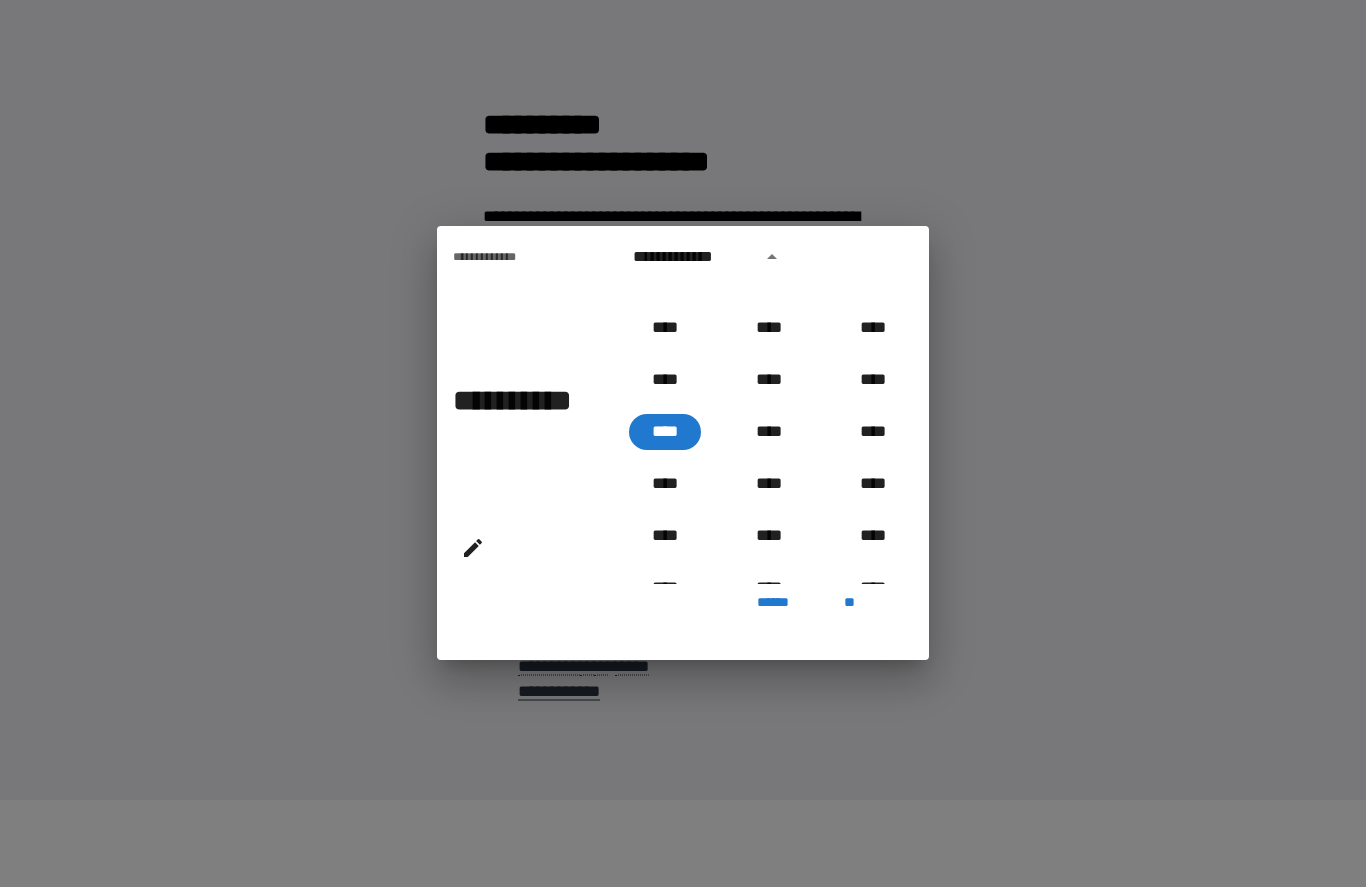 click on "****" at bounding box center [665, 433] 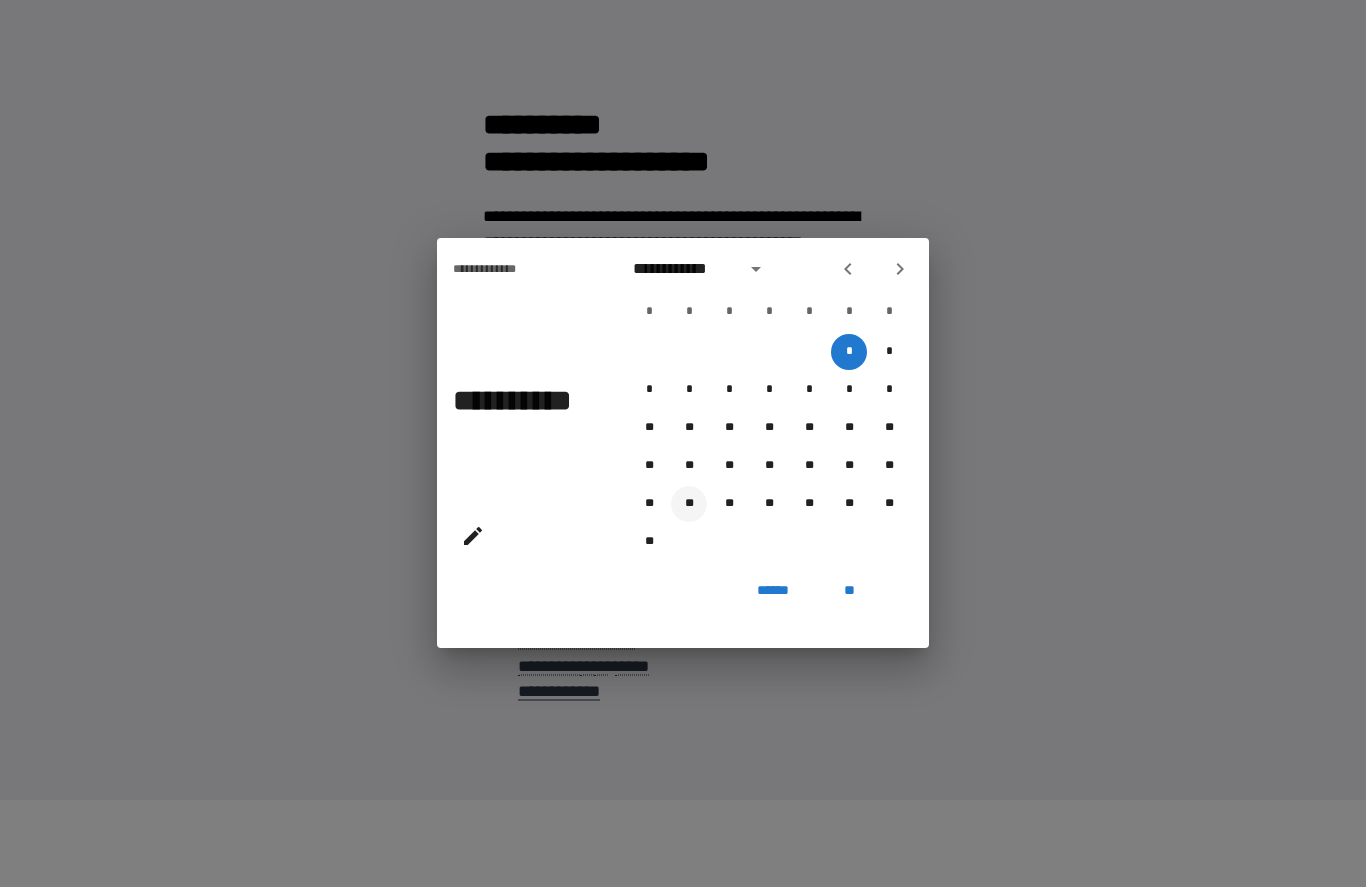 click on "**" at bounding box center (689, 505) 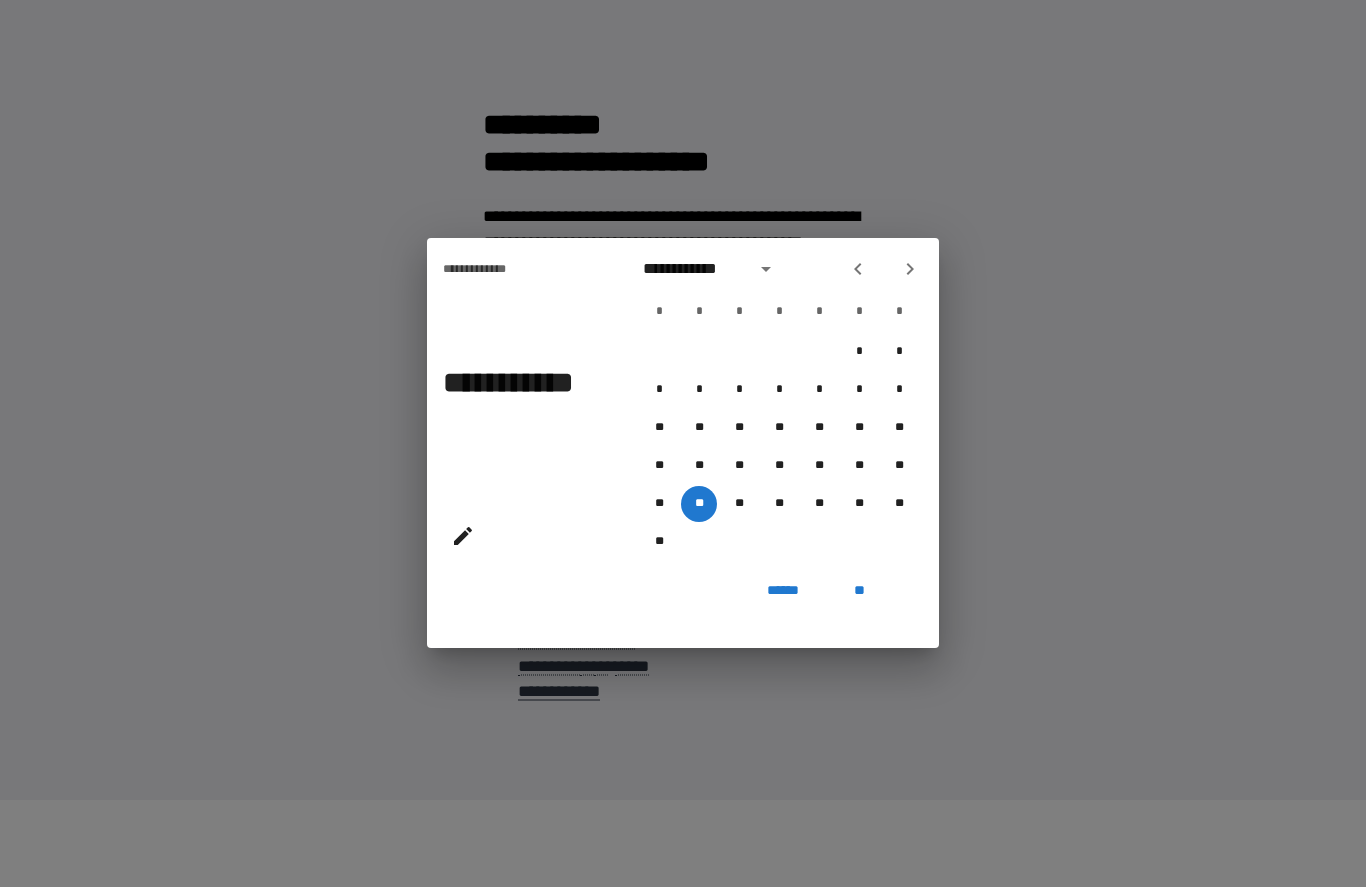 click on "**" at bounding box center (859, 591) 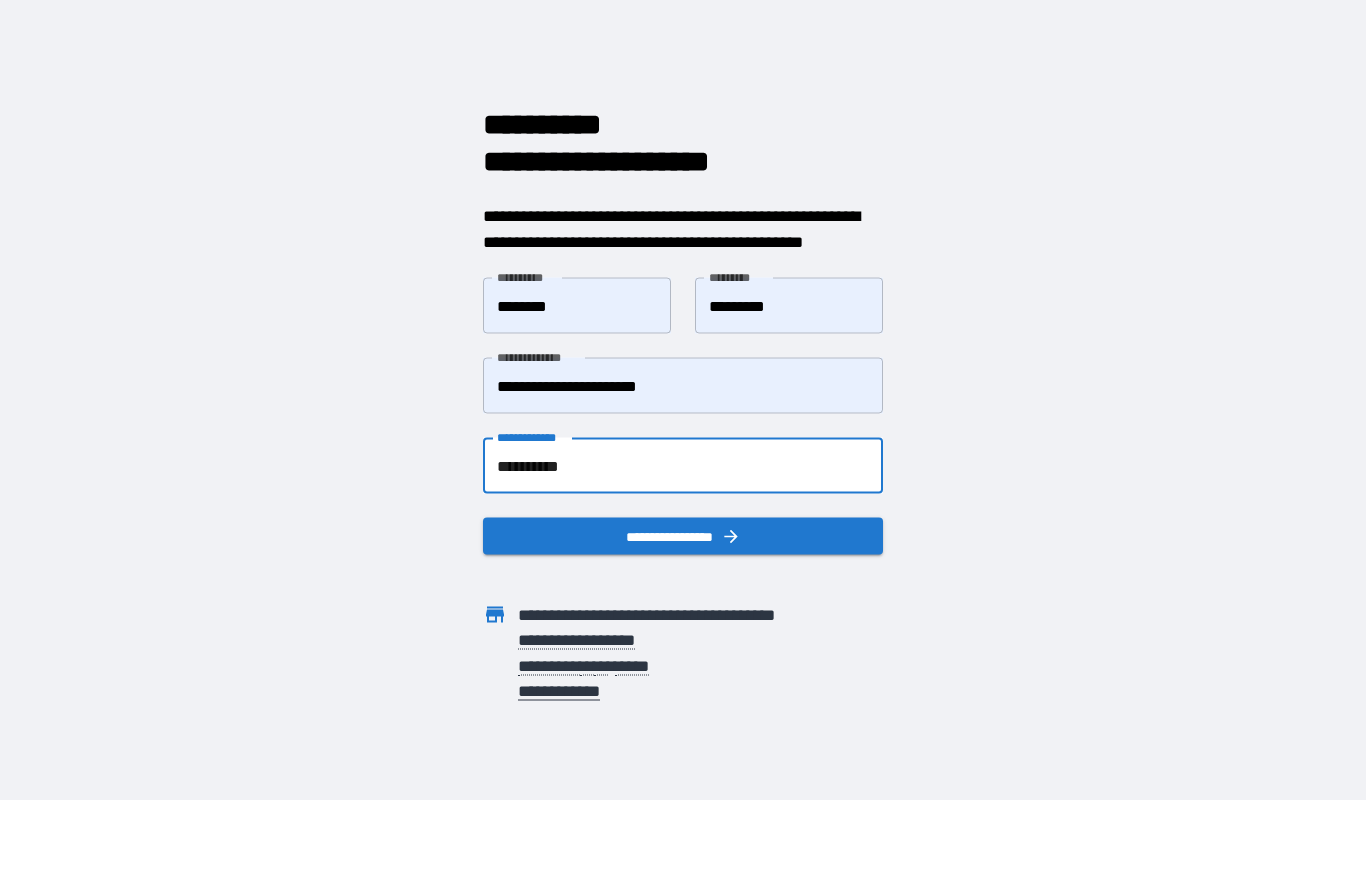 click on "**********" at bounding box center [683, 467] 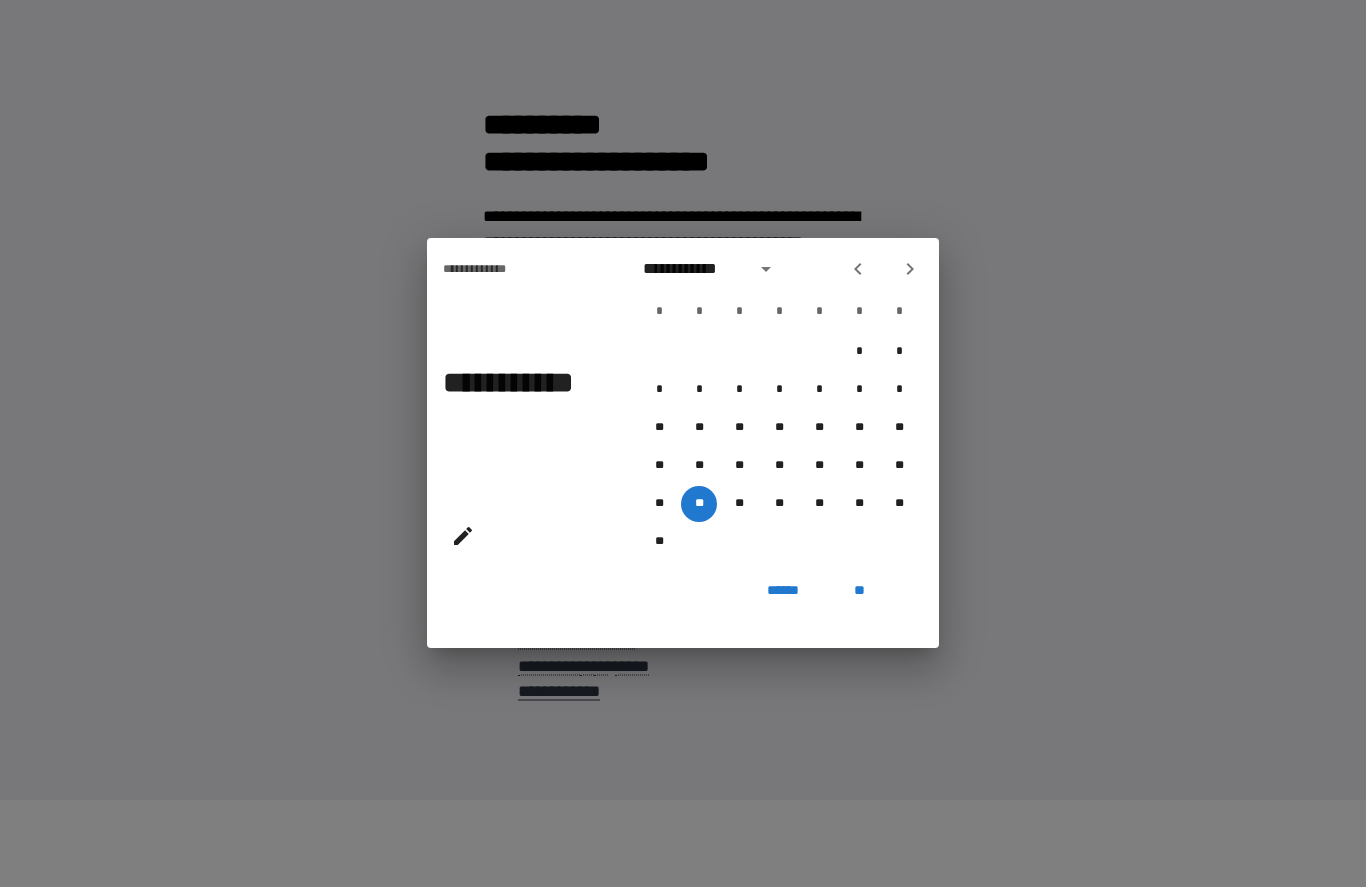 click 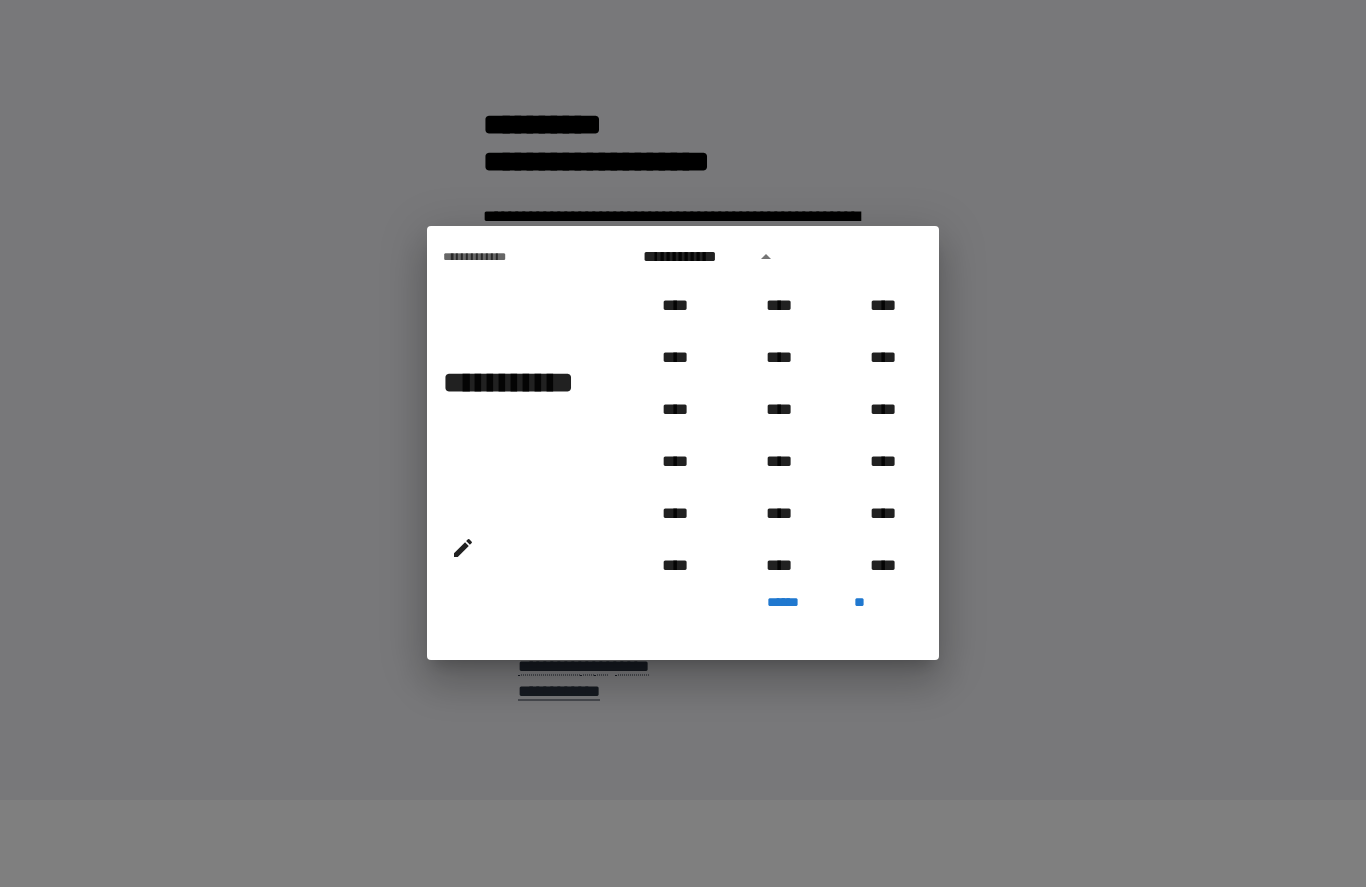 scroll, scrollTop: 810, scrollLeft: 0, axis: vertical 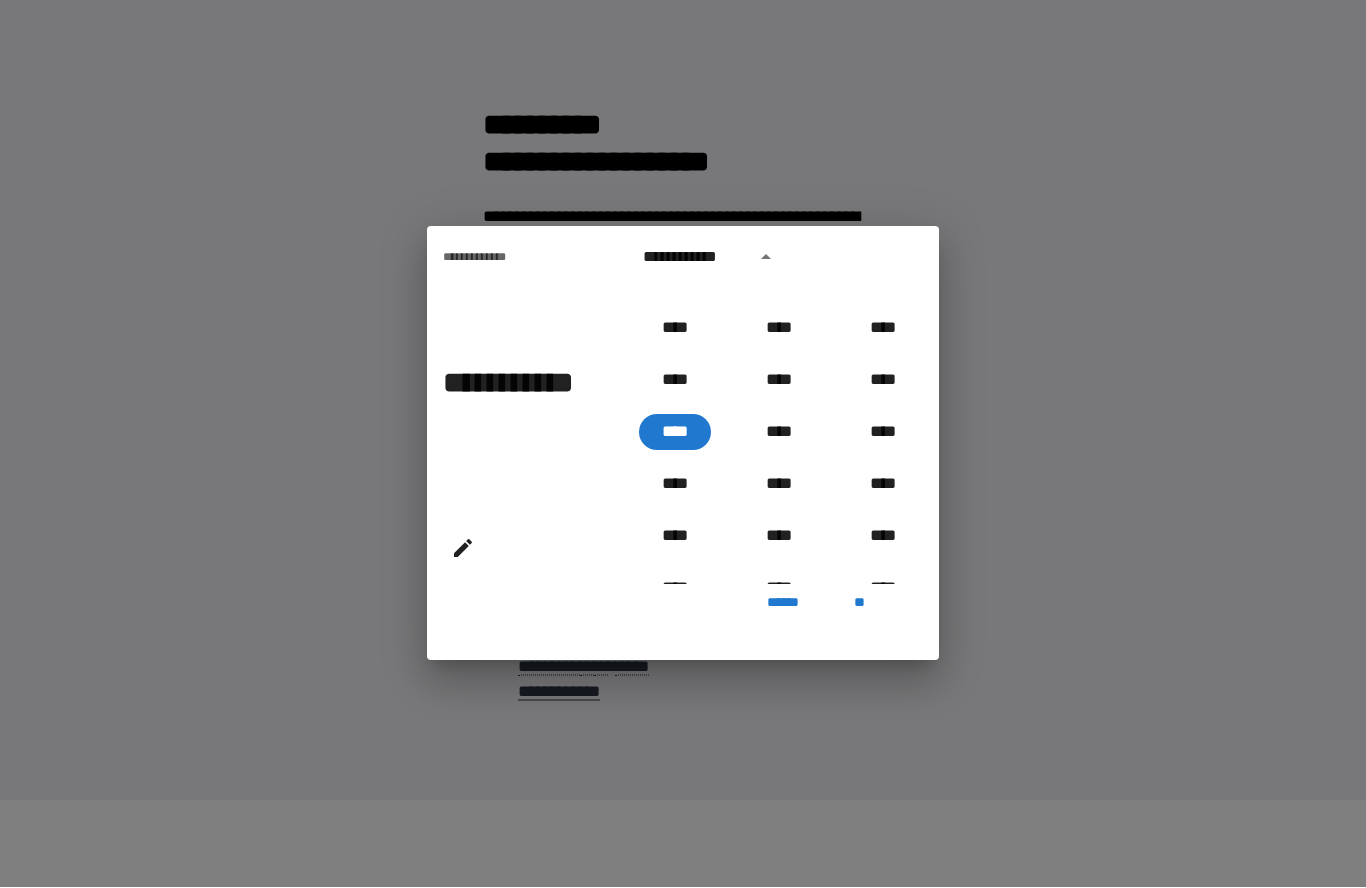 click on "**********" at bounding box center (693, 258) 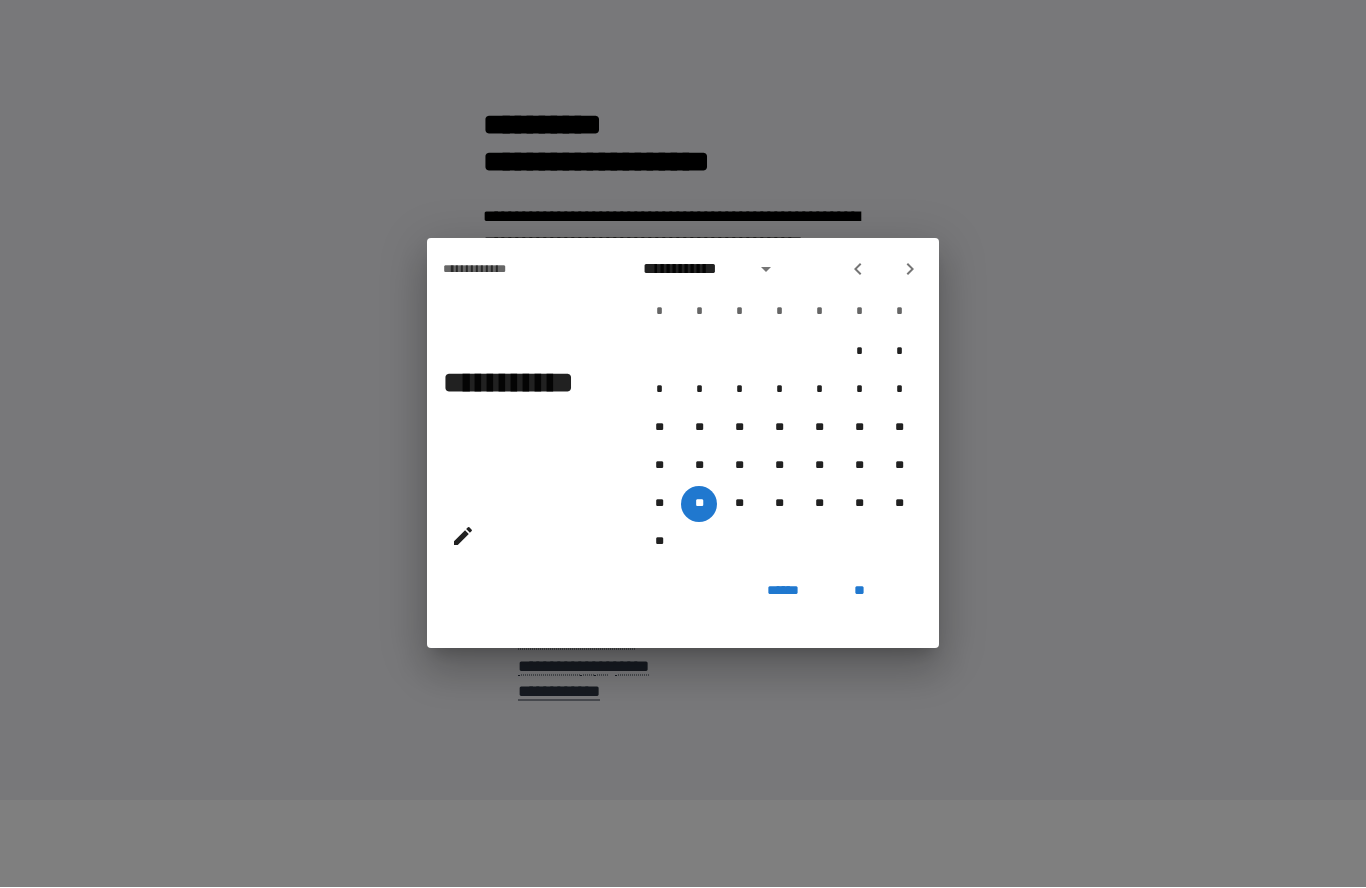click at bounding box center (766, 270) 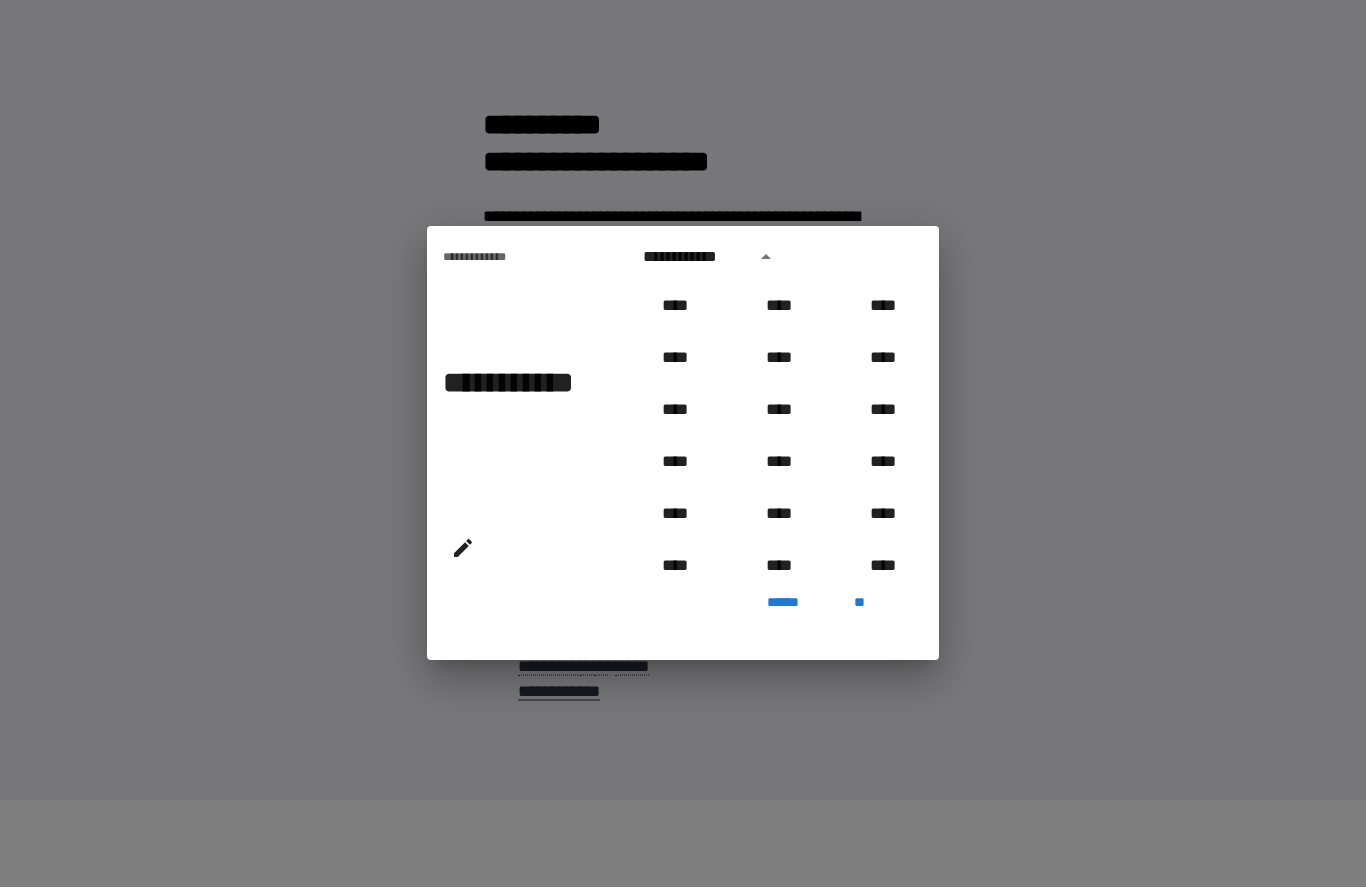 scroll, scrollTop: 810, scrollLeft: 0, axis: vertical 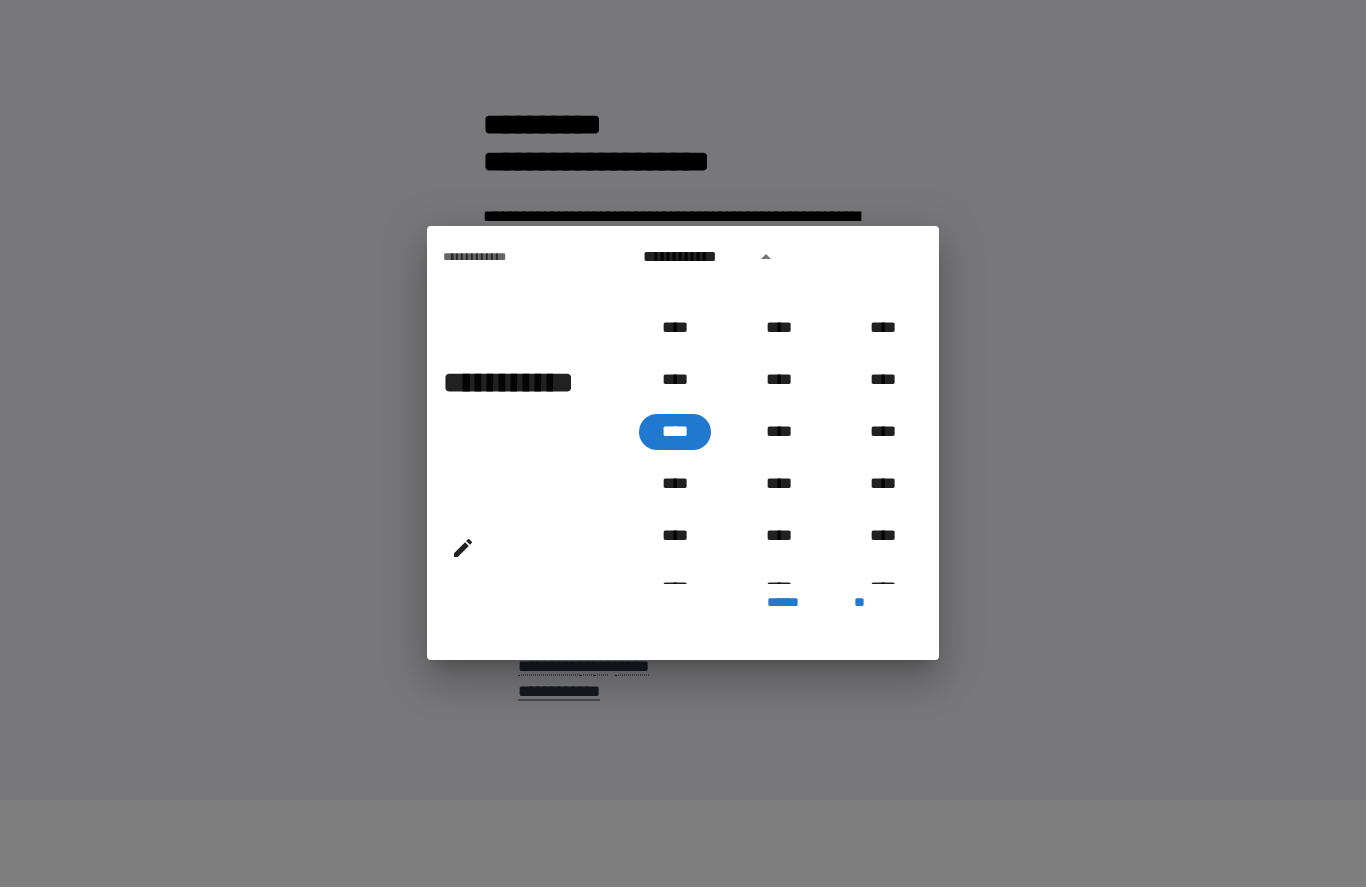 click at bounding box center [766, 258] 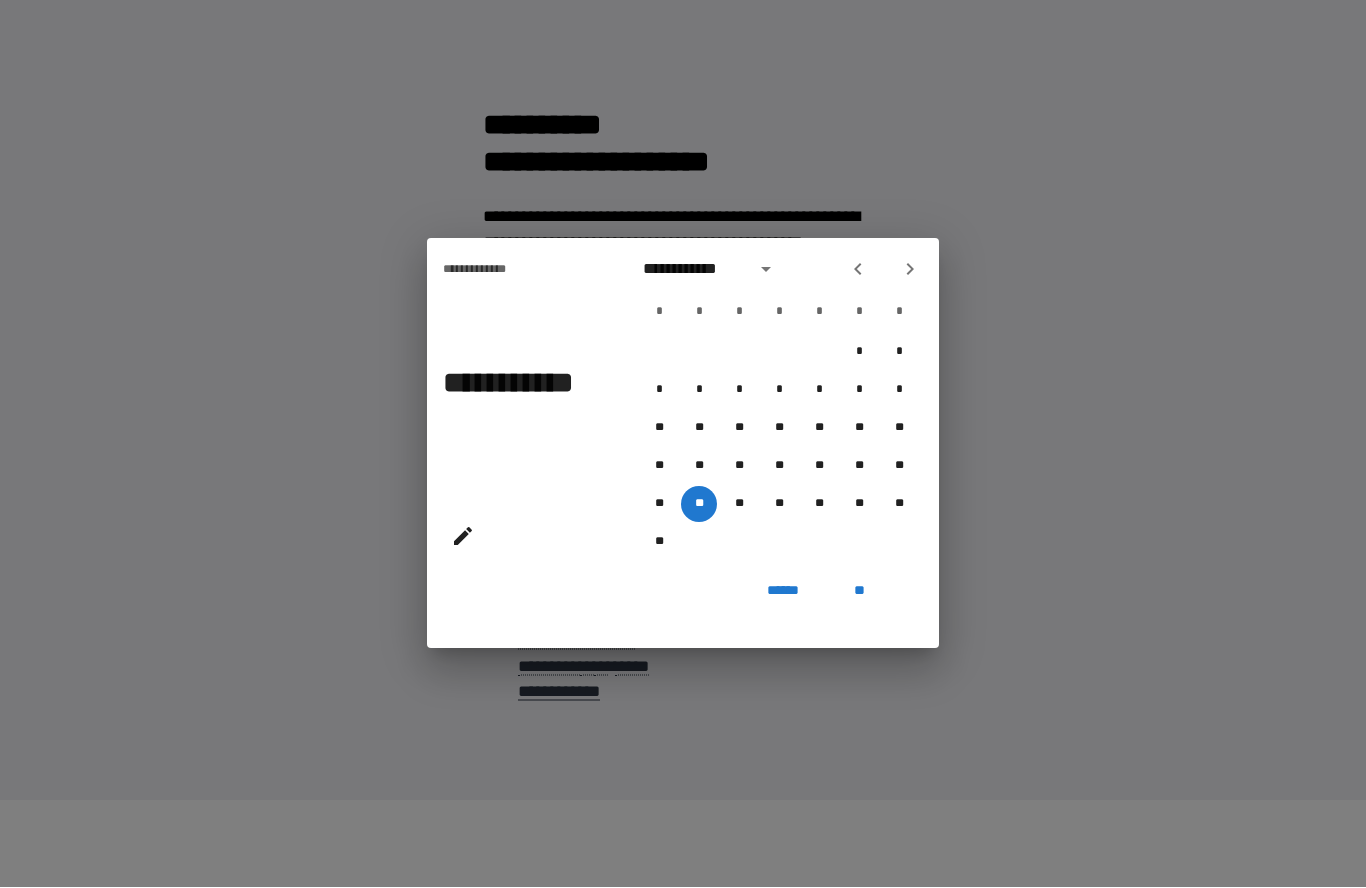 click 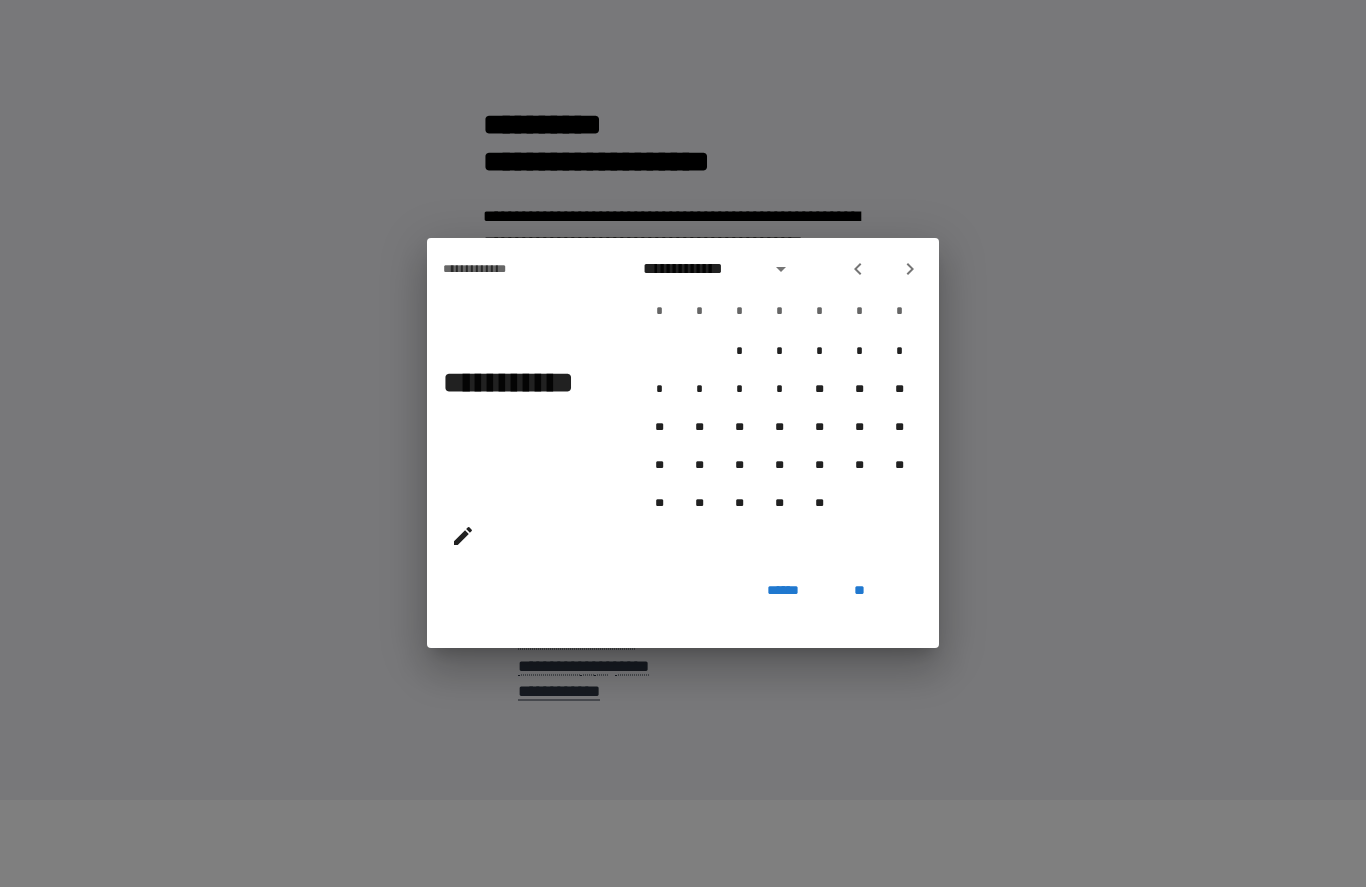 click 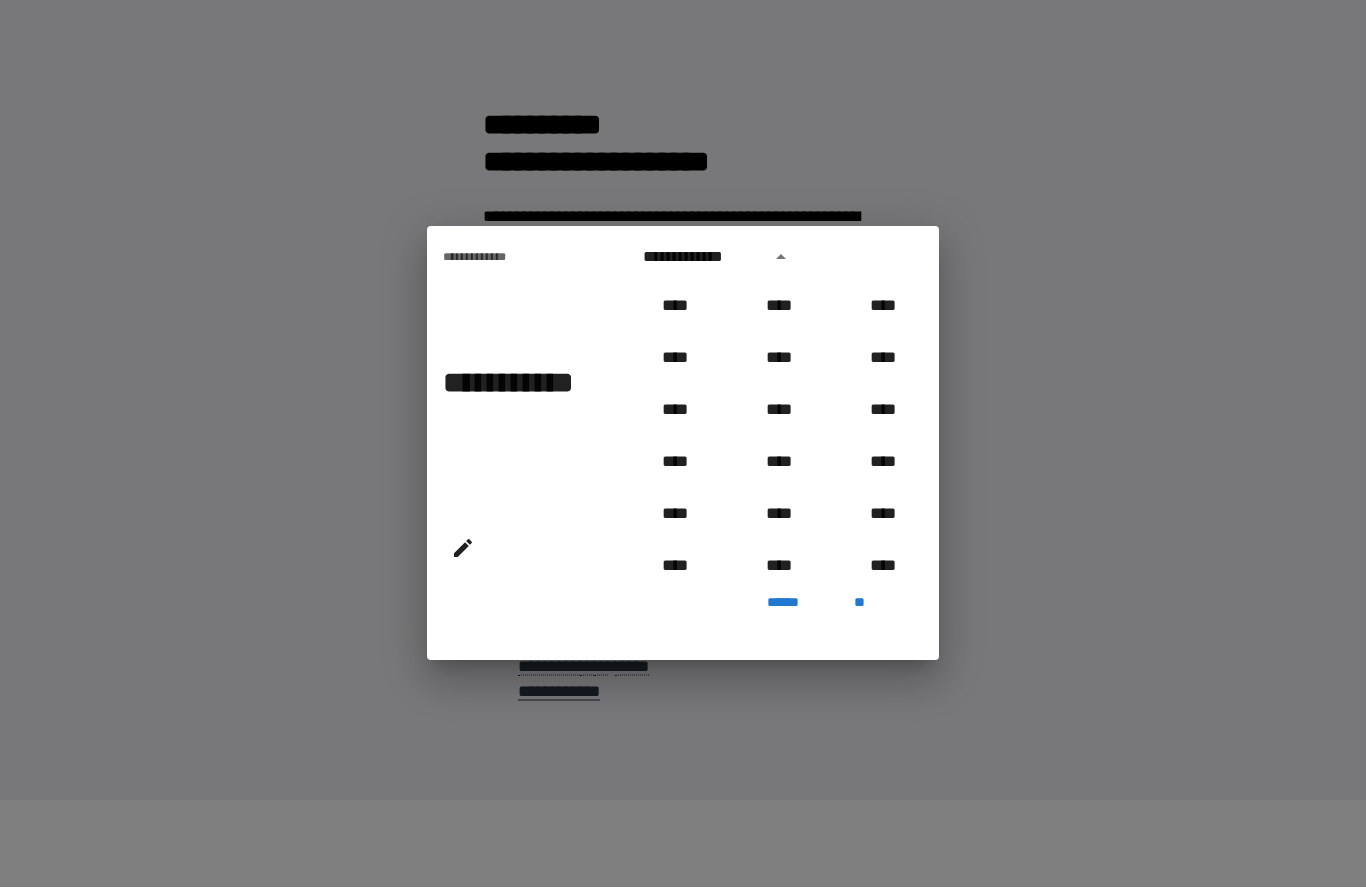 scroll, scrollTop: 810, scrollLeft: 0, axis: vertical 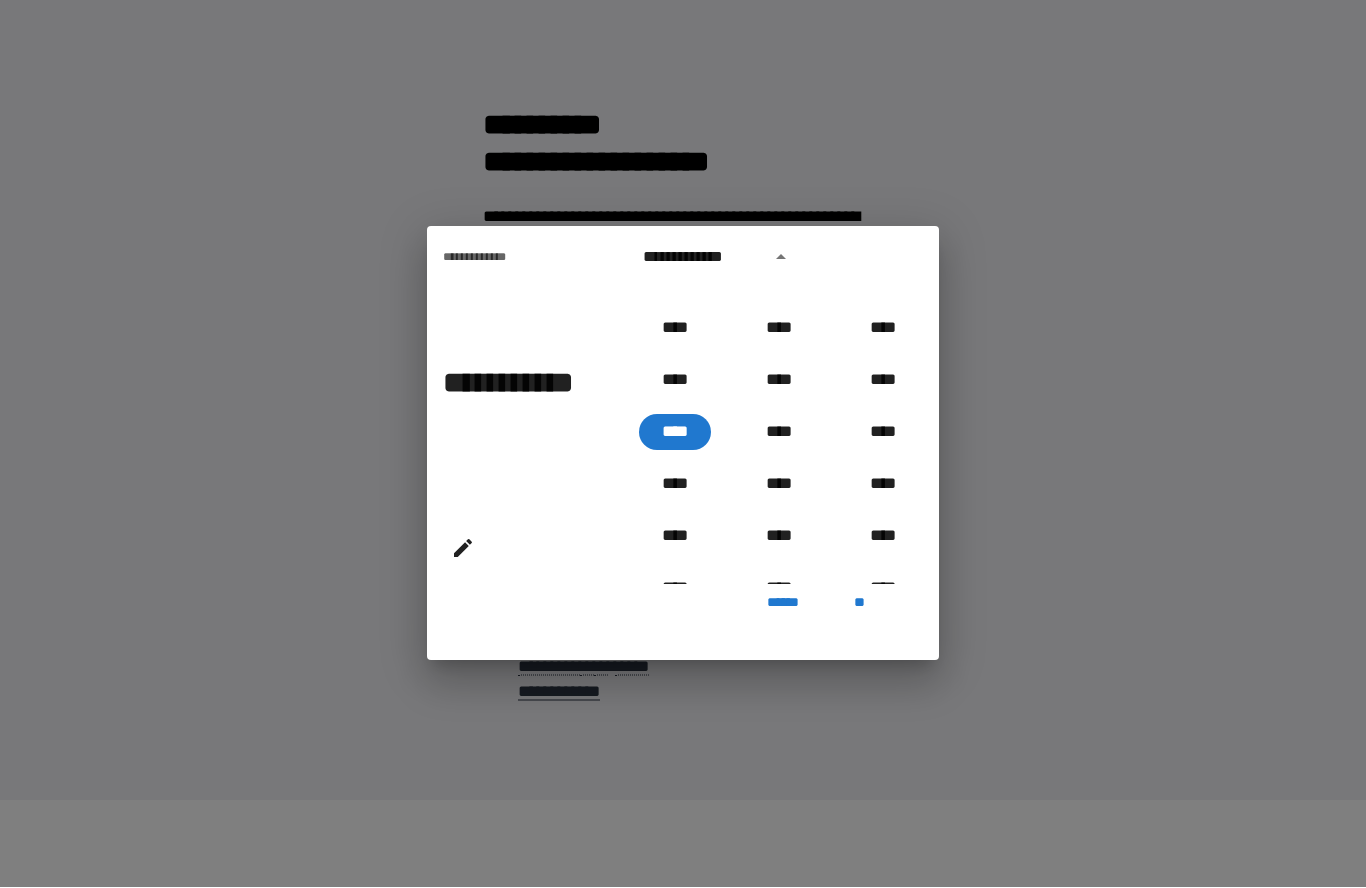 click on "****" at bounding box center [675, 433] 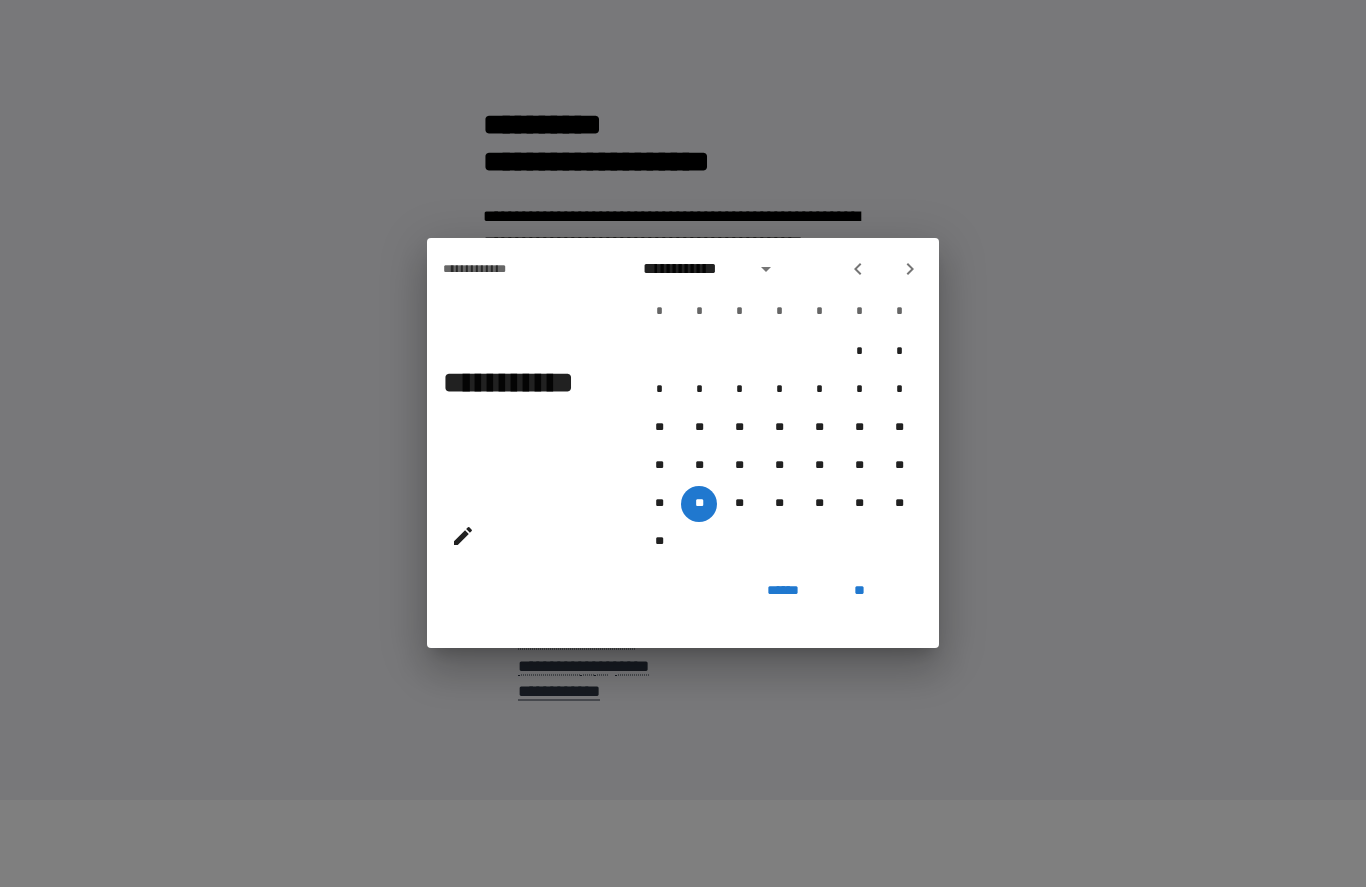 click at bounding box center (858, 270) 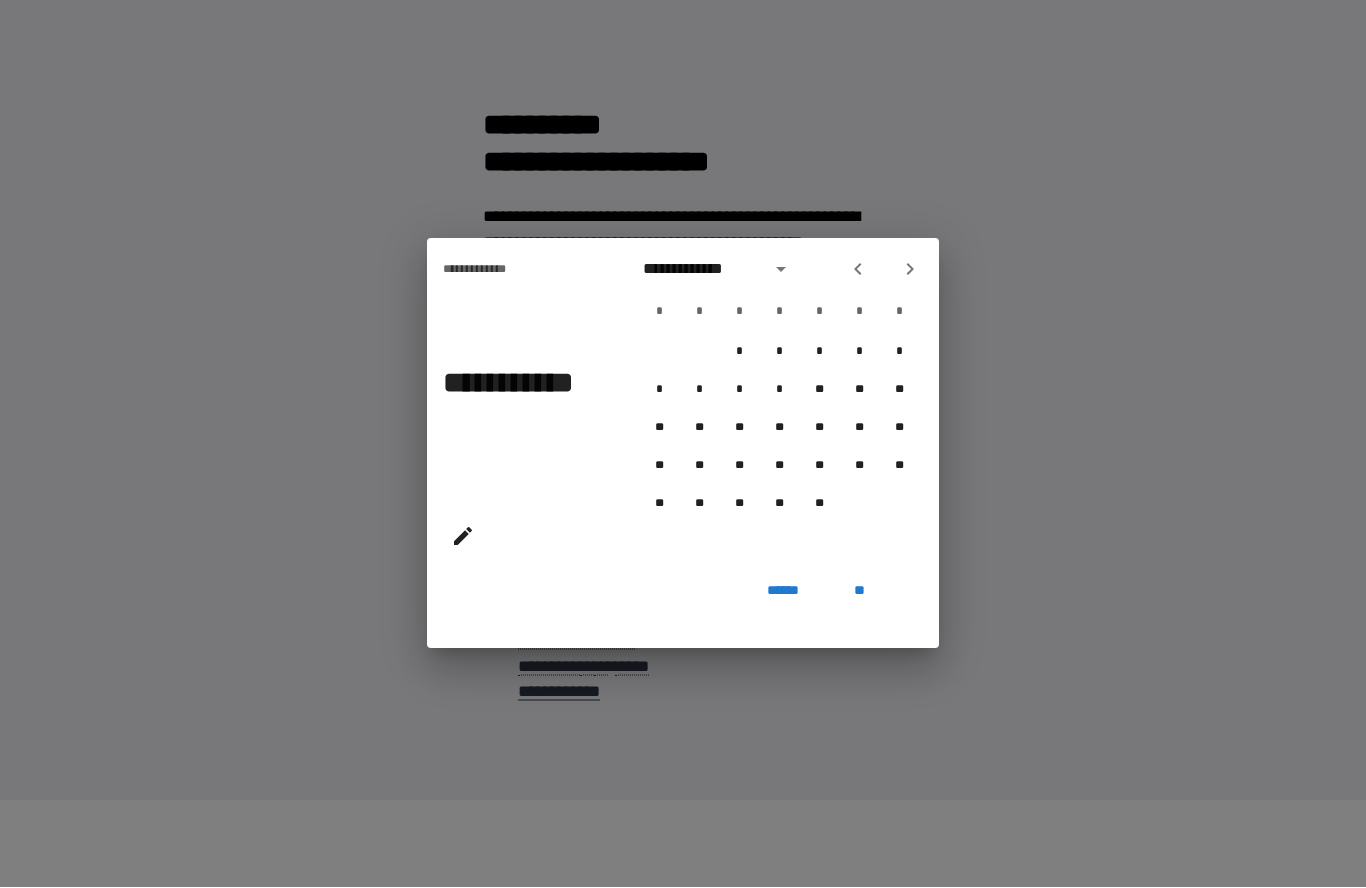 click 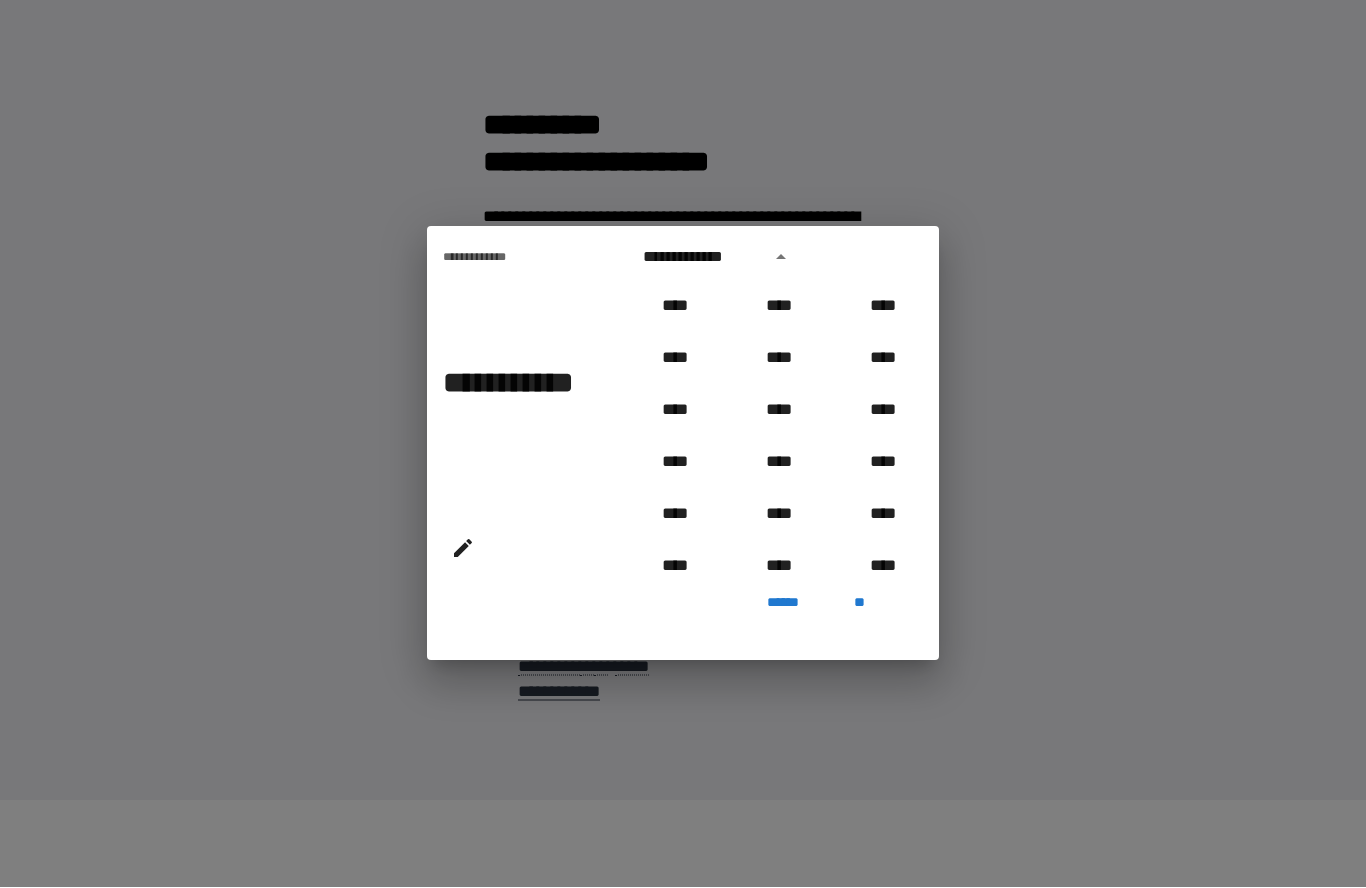 scroll, scrollTop: 810, scrollLeft: 0, axis: vertical 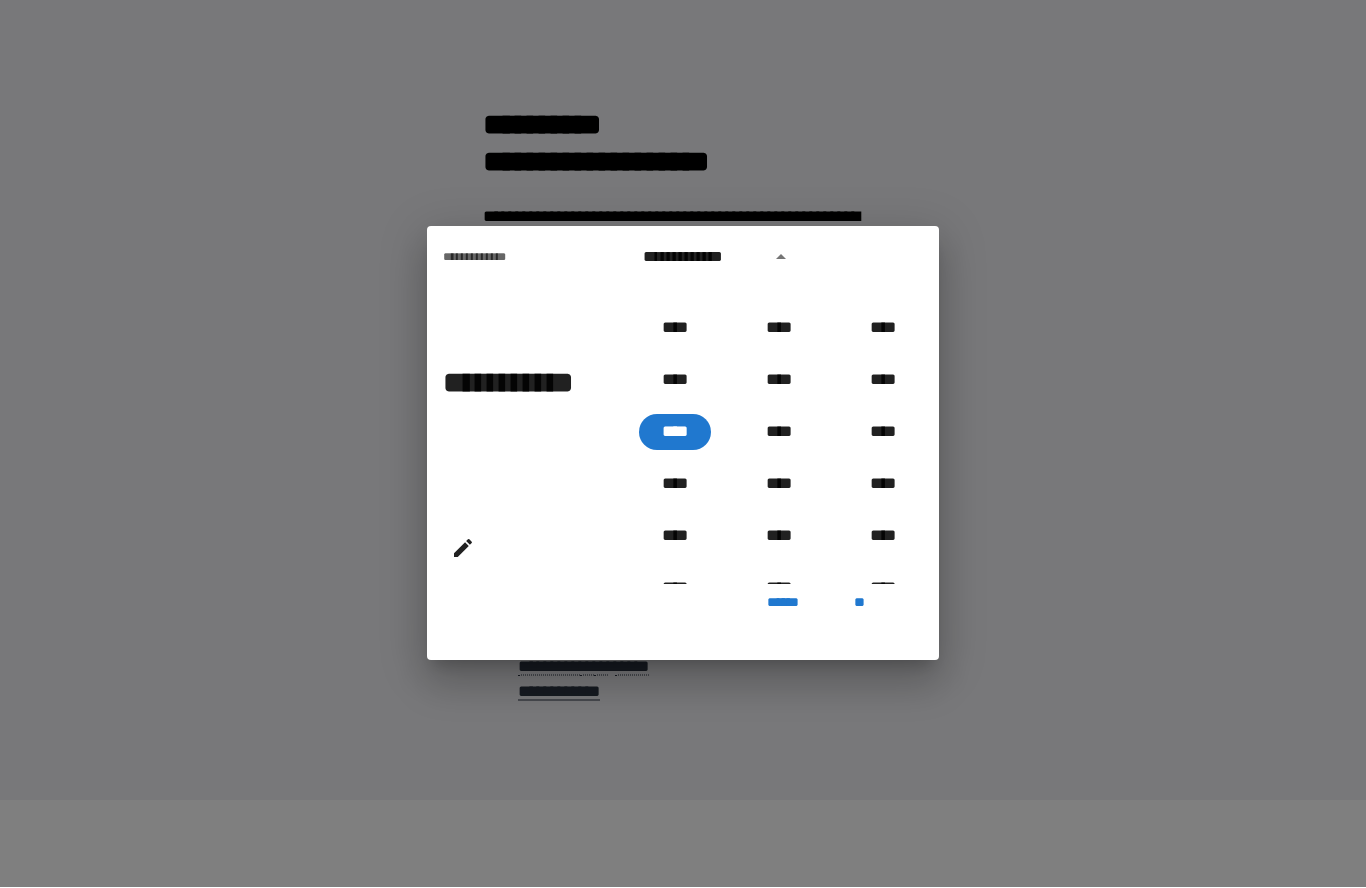 click on "**********" at bounding box center [515, 402] 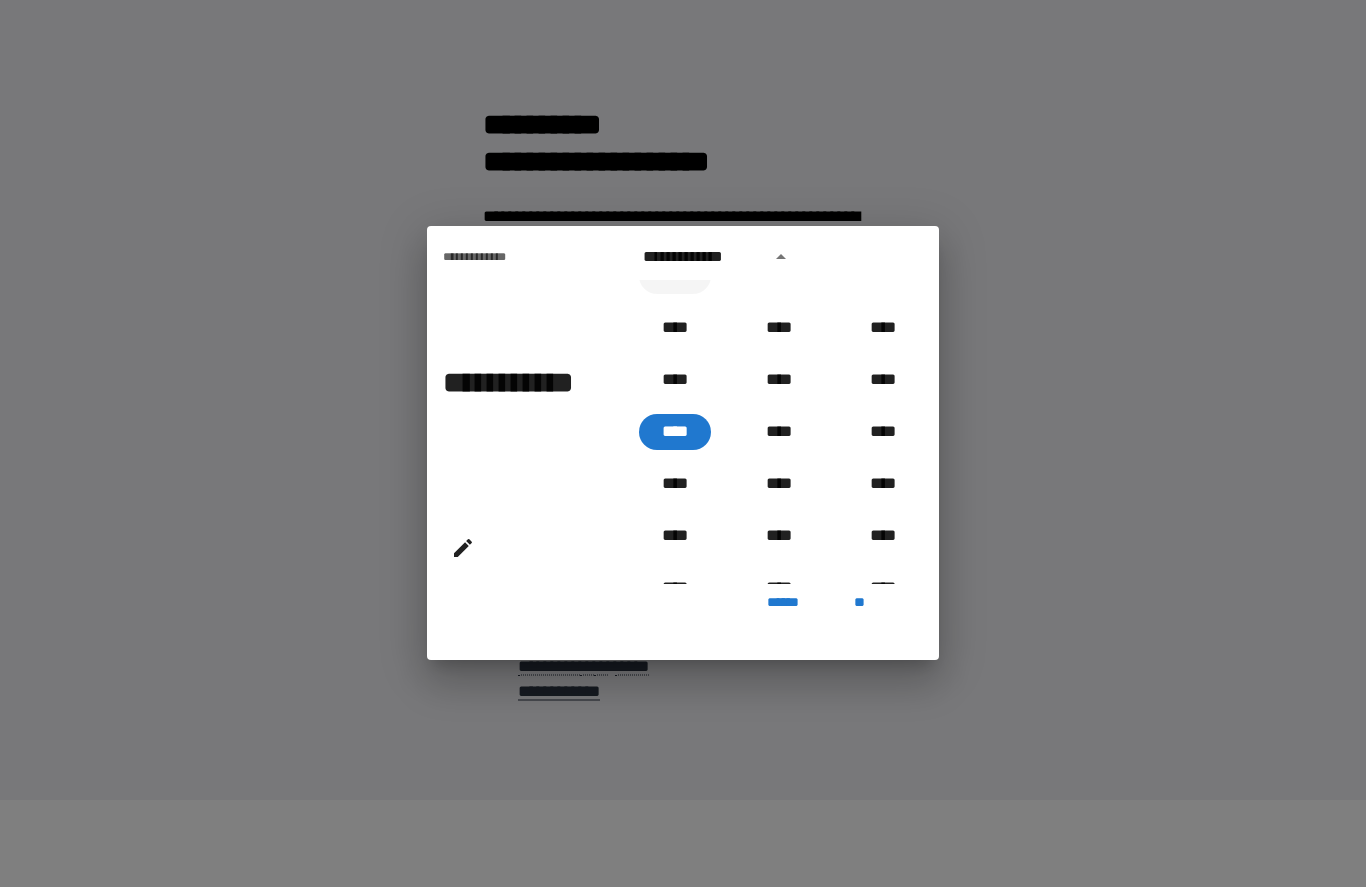 click on "****" at bounding box center [675, 277] 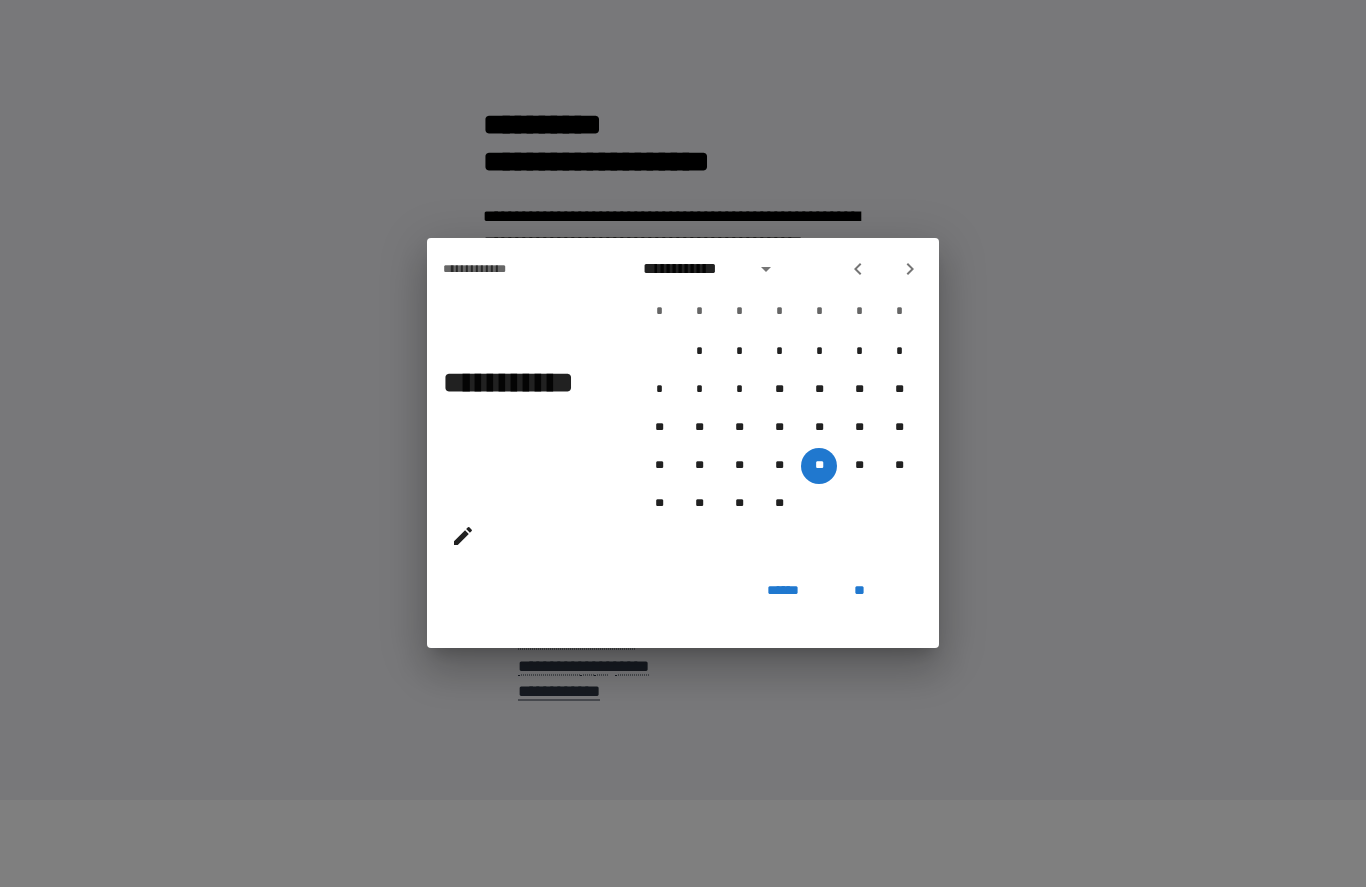 click at bounding box center [766, 270] 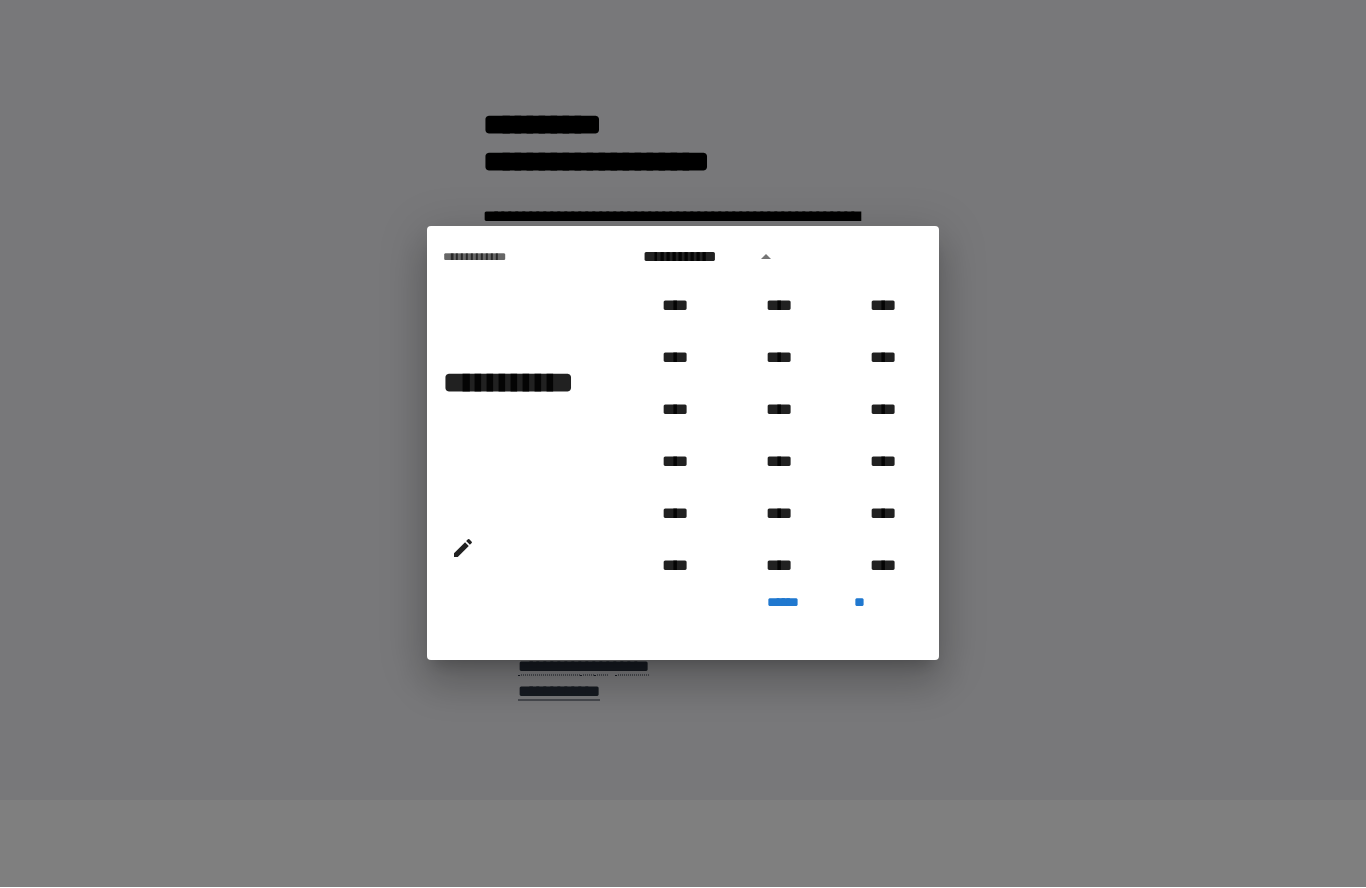 scroll, scrollTop: 654, scrollLeft: 0, axis: vertical 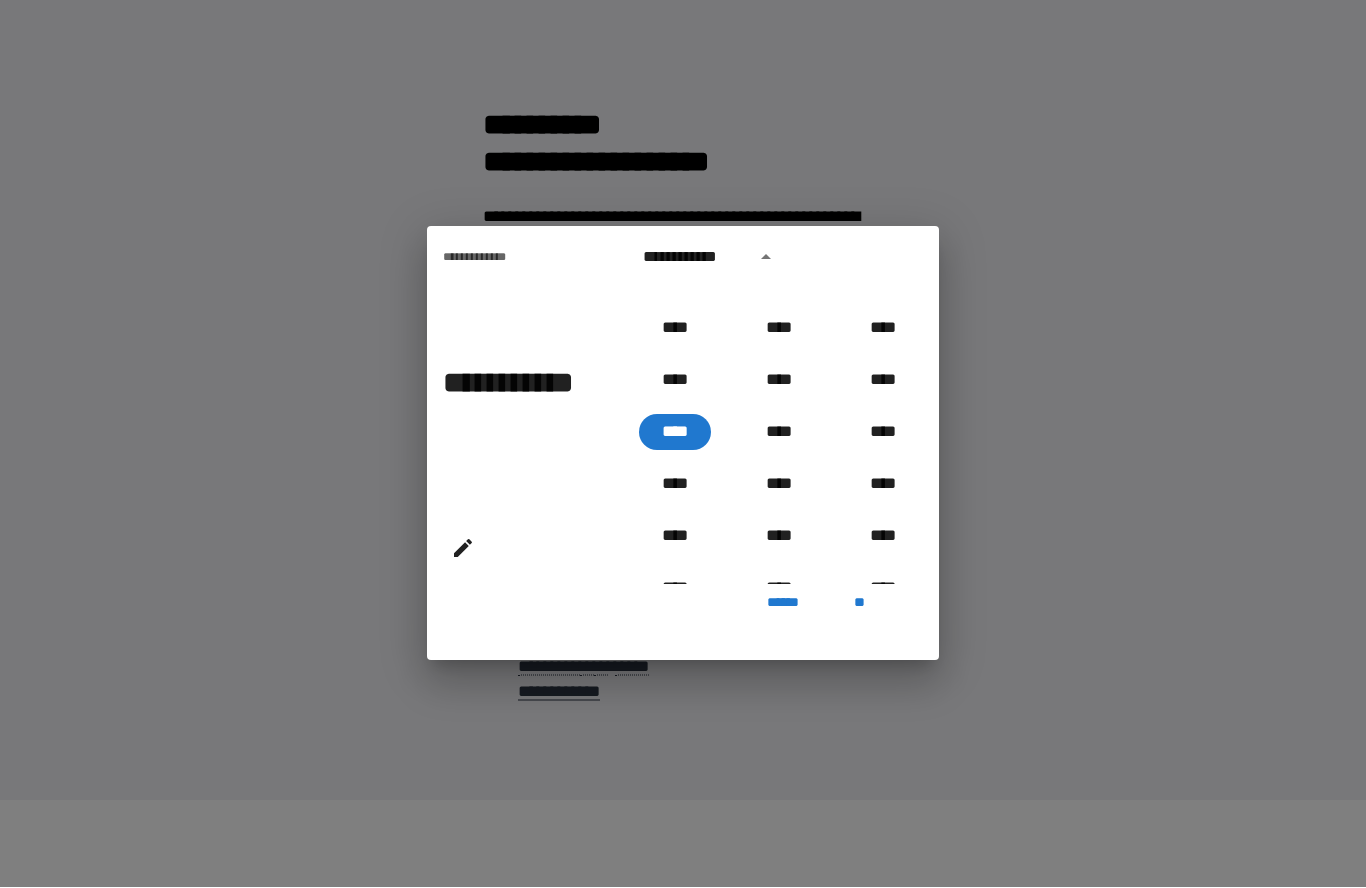 click 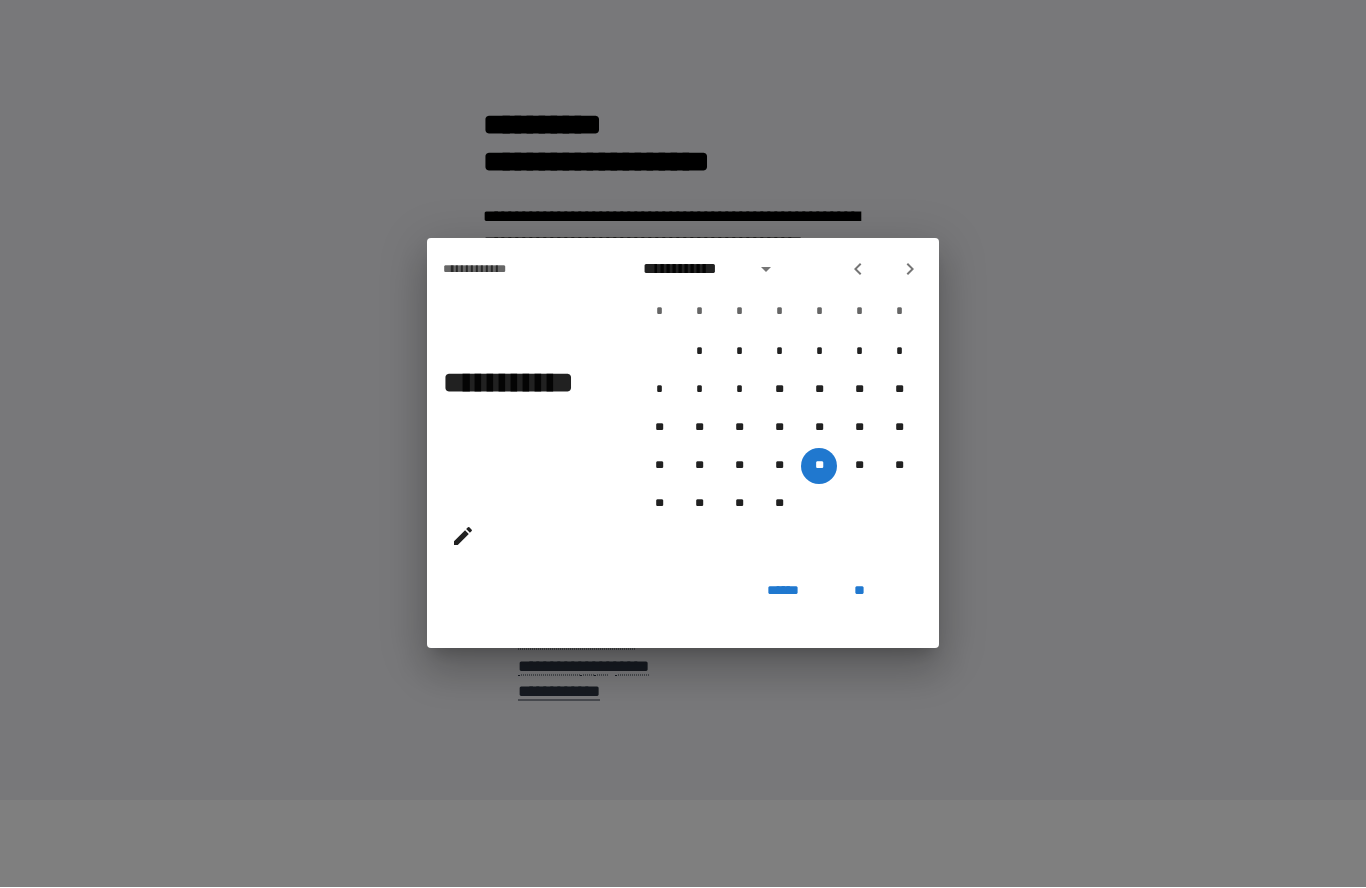 click 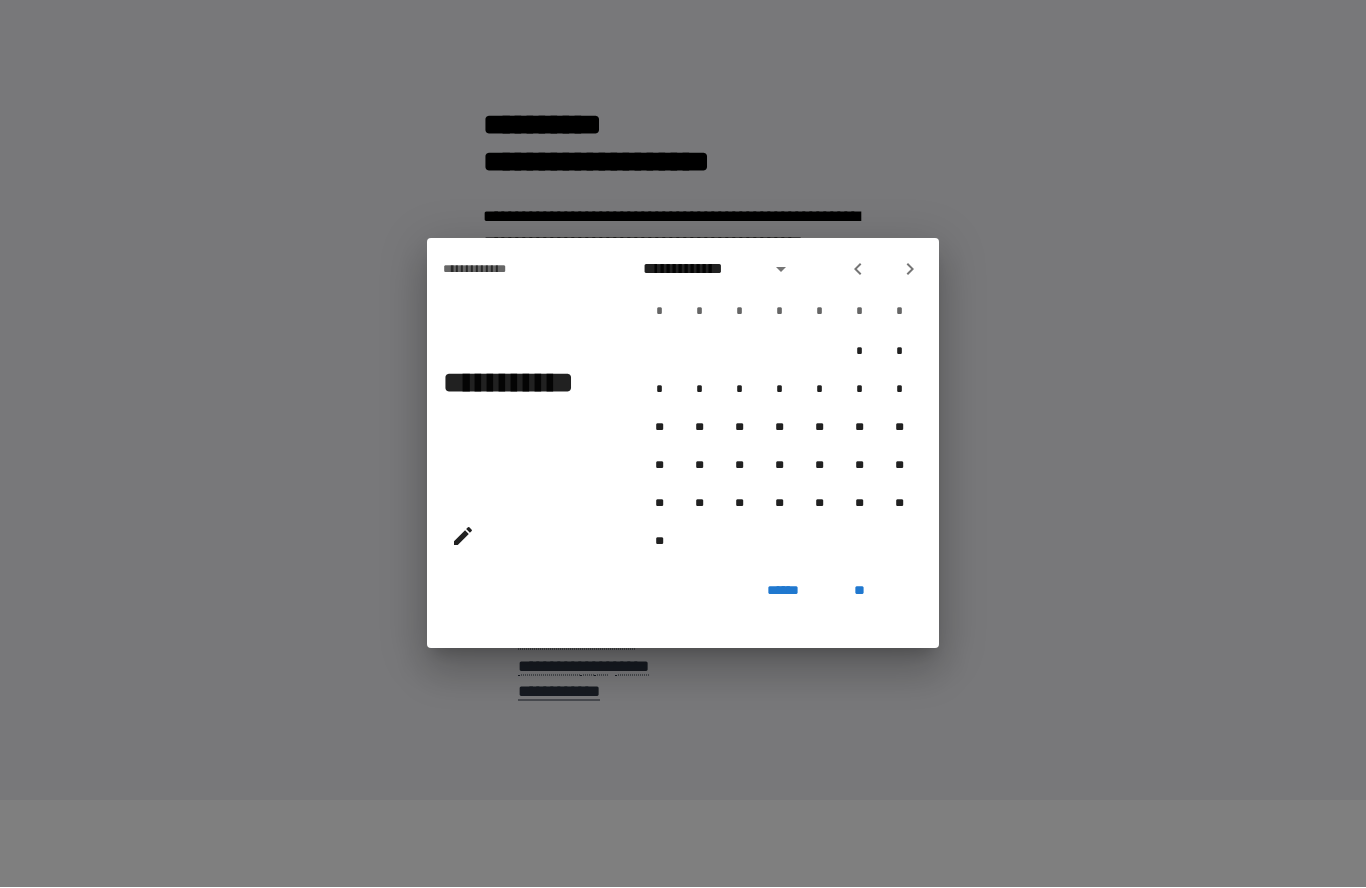 click 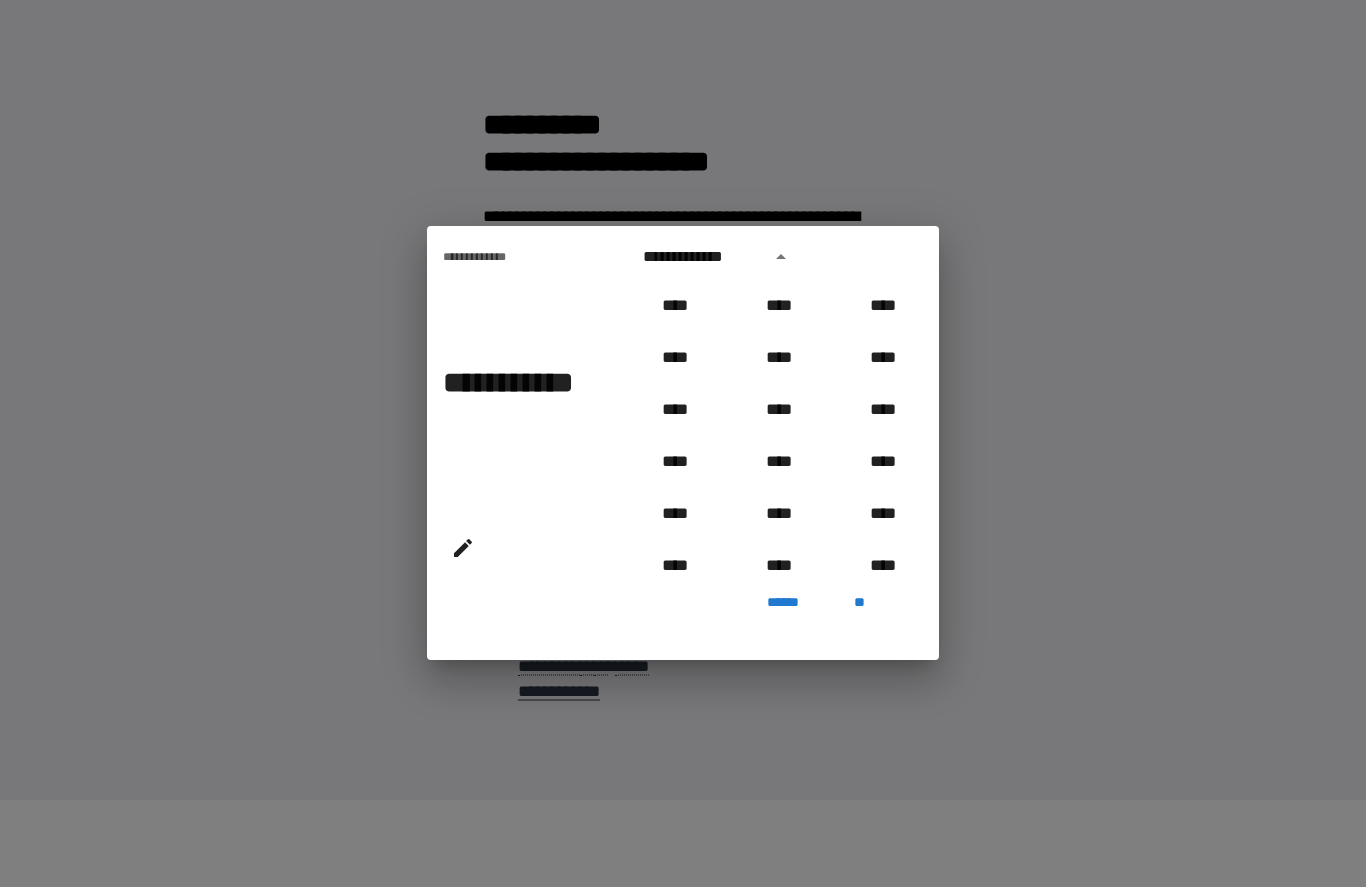 scroll, scrollTop: 654, scrollLeft: 0, axis: vertical 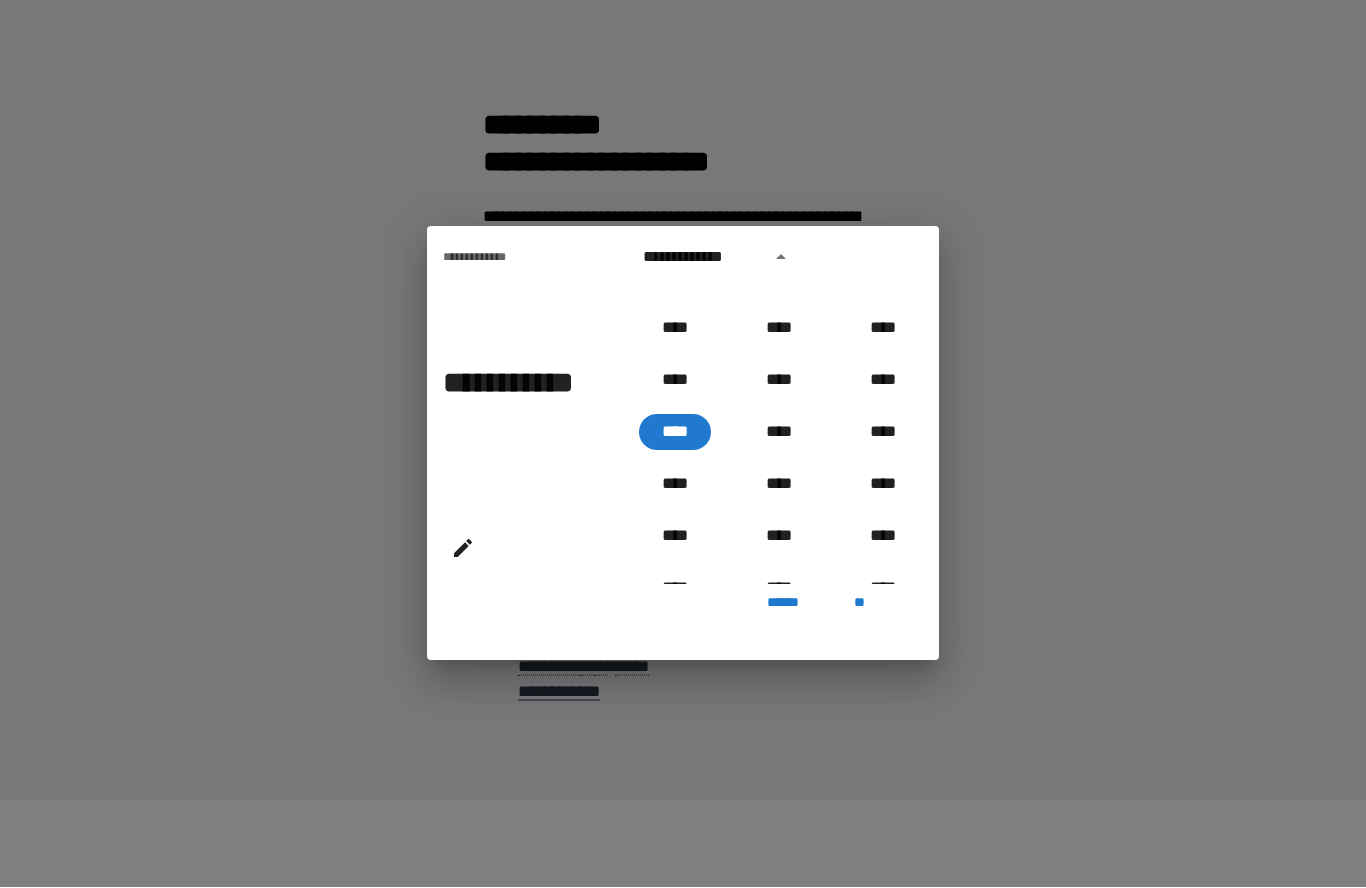 click on "******" at bounding box center (783, 603) 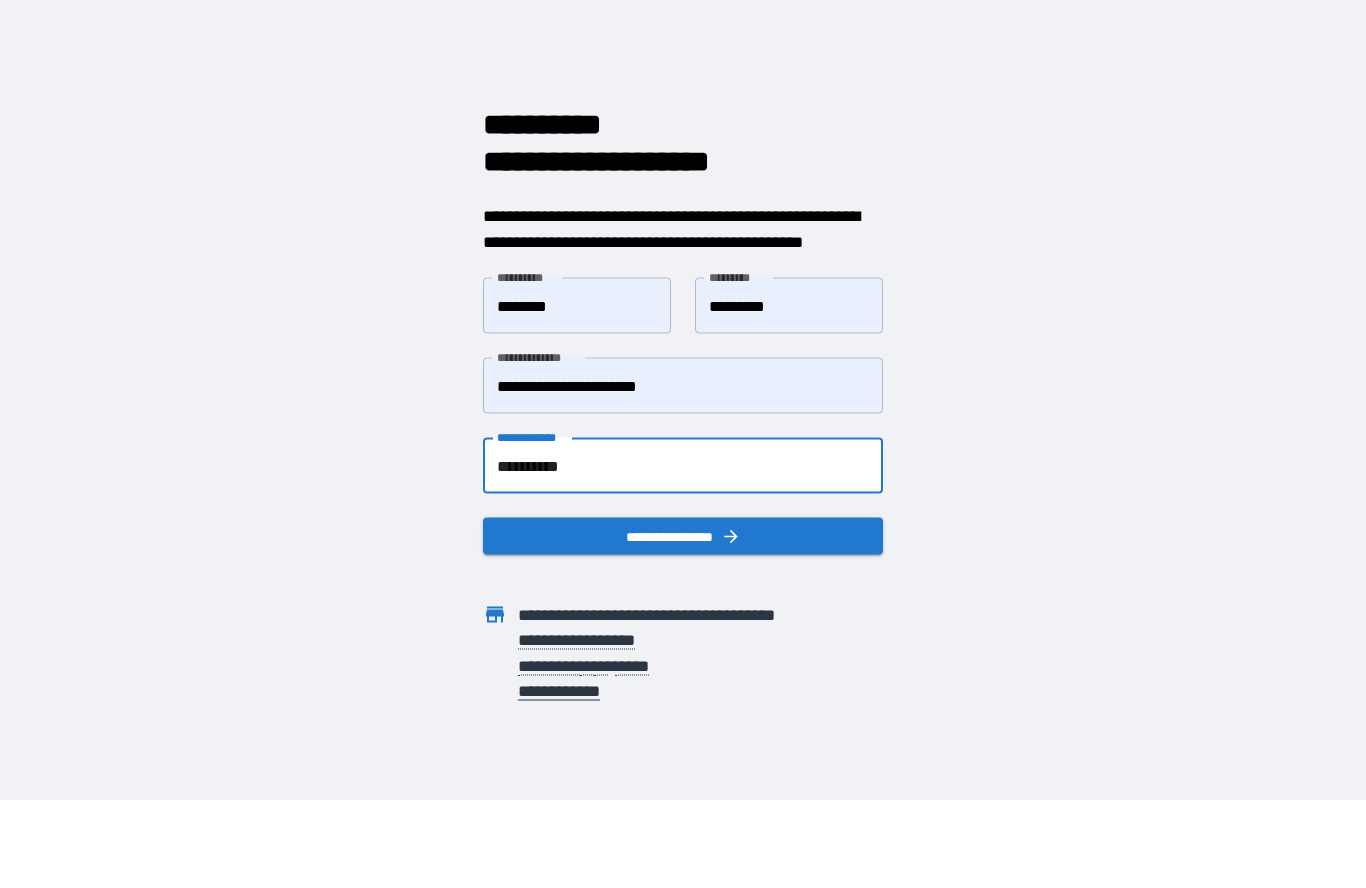 click on "**********" at bounding box center [683, 467] 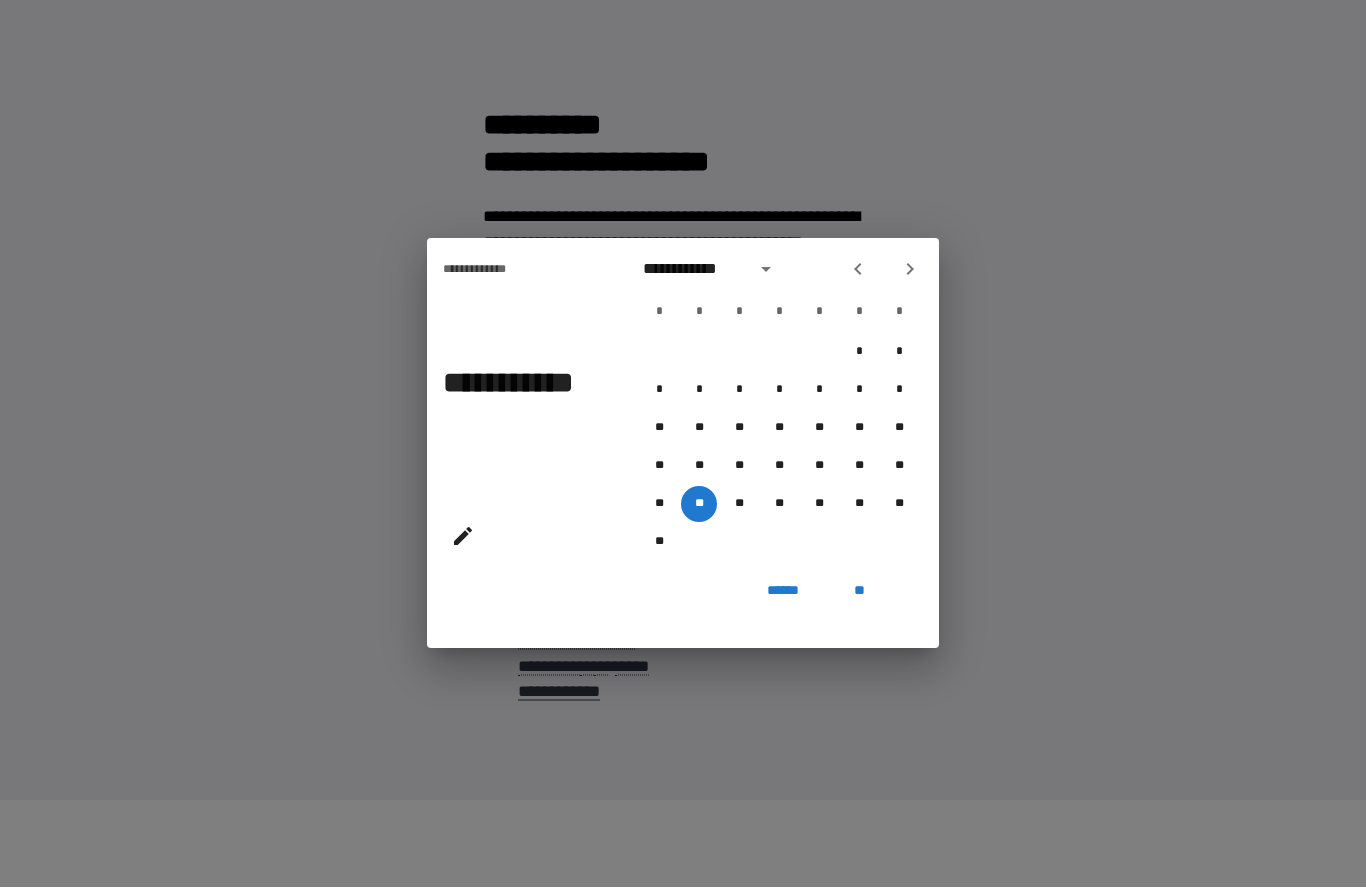 click on "**" at bounding box center [859, 591] 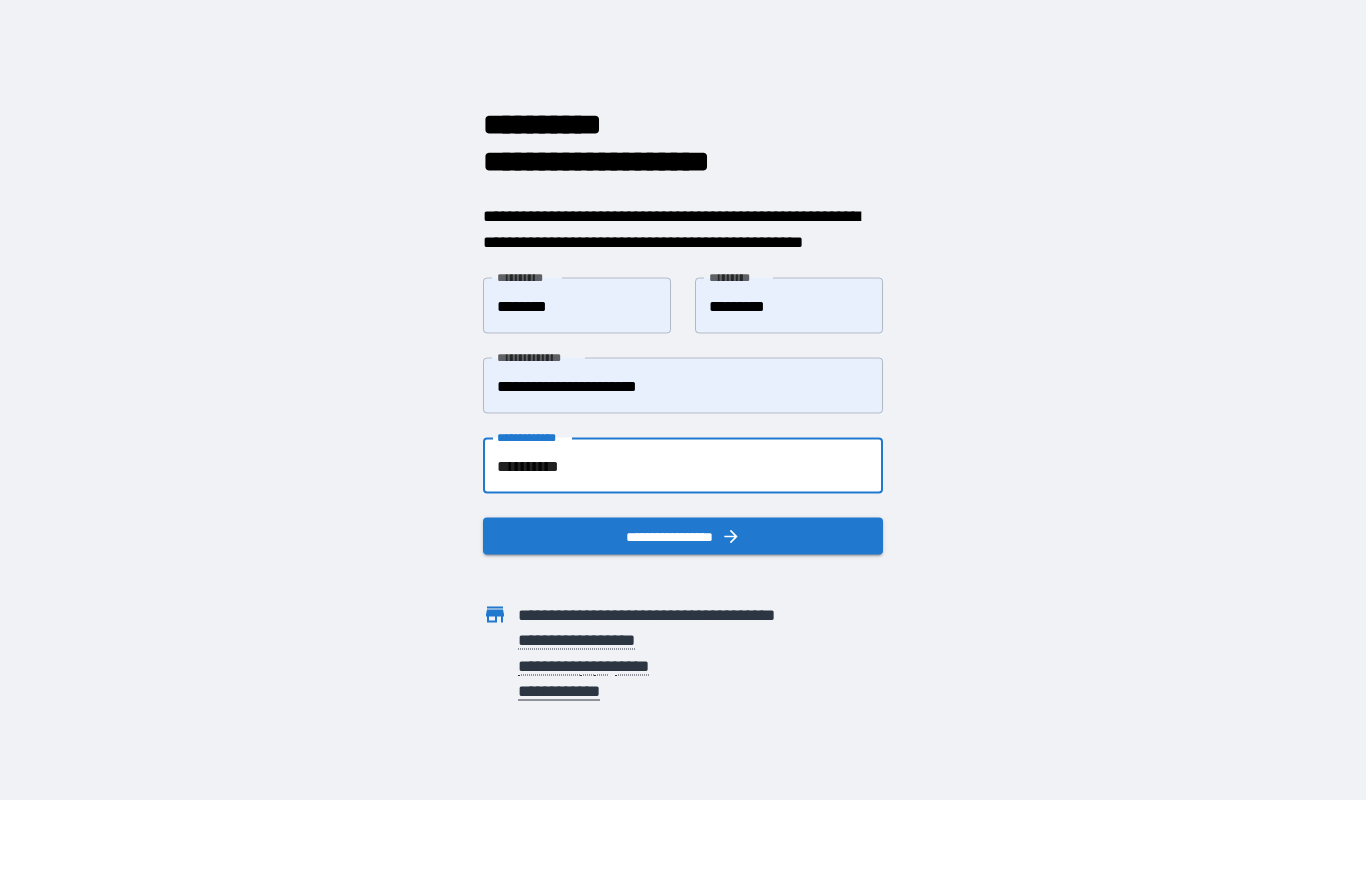 click on "**********" at bounding box center [683, 467] 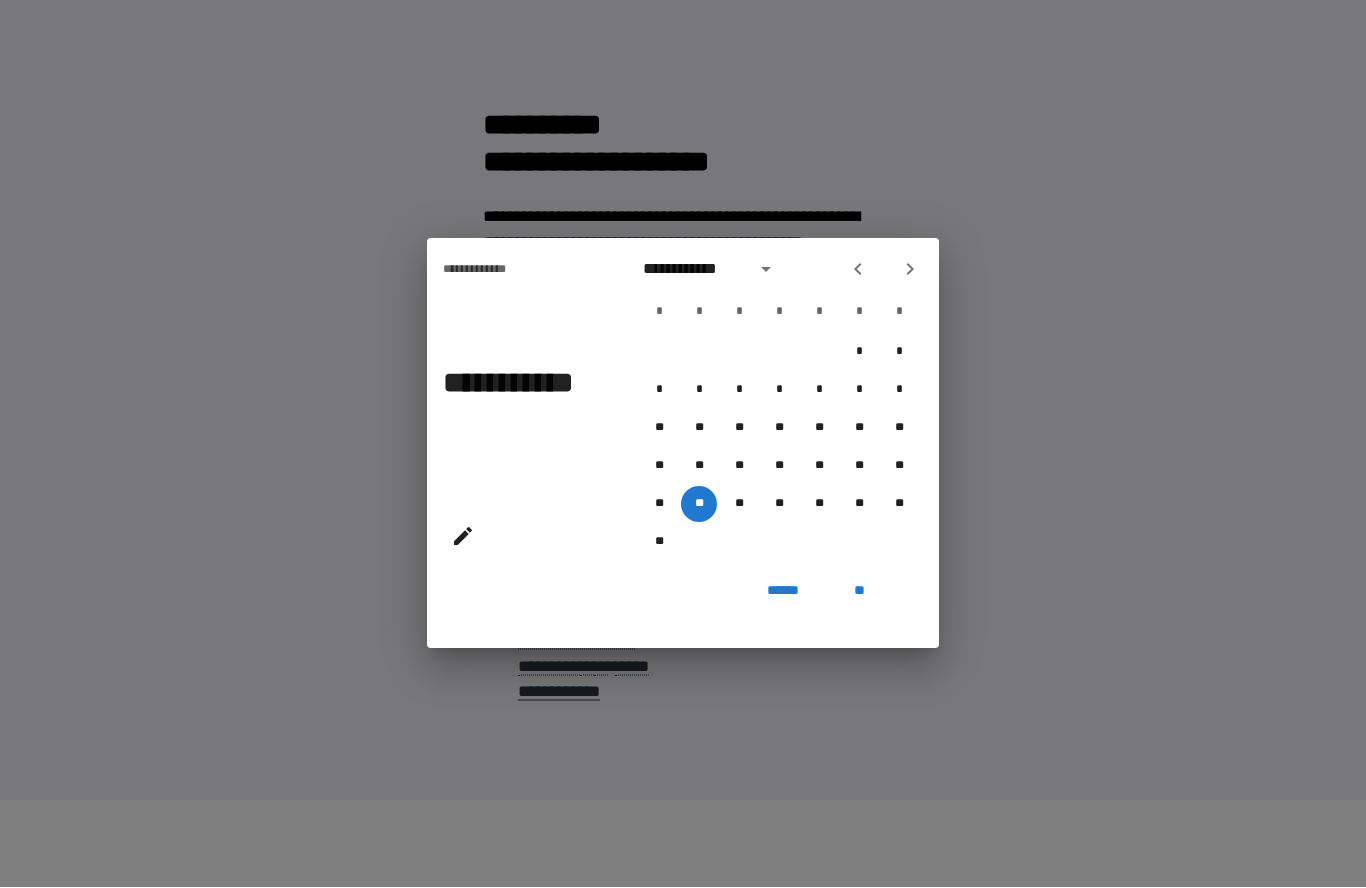 click on "**" at bounding box center [859, 591] 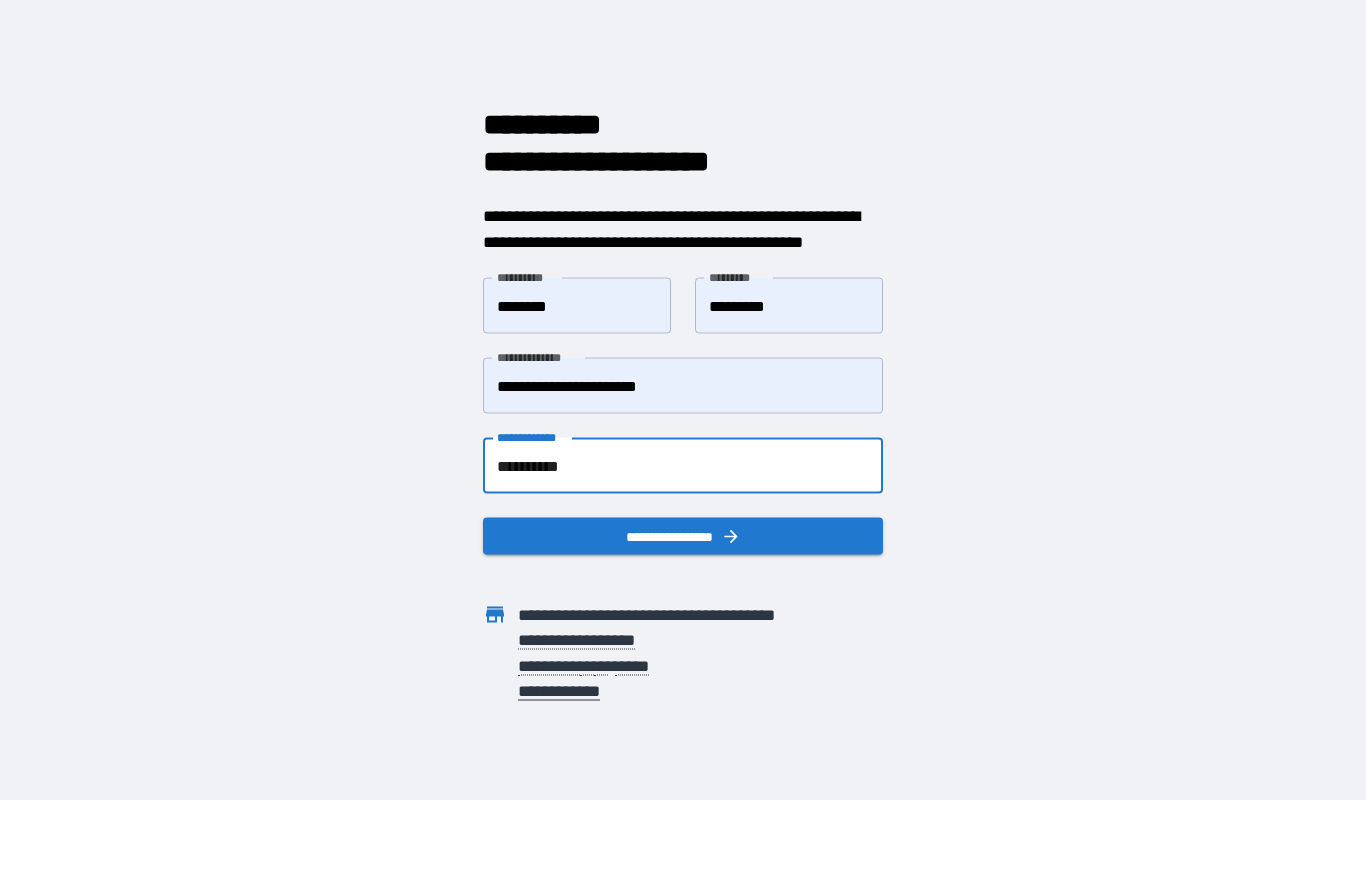 click on "**********" at bounding box center (683, 467) 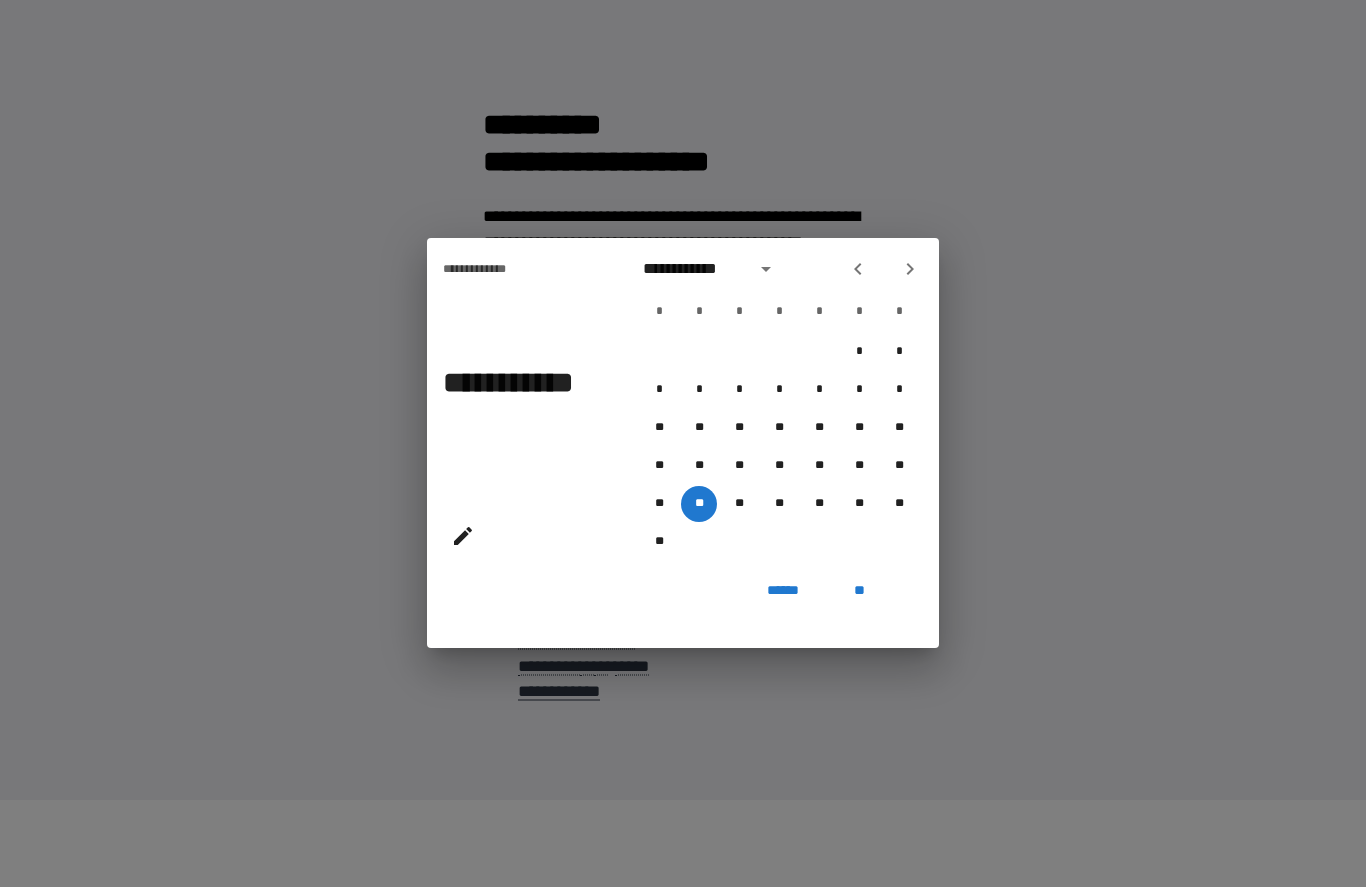 click on "******" at bounding box center (783, 591) 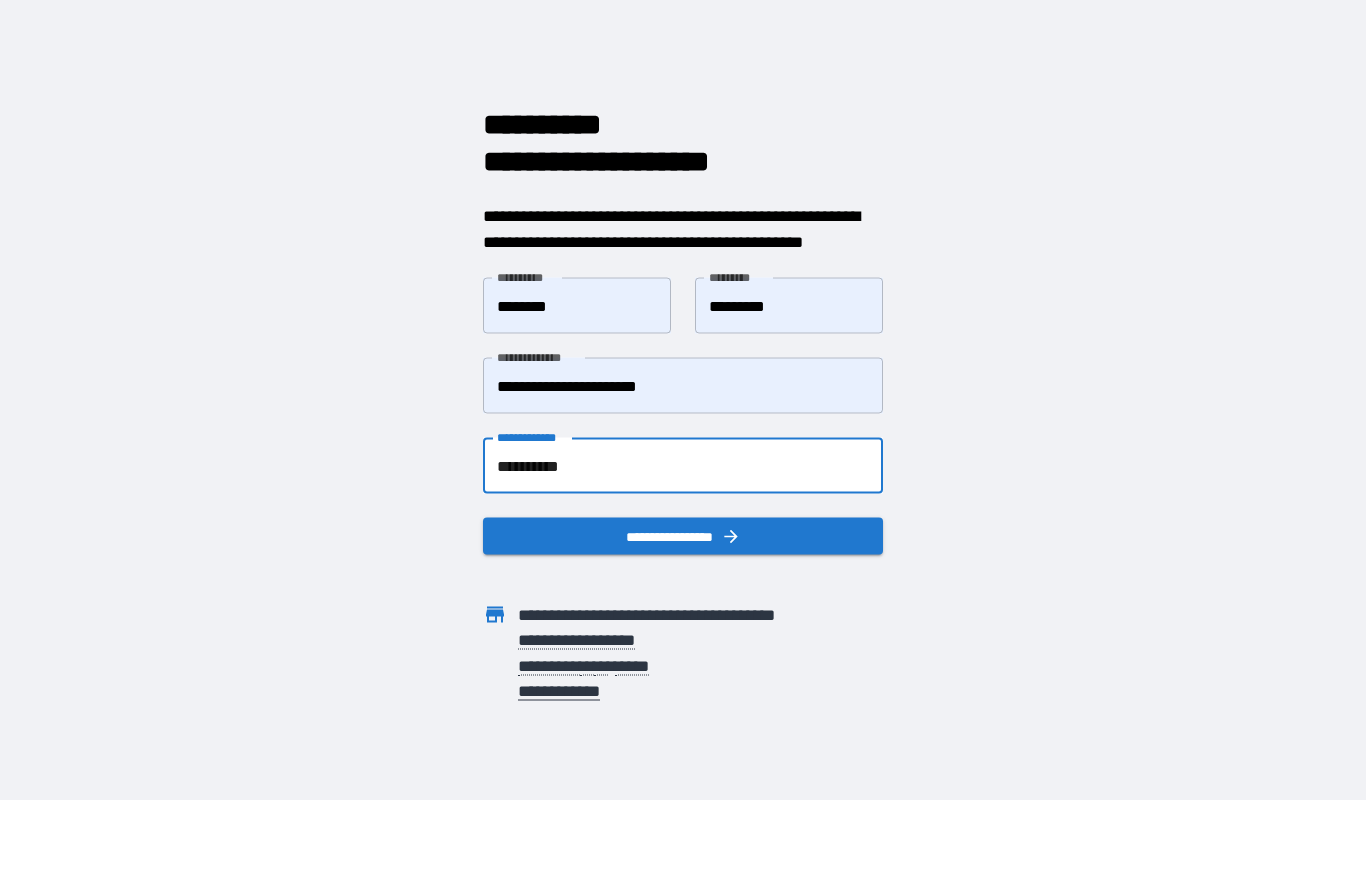 click on "**********" at bounding box center (683, 467) 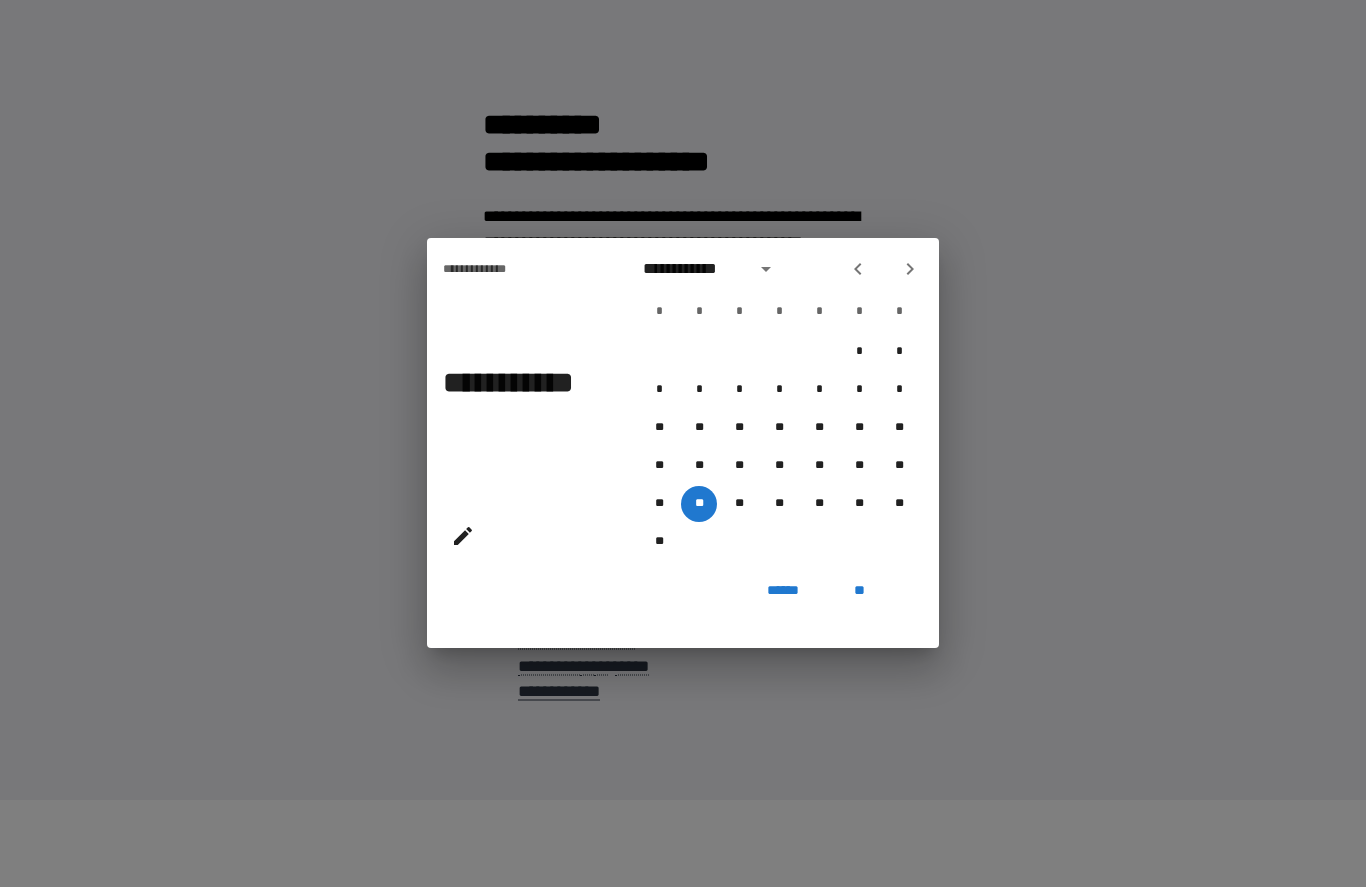 click 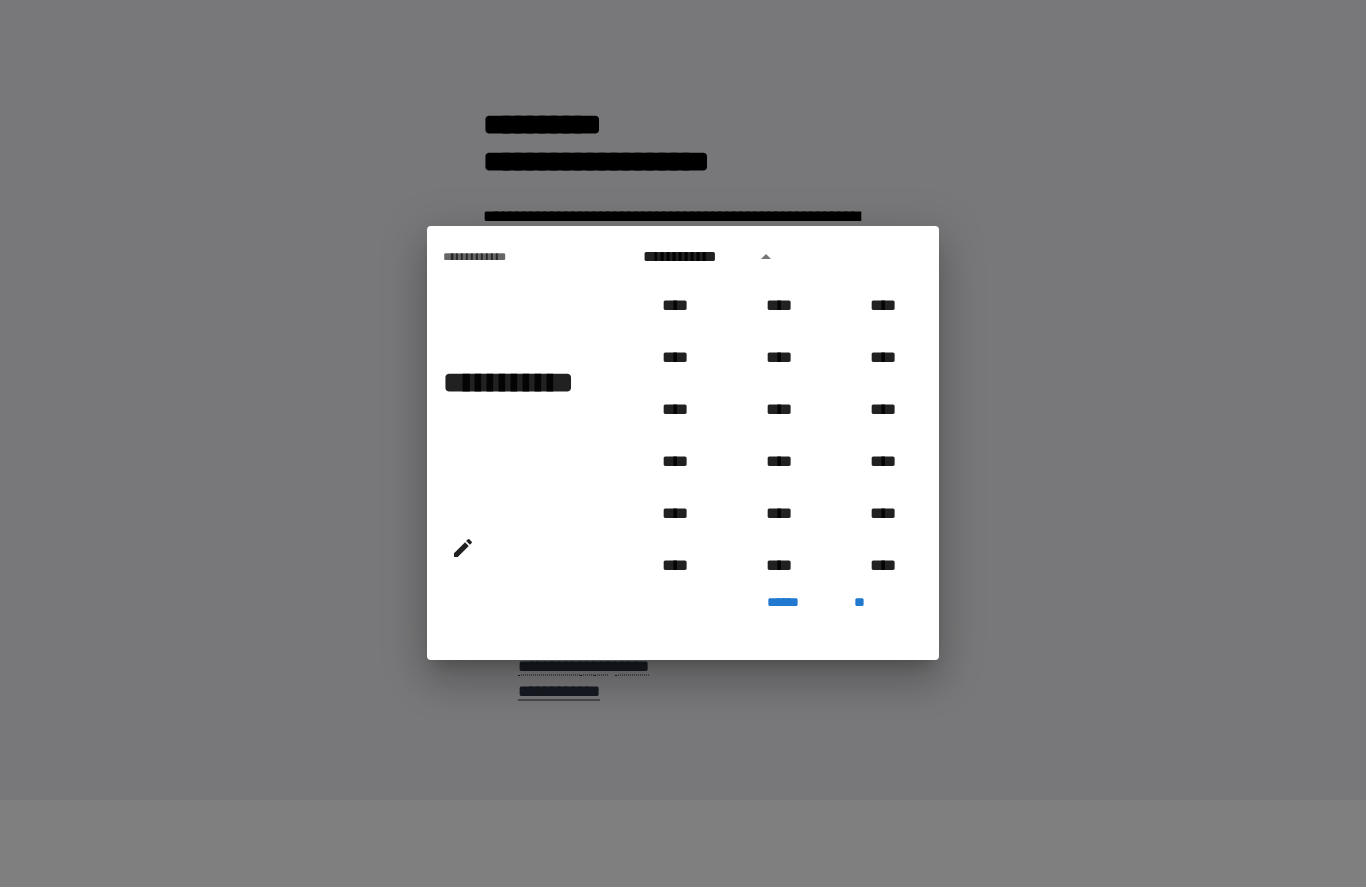 scroll, scrollTop: 810, scrollLeft: 0, axis: vertical 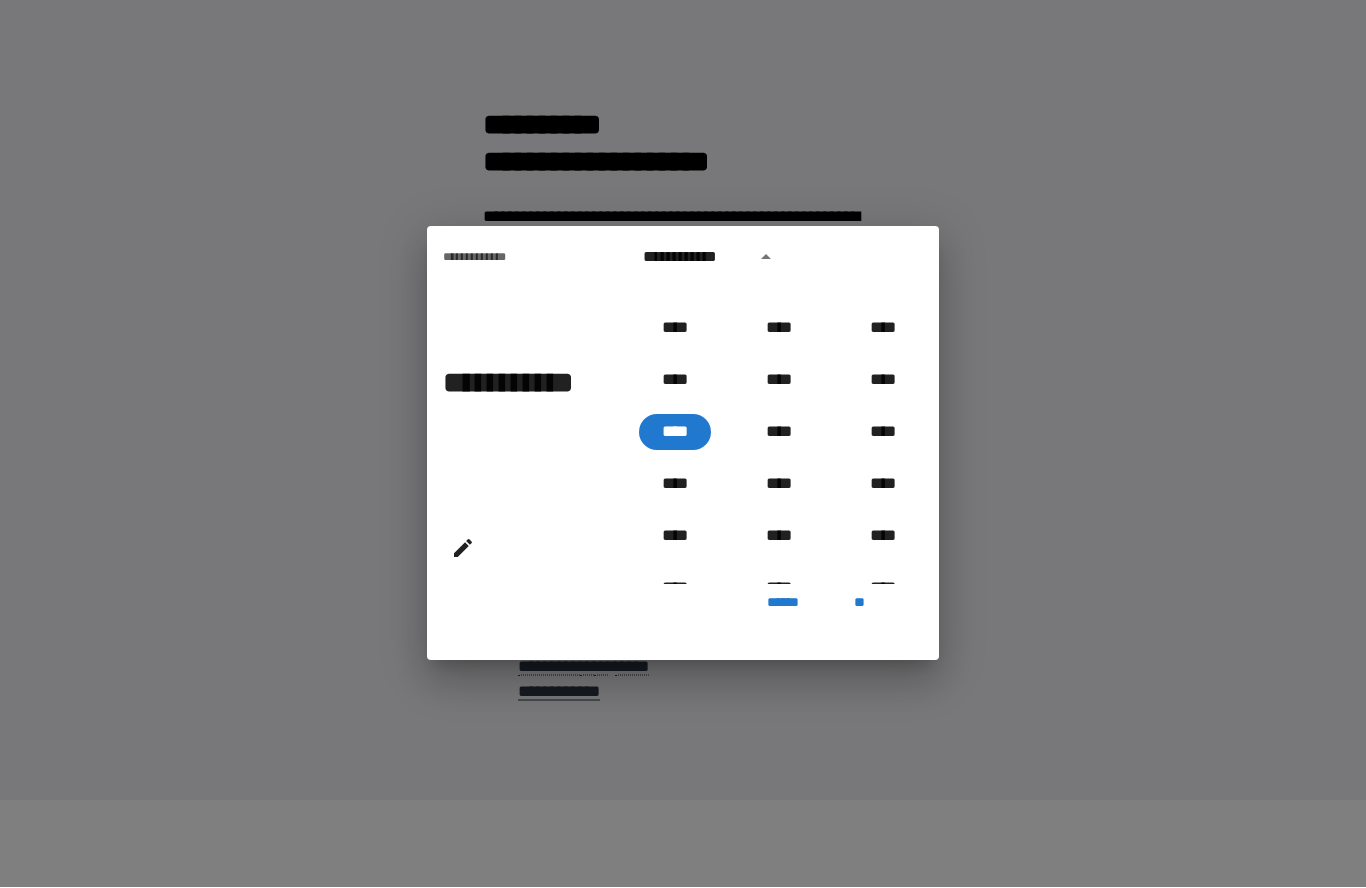 click 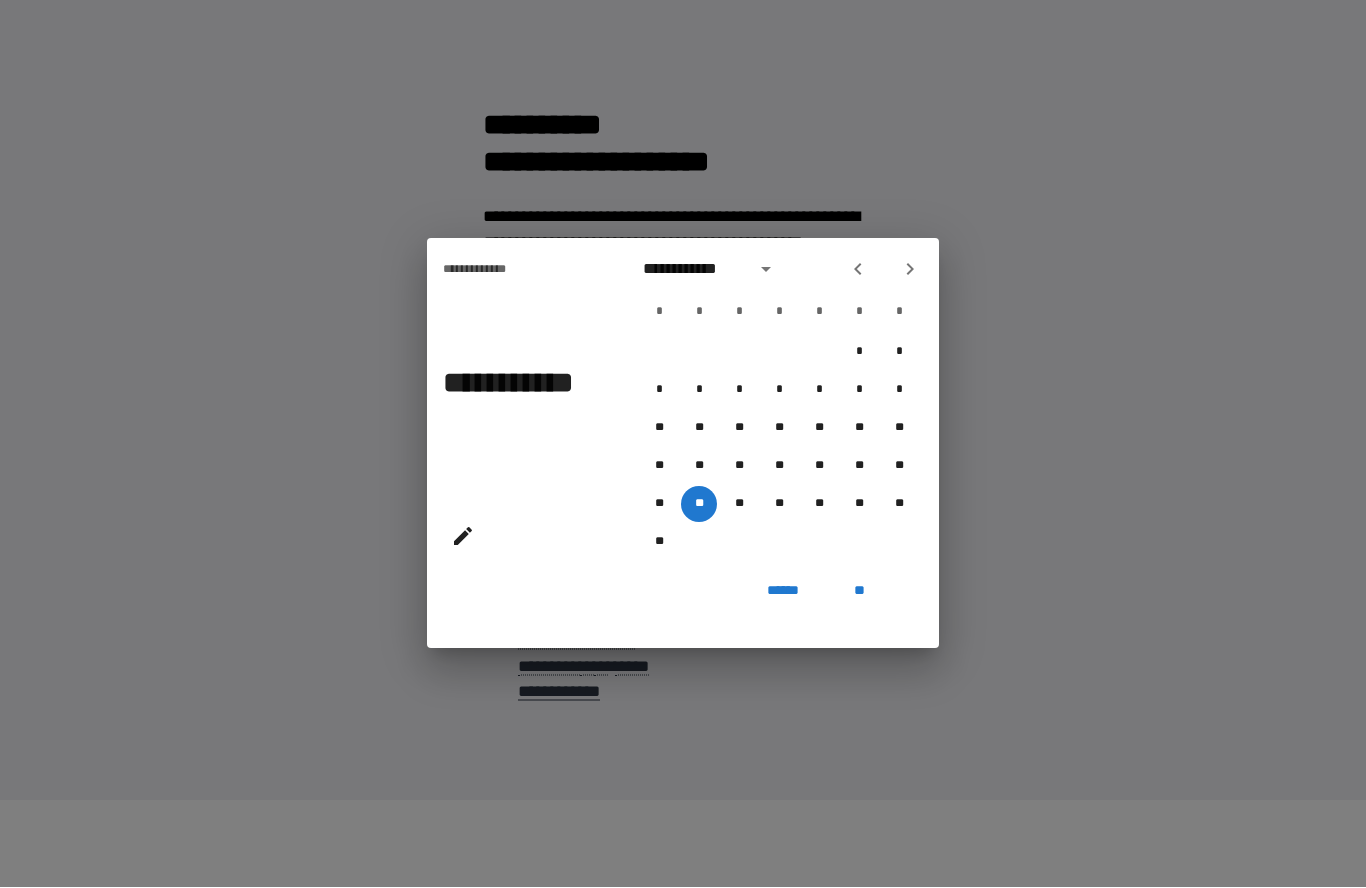 click 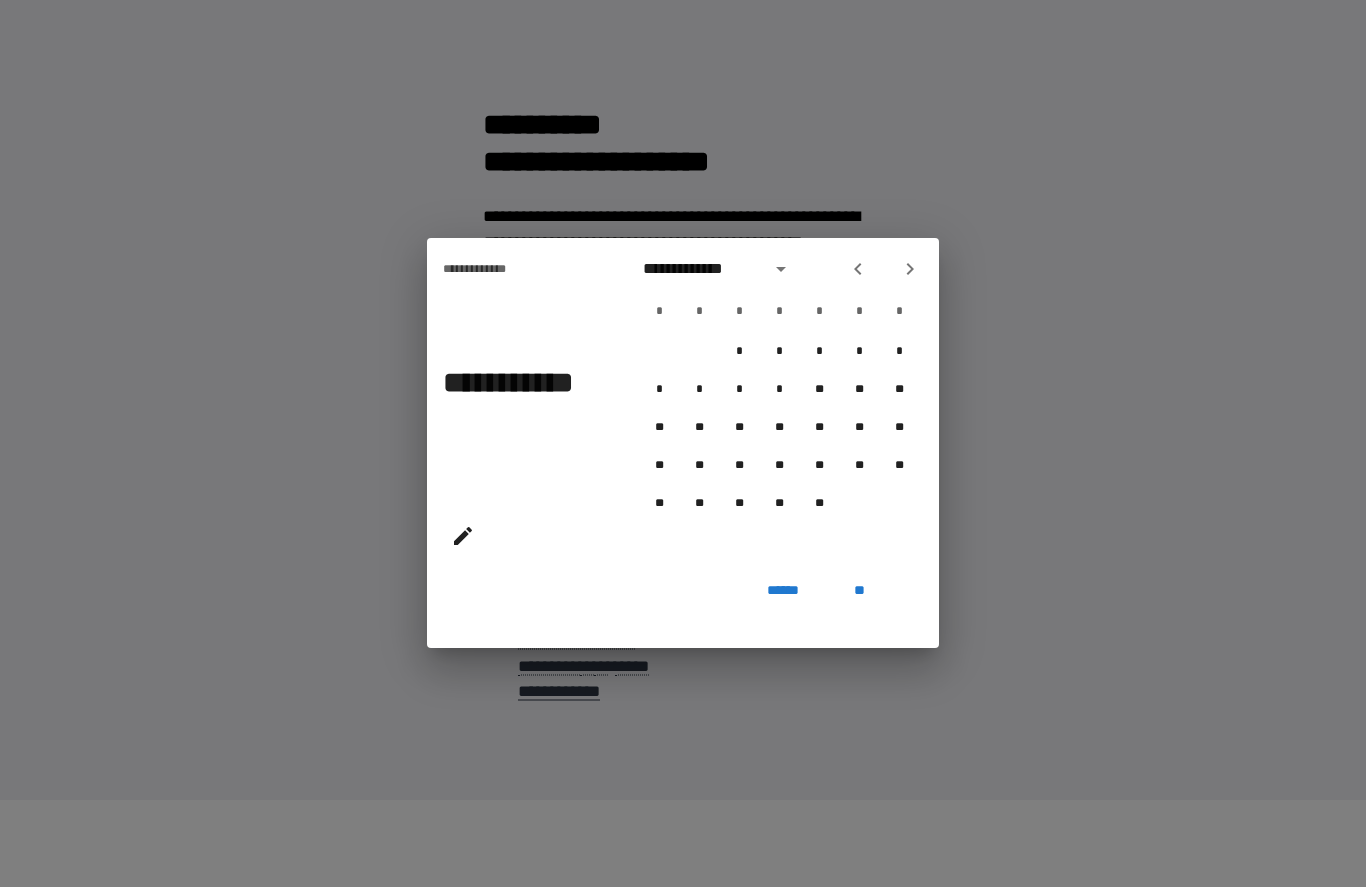 click 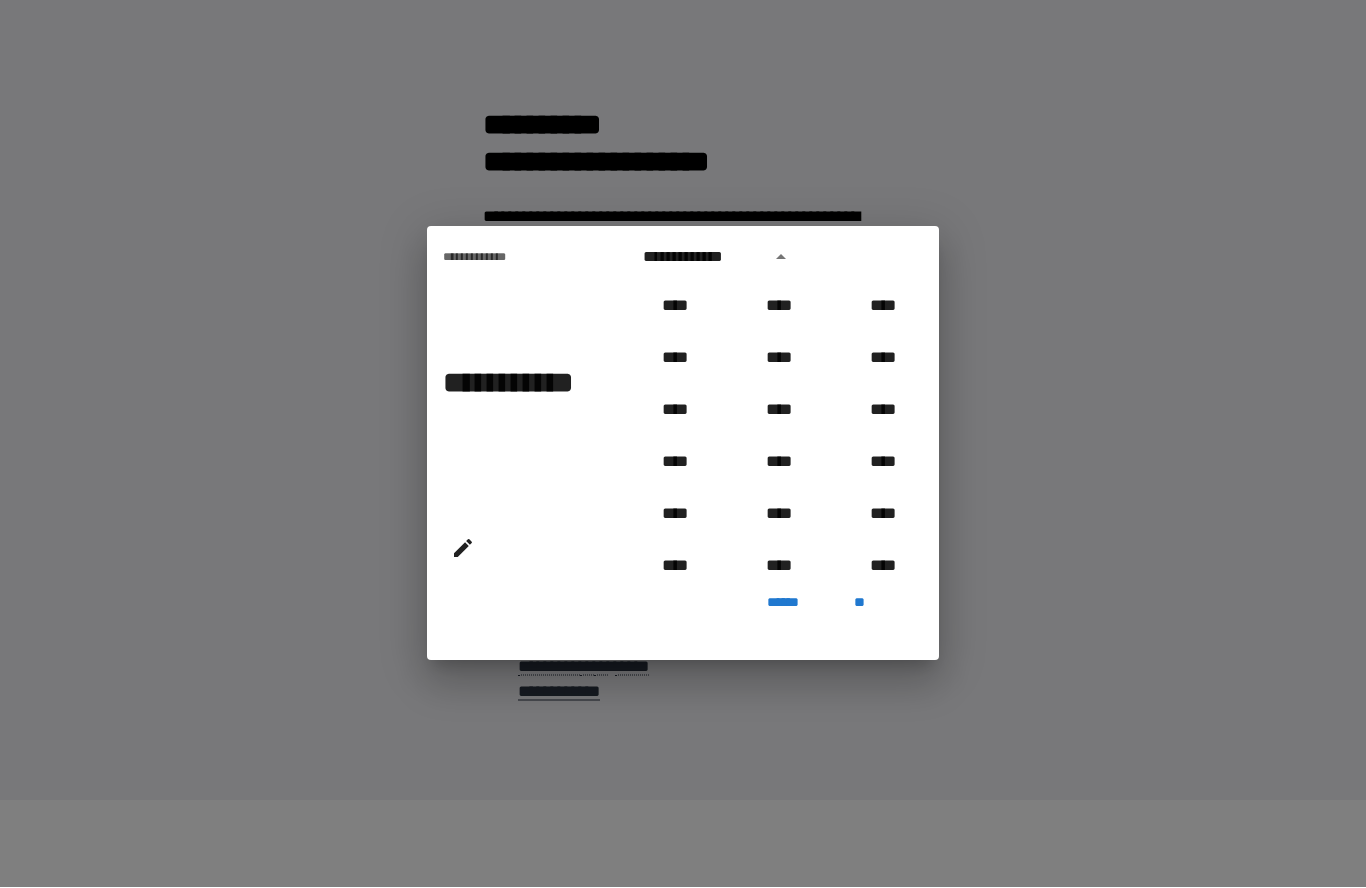 scroll, scrollTop: 810, scrollLeft: 0, axis: vertical 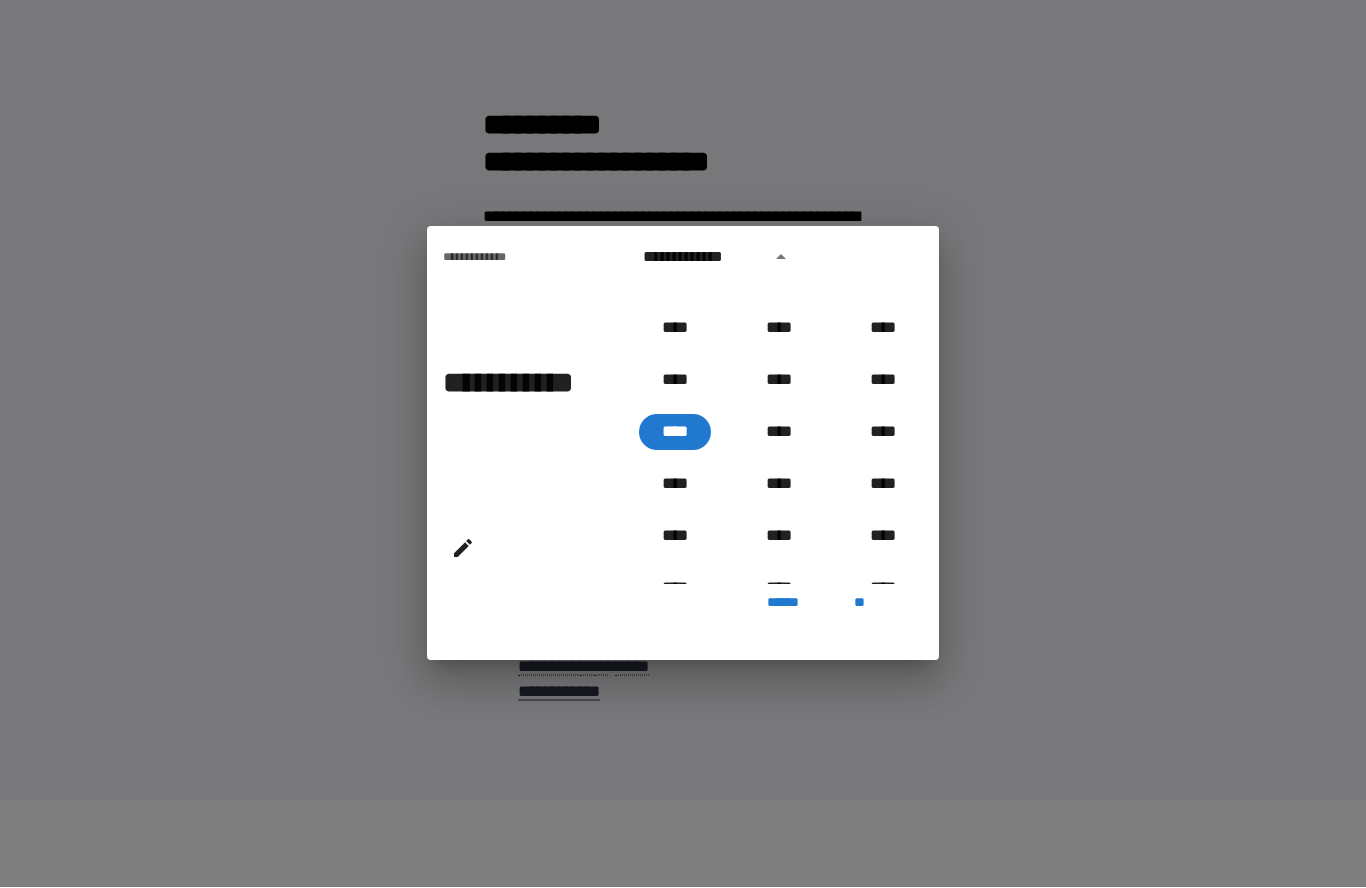 click on "****" at bounding box center (675, 433) 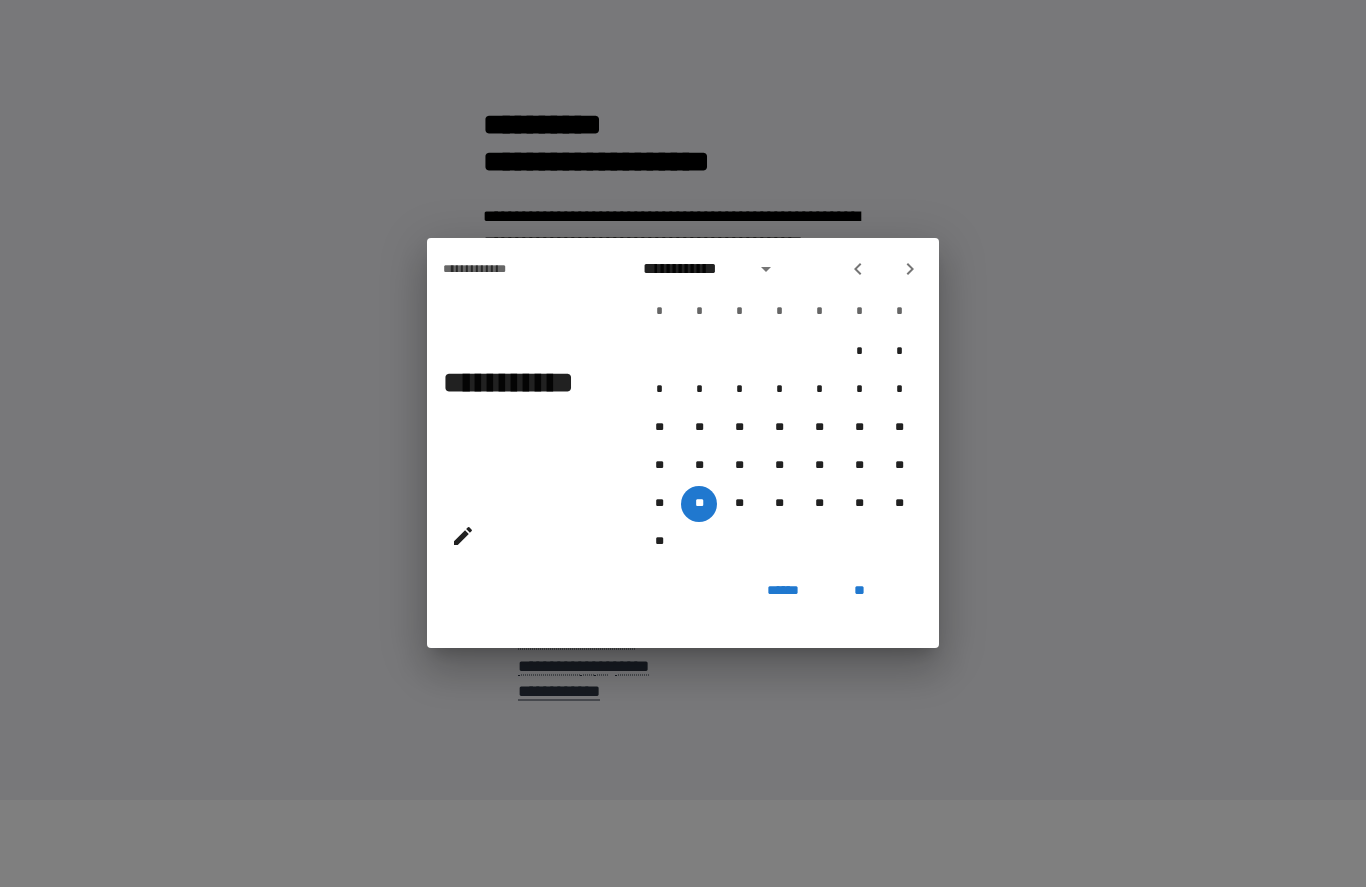 click 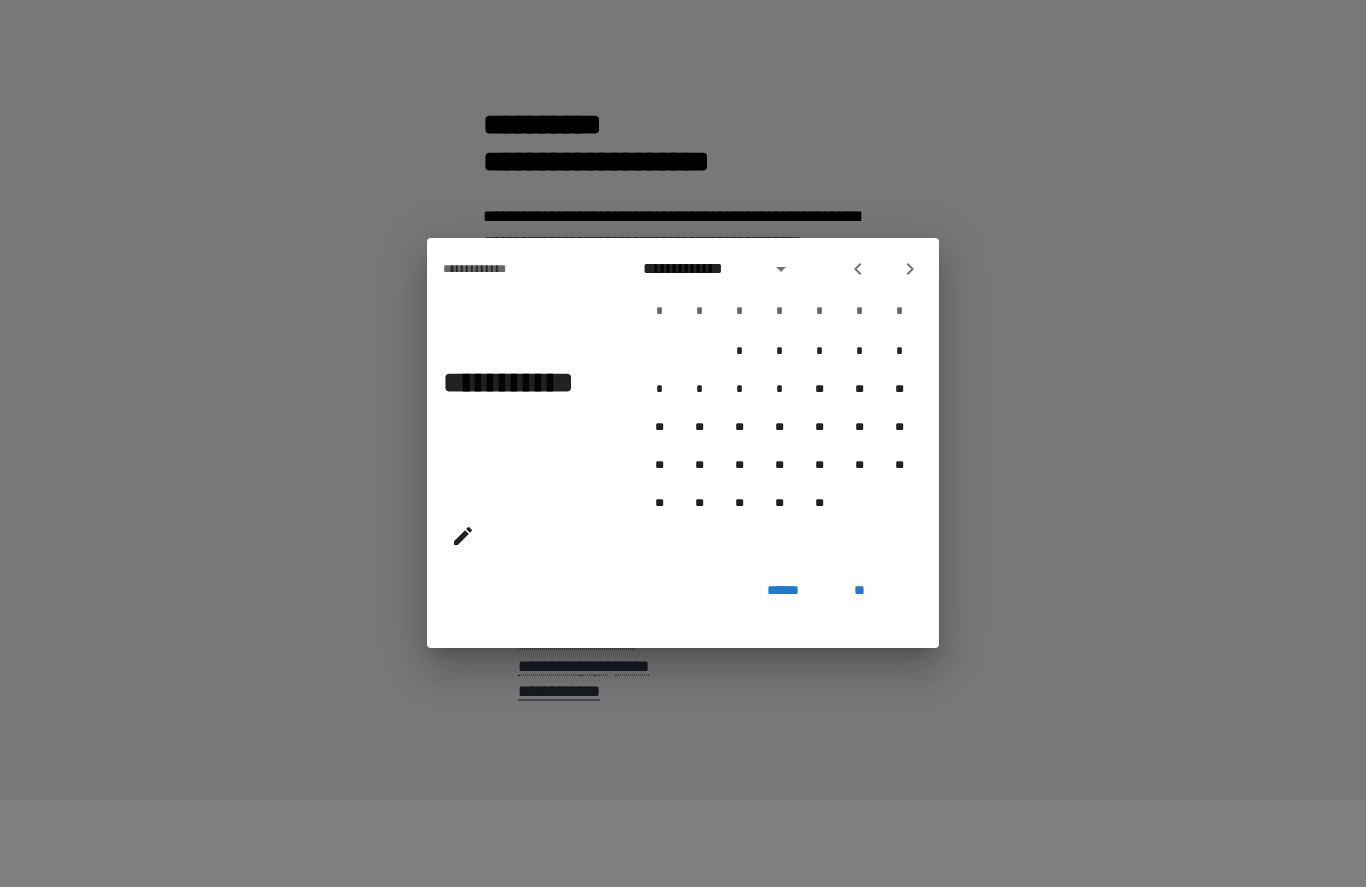 click 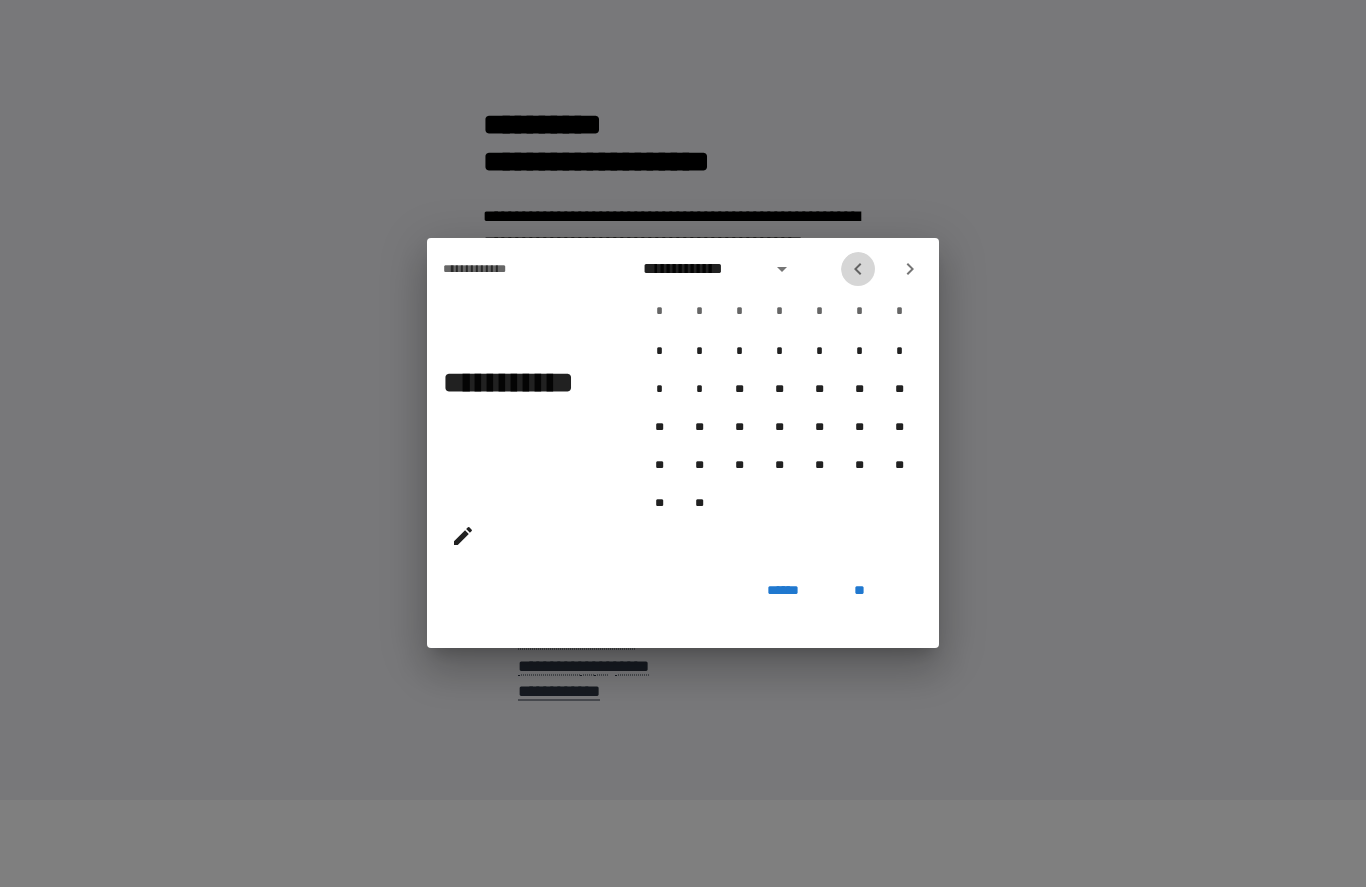 click at bounding box center (858, 270) 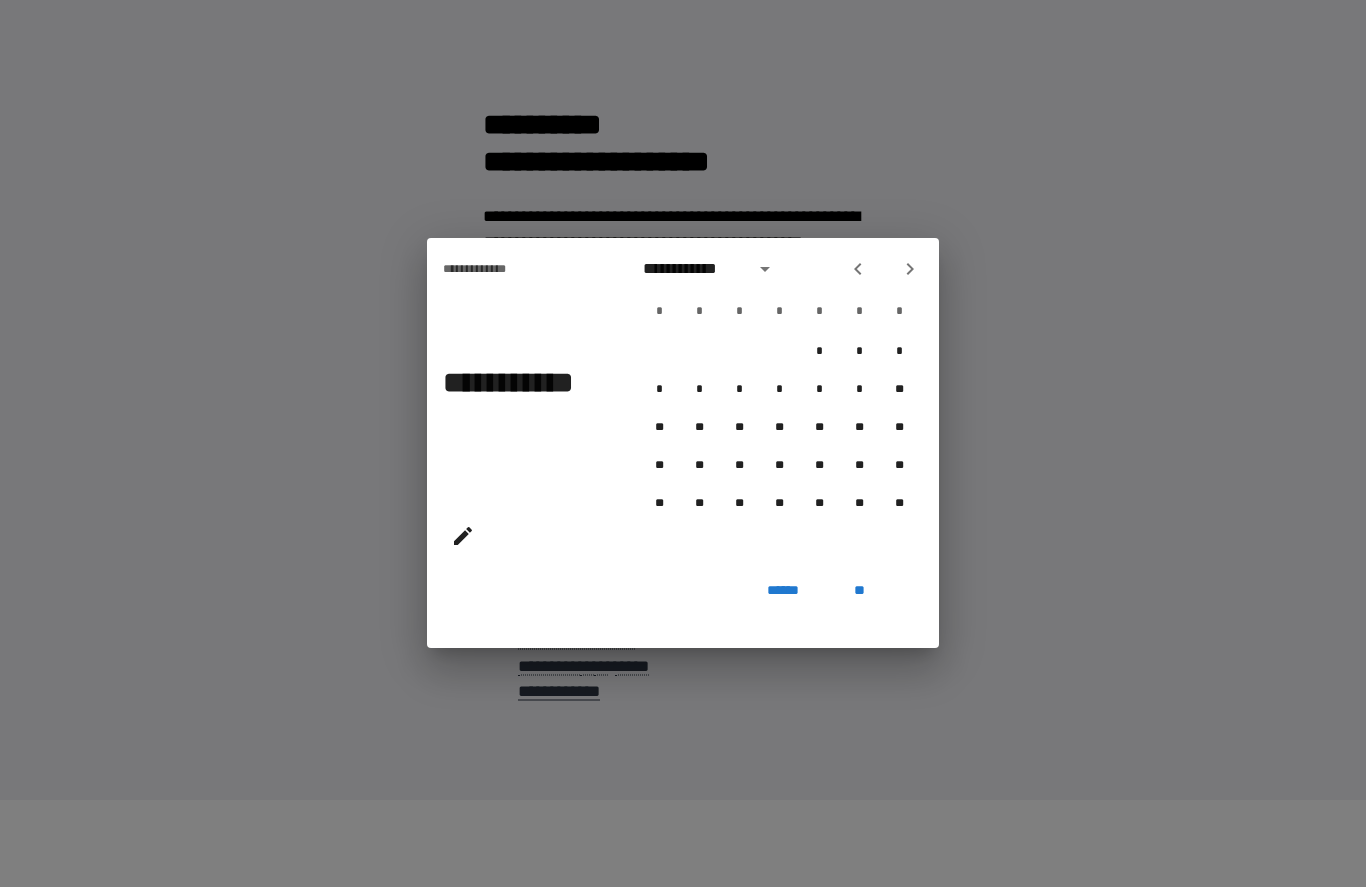 click 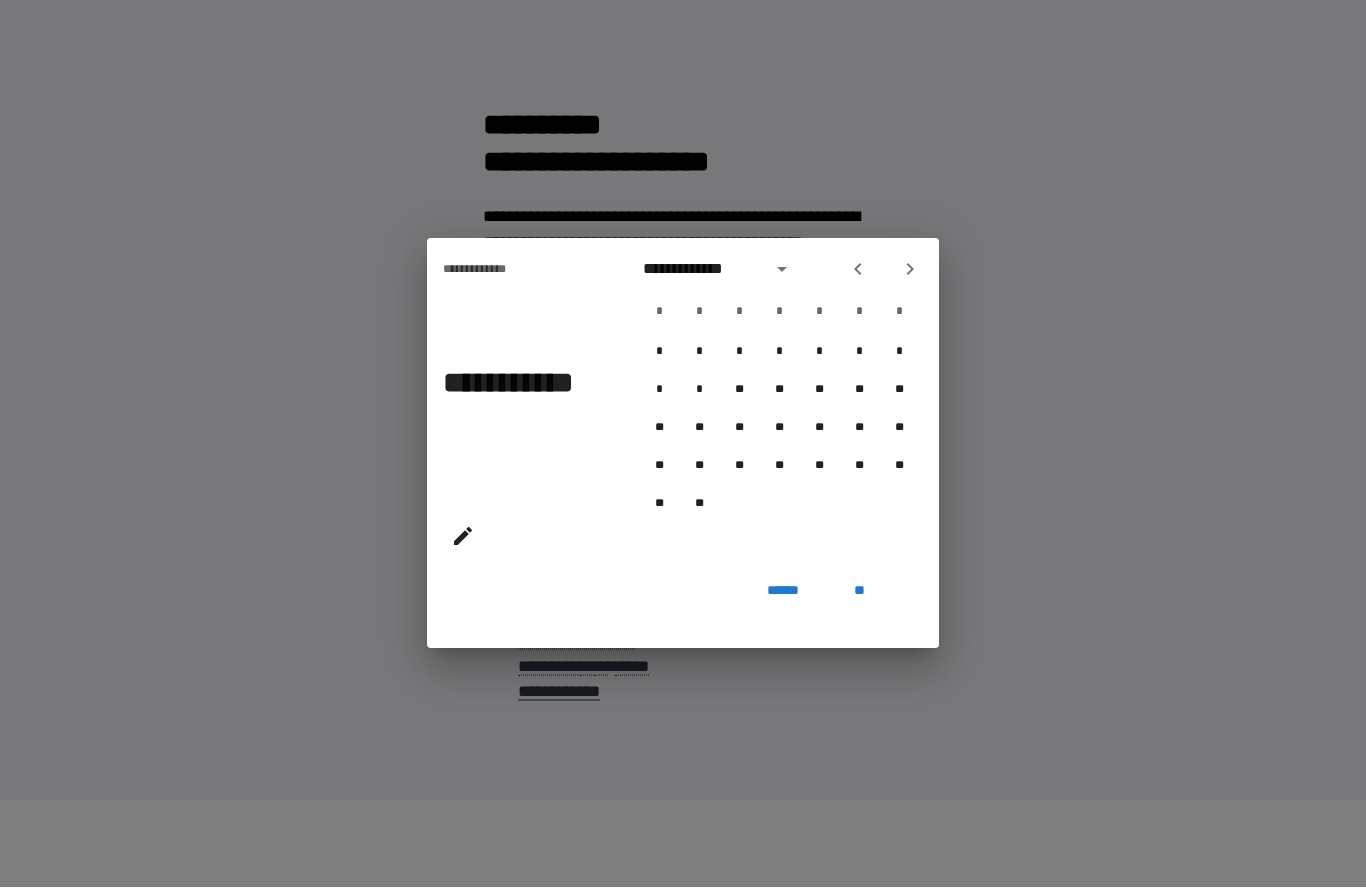 click 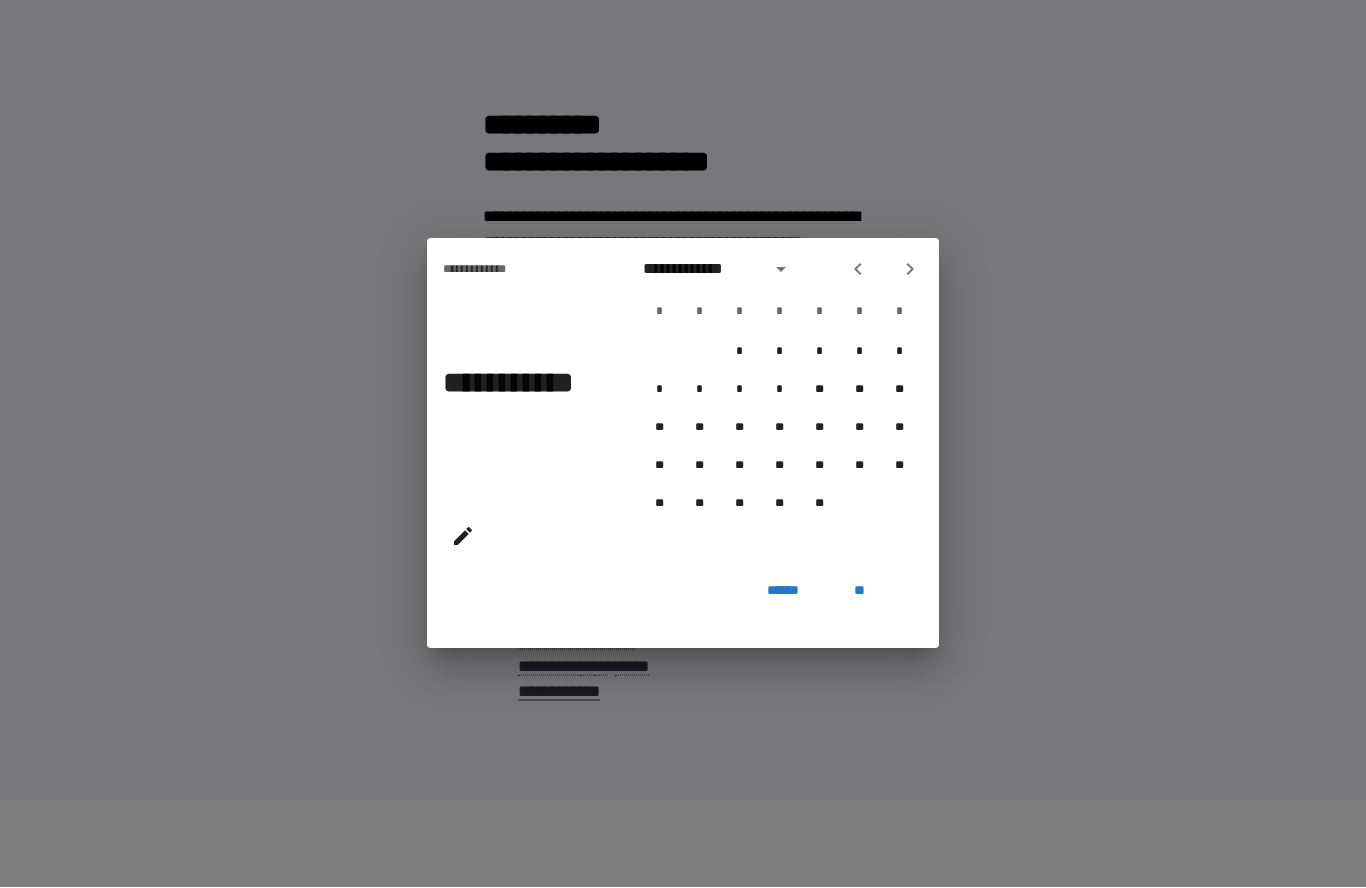 click 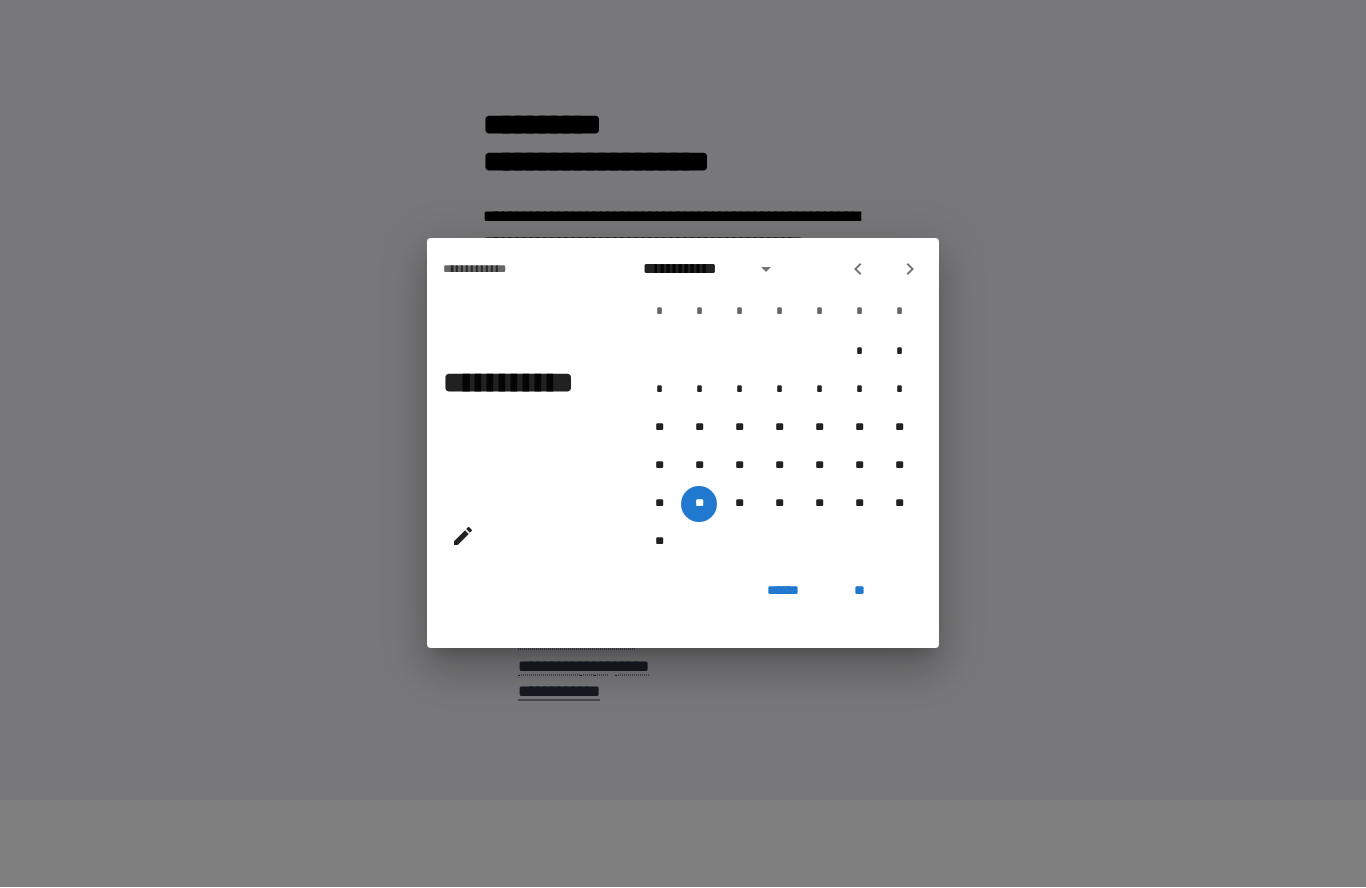 click 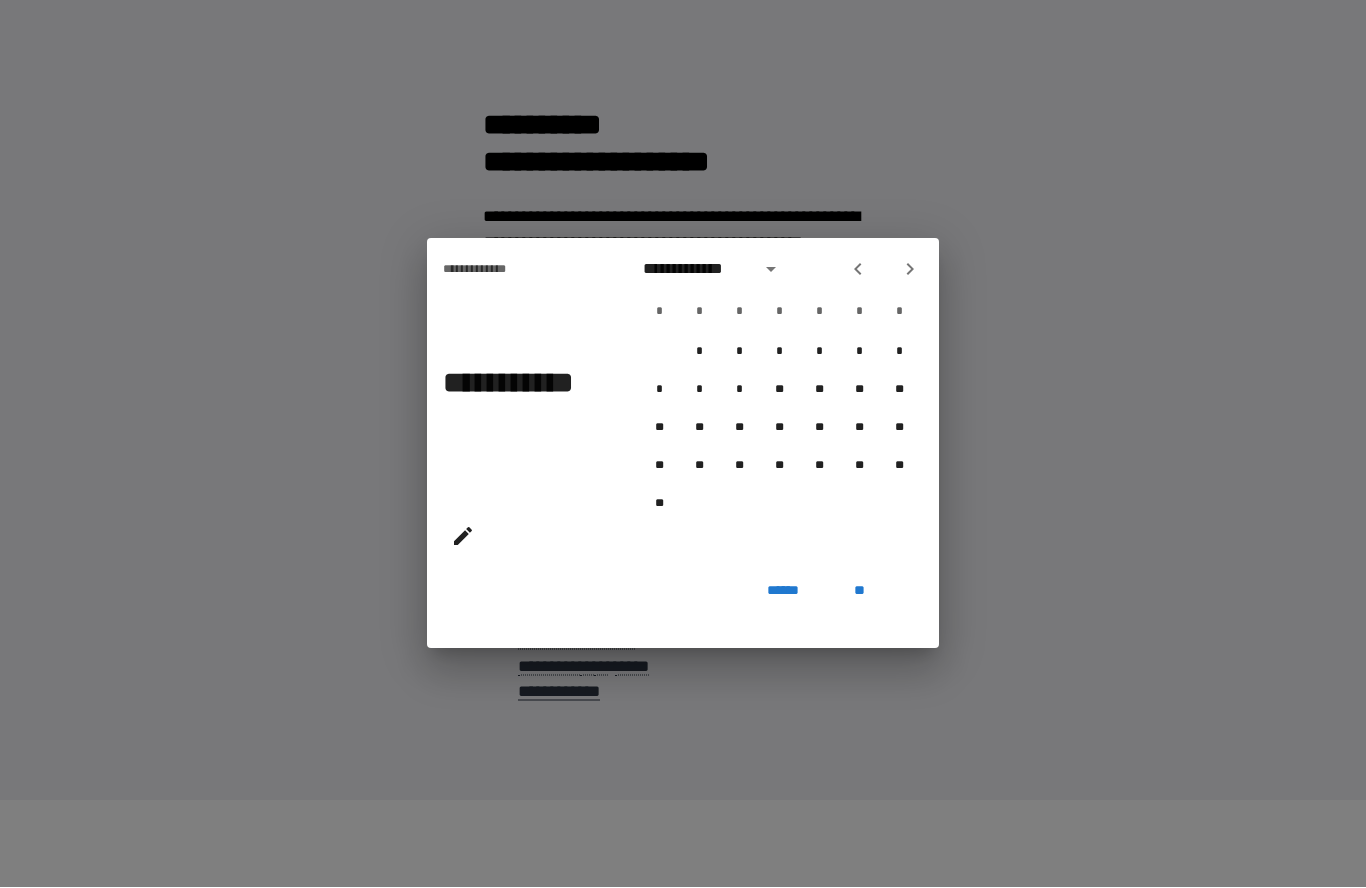 click 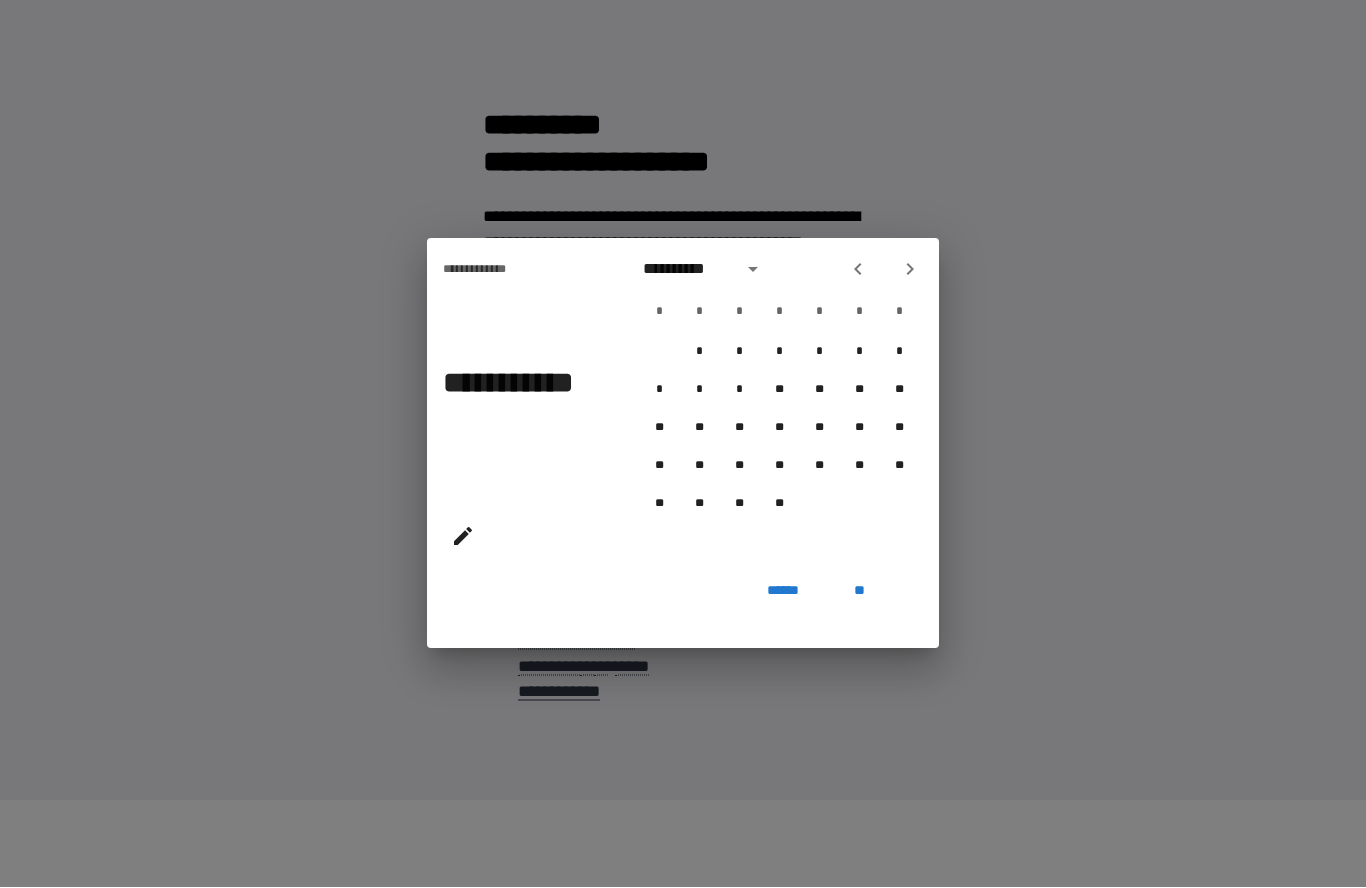 click 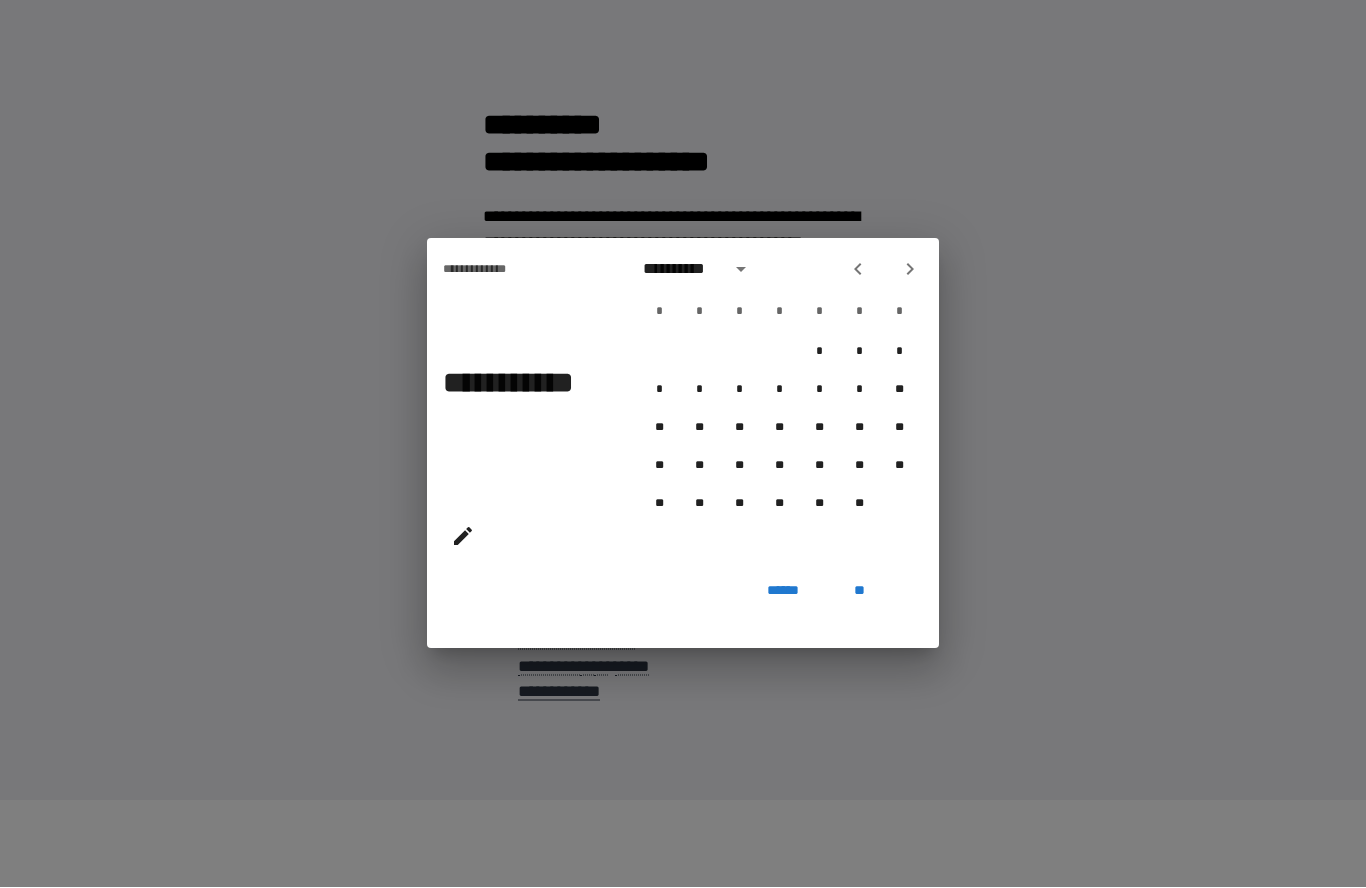 click 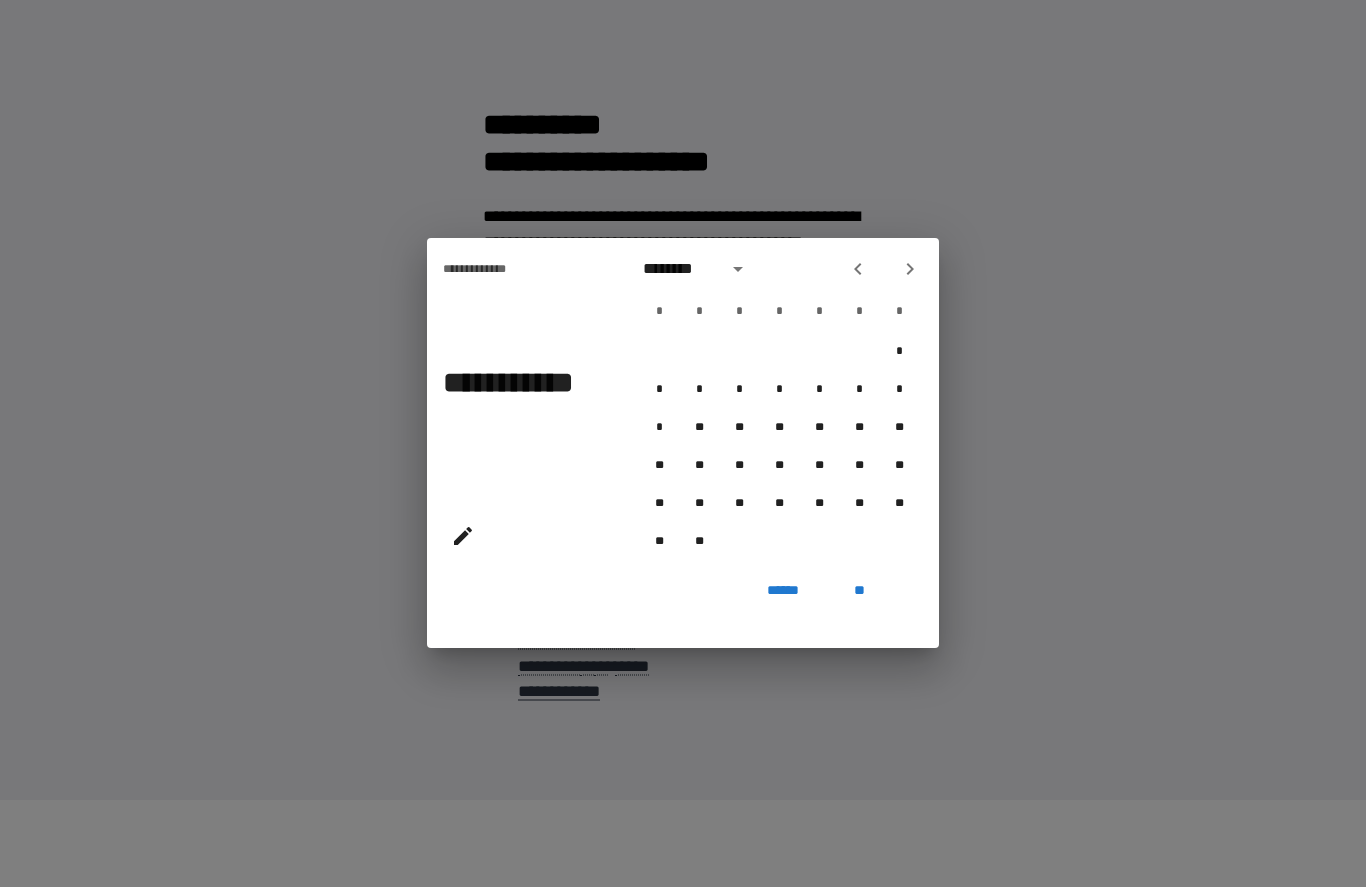 click 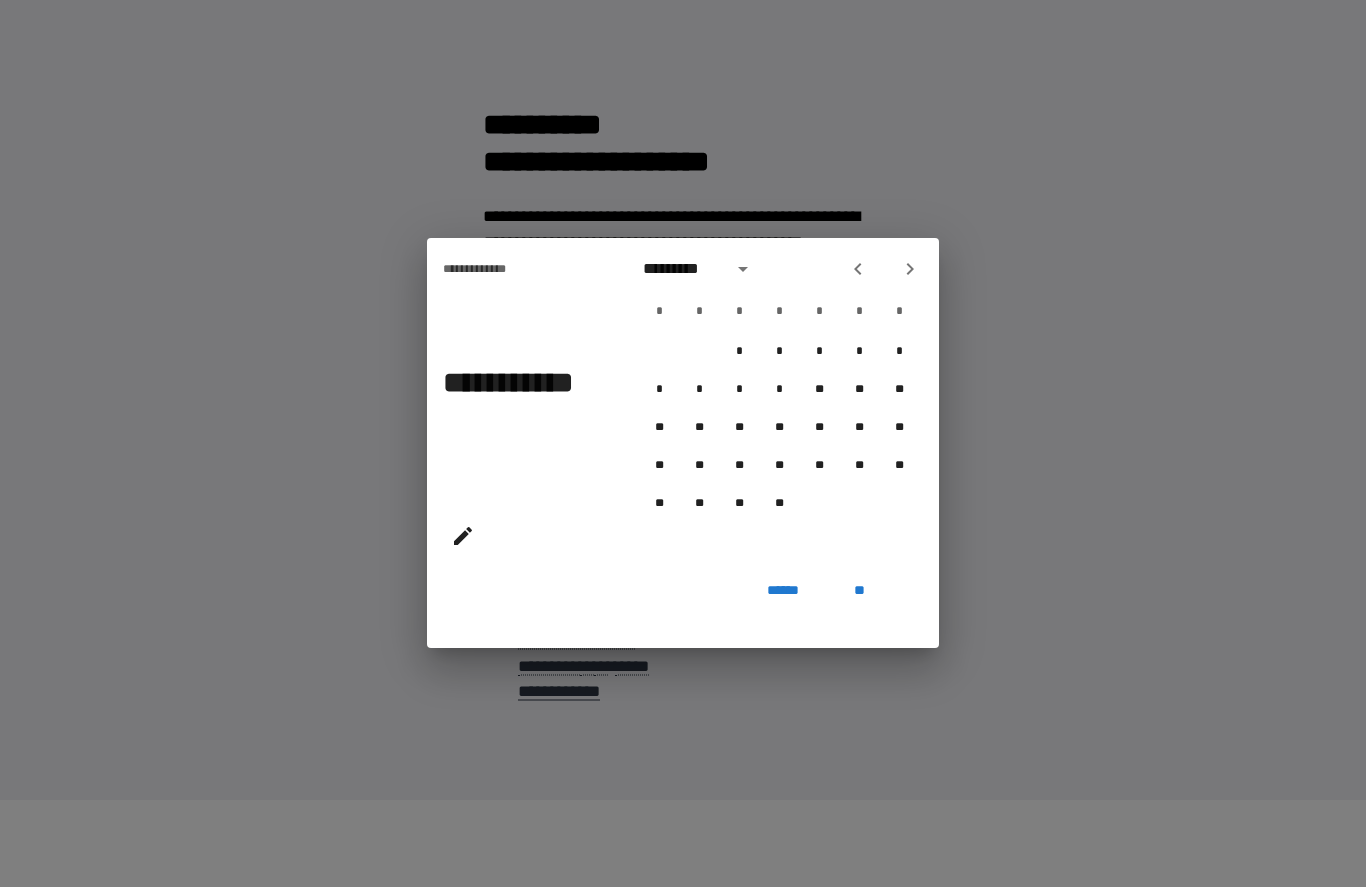 click 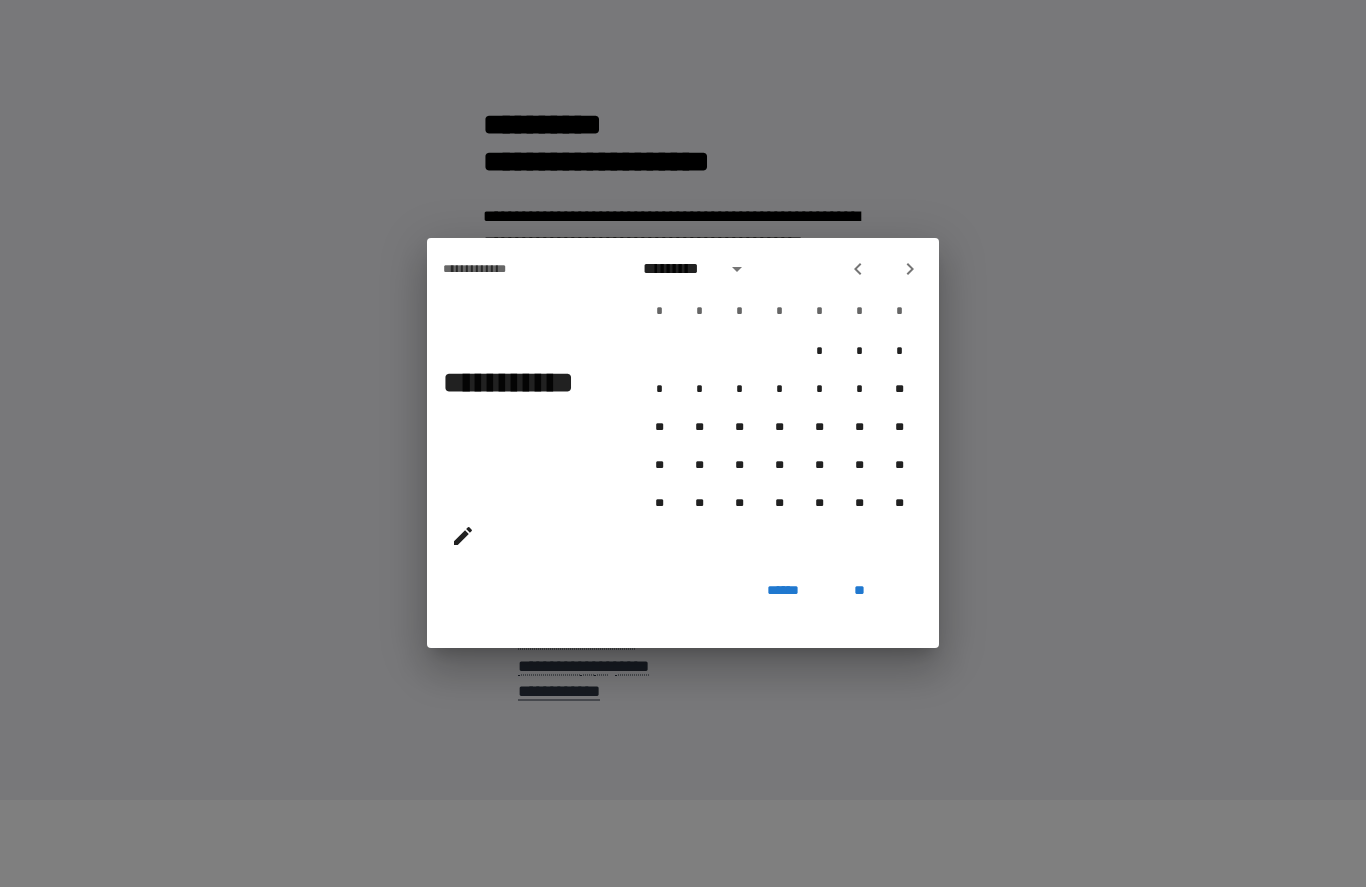 click 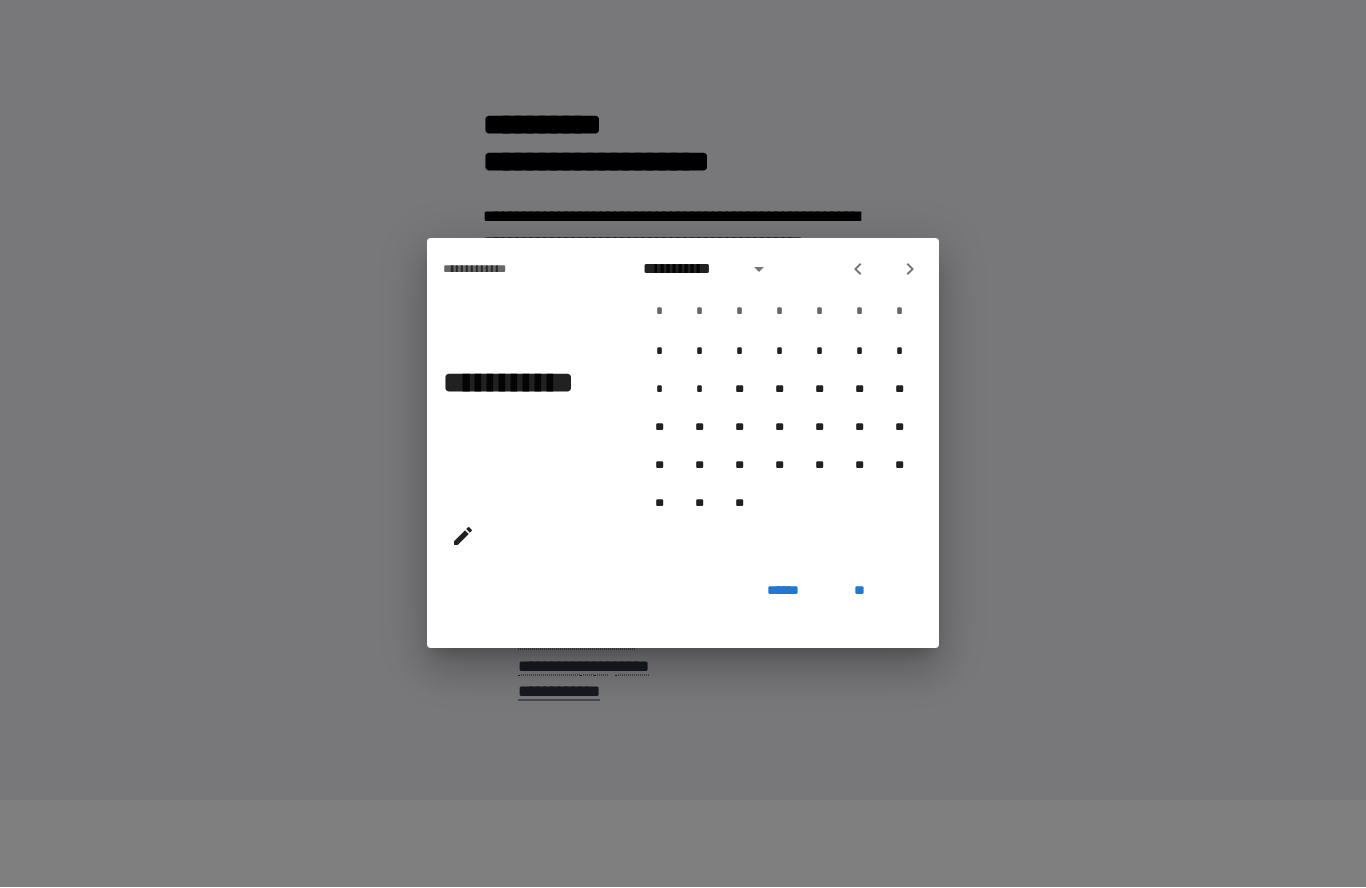 click 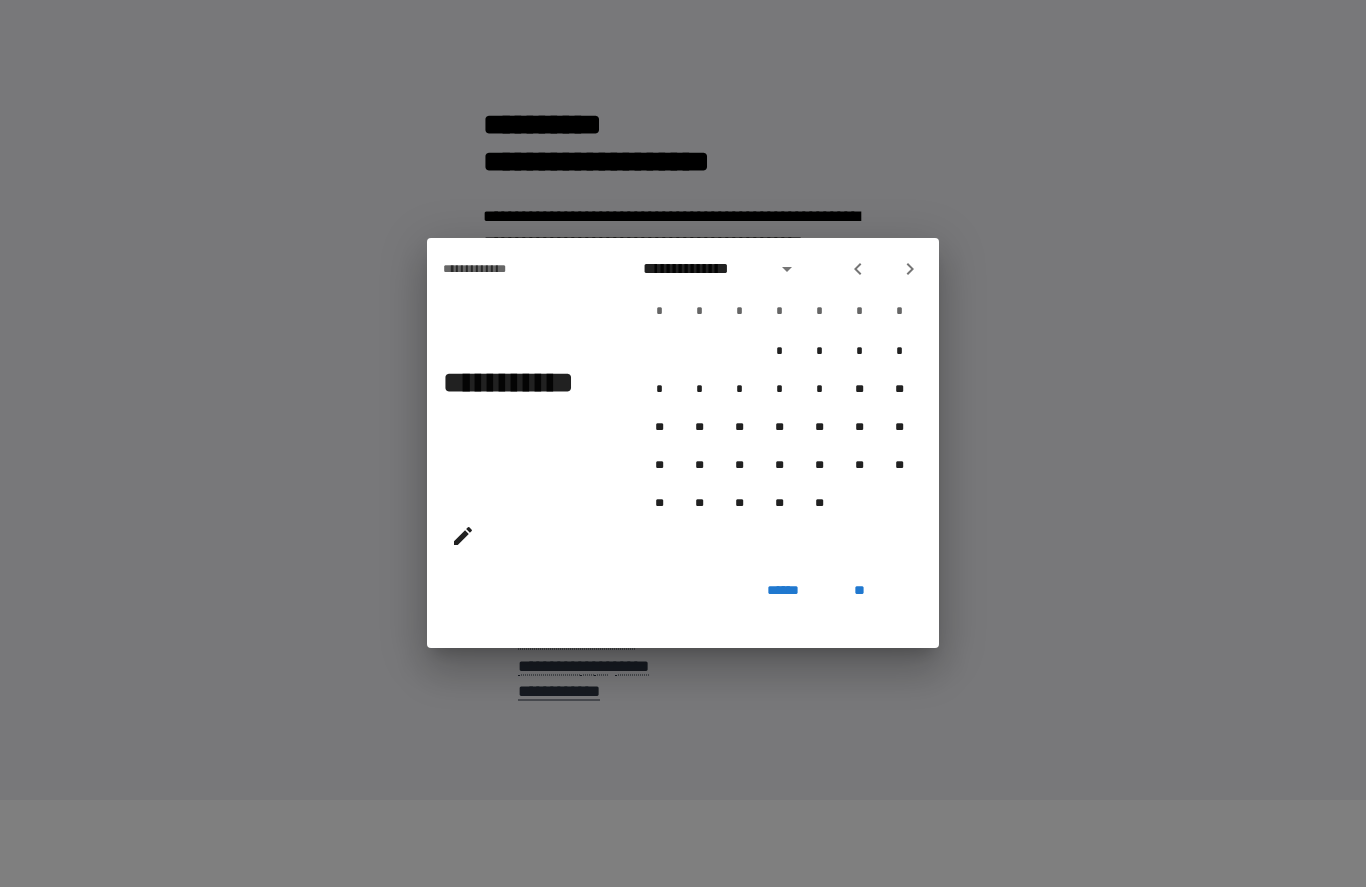 click 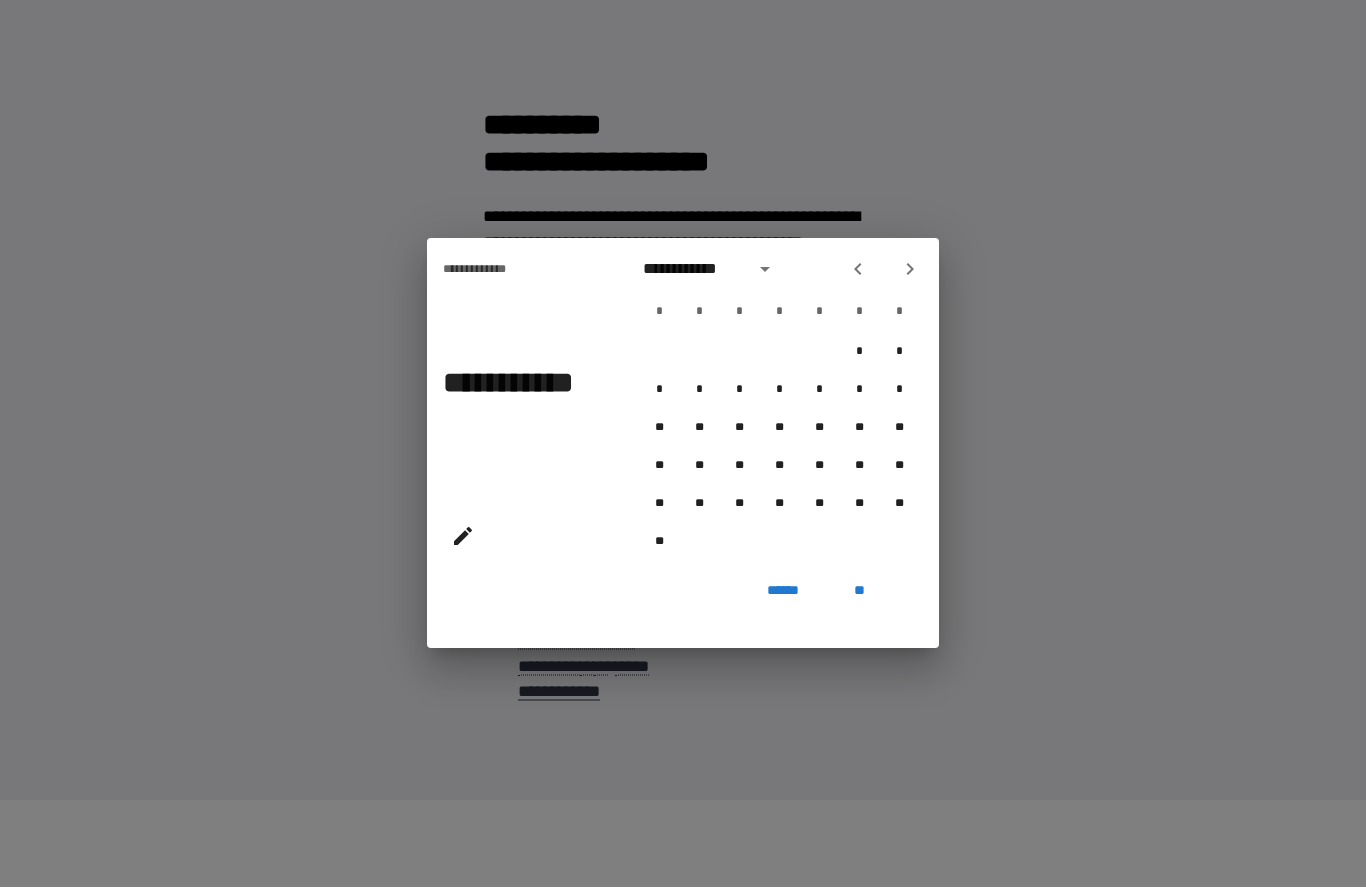 click 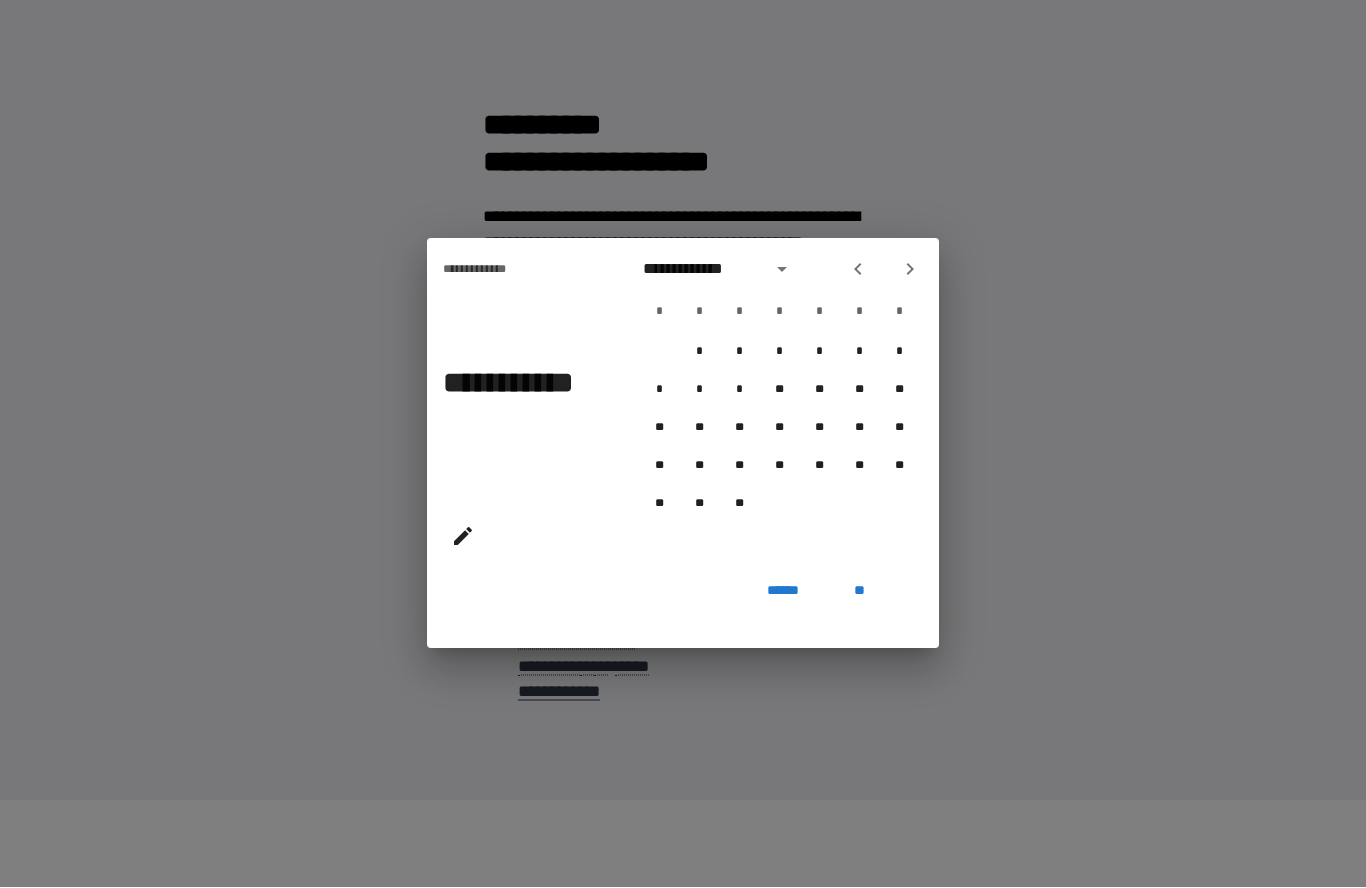 click 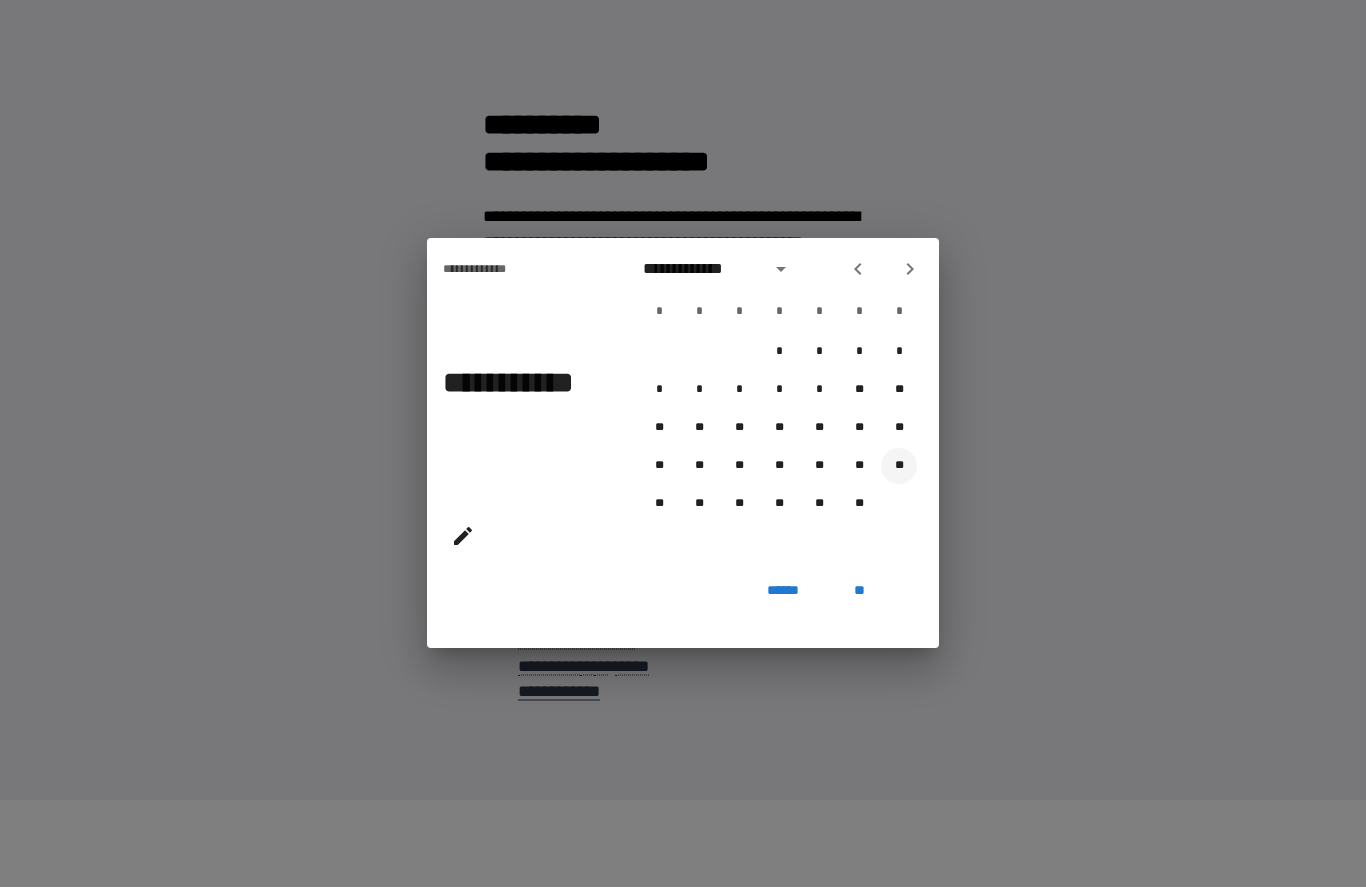 click on "**" at bounding box center [899, 467] 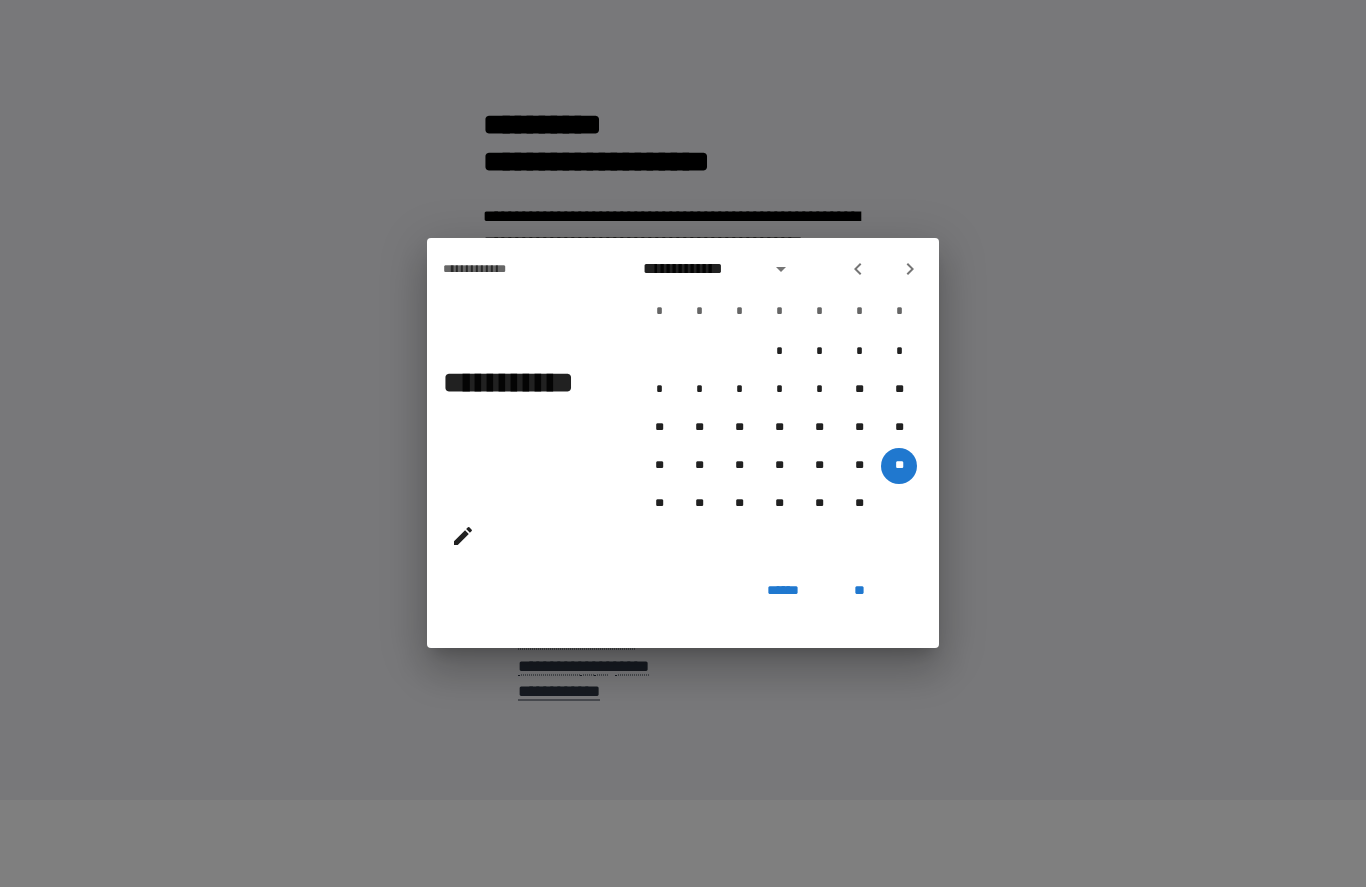 click on "**" at bounding box center [859, 591] 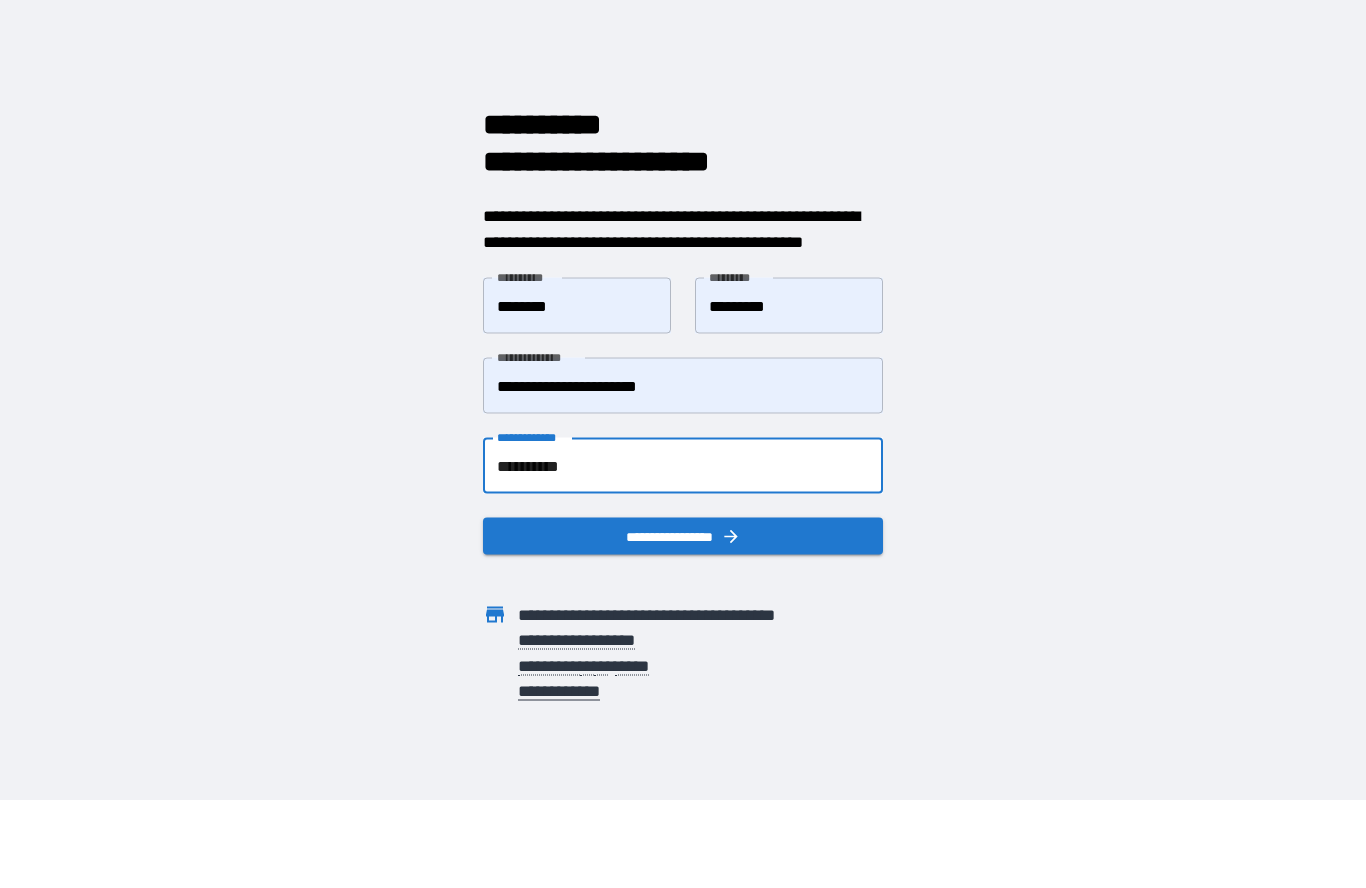 click on "**********" at bounding box center [683, 537] 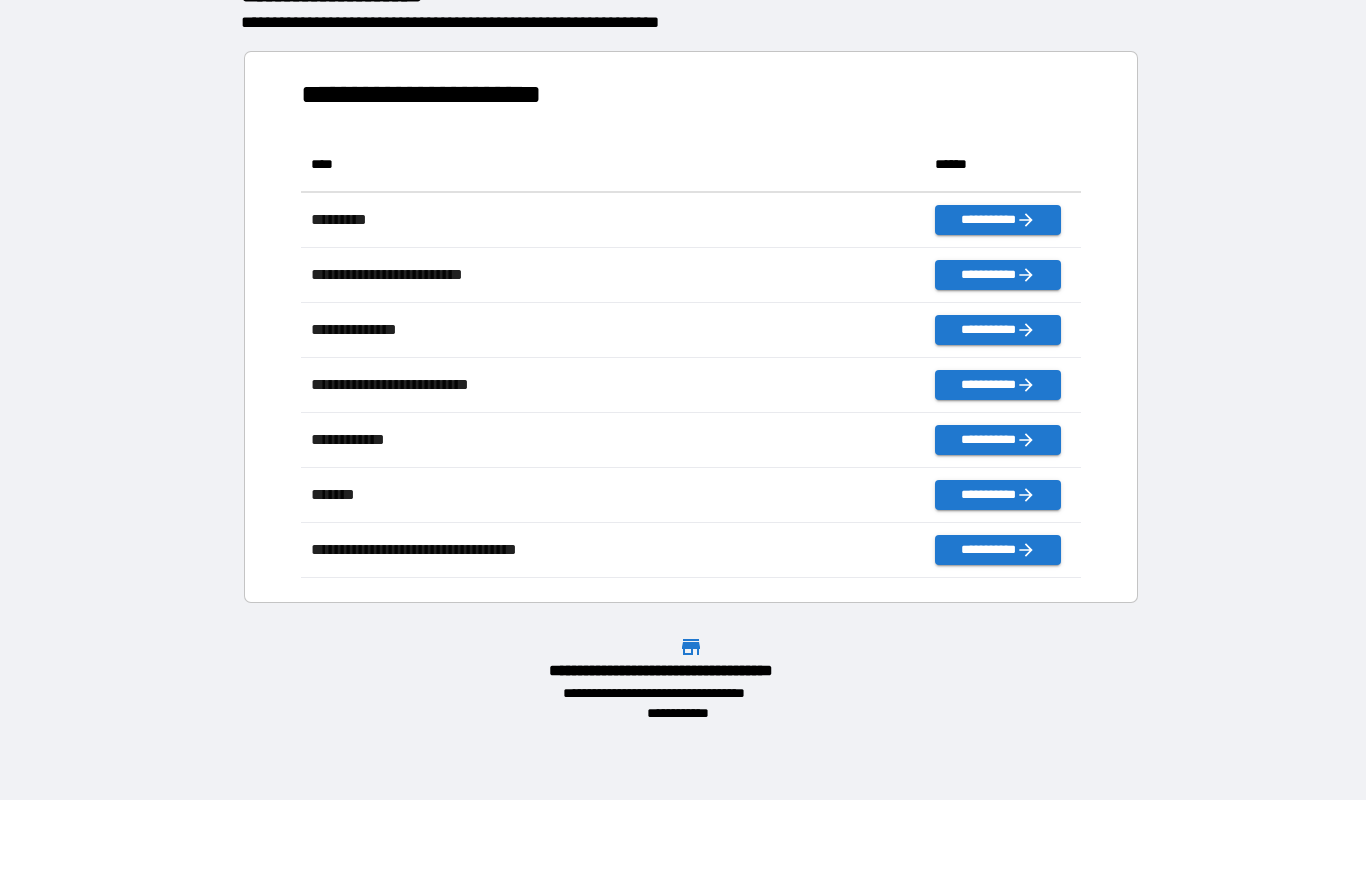 scroll, scrollTop: 1, scrollLeft: 1, axis: both 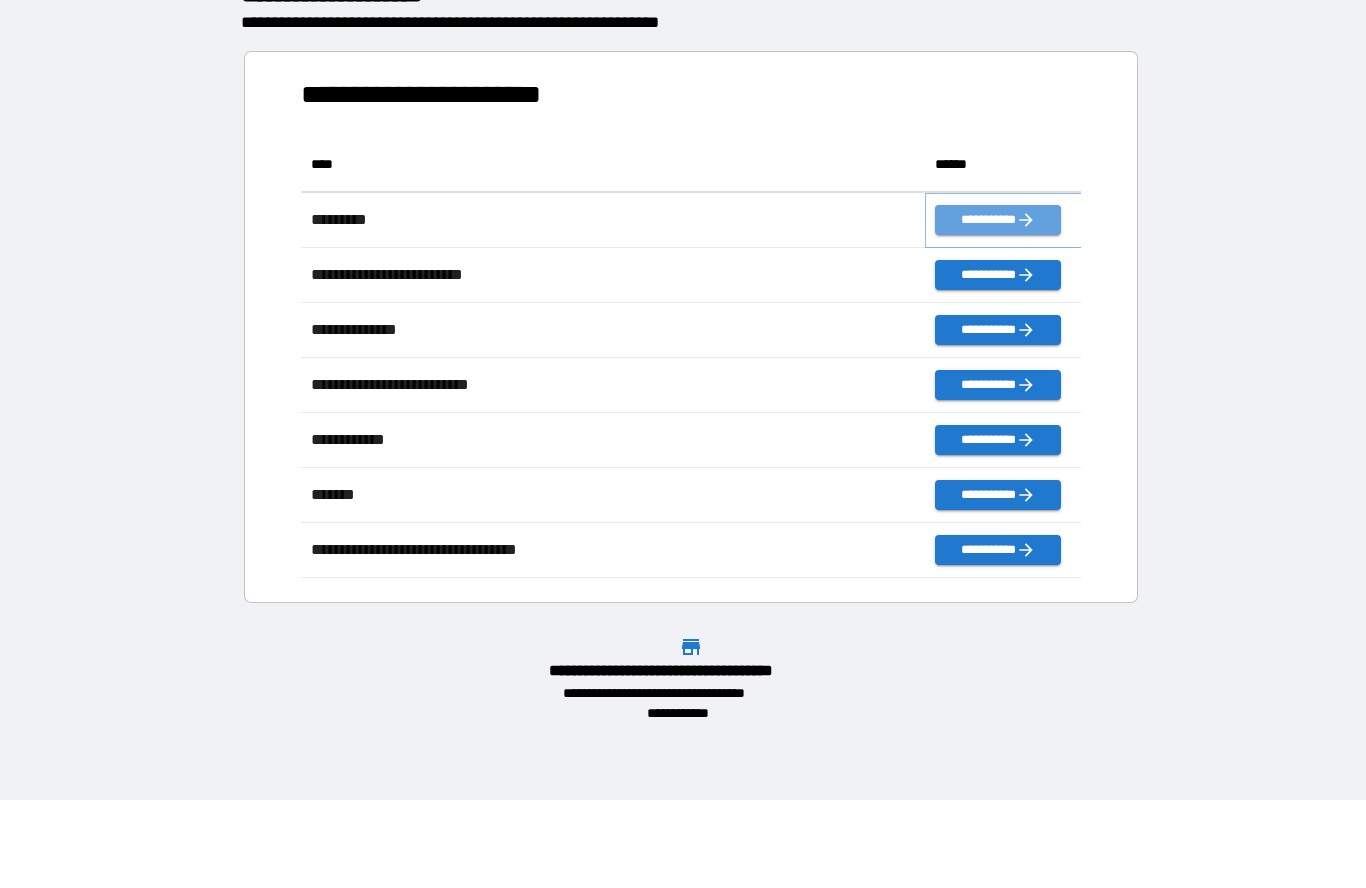 click 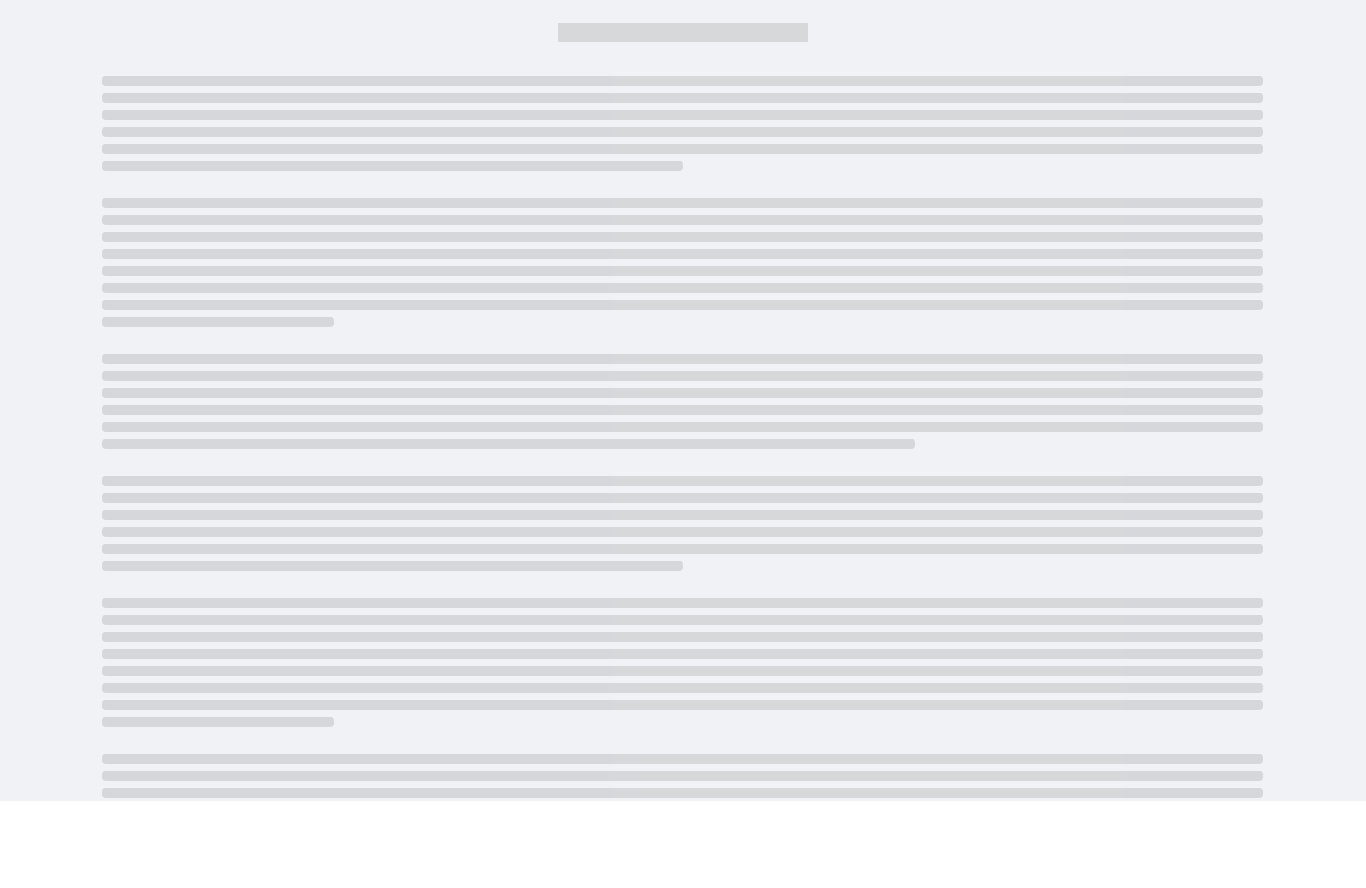 scroll, scrollTop: 87, scrollLeft: 0, axis: vertical 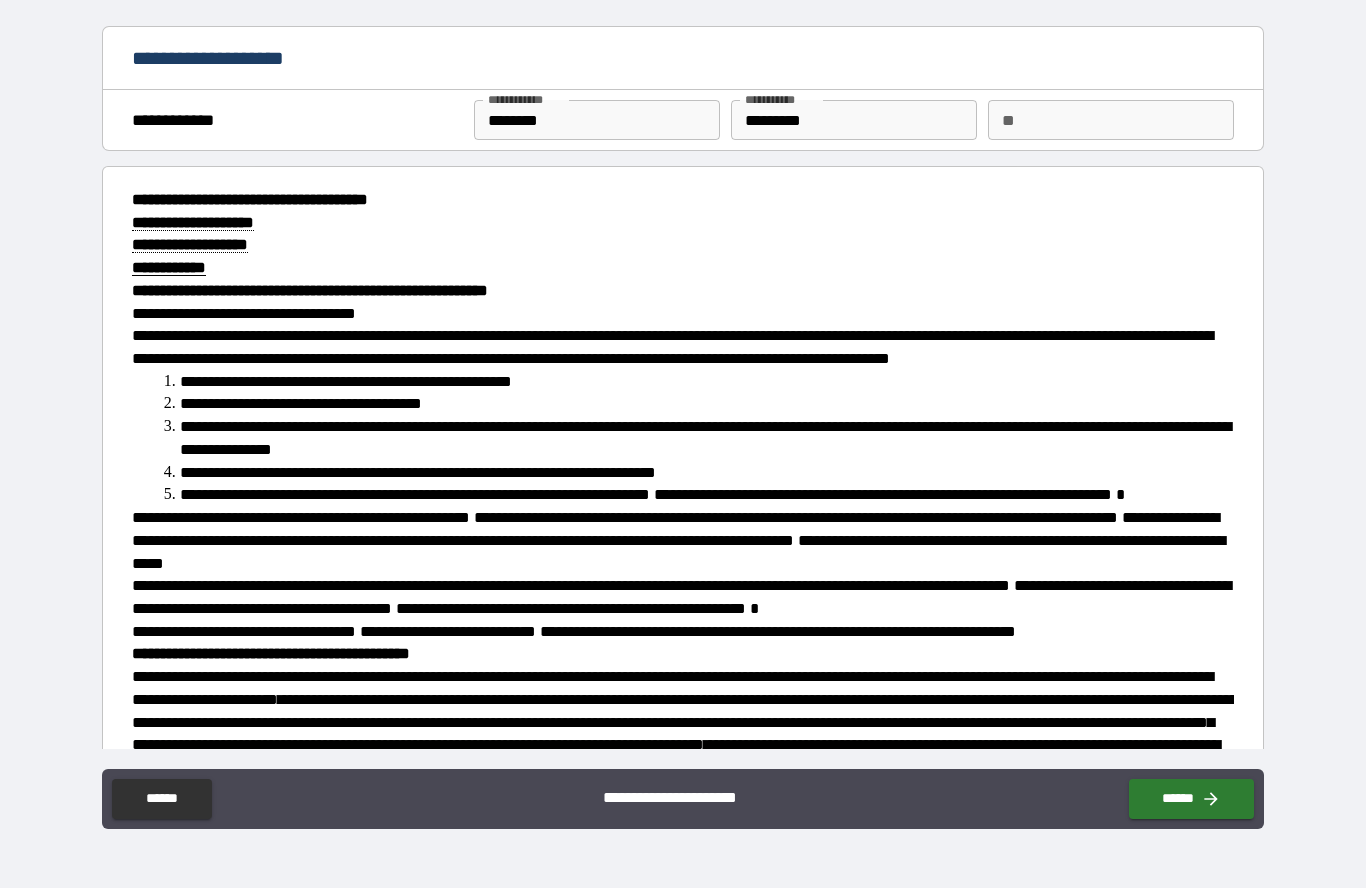 click on "******" at bounding box center [1191, 799] 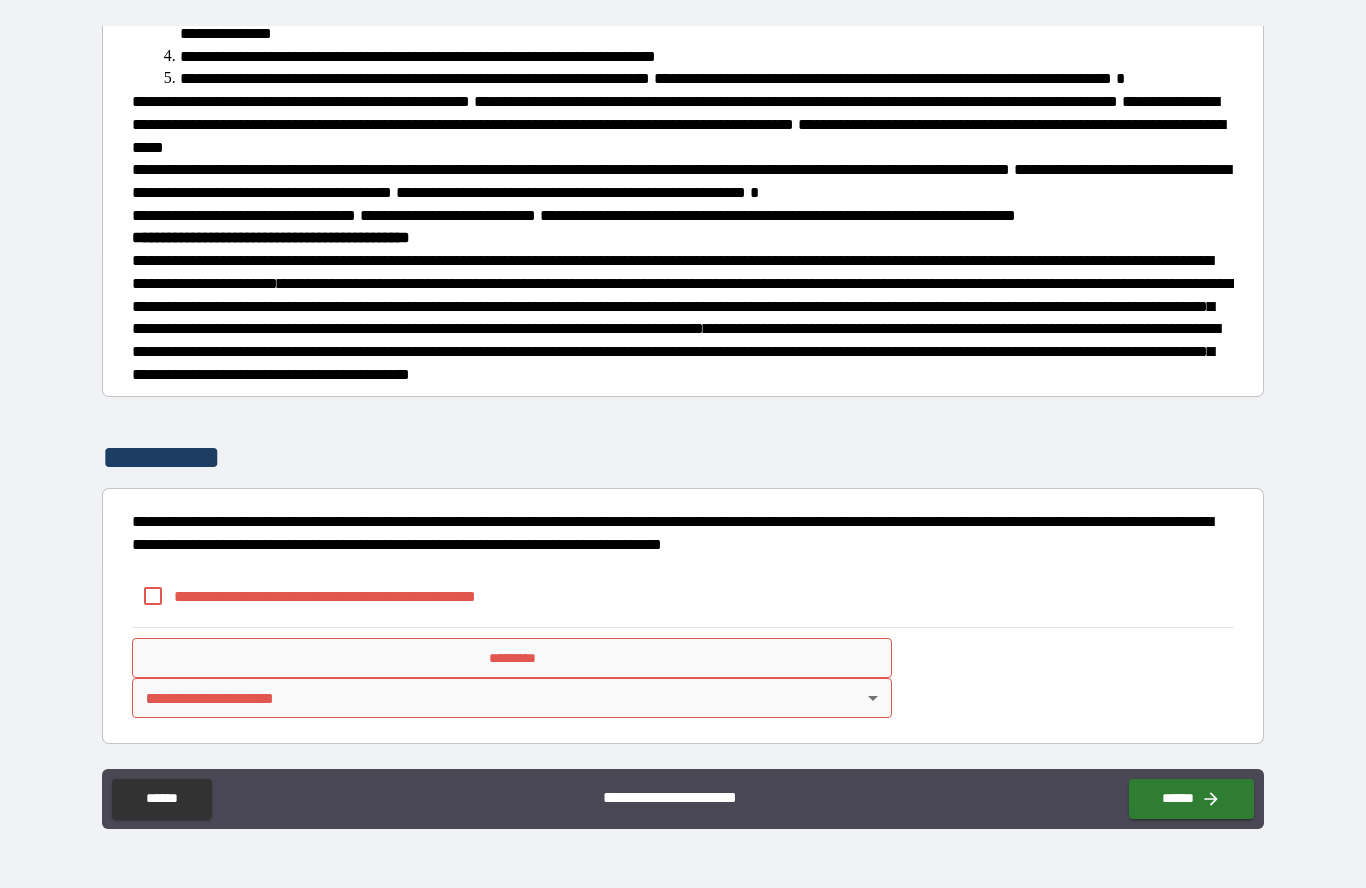 scroll, scrollTop: 463, scrollLeft: 0, axis: vertical 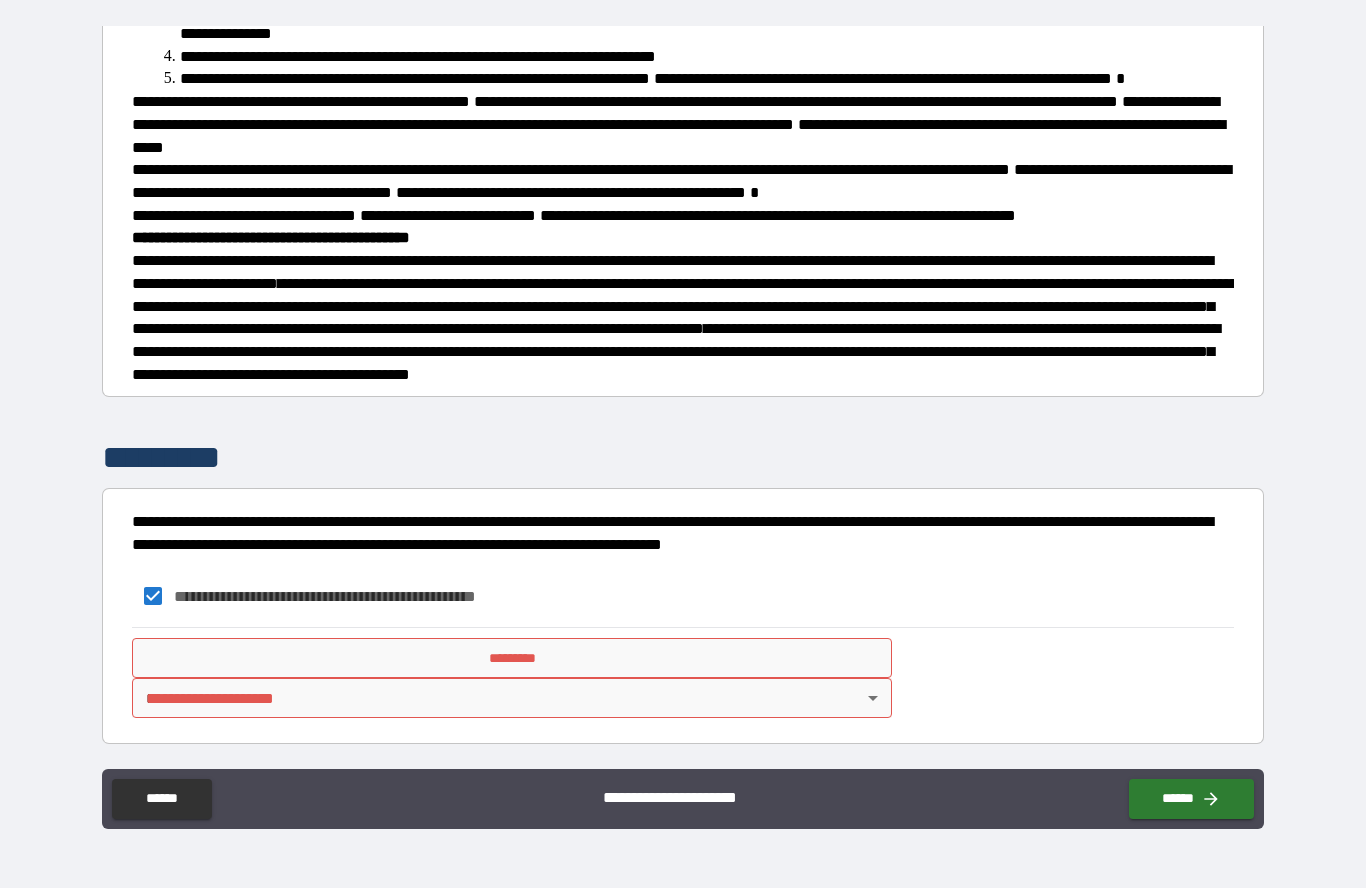 click on "*********" at bounding box center (512, 658) 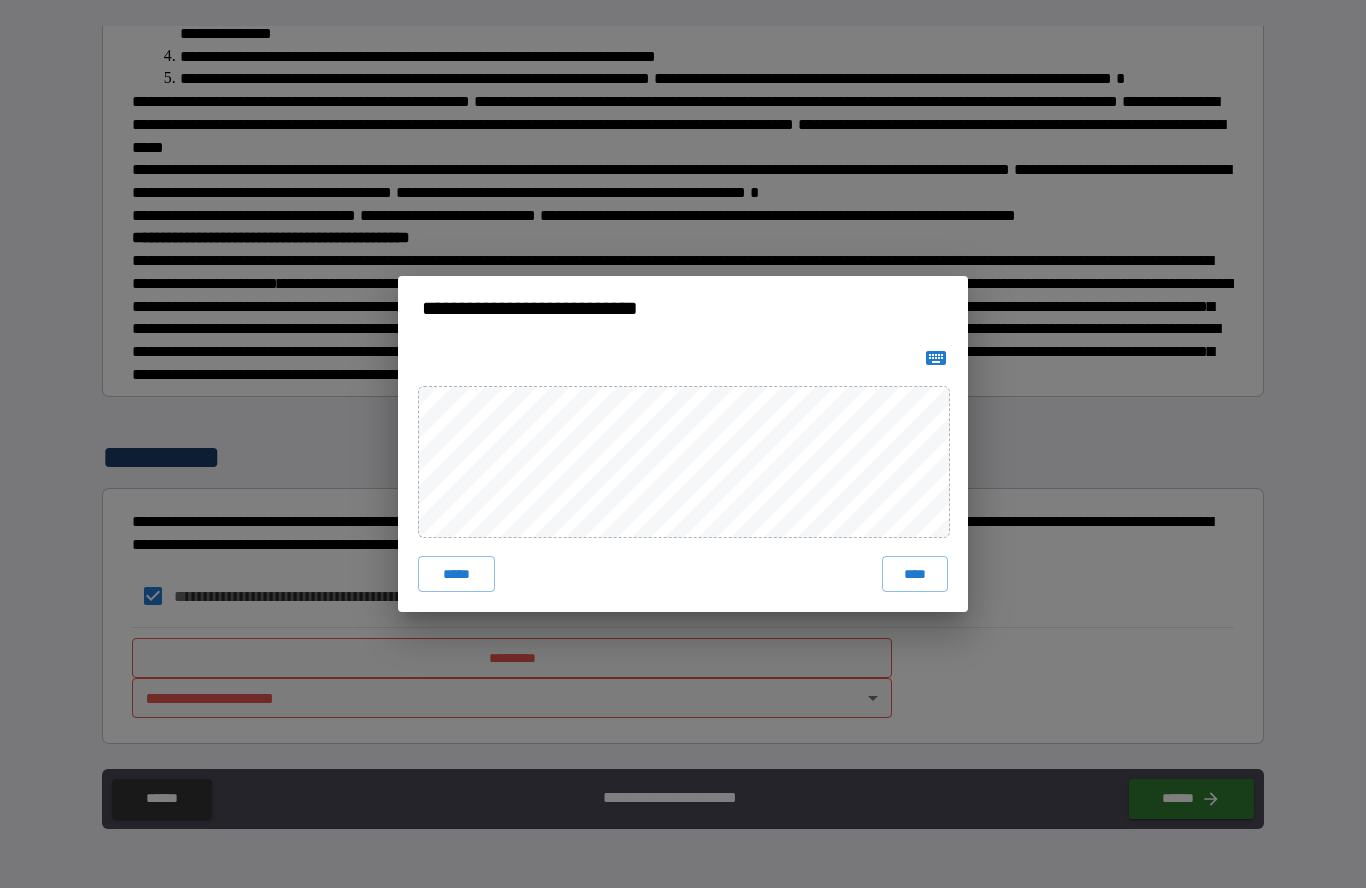 click on "****" at bounding box center [915, 574] 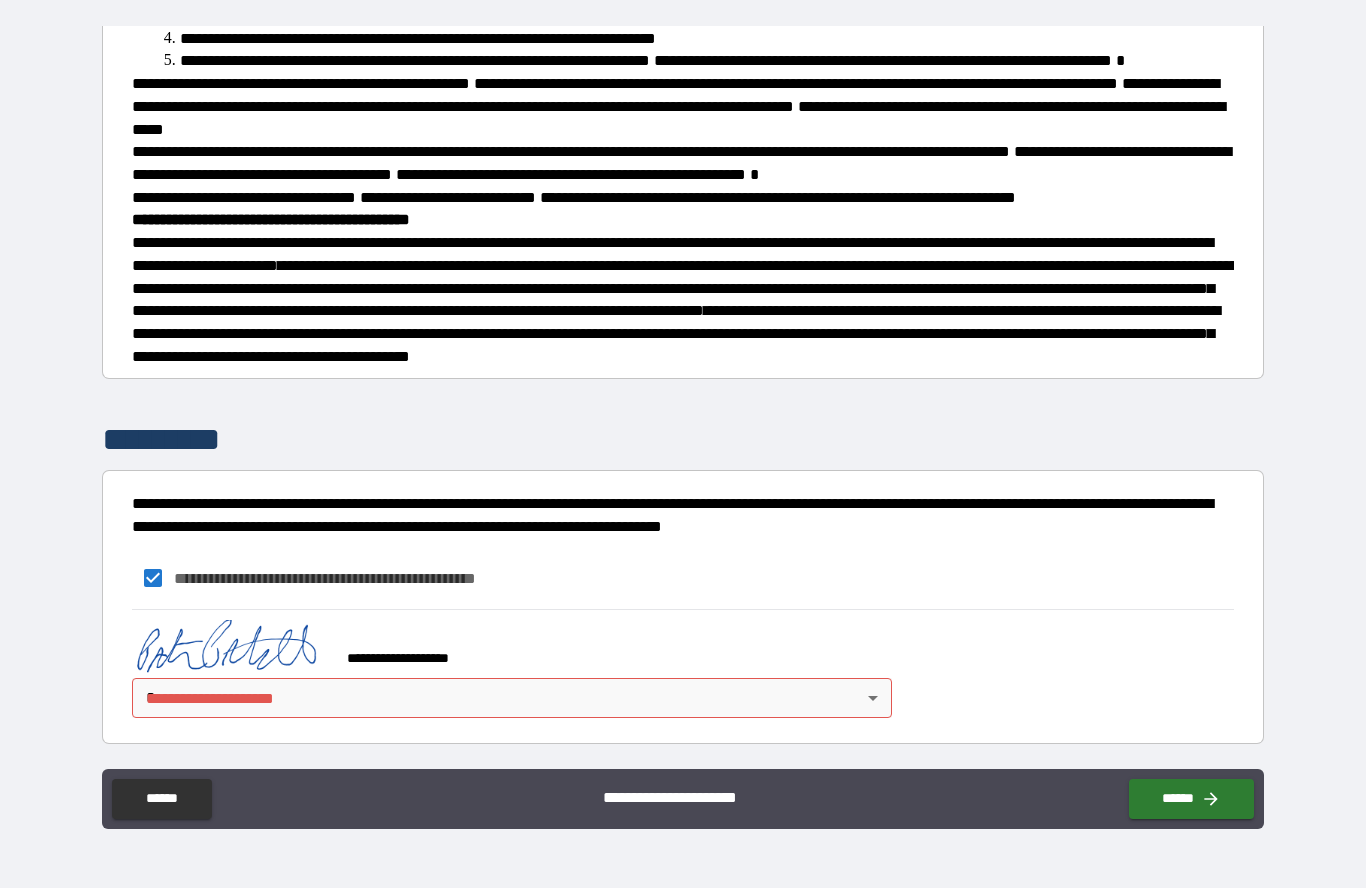 scroll, scrollTop: 480, scrollLeft: 0, axis: vertical 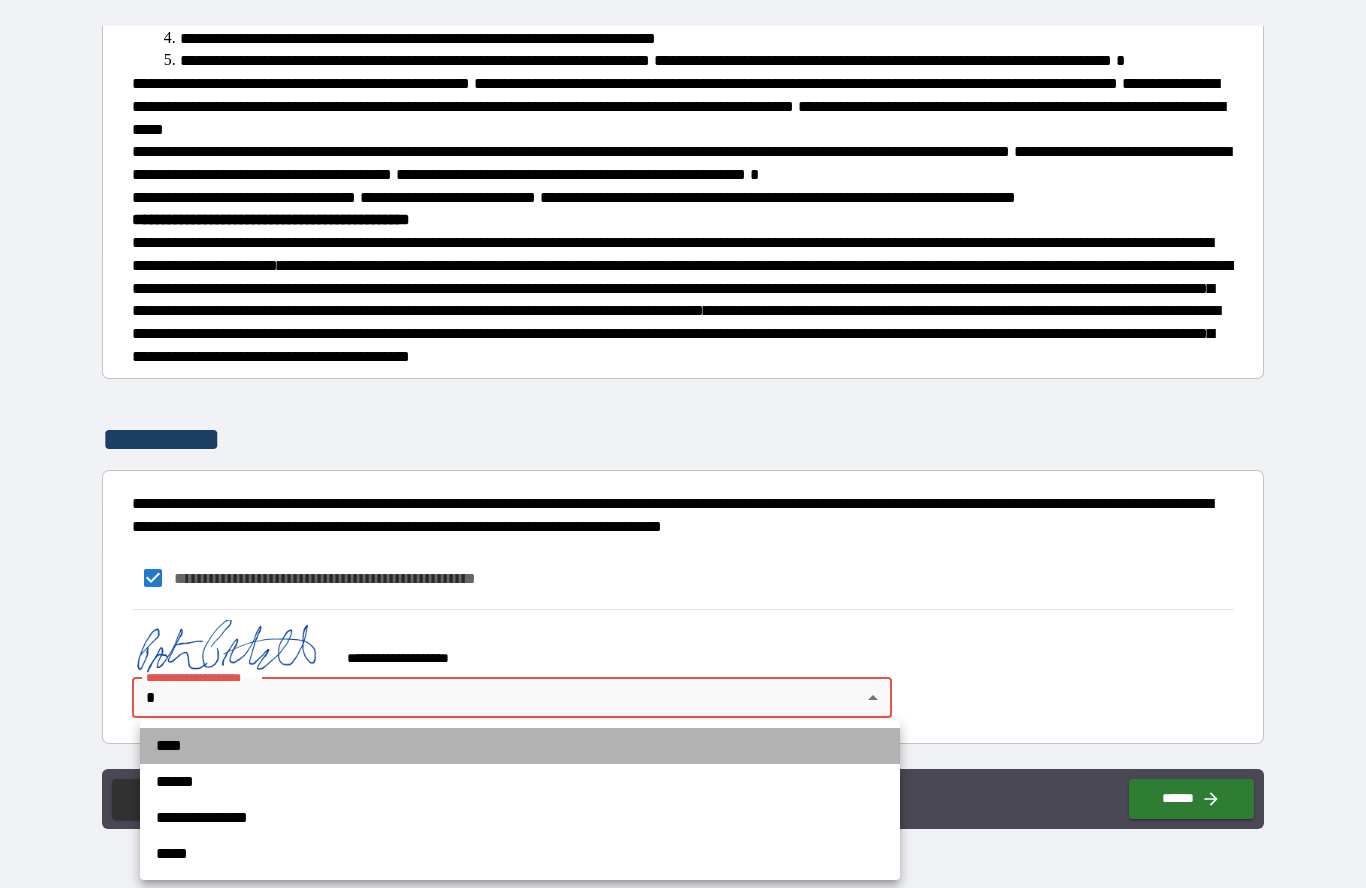 click on "****" at bounding box center (520, 746) 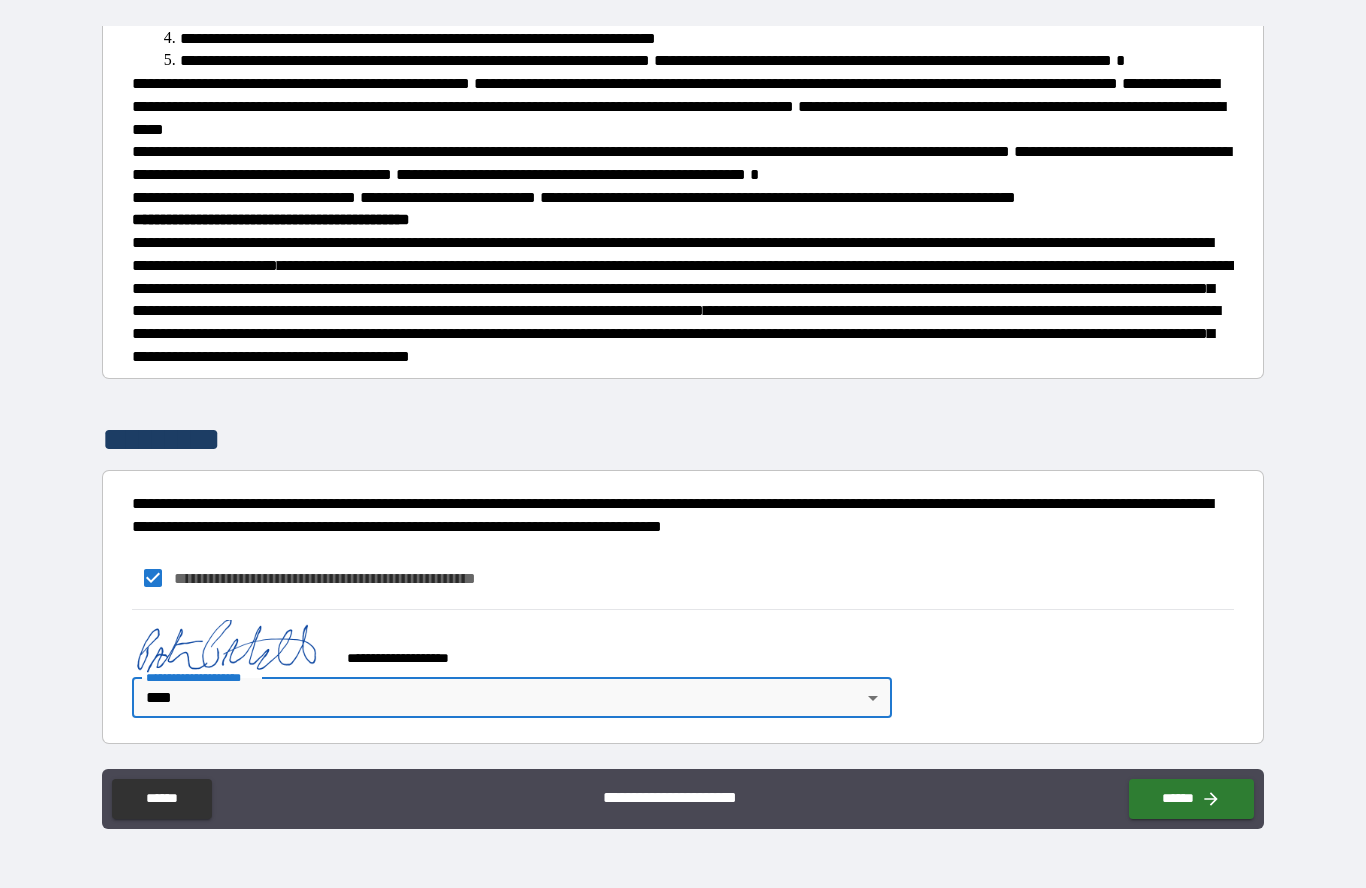 scroll, scrollTop: 480, scrollLeft: 0, axis: vertical 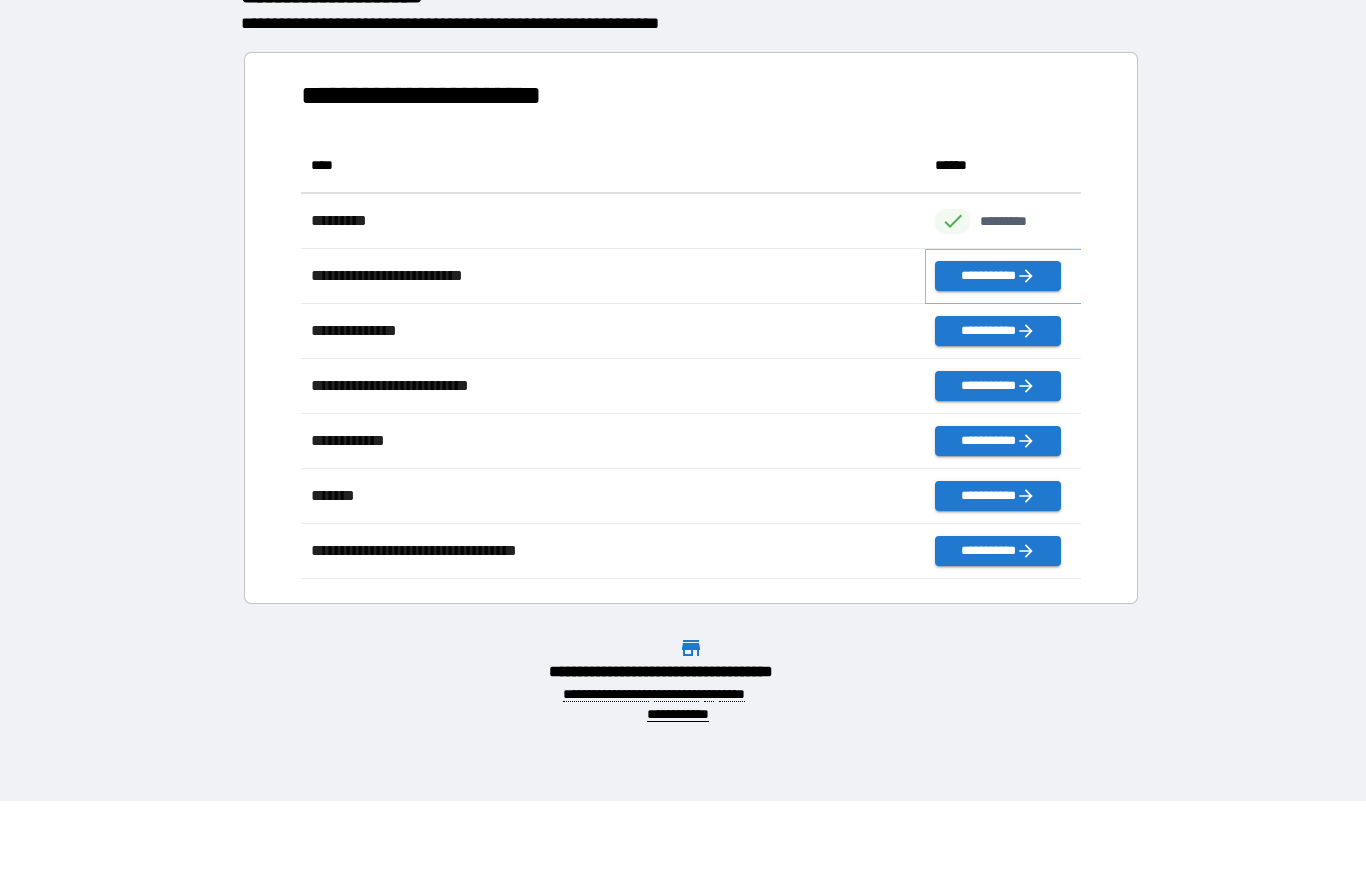 click 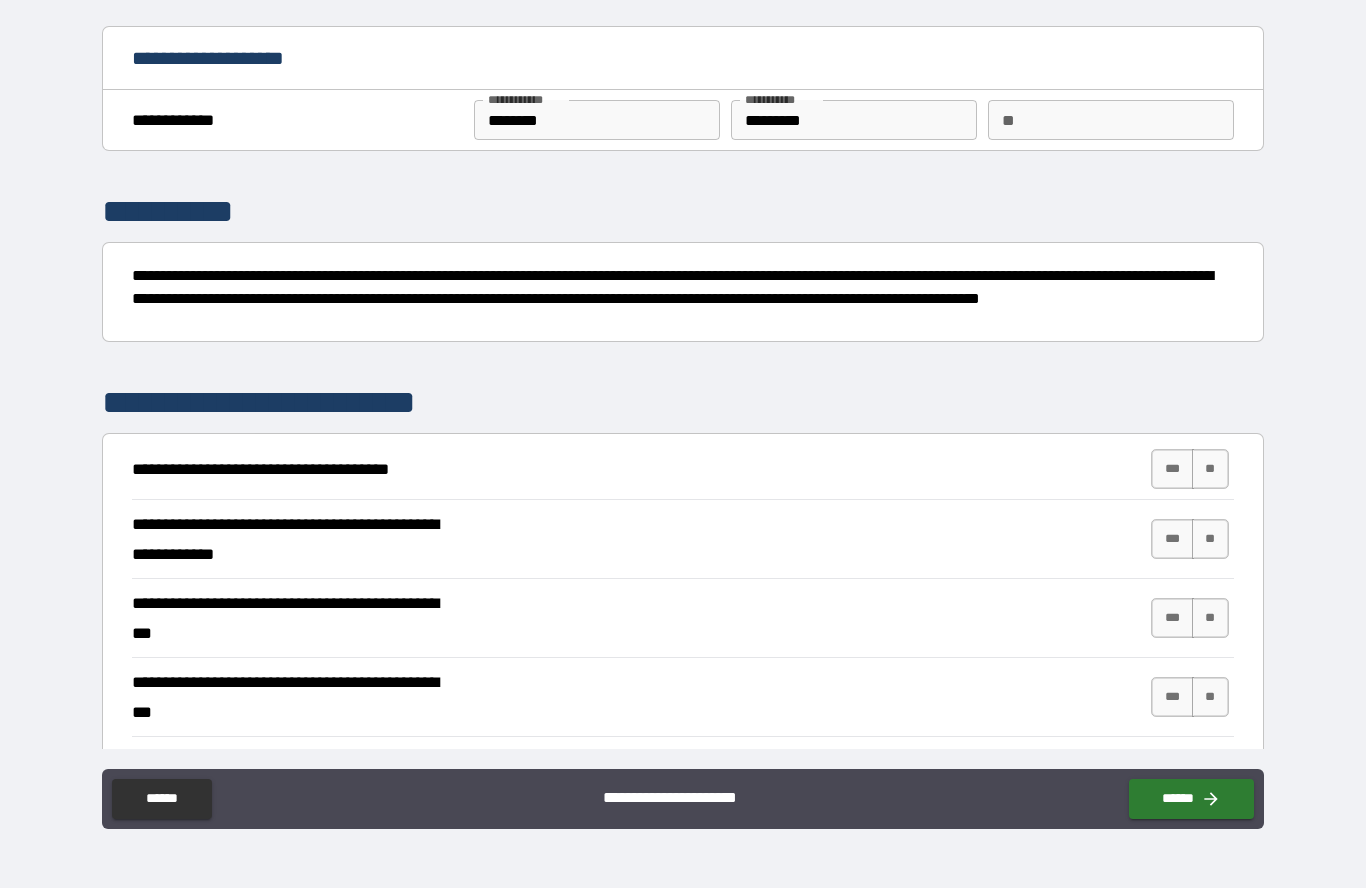 click on "***" at bounding box center [1172, 469] 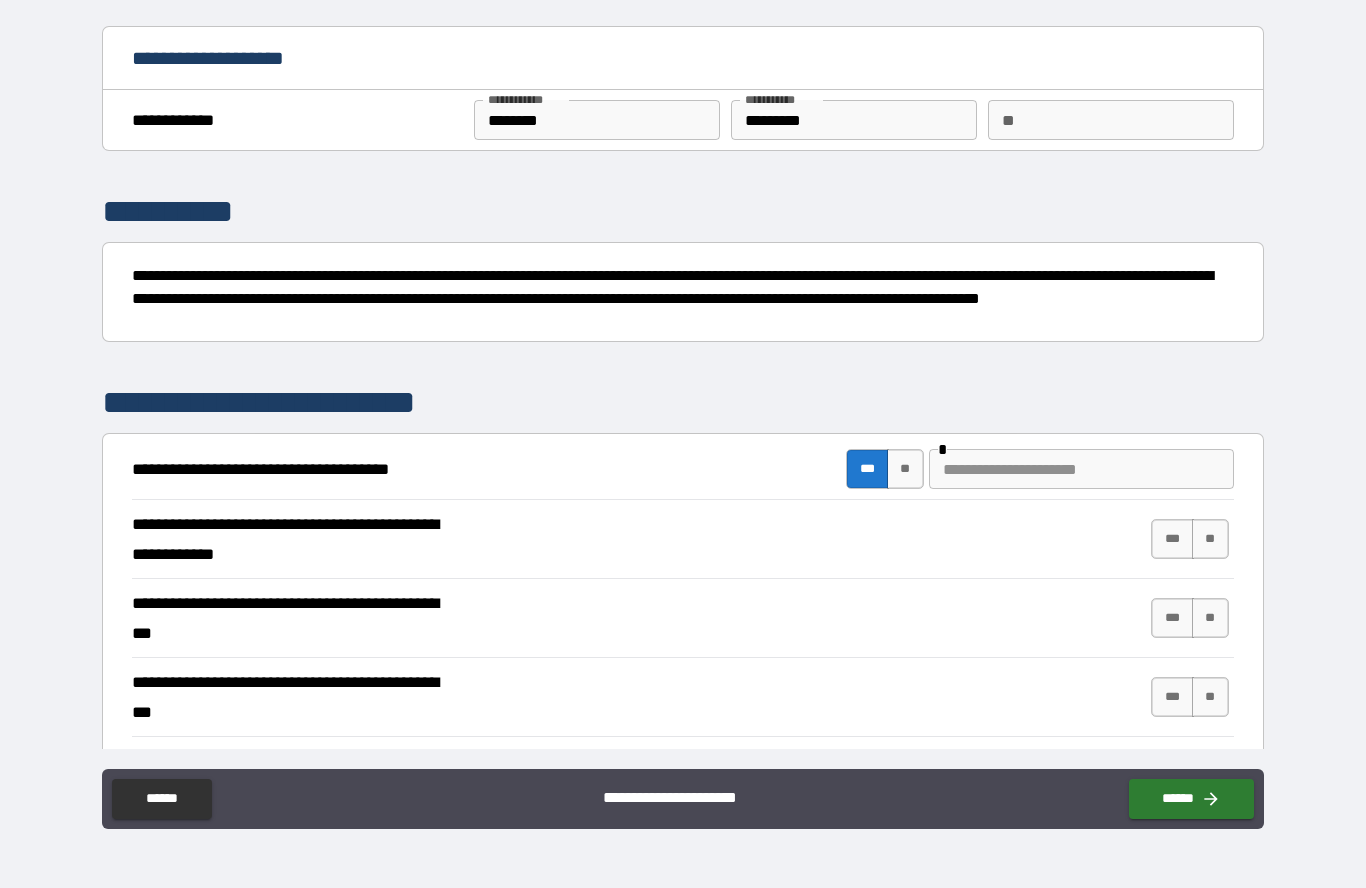 click at bounding box center [1081, 469] 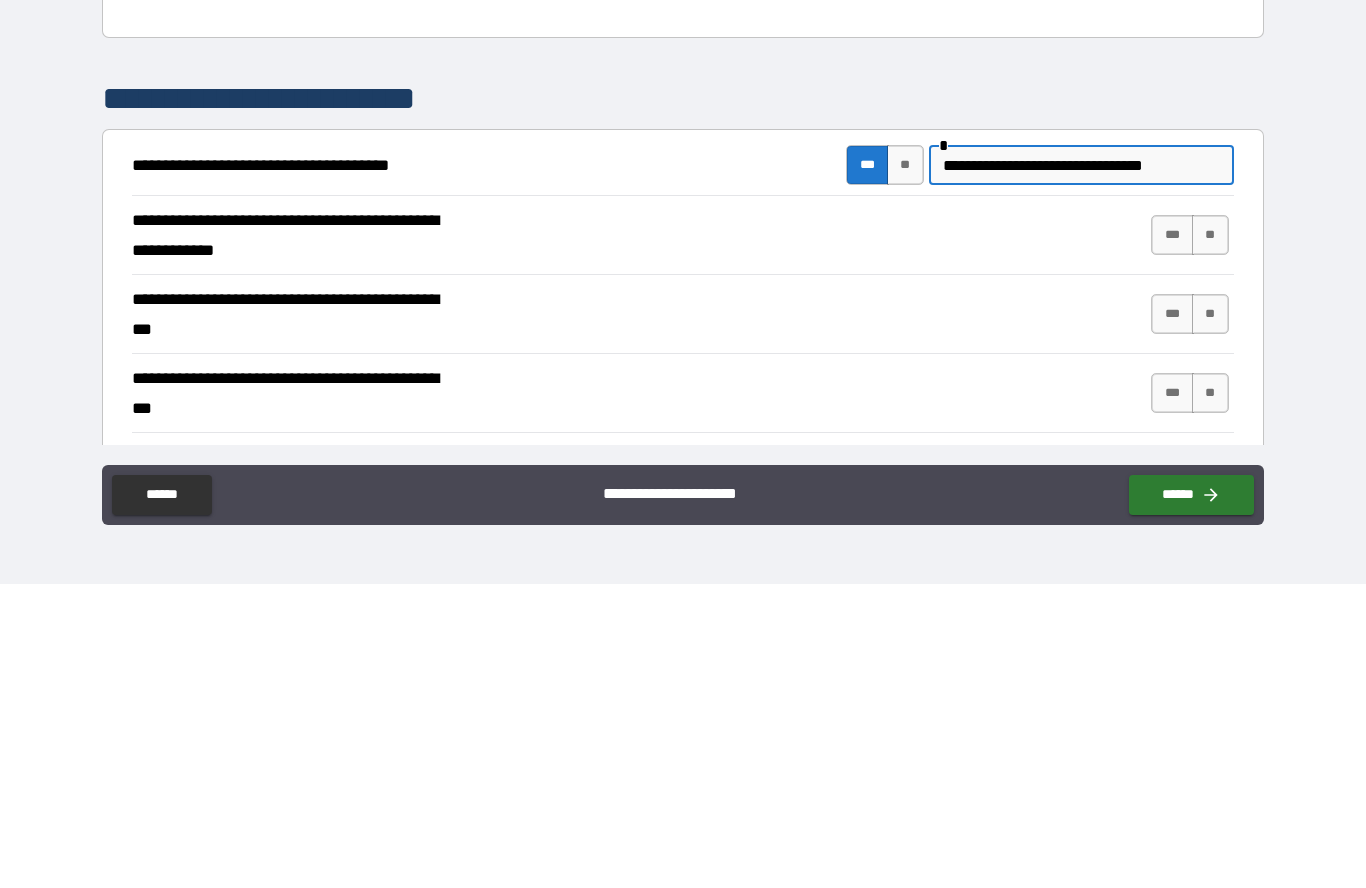 type on "**********" 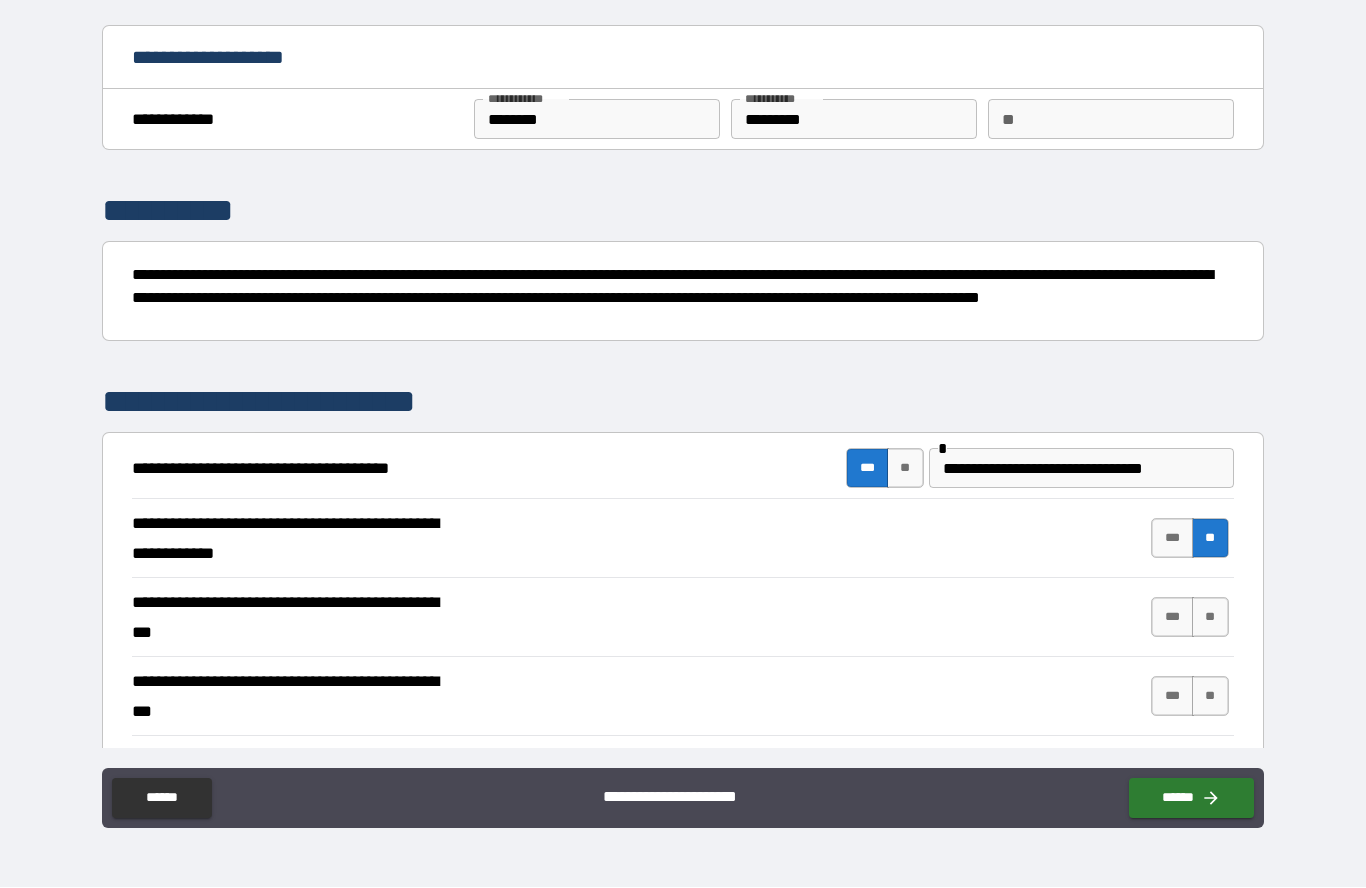 click on "**" at bounding box center [1210, 618] 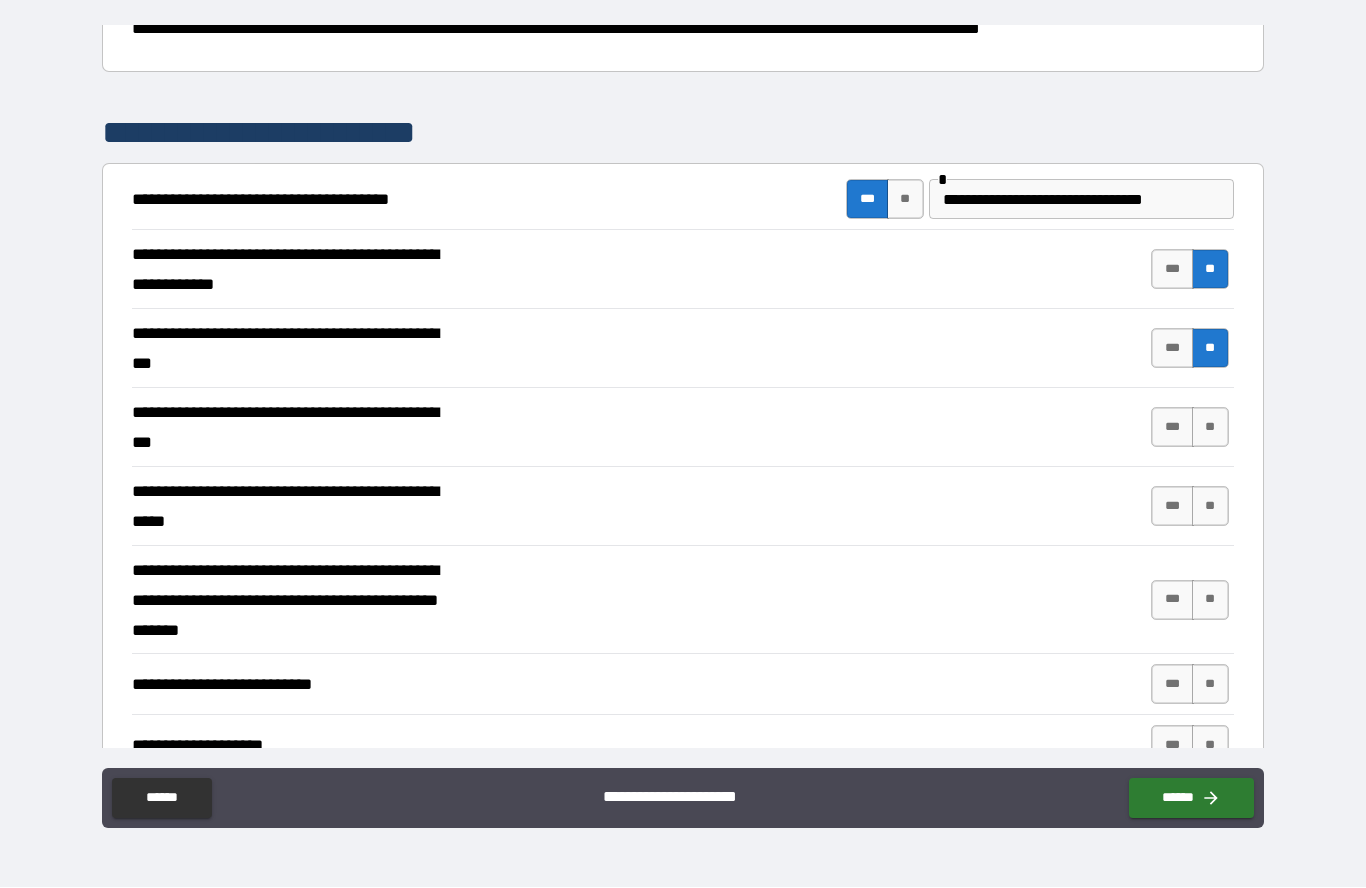 scroll, scrollTop: 270, scrollLeft: 0, axis: vertical 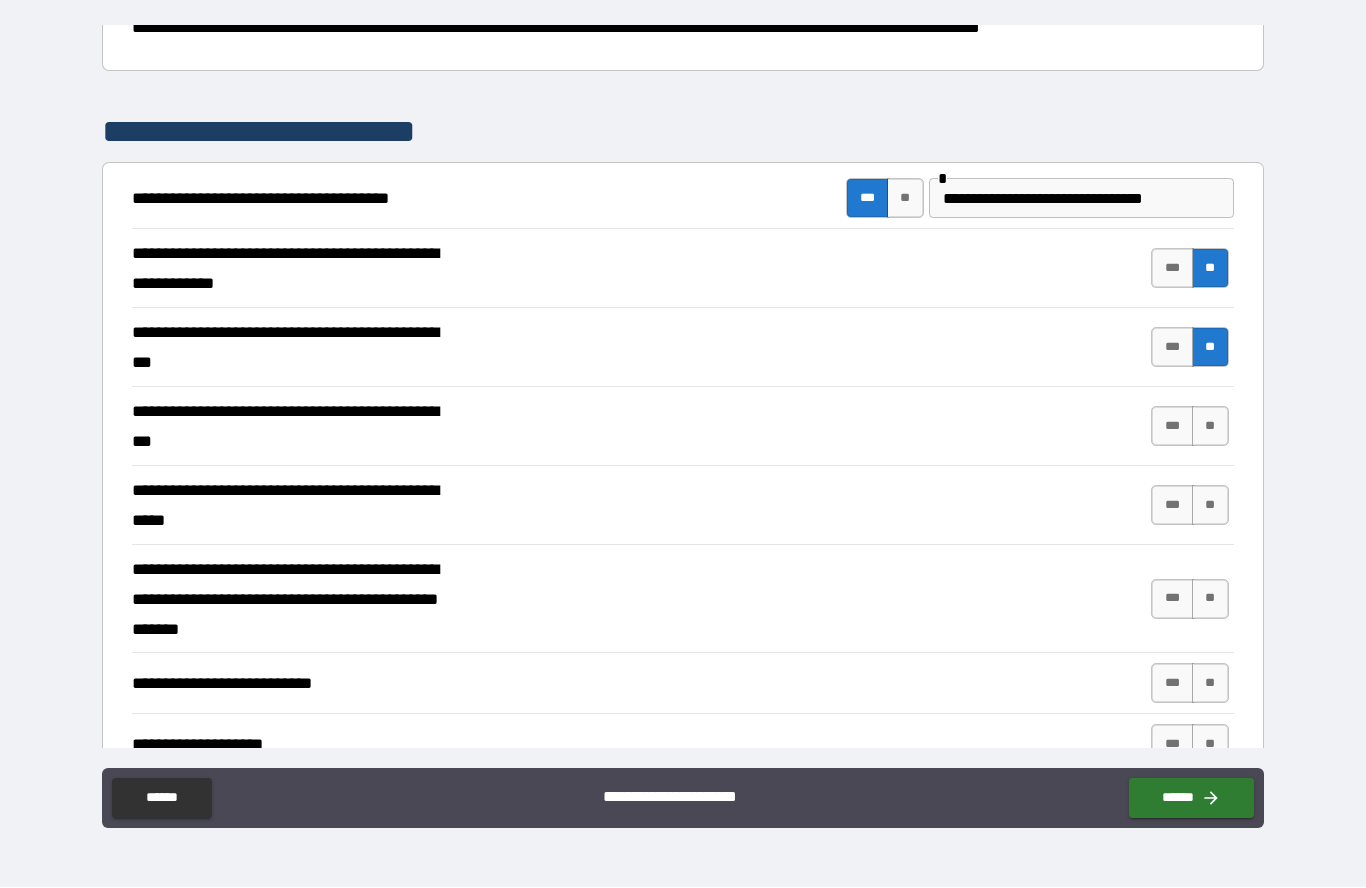 click on "***" at bounding box center (1172, 427) 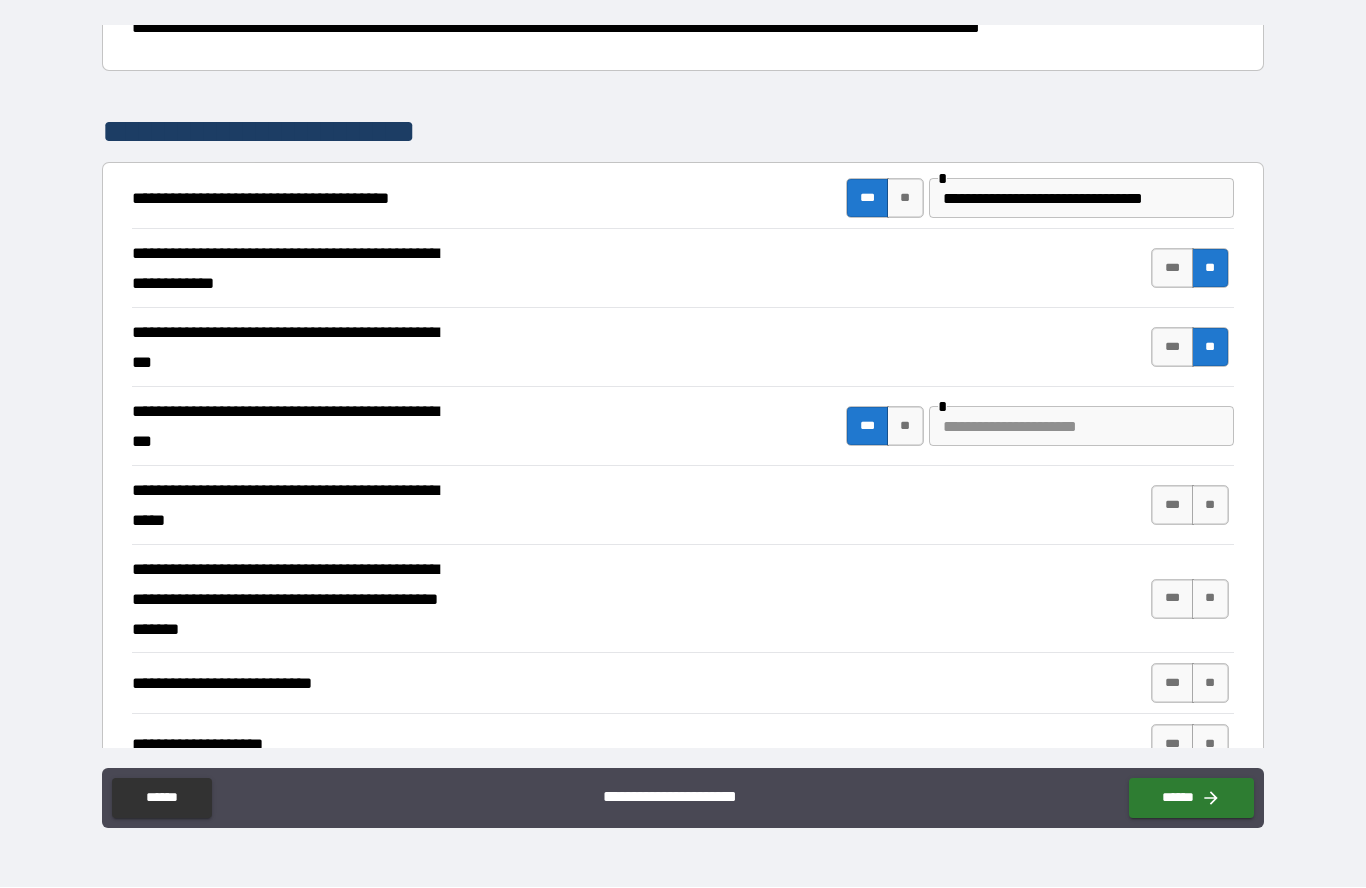 click at bounding box center (1081, 427) 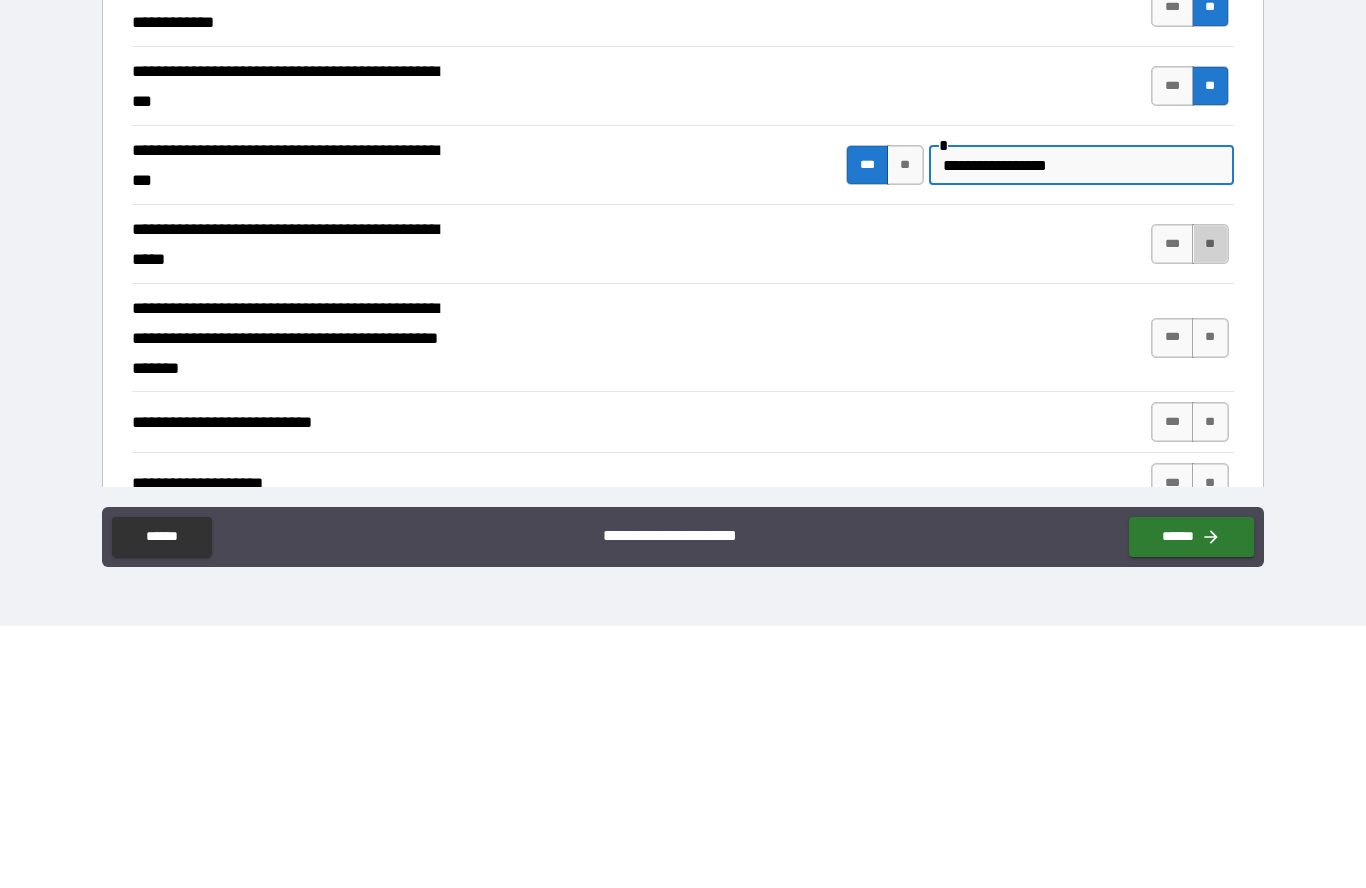 click on "**" at bounding box center [1210, 506] 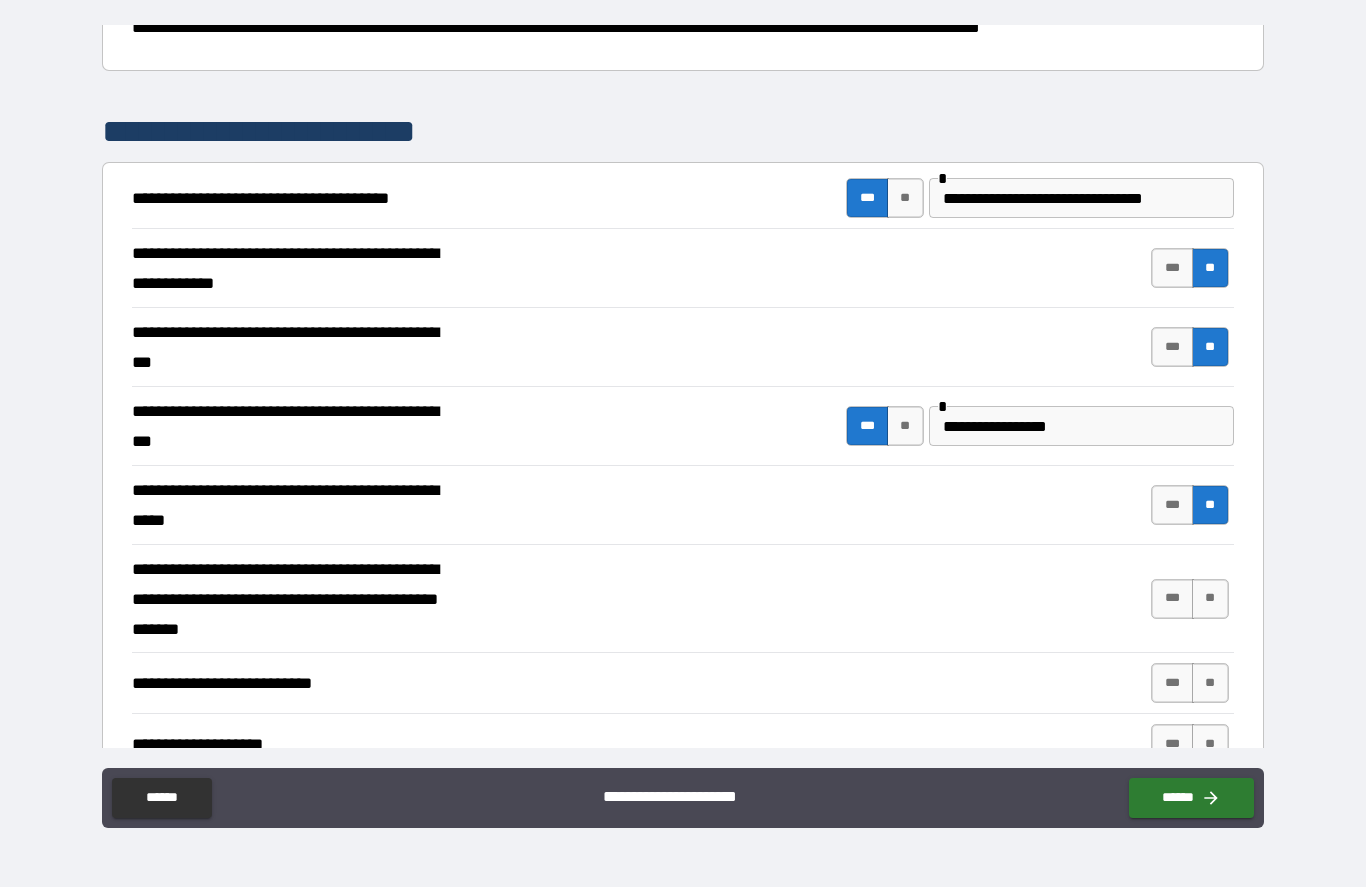 click on "**" at bounding box center (1210, 600) 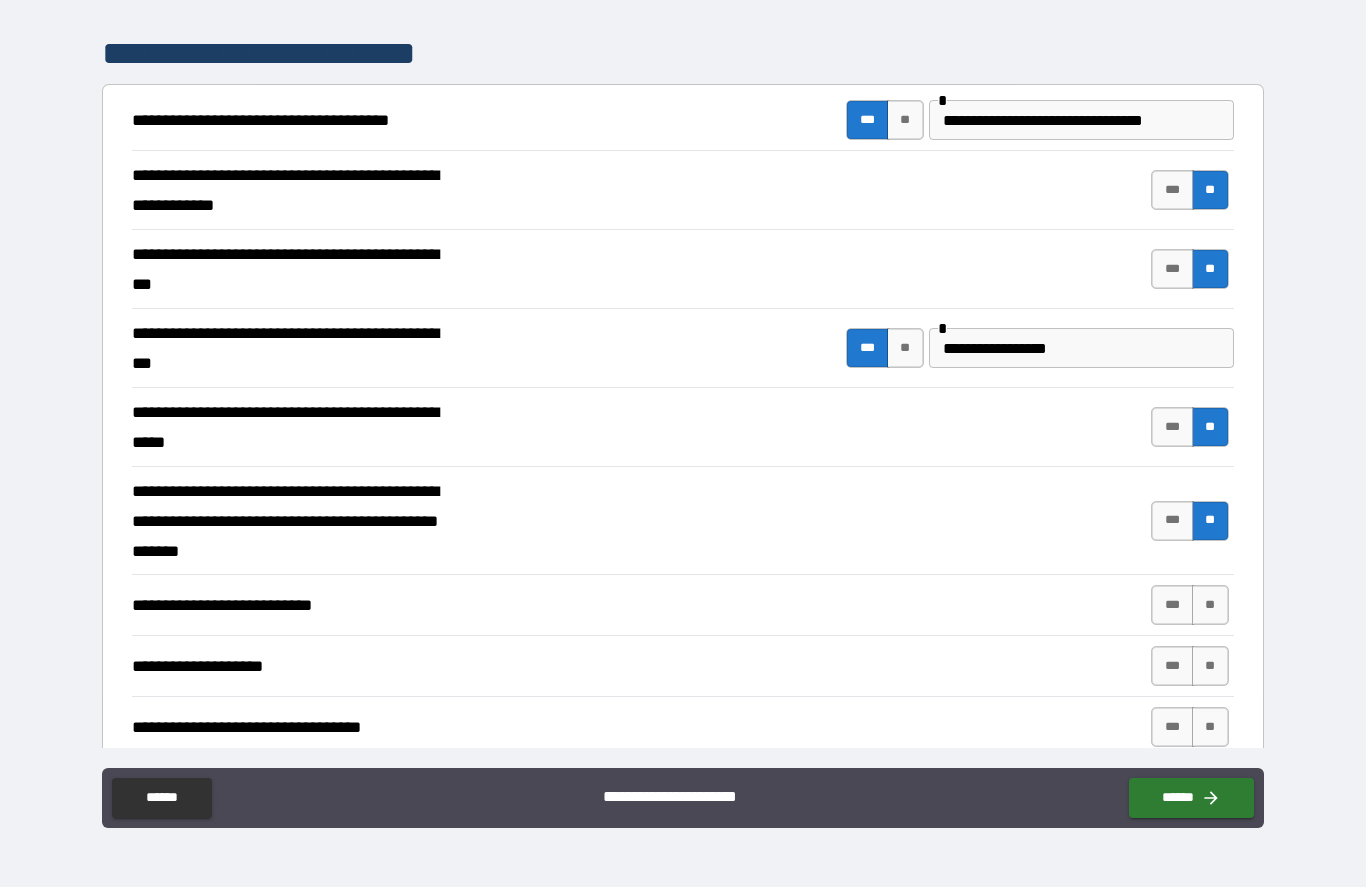 scroll, scrollTop: 400, scrollLeft: 0, axis: vertical 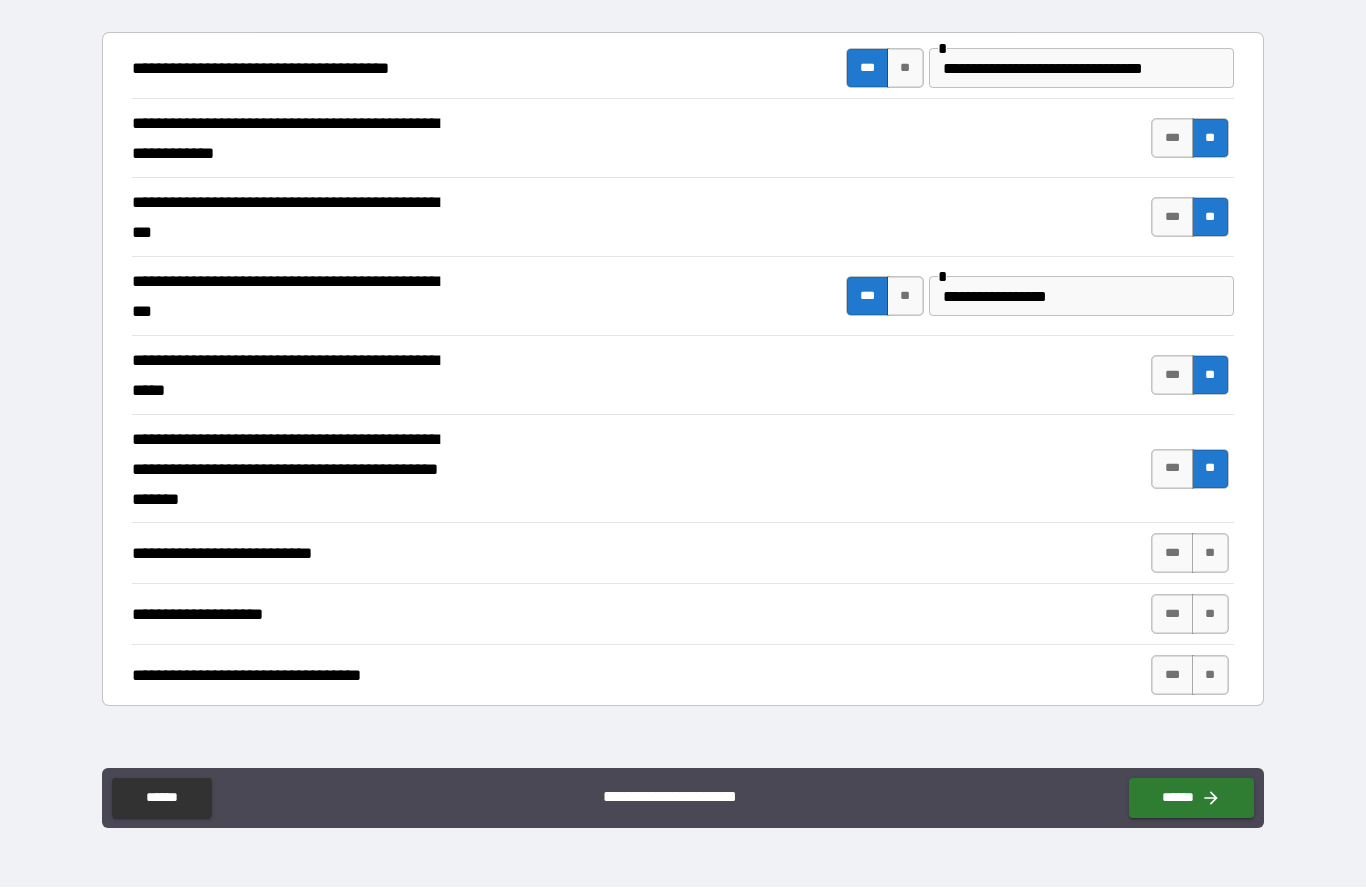 click on "**" at bounding box center (1210, 554) 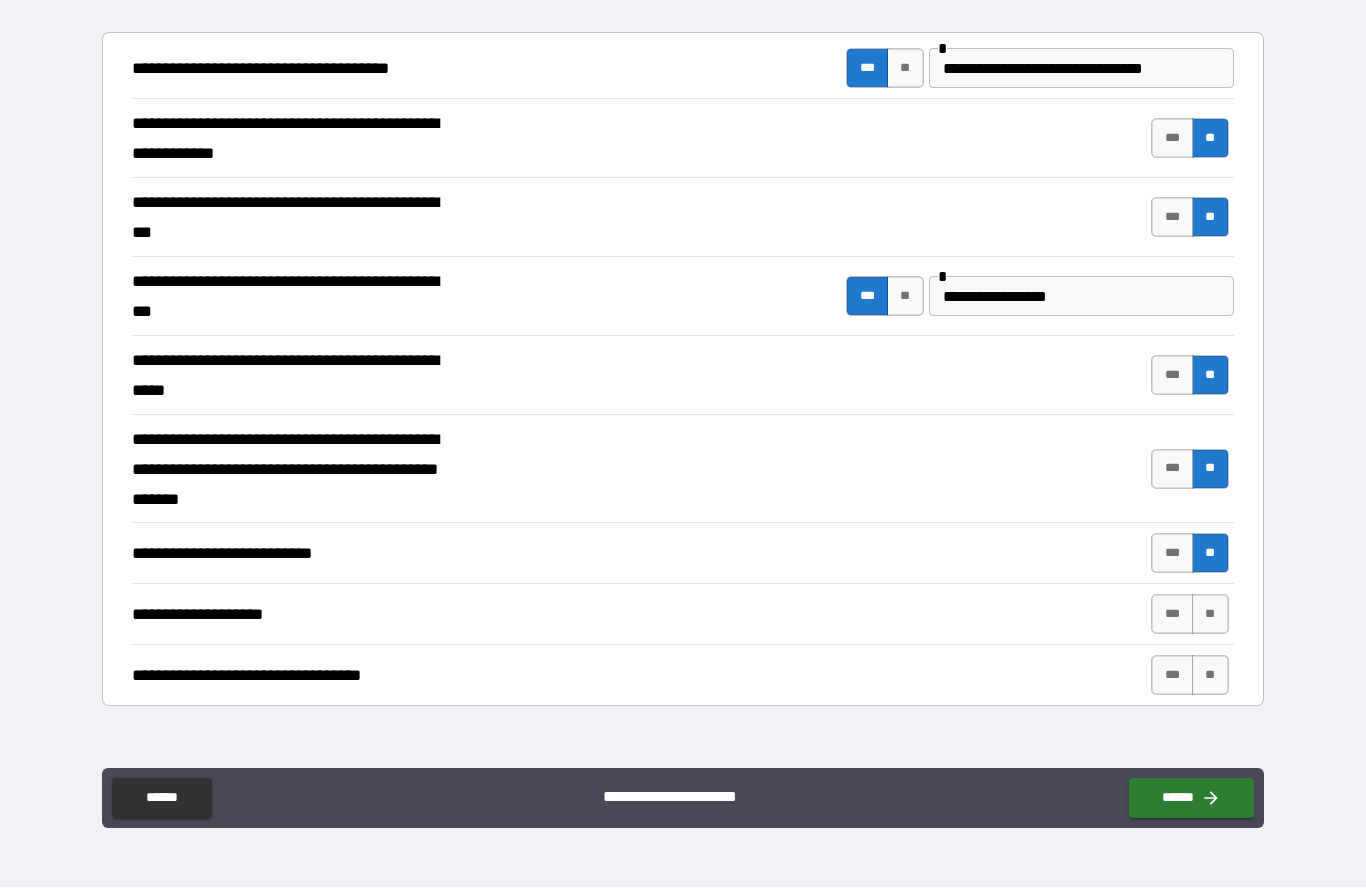click on "**" at bounding box center (1210, 615) 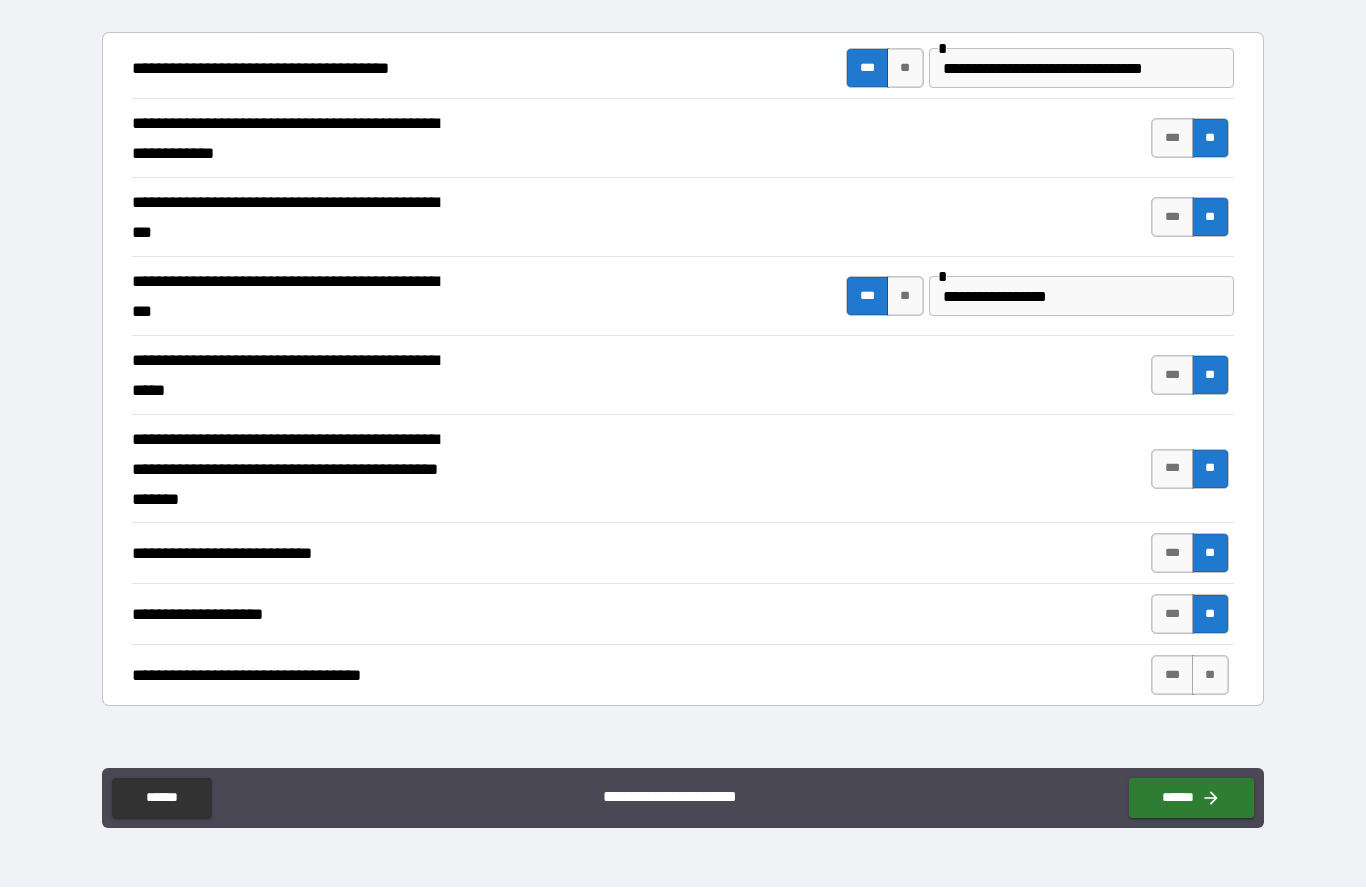 click on "**" at bounding box center [1210, 676] 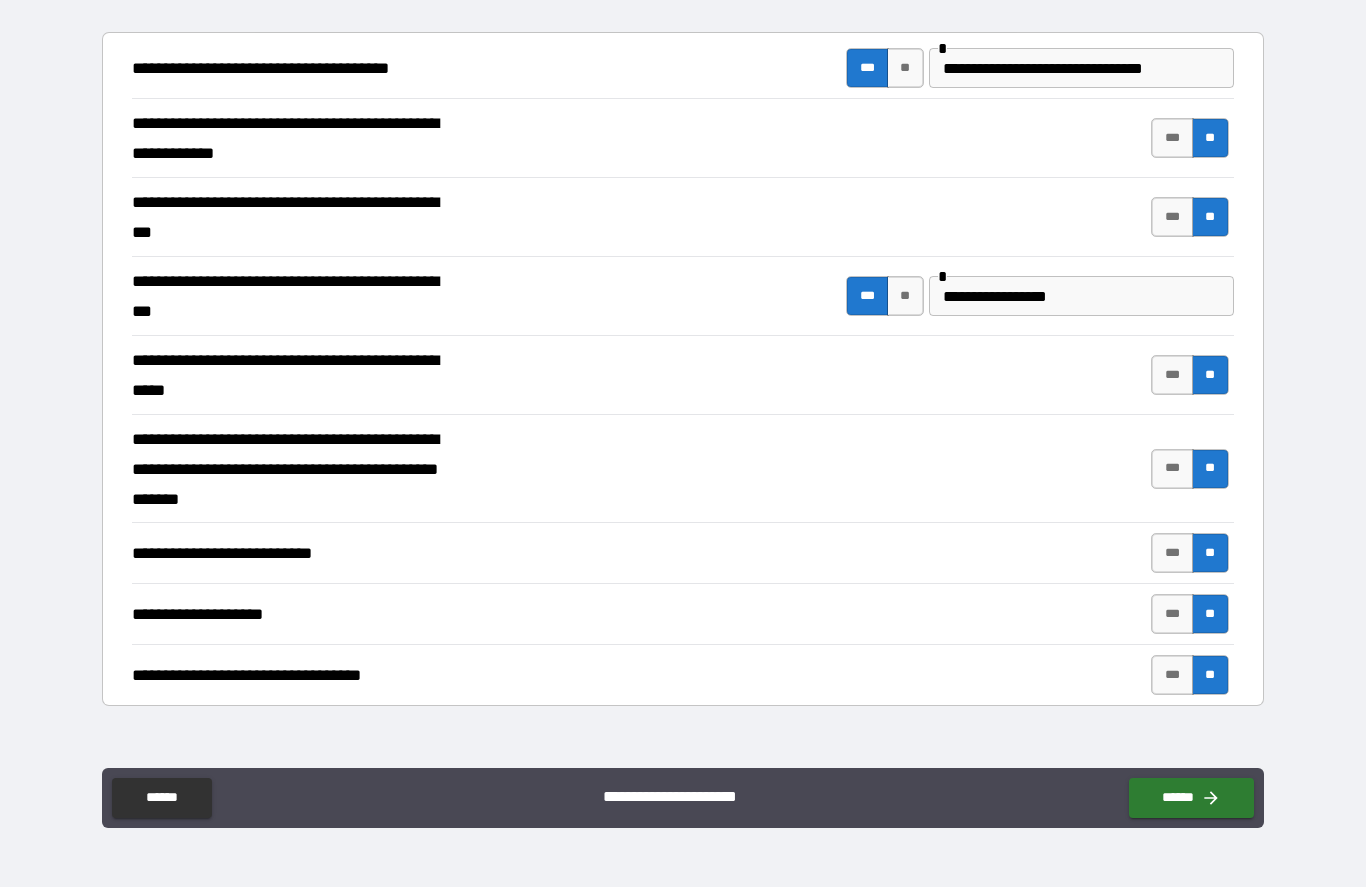 click on "**********" at bounding box center [1081, 297] 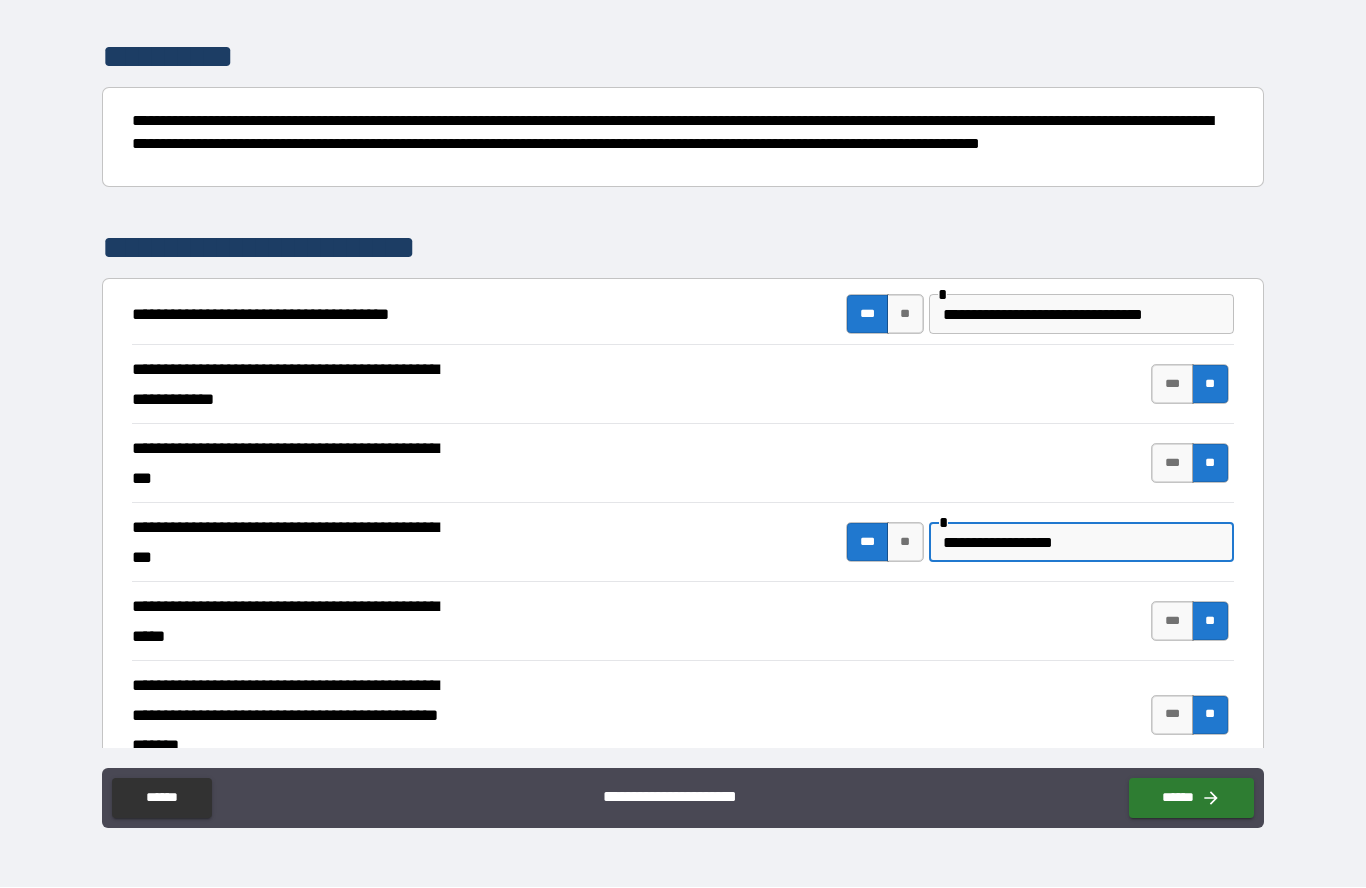 scroll, scrollTop: 130, scrollLeft: 0, axis: vertical 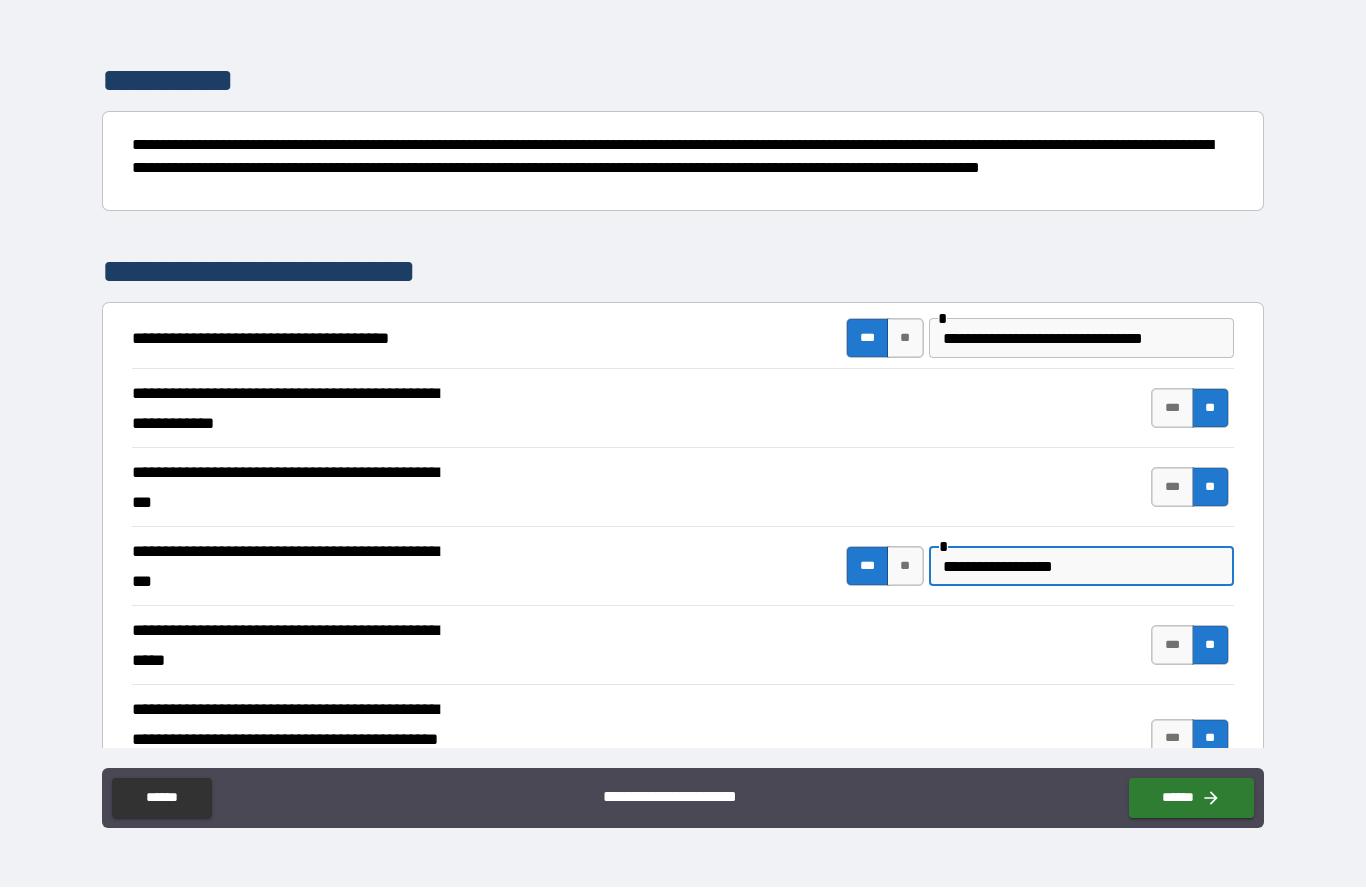 type on "**********" 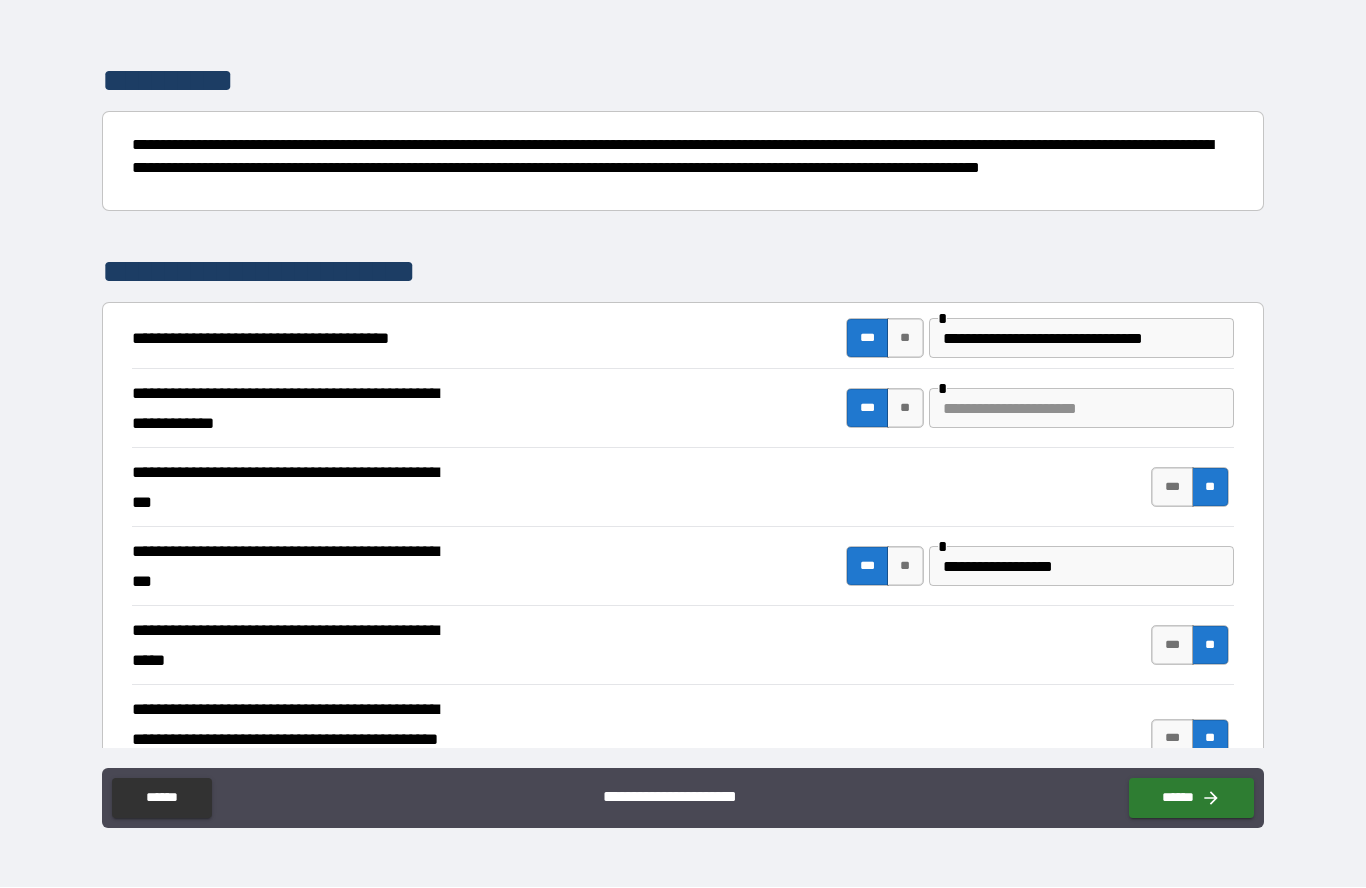 click at bounding box center (1081, 409) 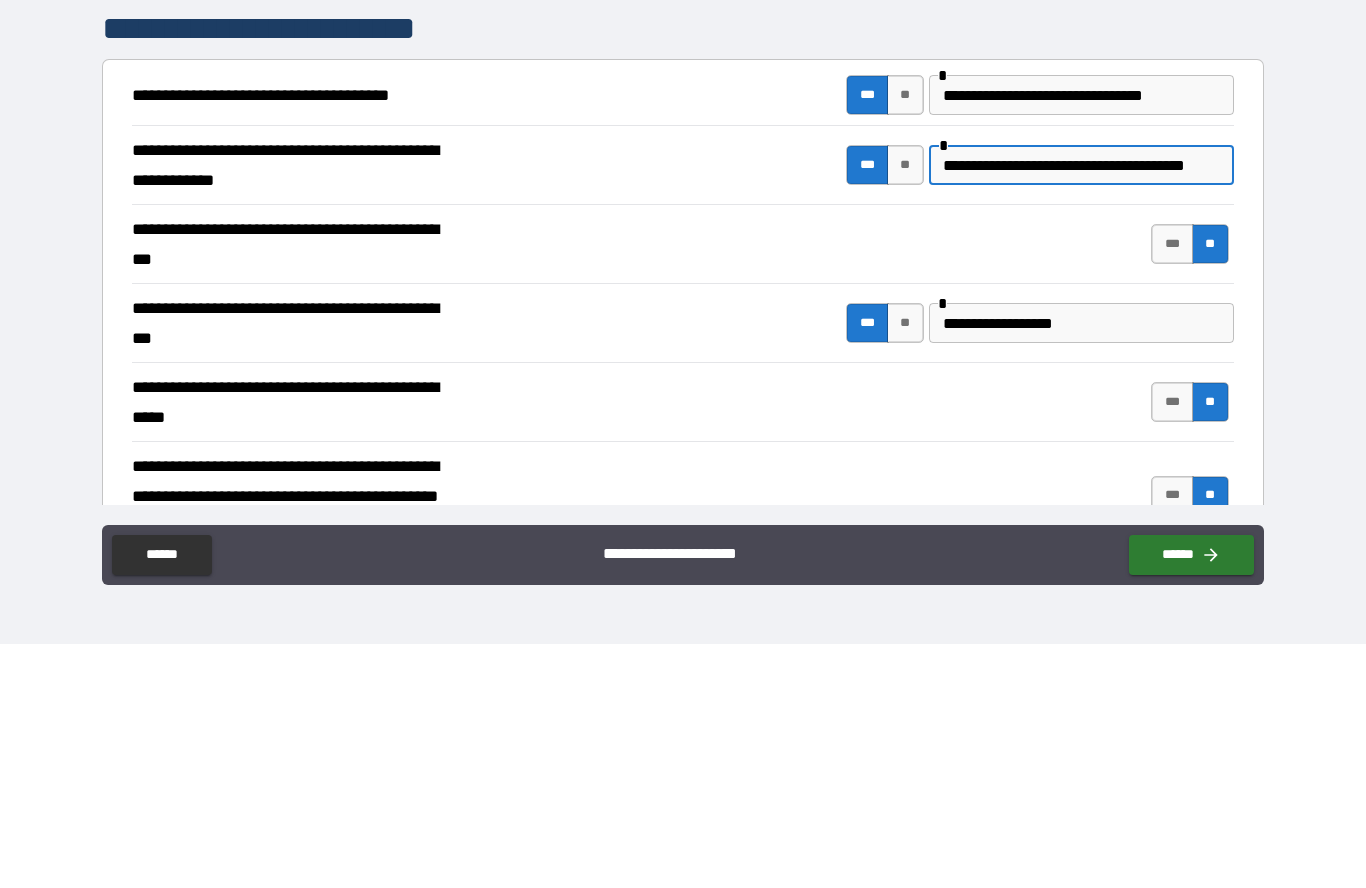type on "**********" 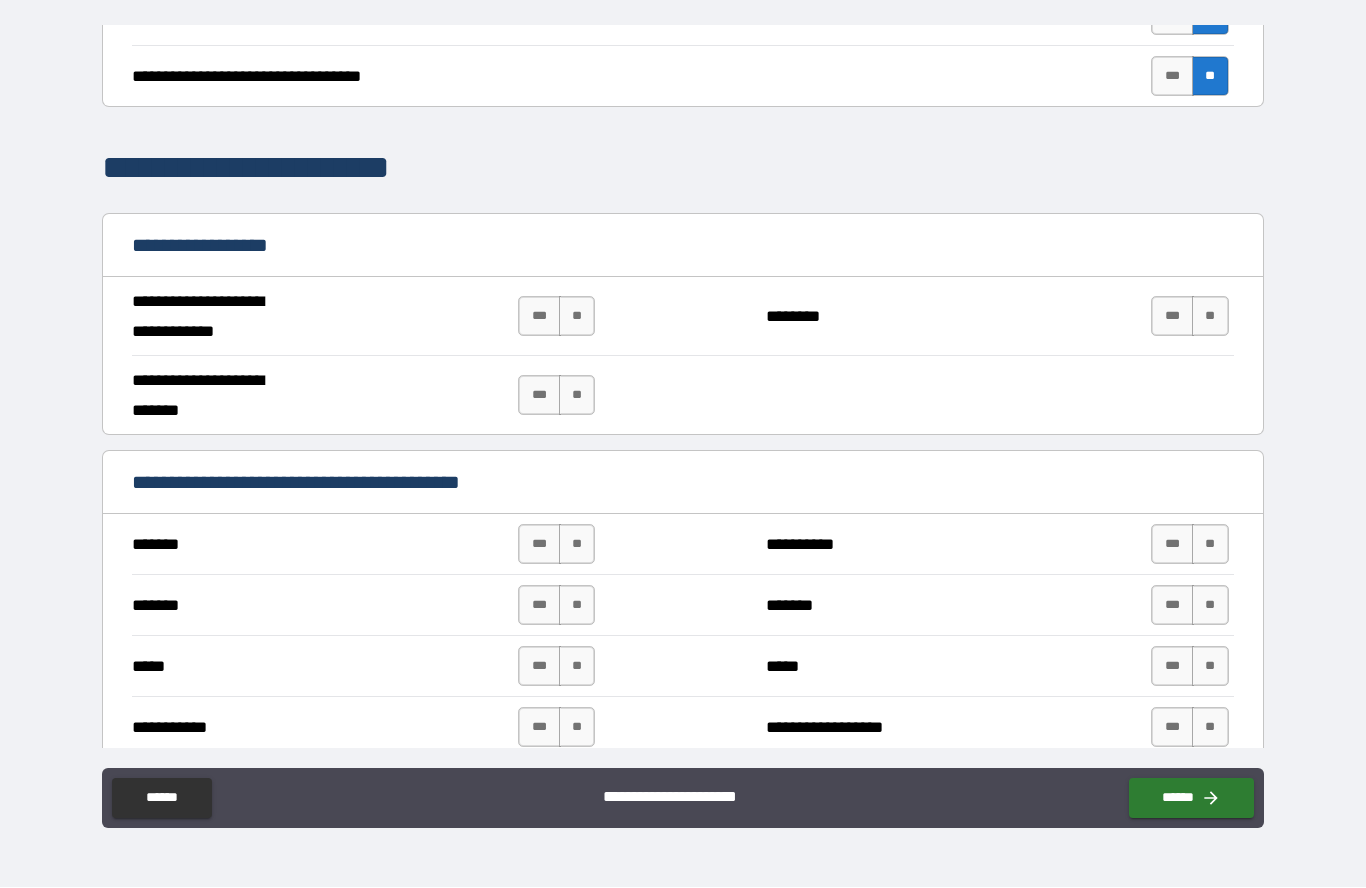 scroll, scrollTop: 1003, scrollLeft: 0, axis: vertical 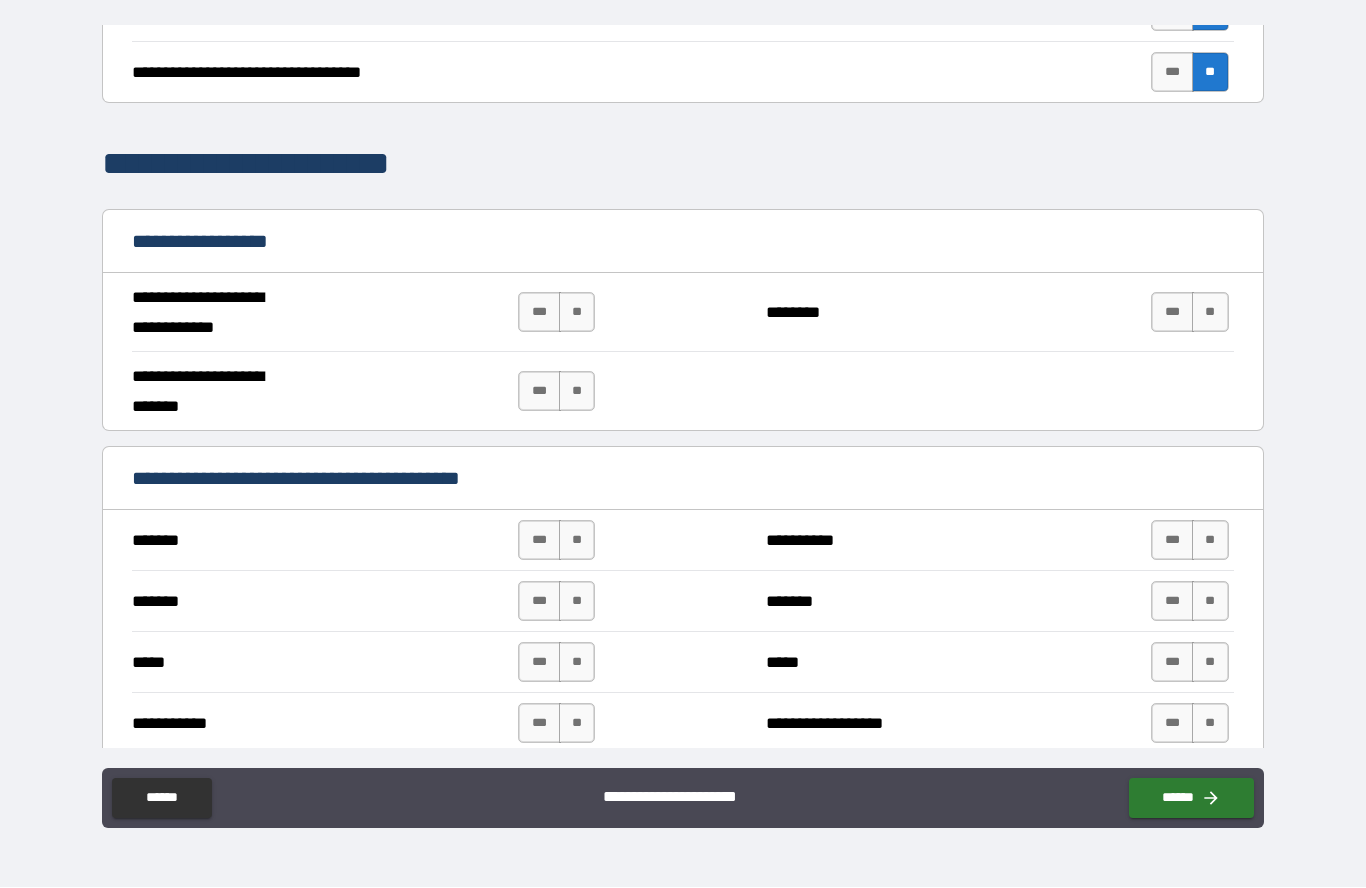 click on "**" at bounding box center [577, 313] 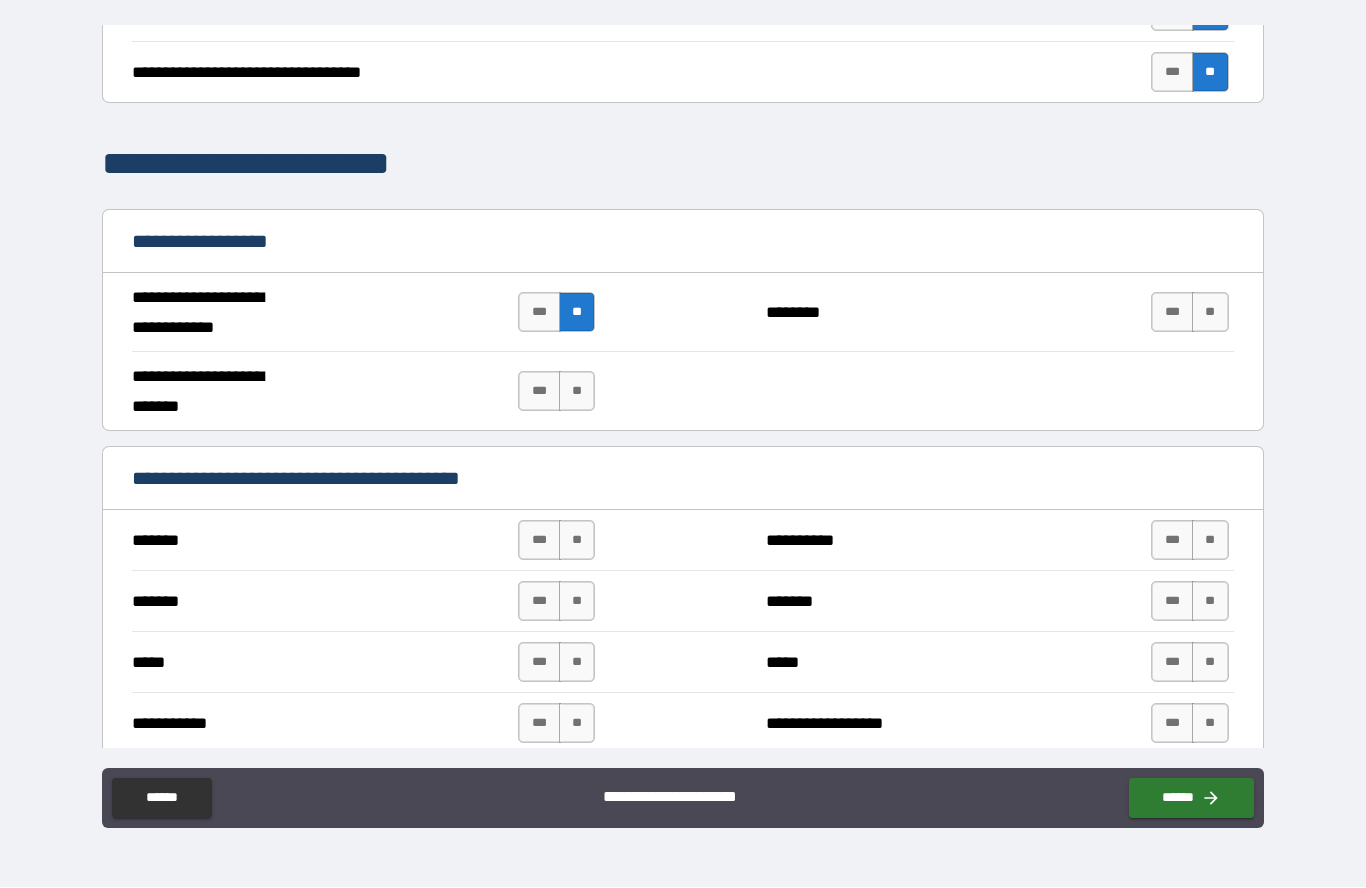 click on "**" at bounding box center [577, 392] 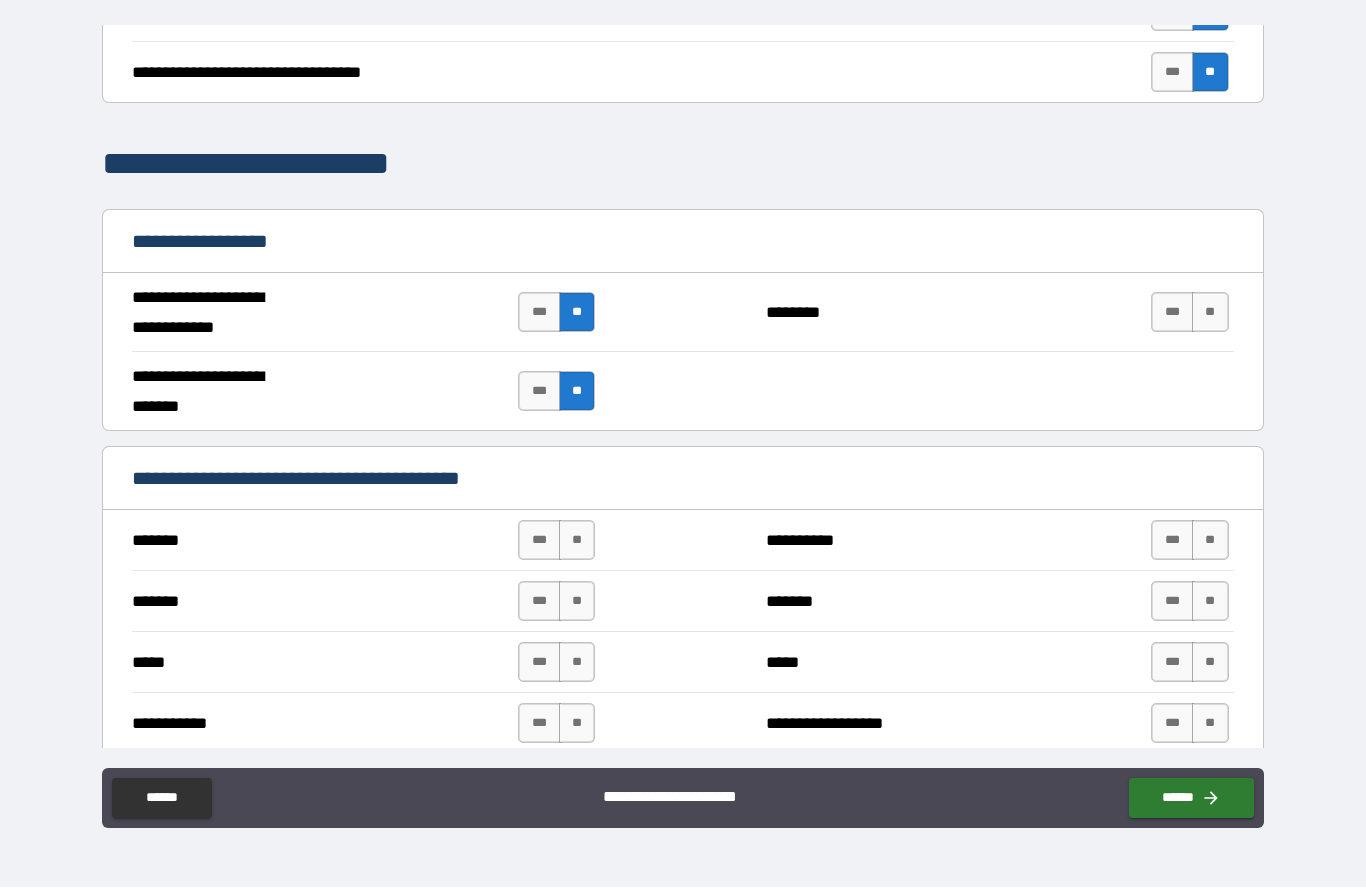 click on "**" at bounding box center (577, 541) 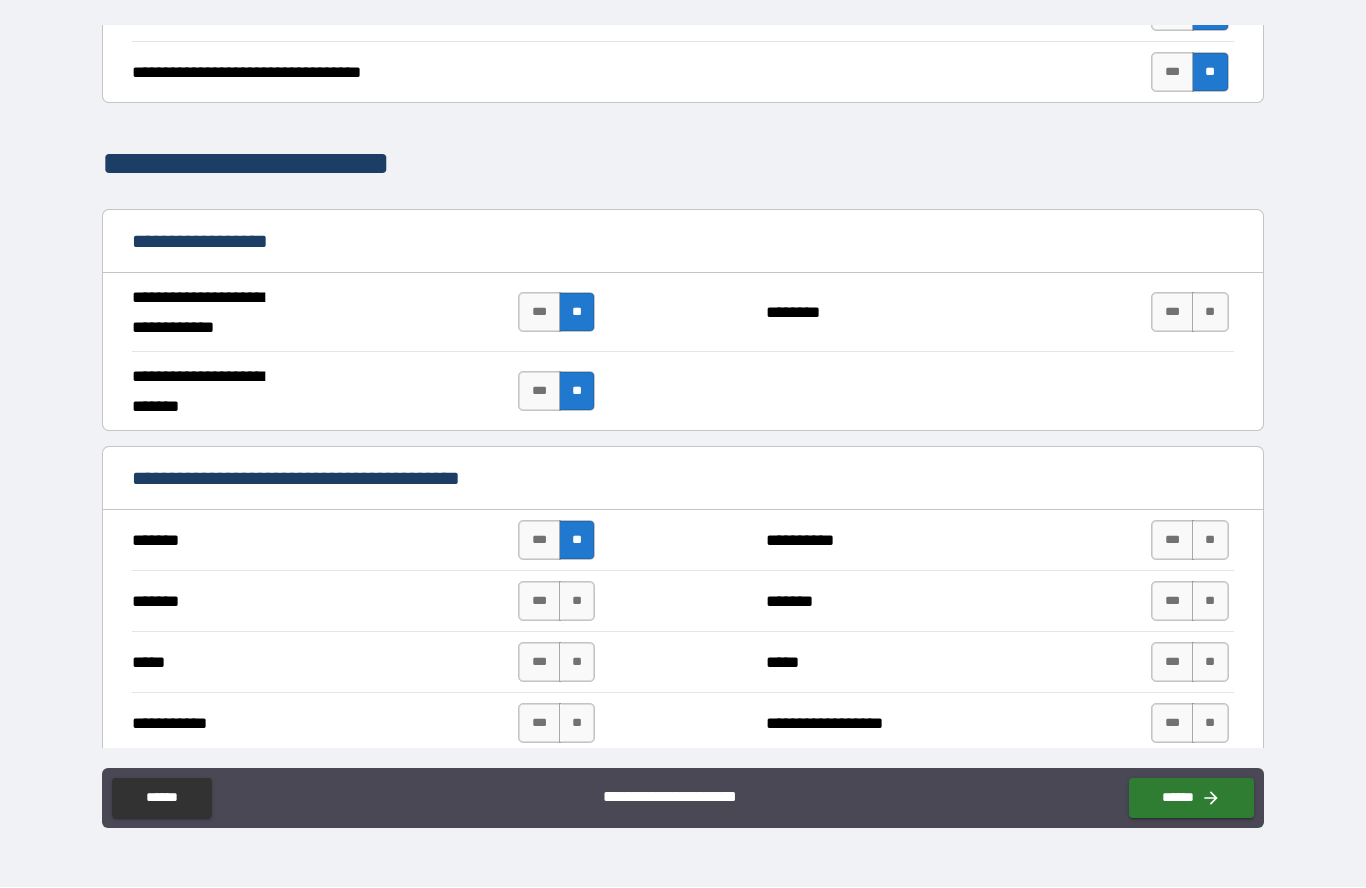 click on "**" at bounding box center (577, 602) 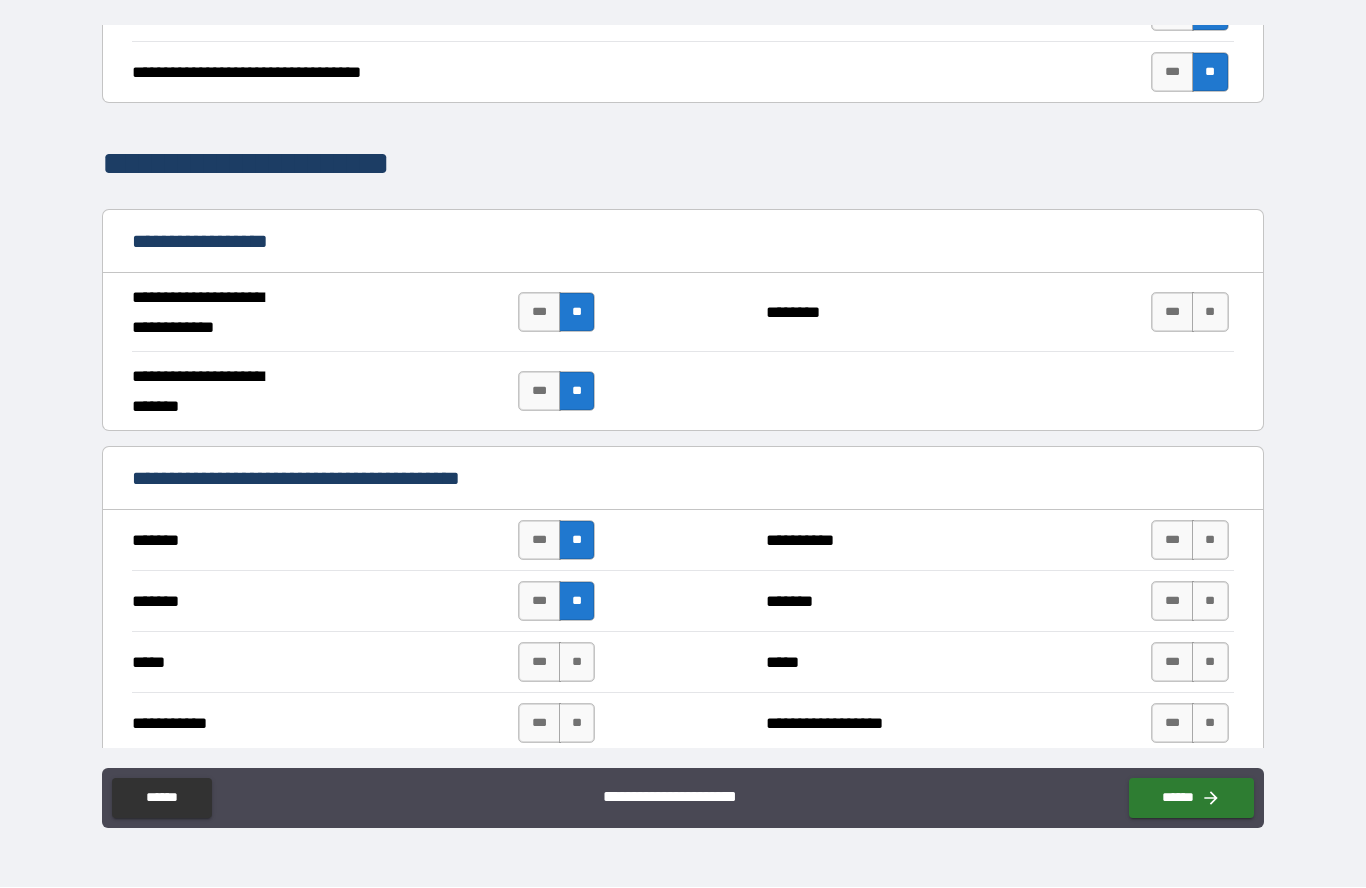 click on "**" at bounding box center (577, 663) 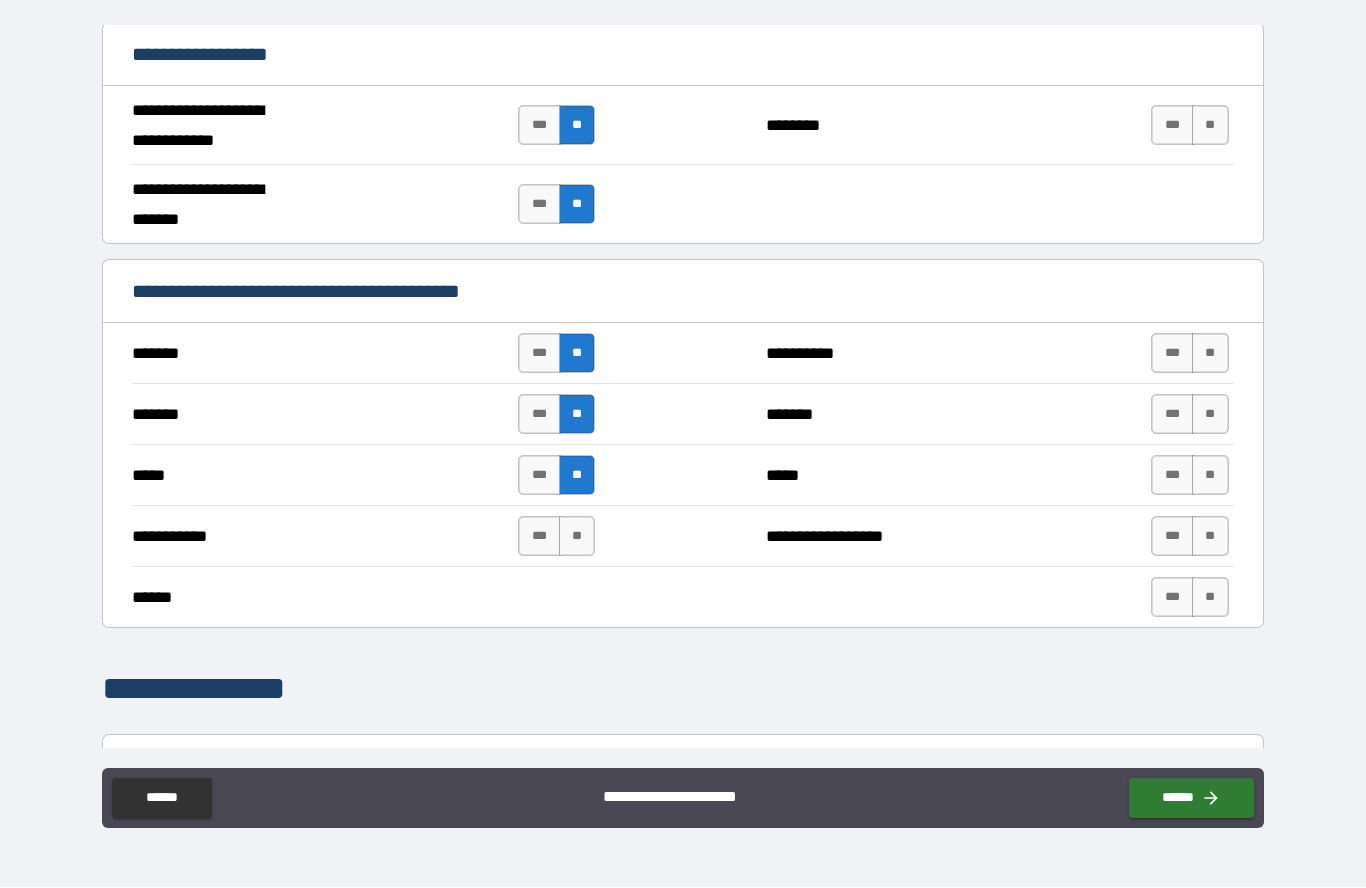 scroll, scrollTop: 1196, scrollLeft: 0, axis: vertical 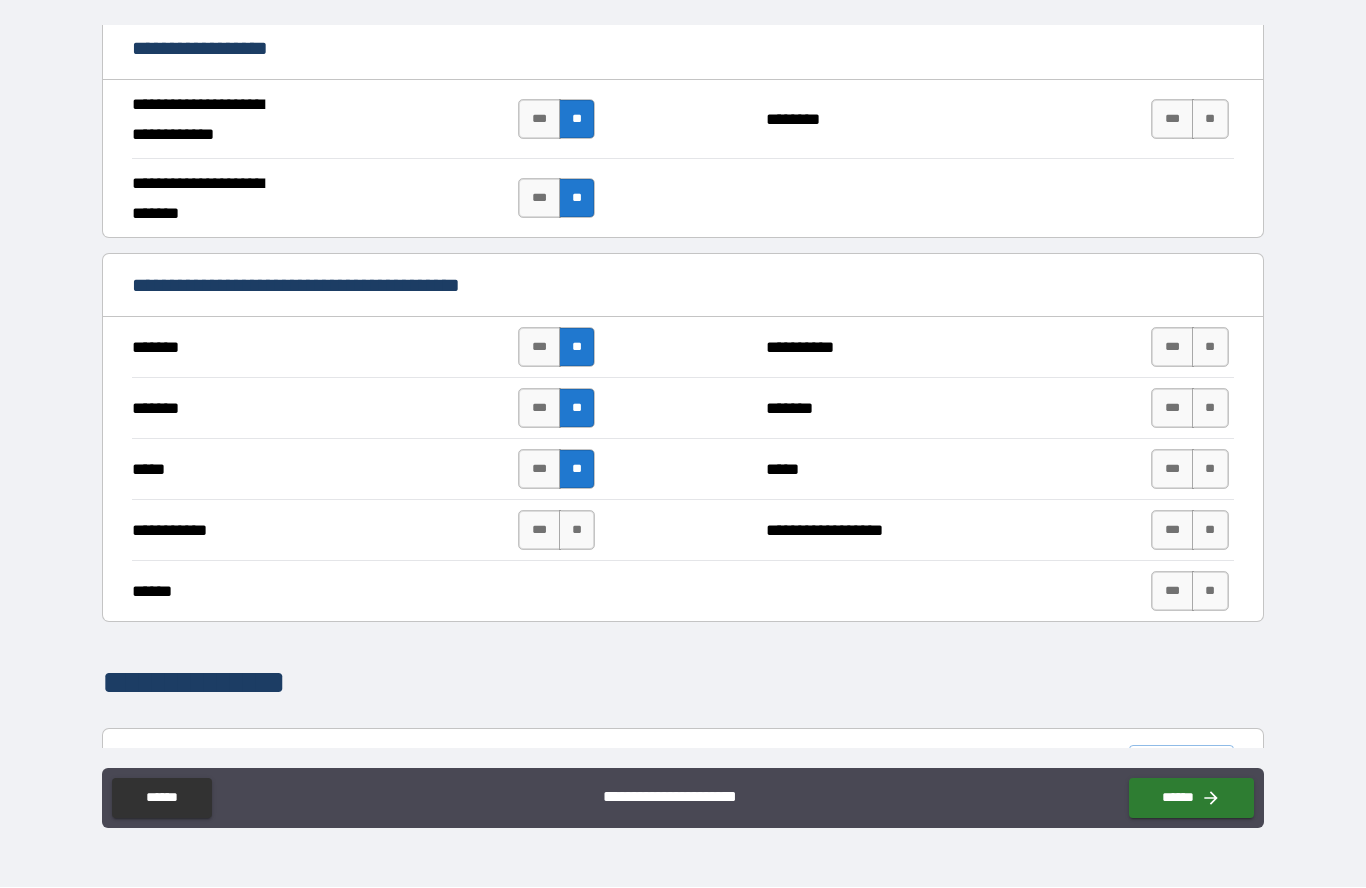 click on "**" at bounding box center (577, 531) 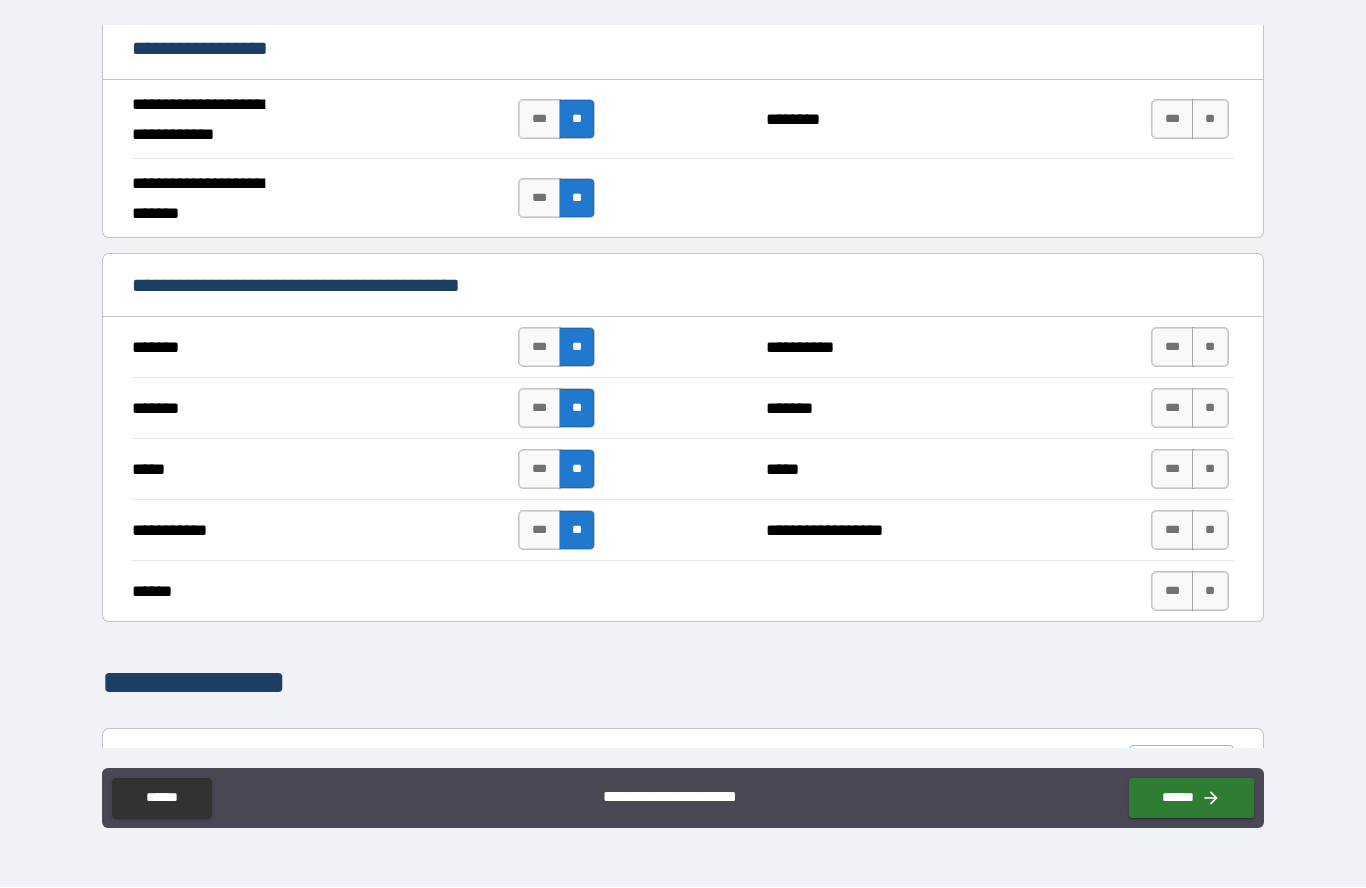 click on "**" at bounding box center (1210, 348) 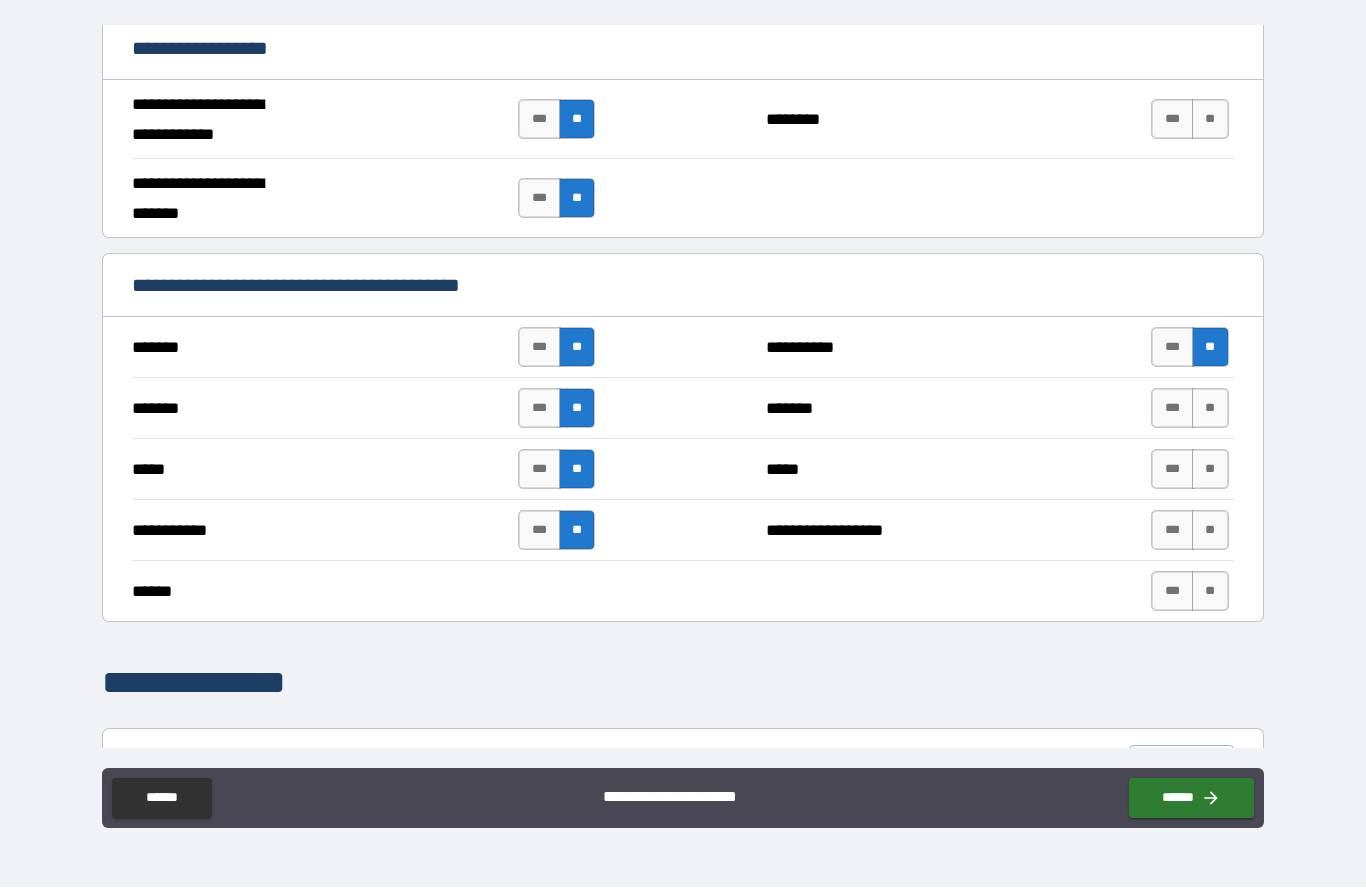click on "**" at bounding box center (1210, 409) 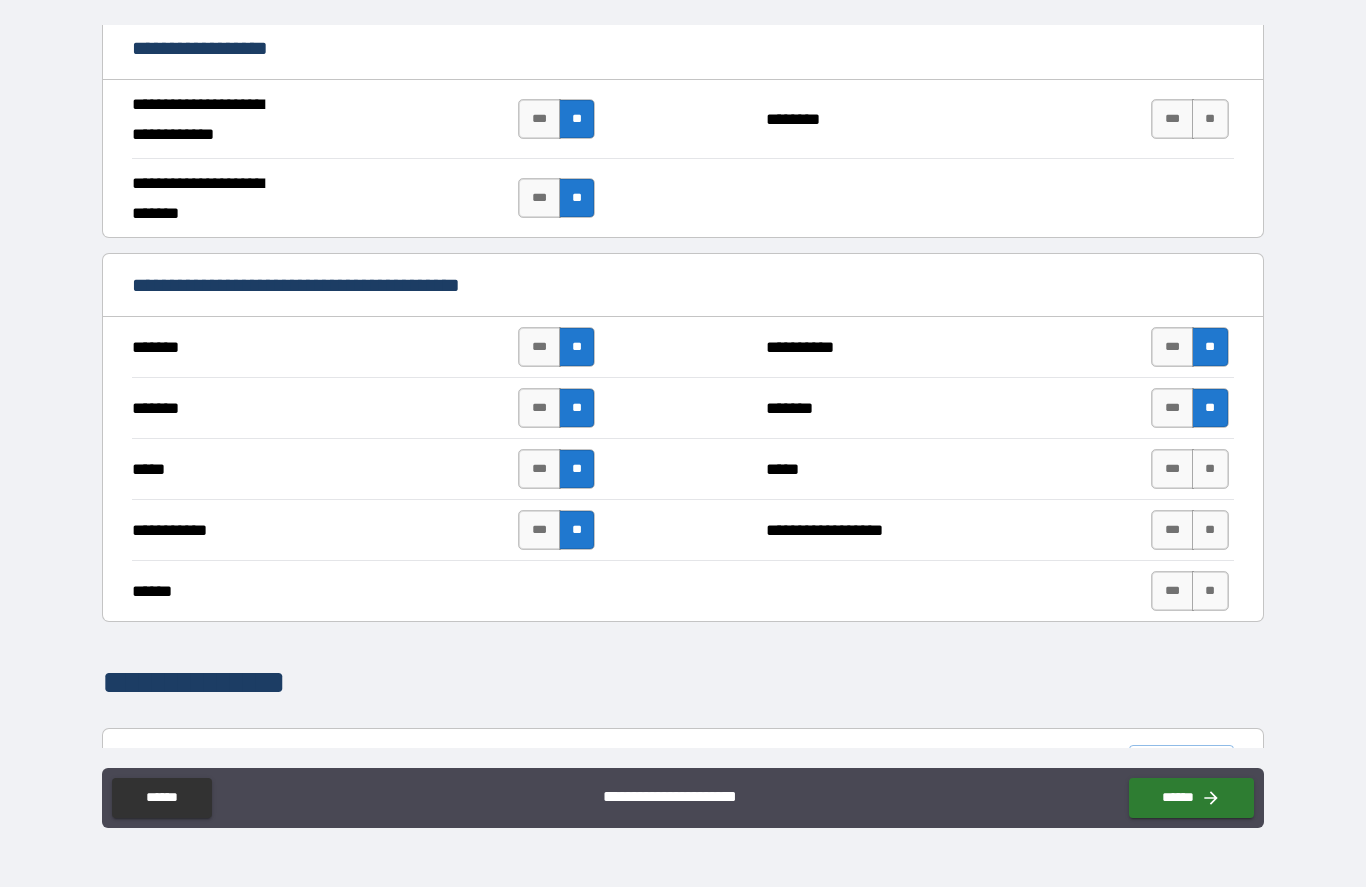 click on "**" at bounding box center (1210, 470) 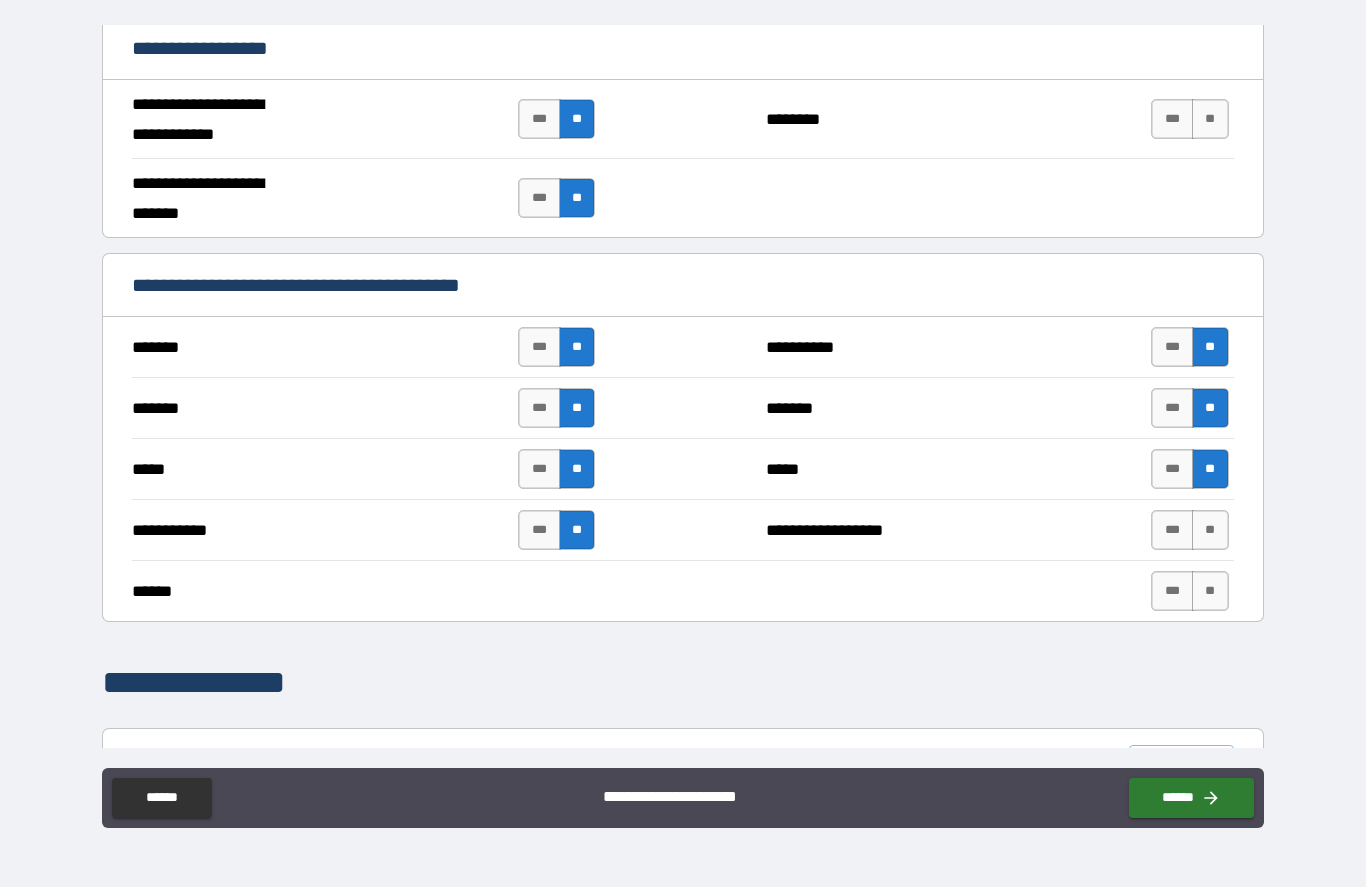 click on "**" at bounding box center (1210, 531) 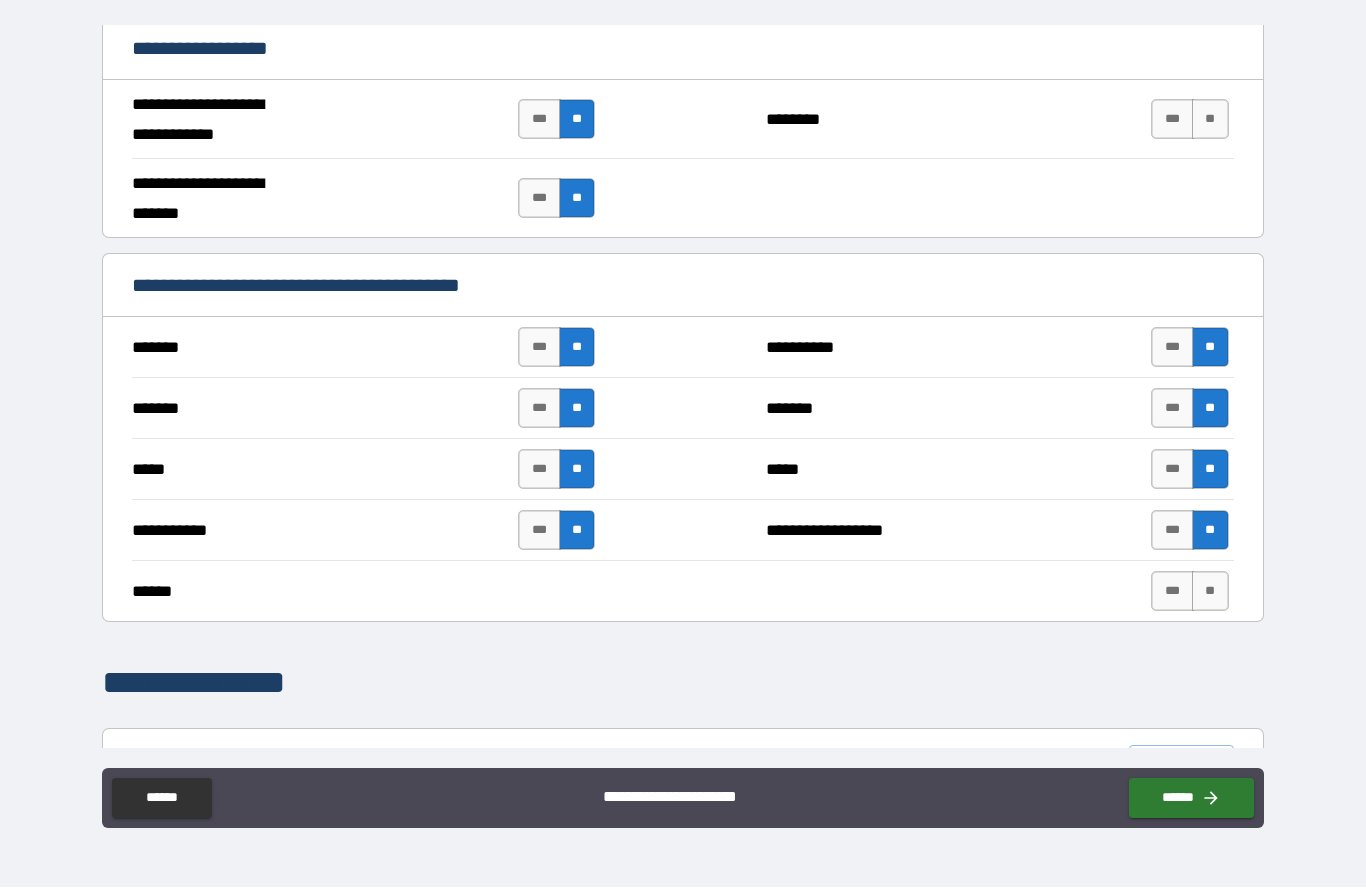 click on "**" at bounding box center [1210, 592] 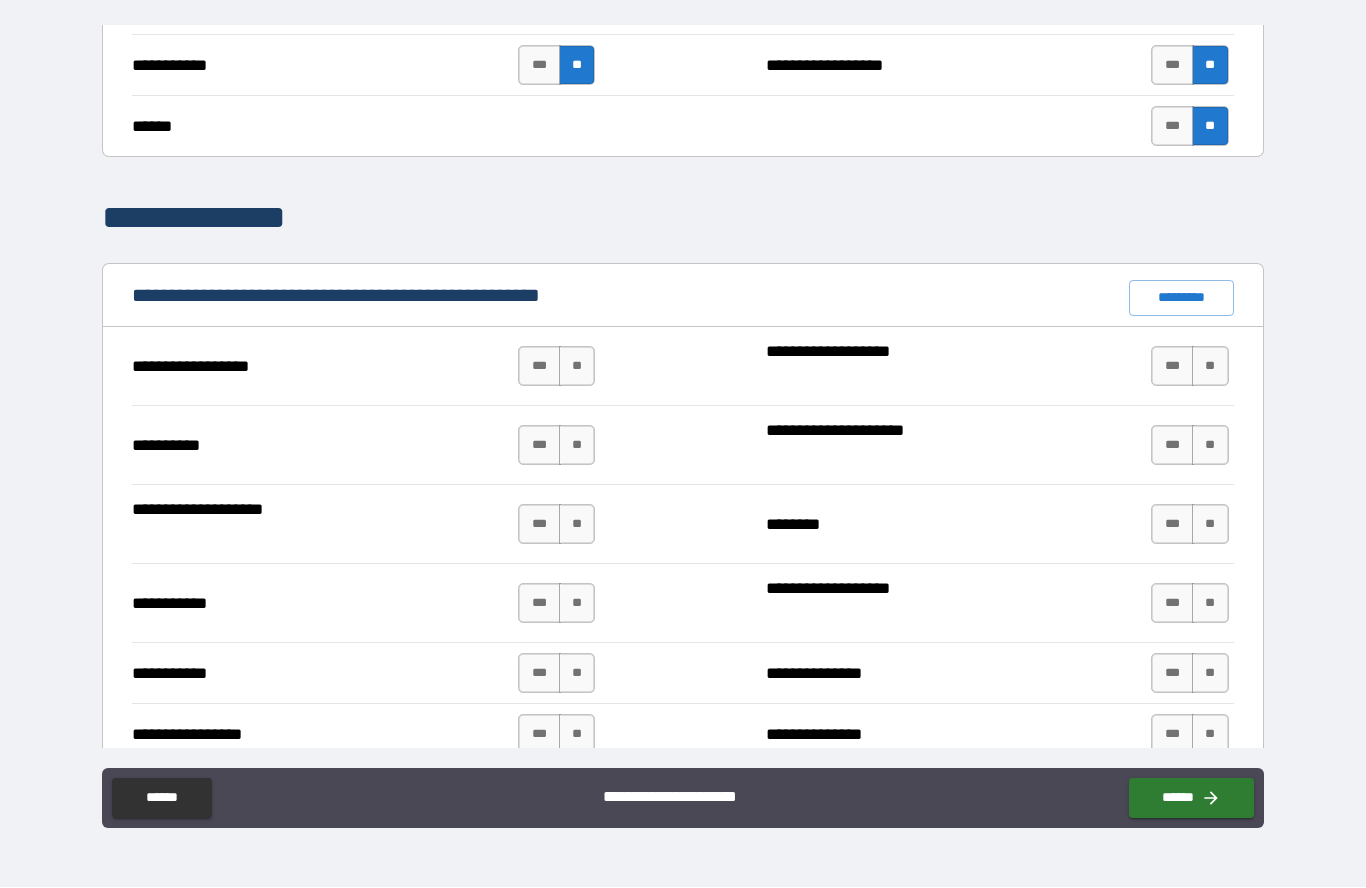 scroll, scrollTop: 1661, scrollLeft: 0, axis: vertical 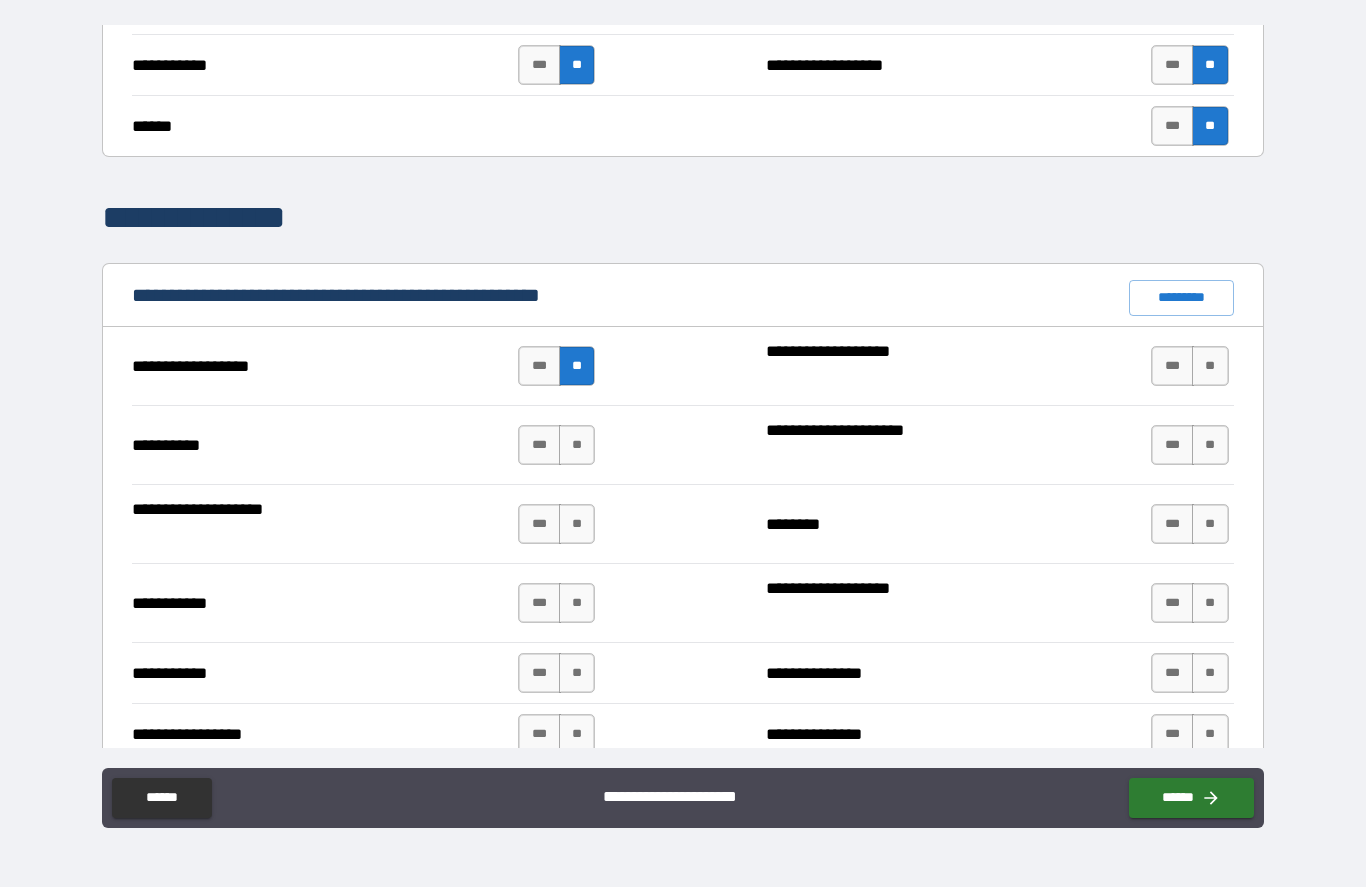 click on "**" at bounding box center (577, 446) 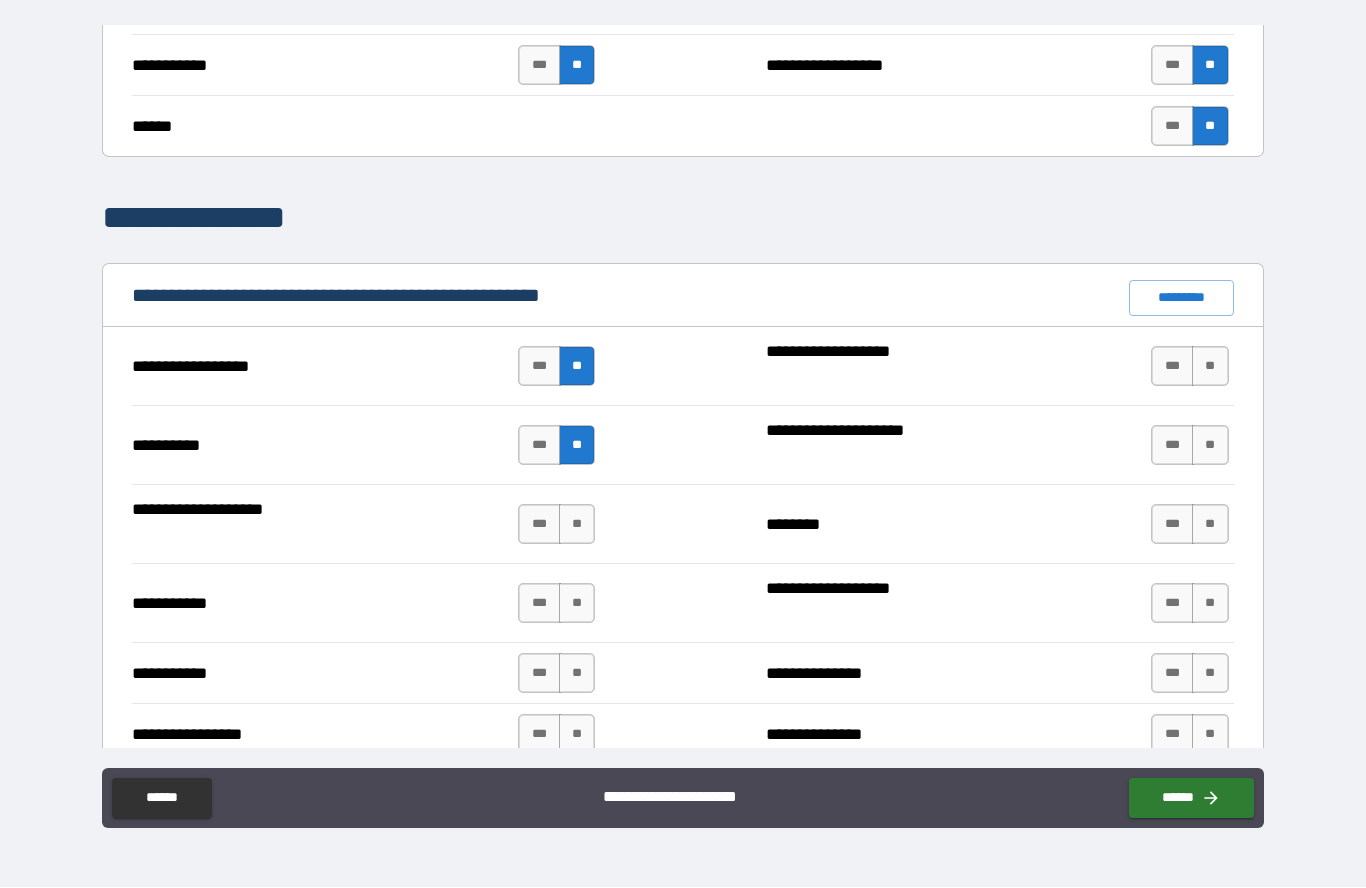 click on "**" at bounding box center (577, 525) 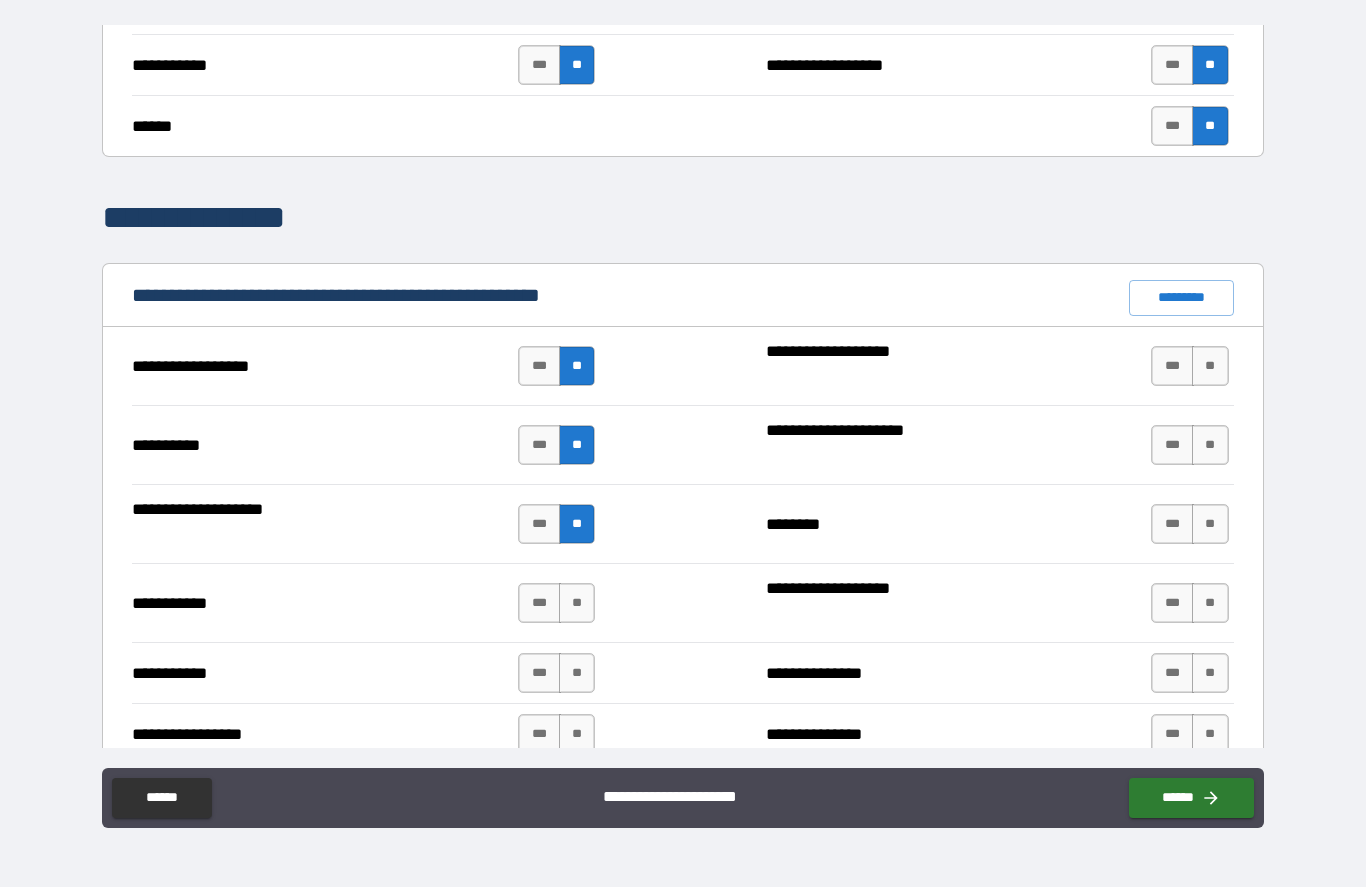 click on "**" at bounding box center [577, 604] 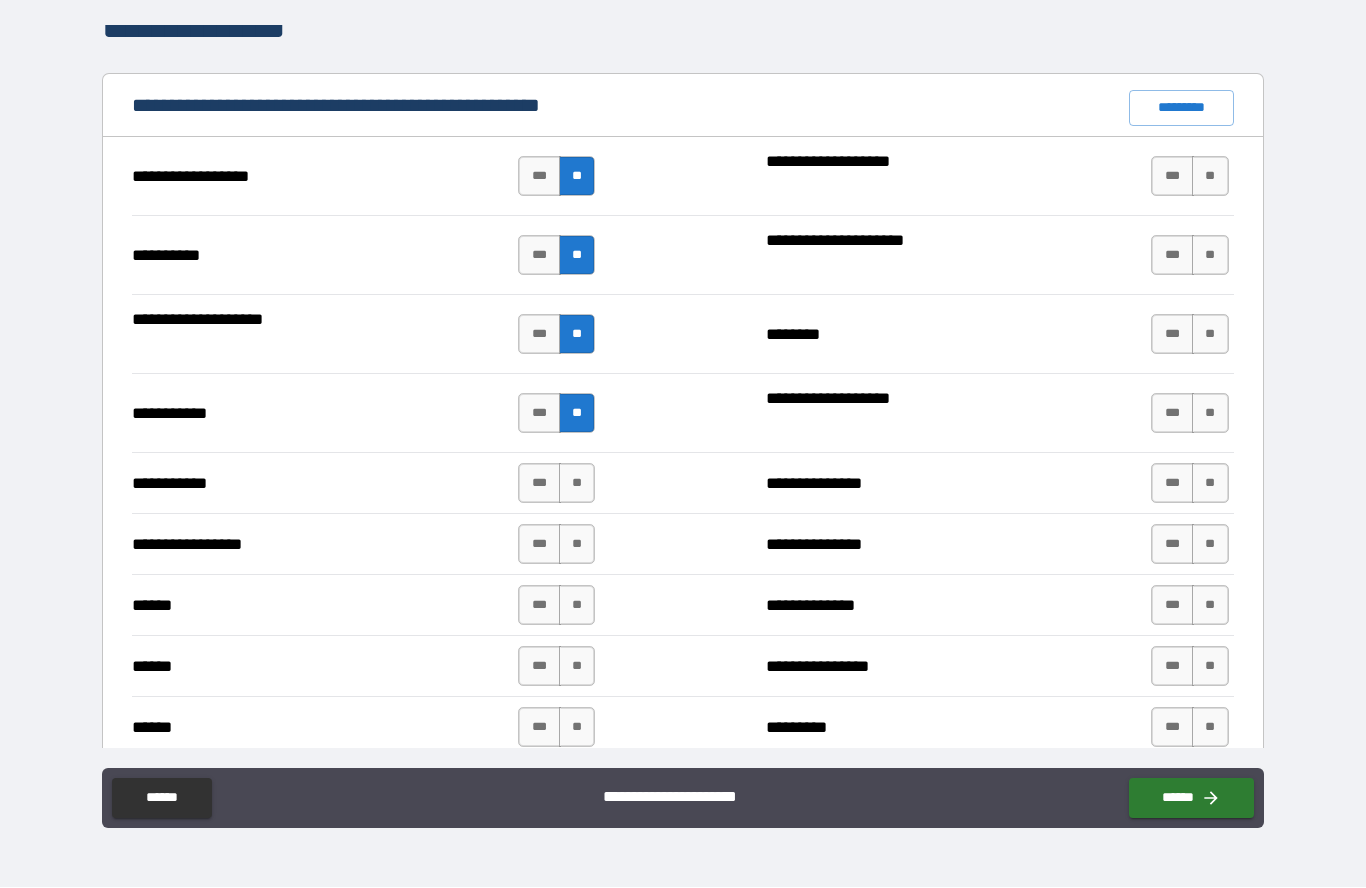 scroll, scrollTop: 1876, scrollLeft: 0, axis: vertical 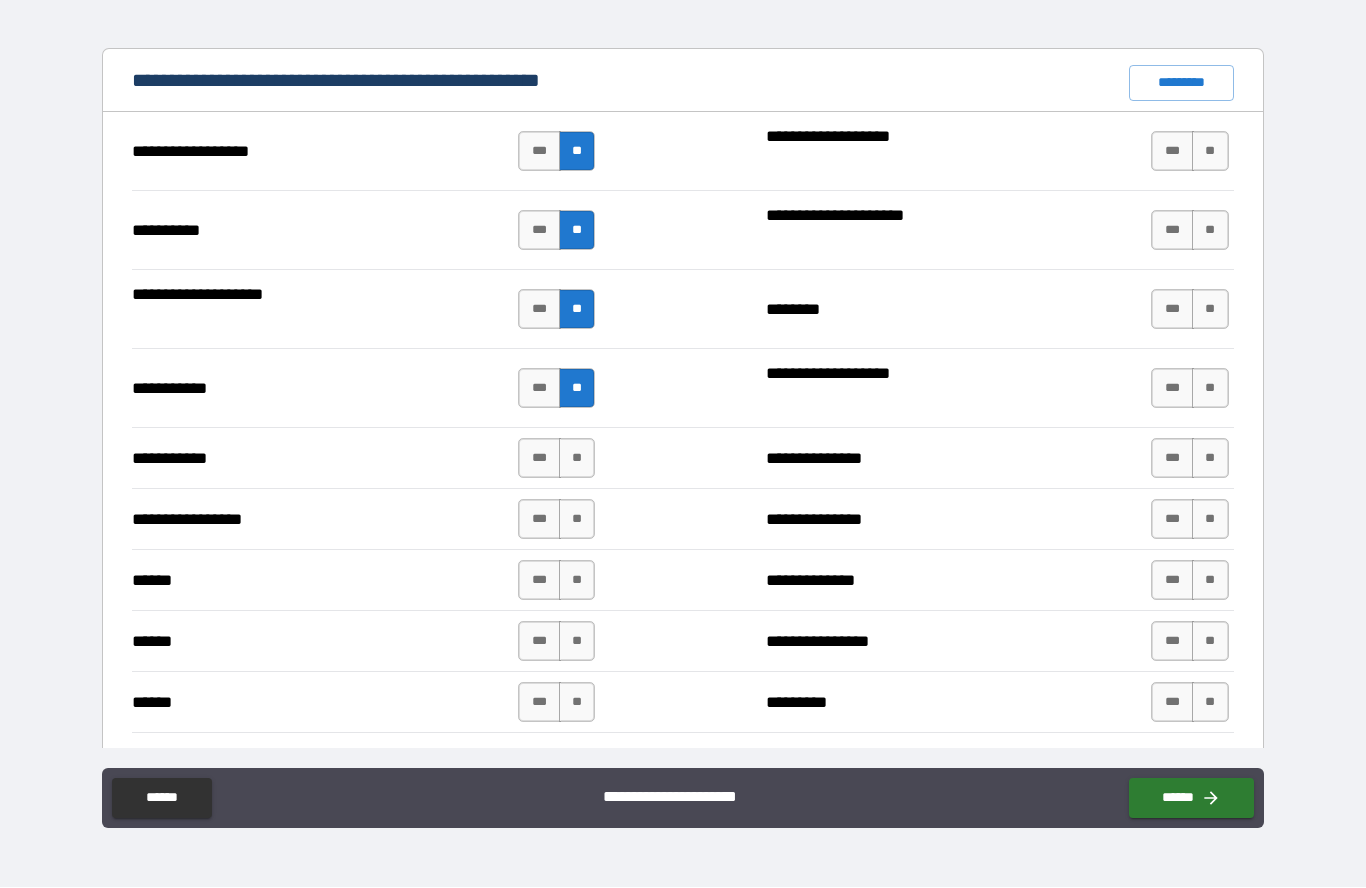 click on "**" at bounding box center (577, 459) 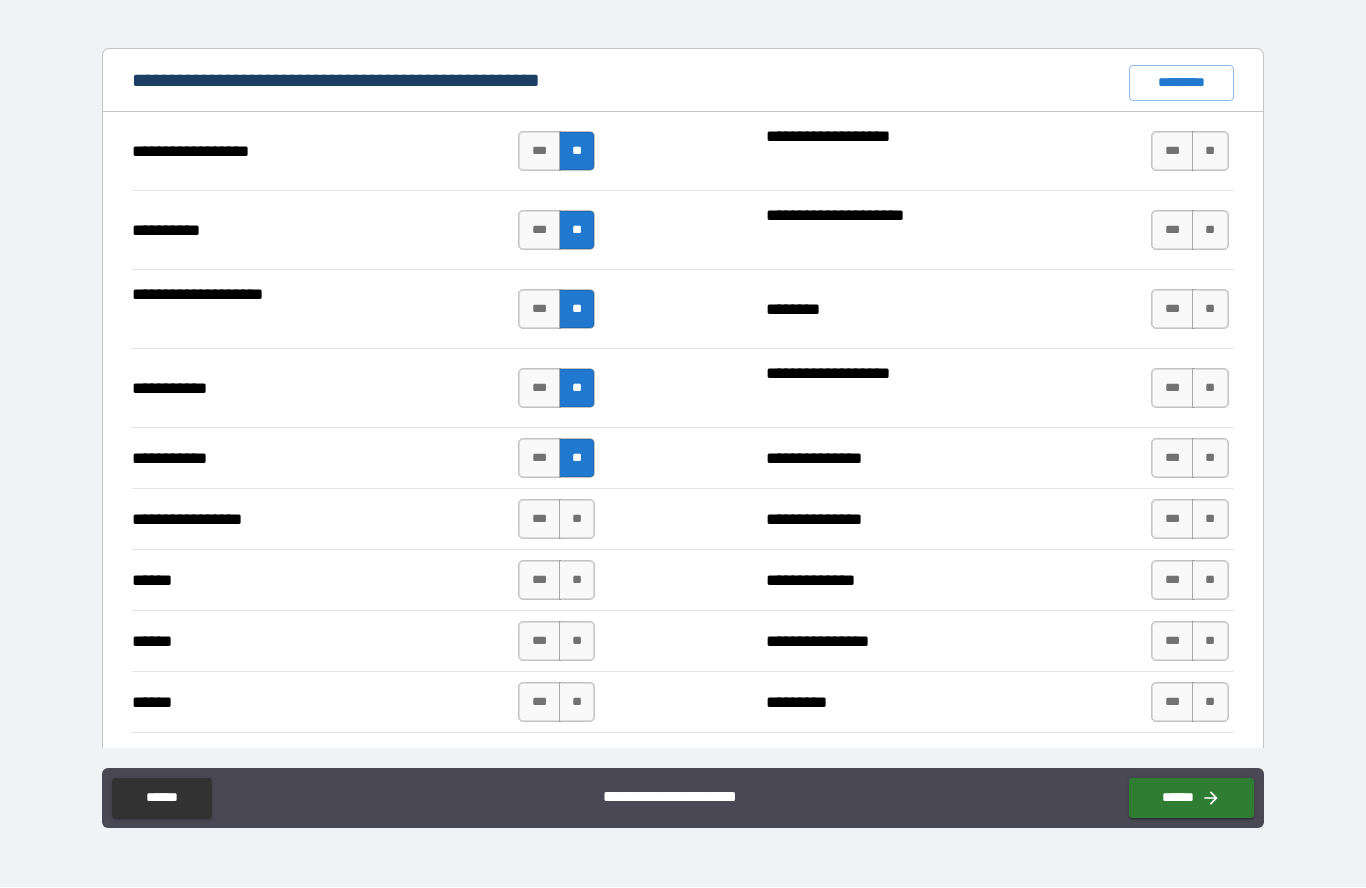 click on "**" at bounding box center (577, 520) 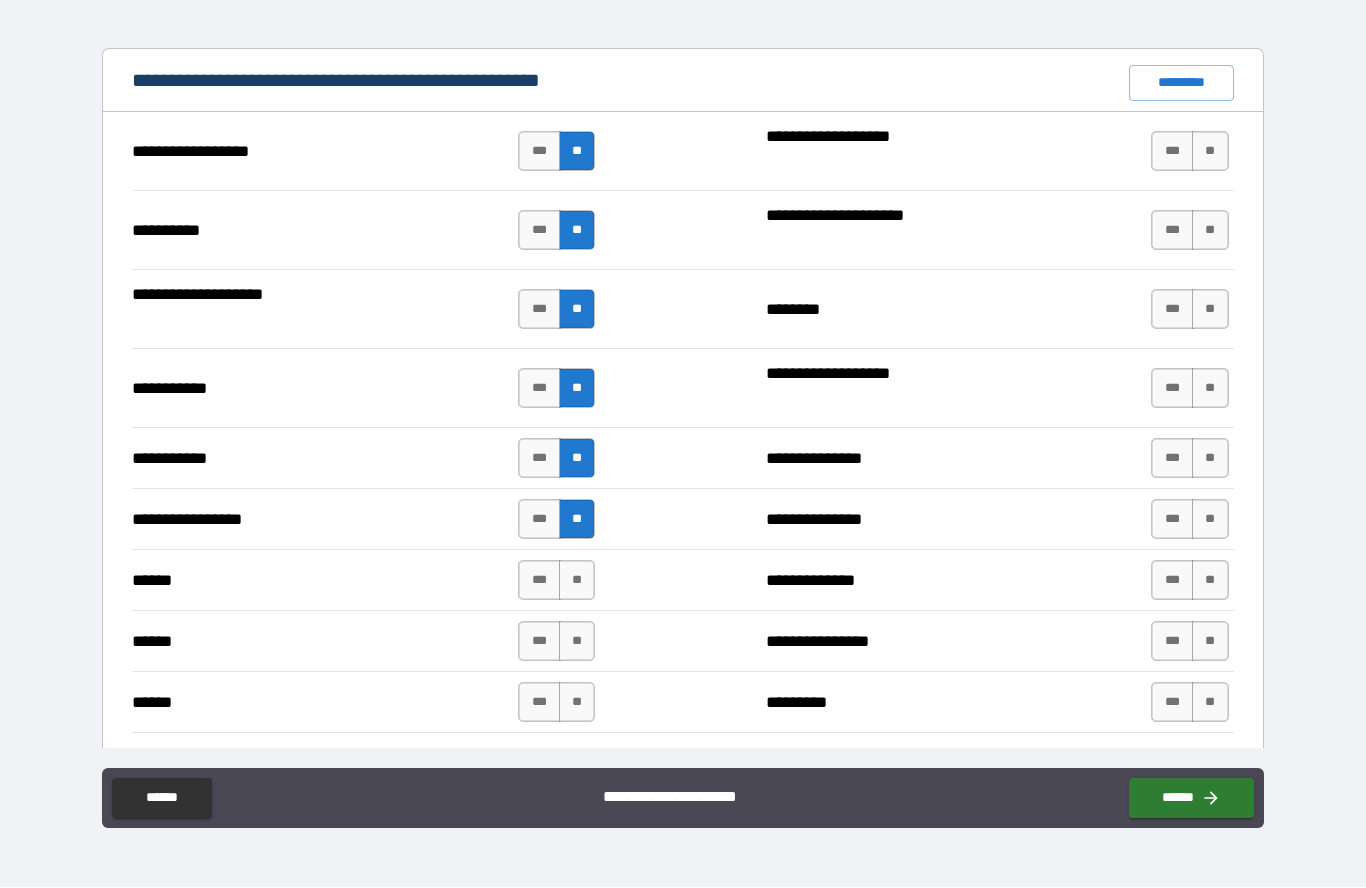 click on "**" at bounding box center [577, 581] 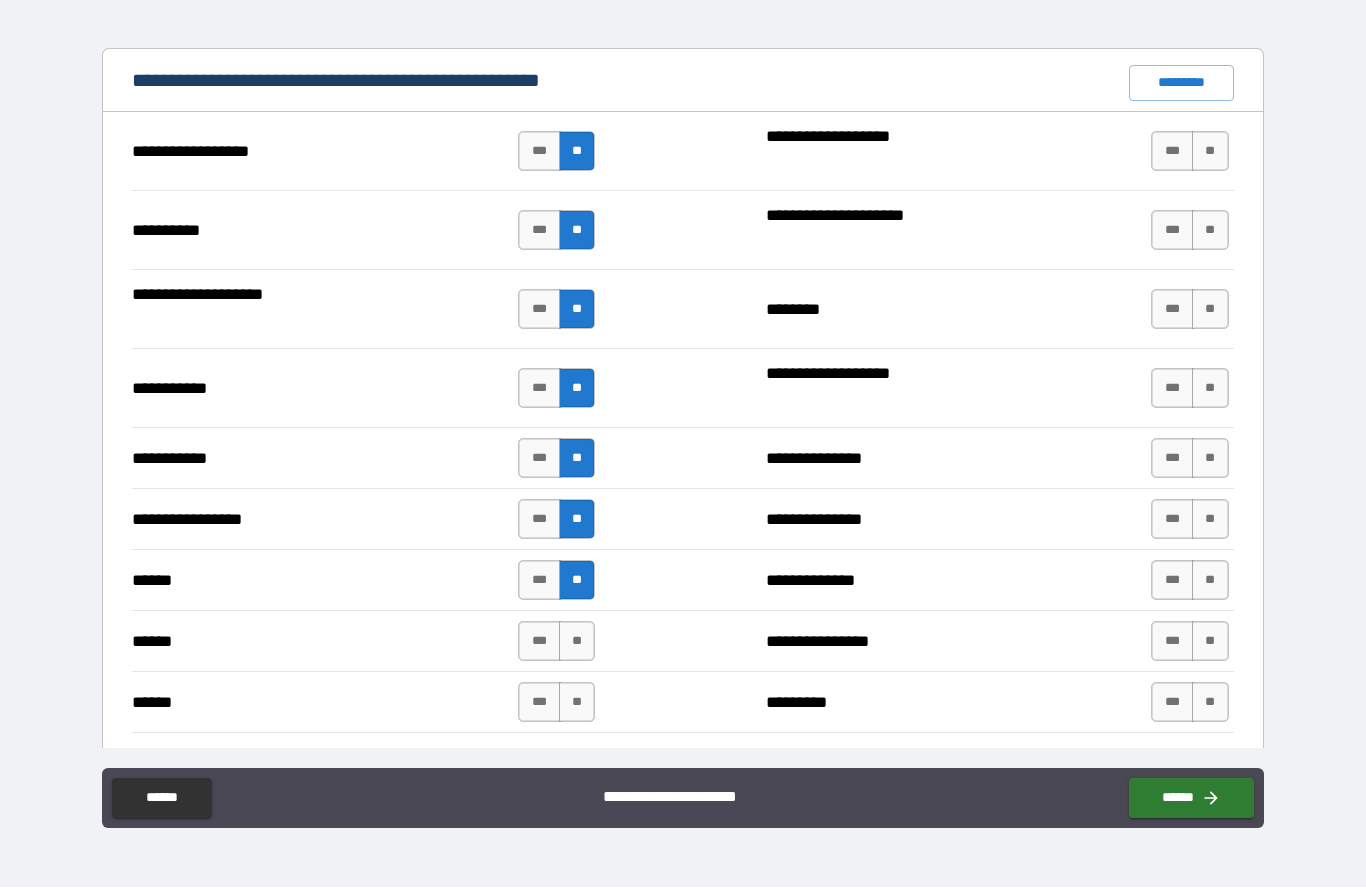 click on "**" at bounding box center [577, 642] 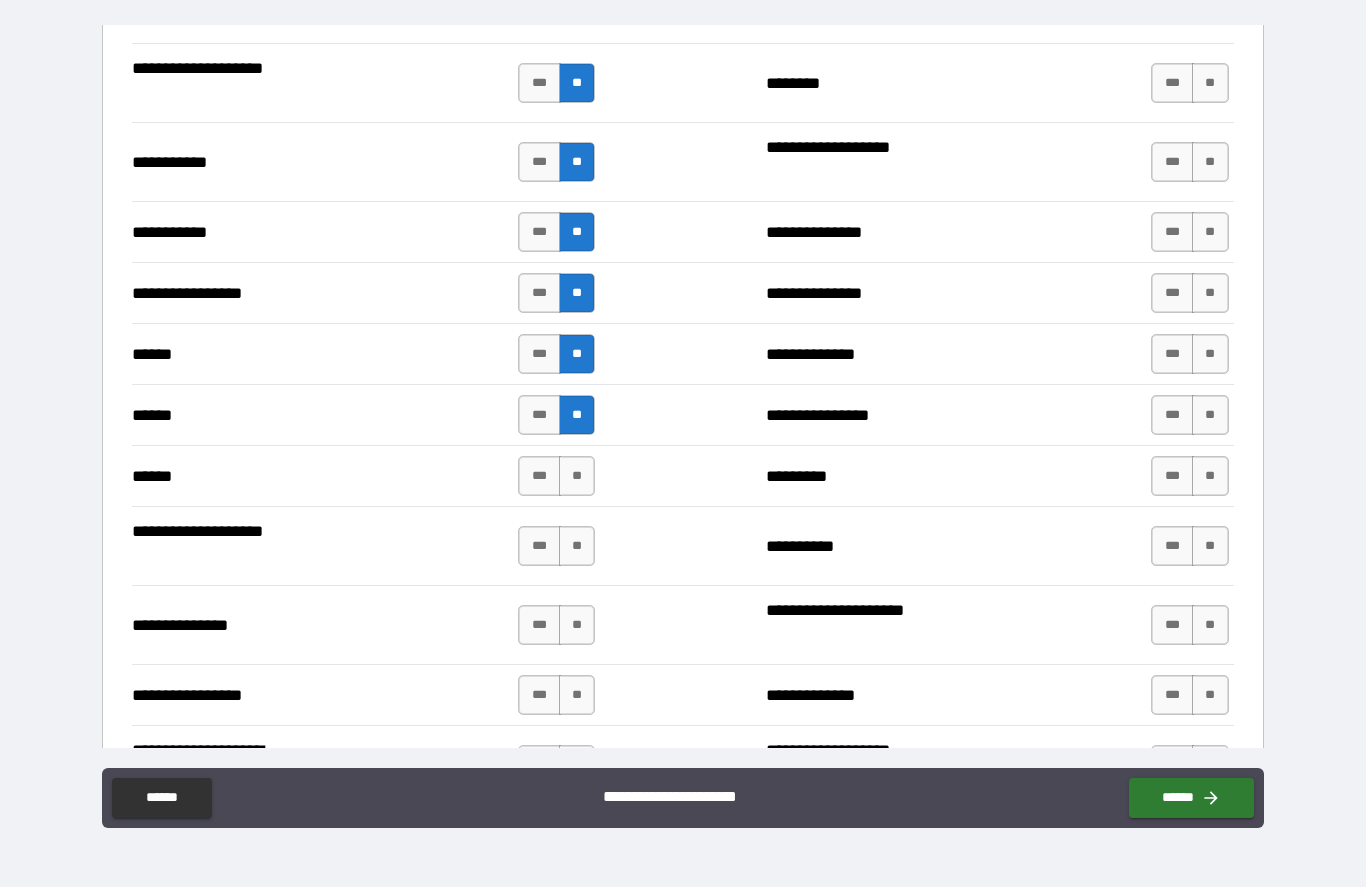 scroll, scrollTop: 2107, scrollLeft: 0, axis: vertical 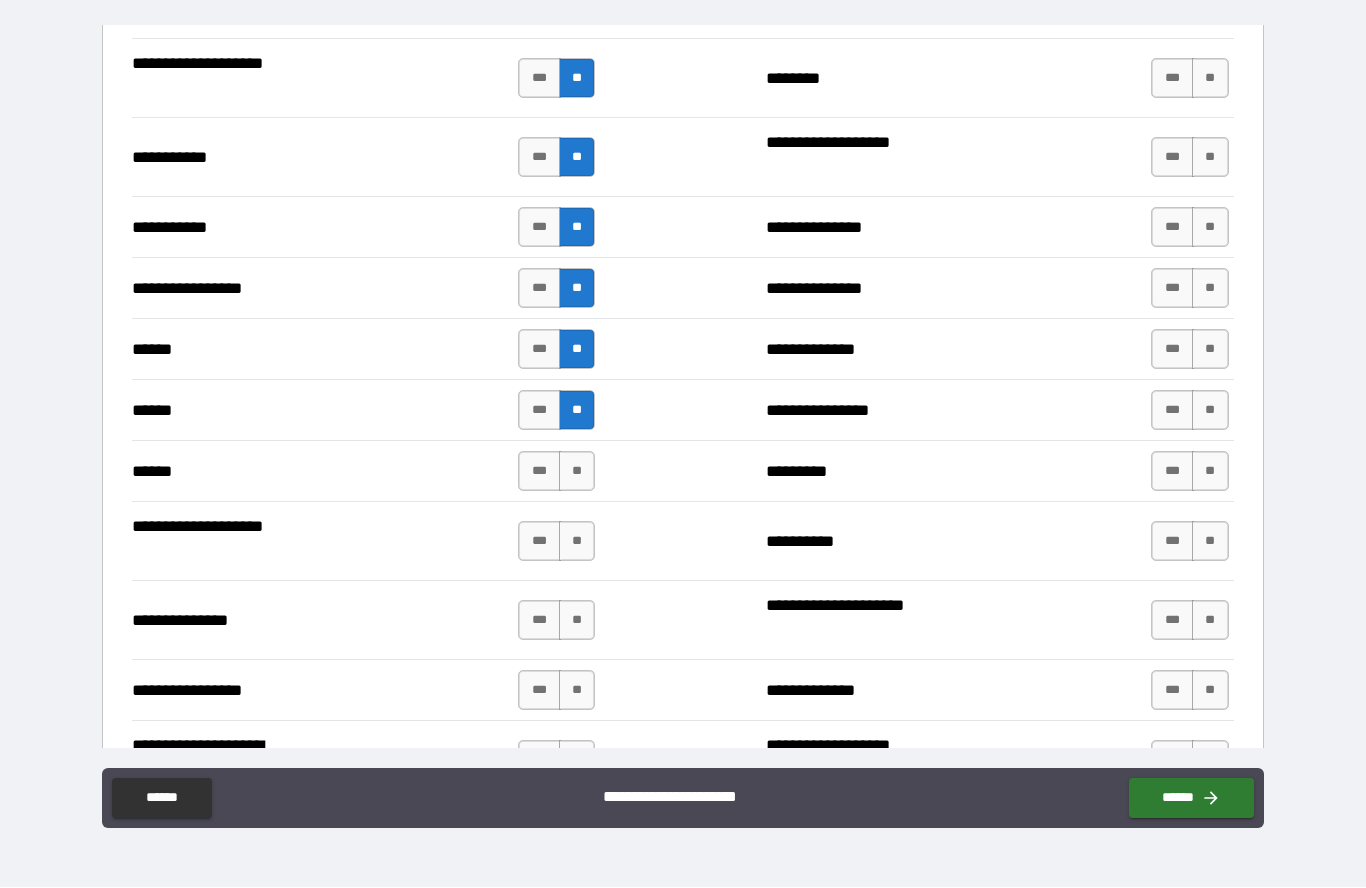 click on "**" at bounding box center (577, 472) 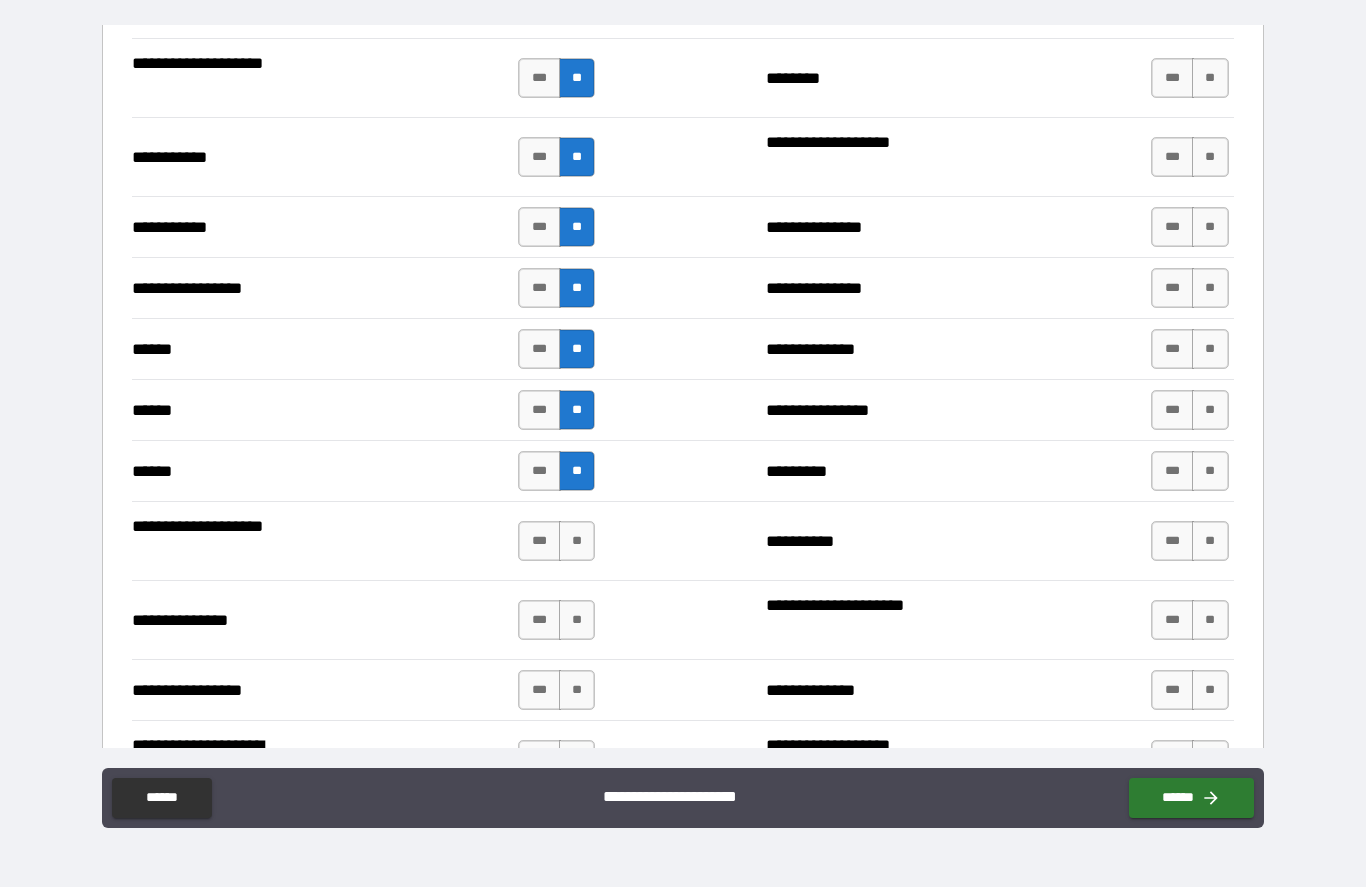 click on "***" at bounding box center [539, 542] 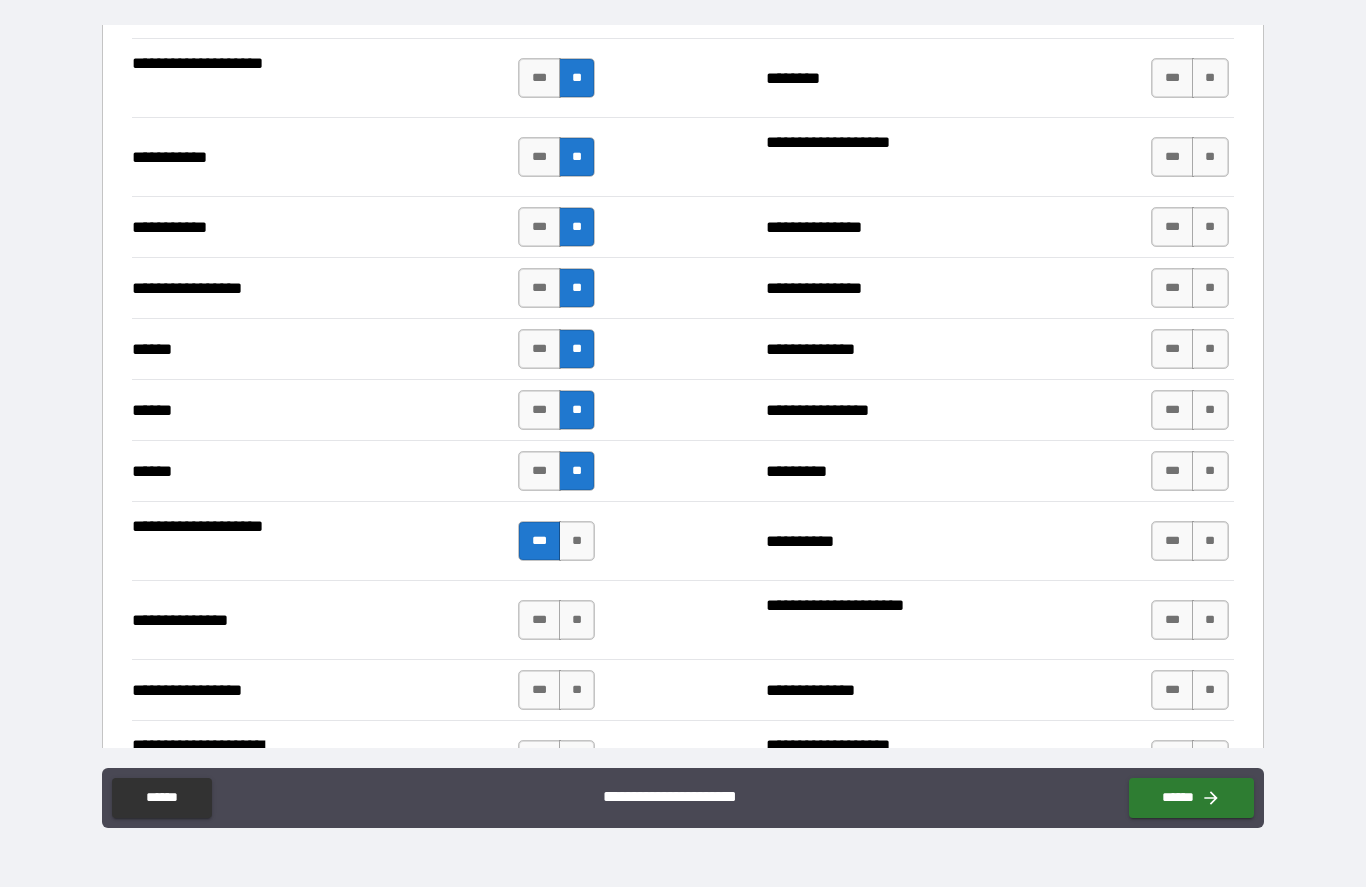 click on "**" at bounding box center [577, 621] 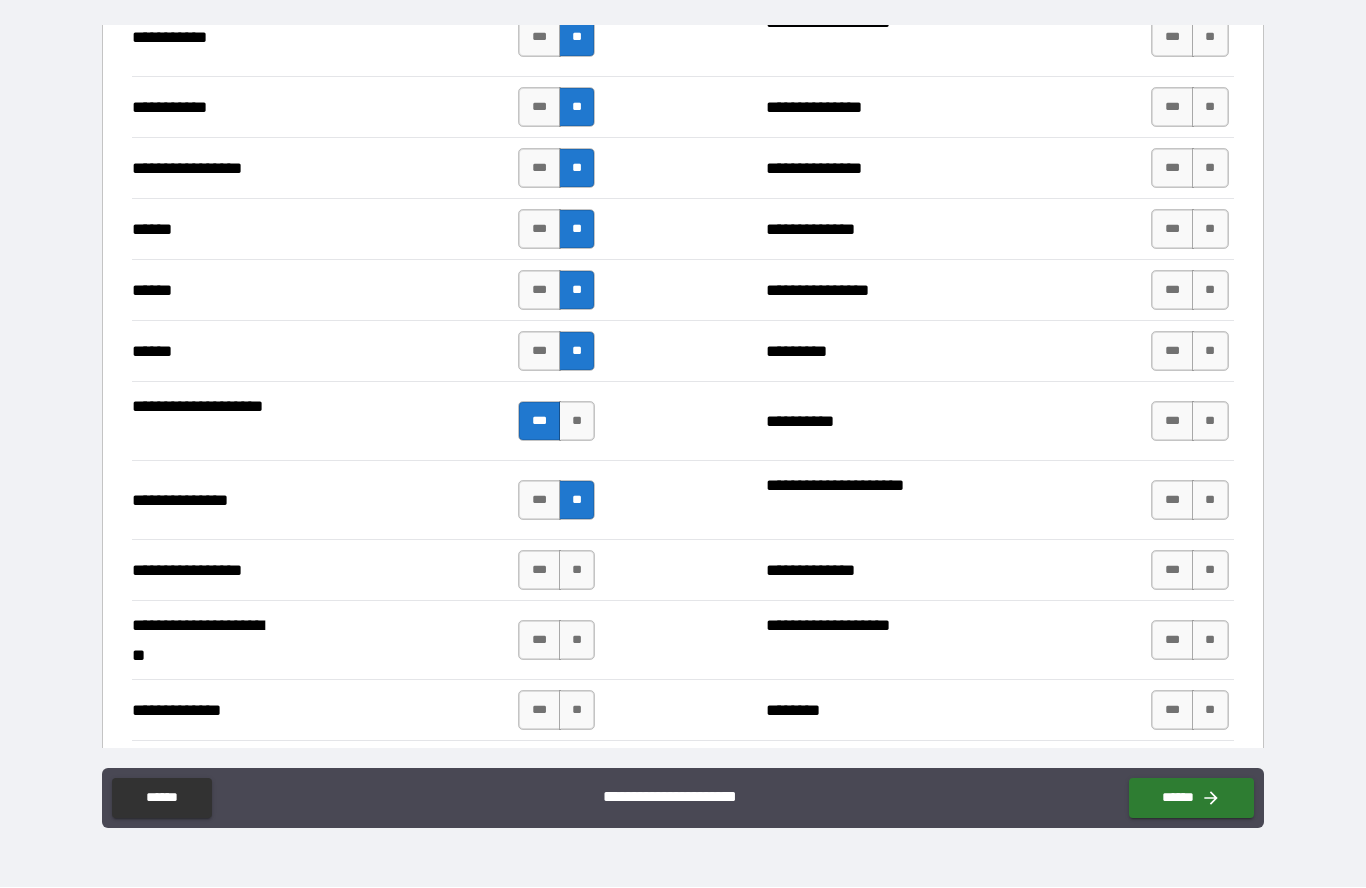 scroll, scrollTop: 2299, scrollLeft: 0, axis: vertical 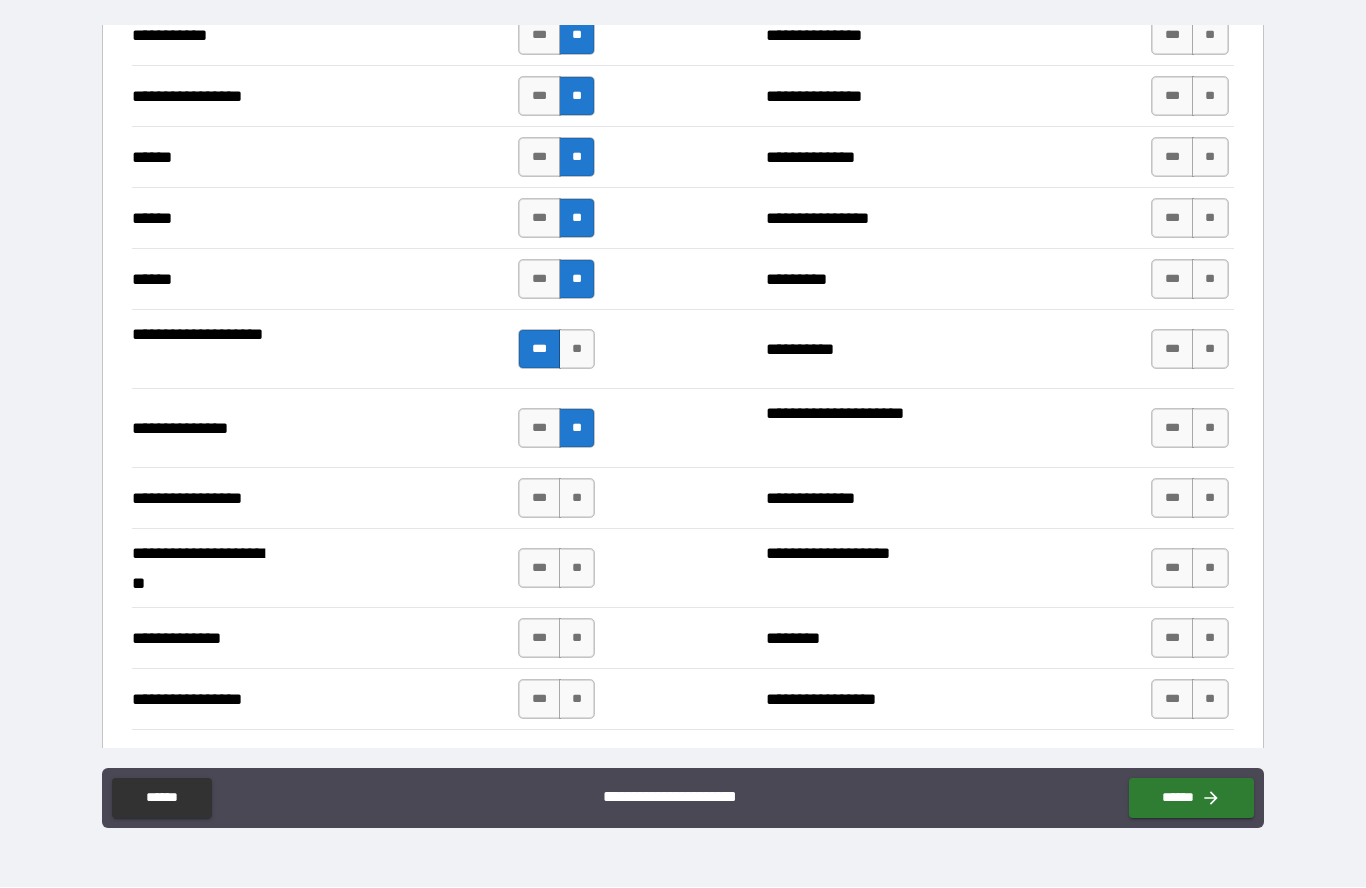 click on "**" at bounding box center (577, 499) 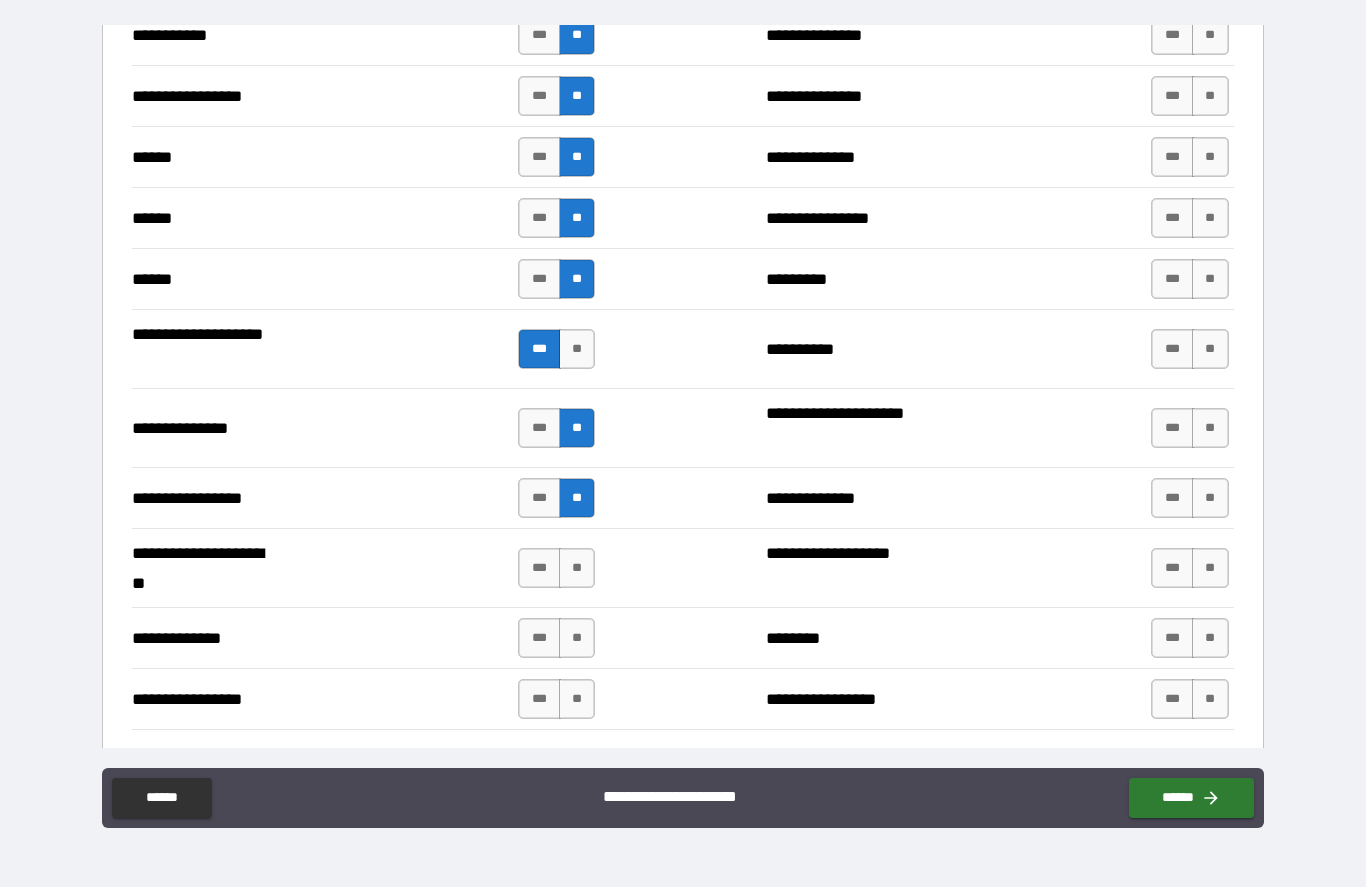 click on "**" at bounding box center (577, 569) 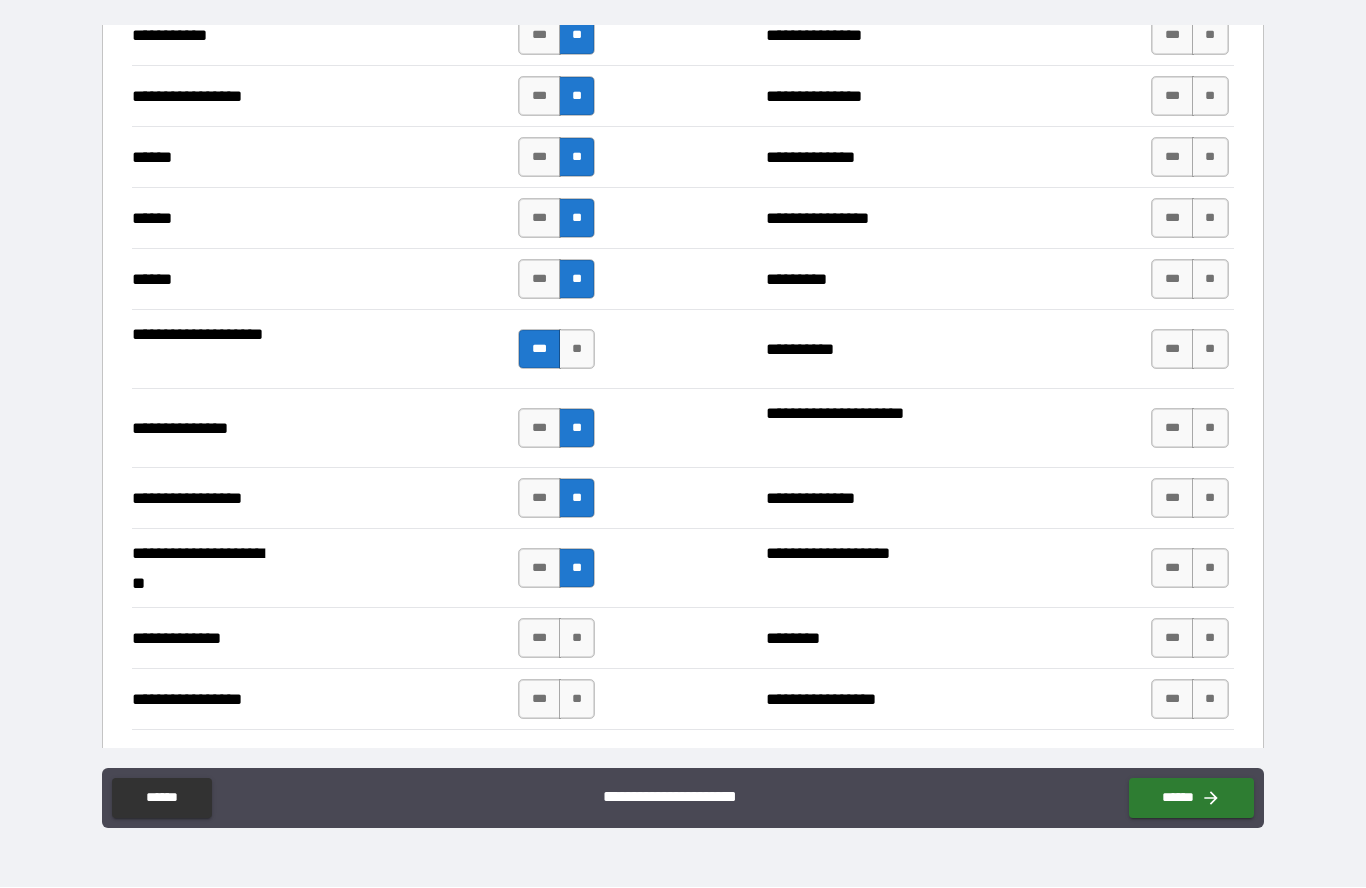 click on "**" at bounding box center [577, 639] 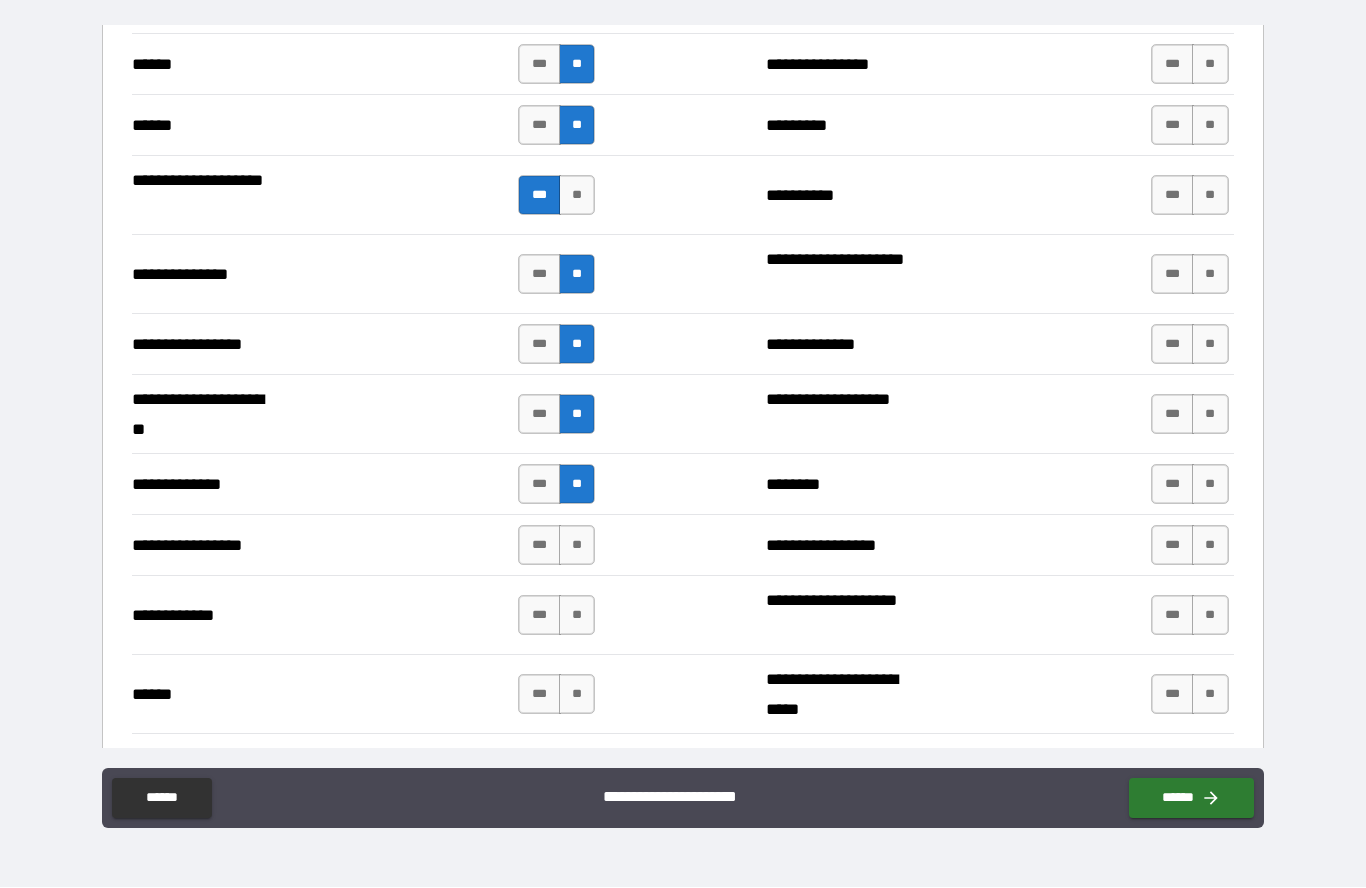 scroll, scrollTop: 2455, scrollLeft: 0, axis: vertical 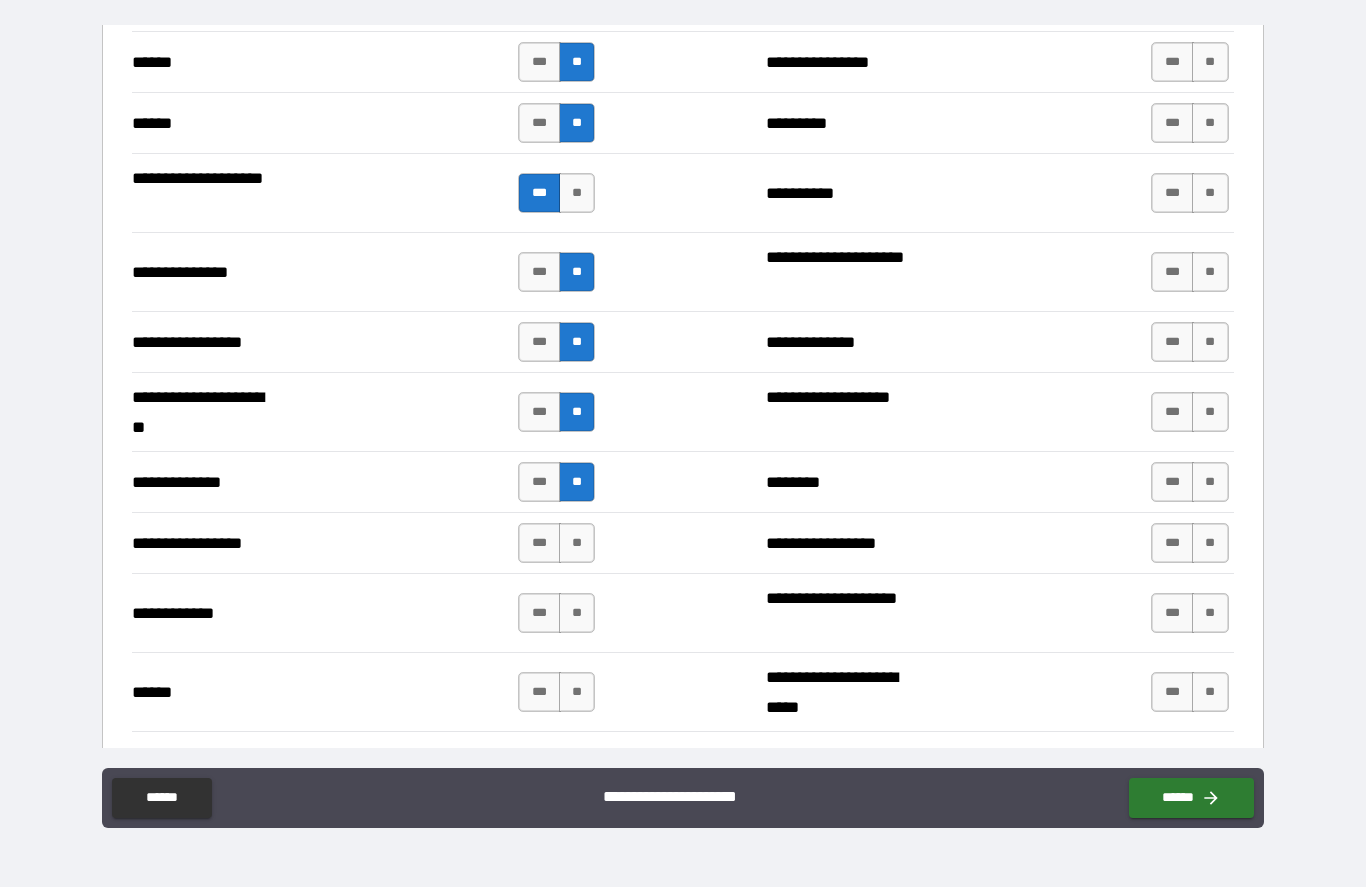 click on "**" at bounding box center [577, 544] 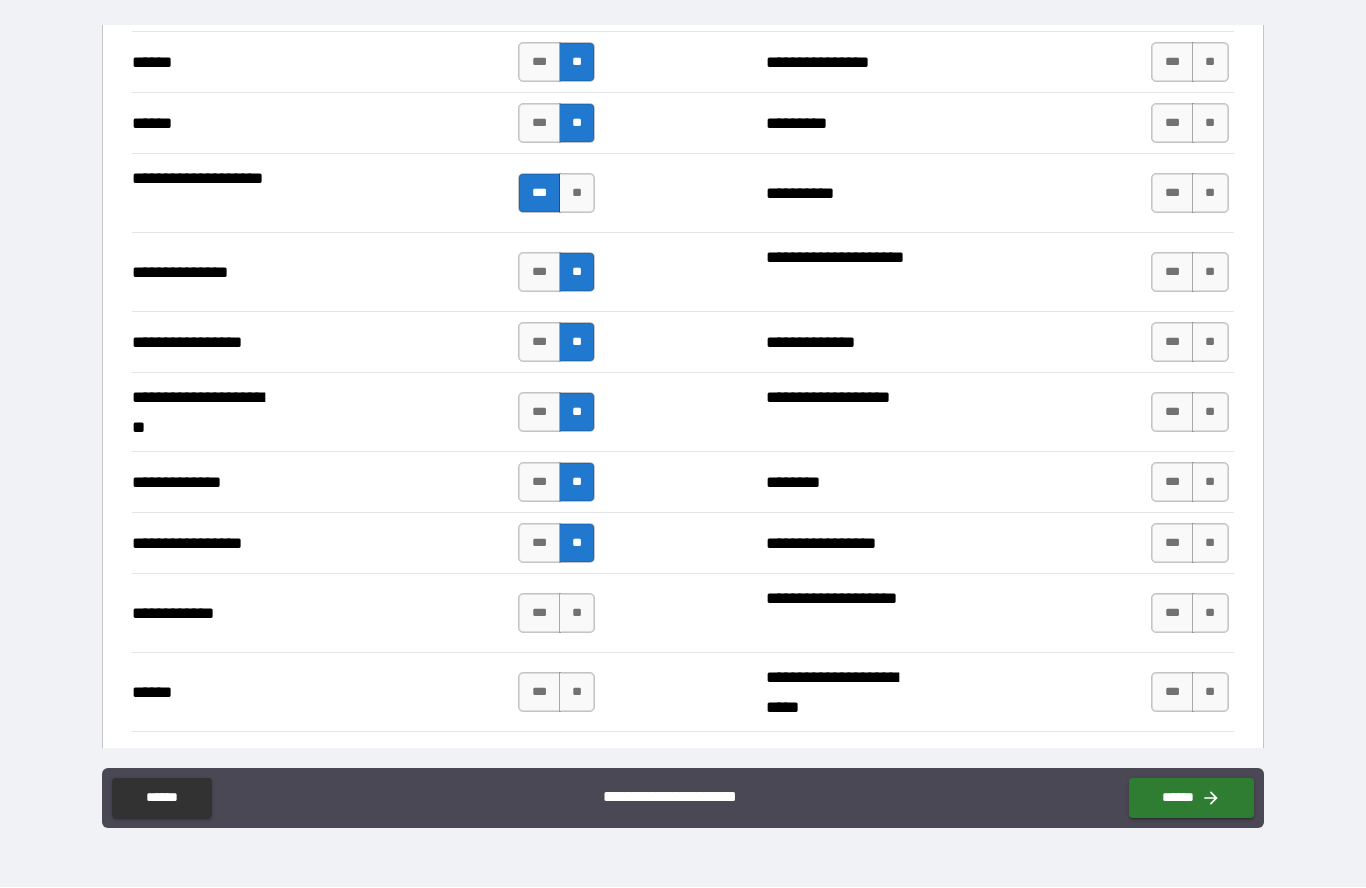 click on "**" at bounding box center (577, 614) 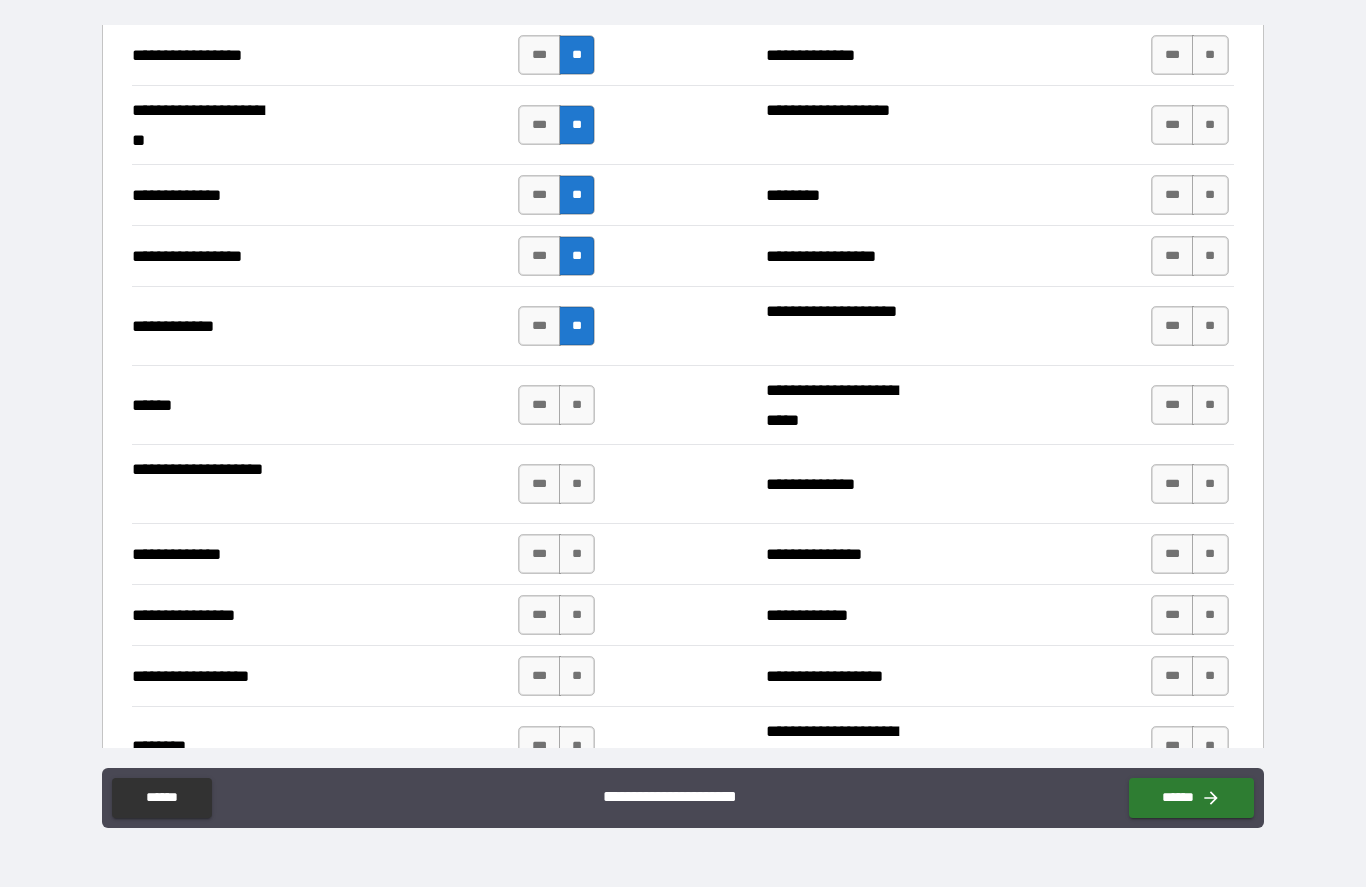 scroll, scrollTop: 2744, scrollLeft: 0, axis: vertical 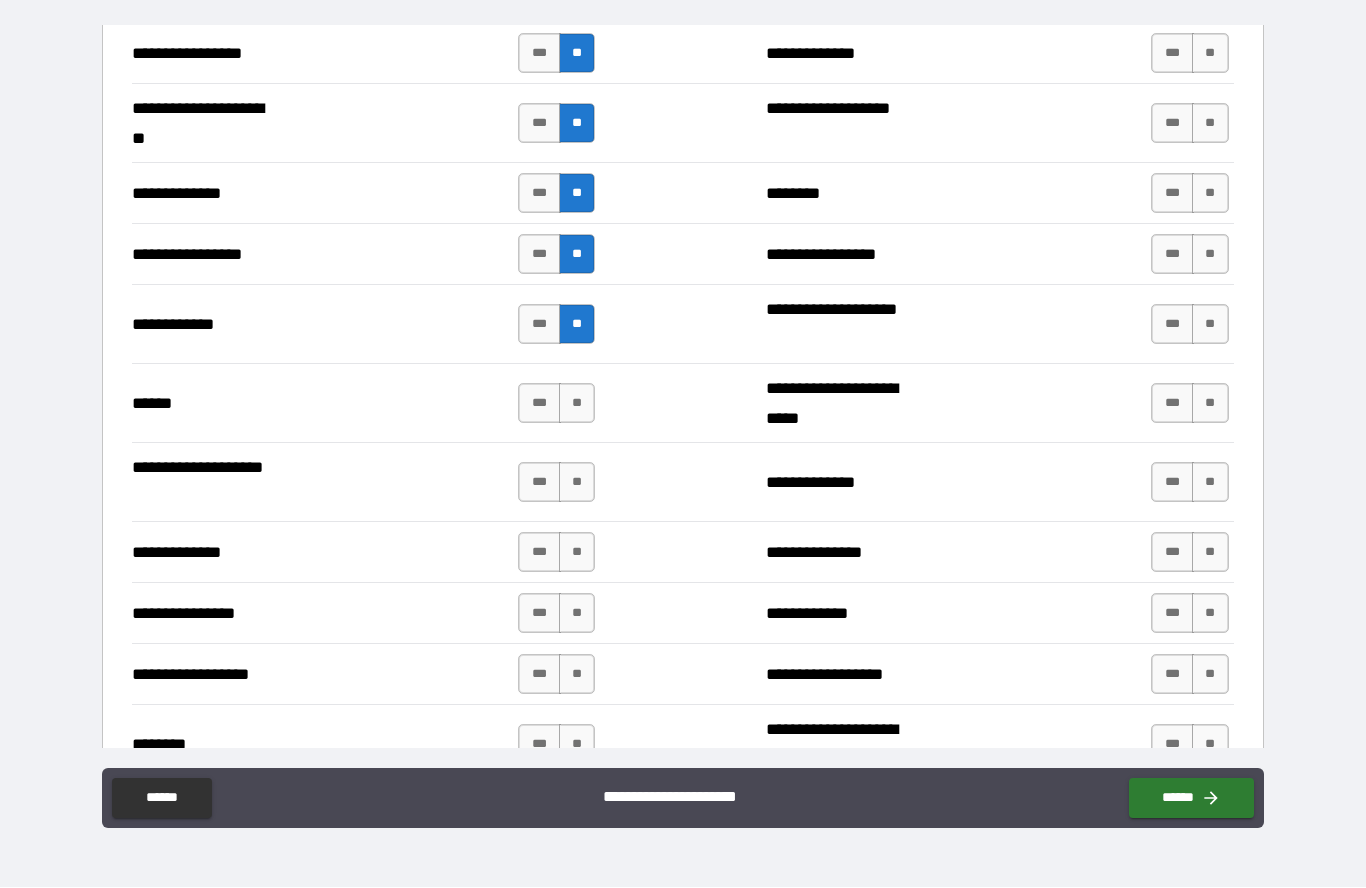 click on "**" at bounding box center (577, 404) 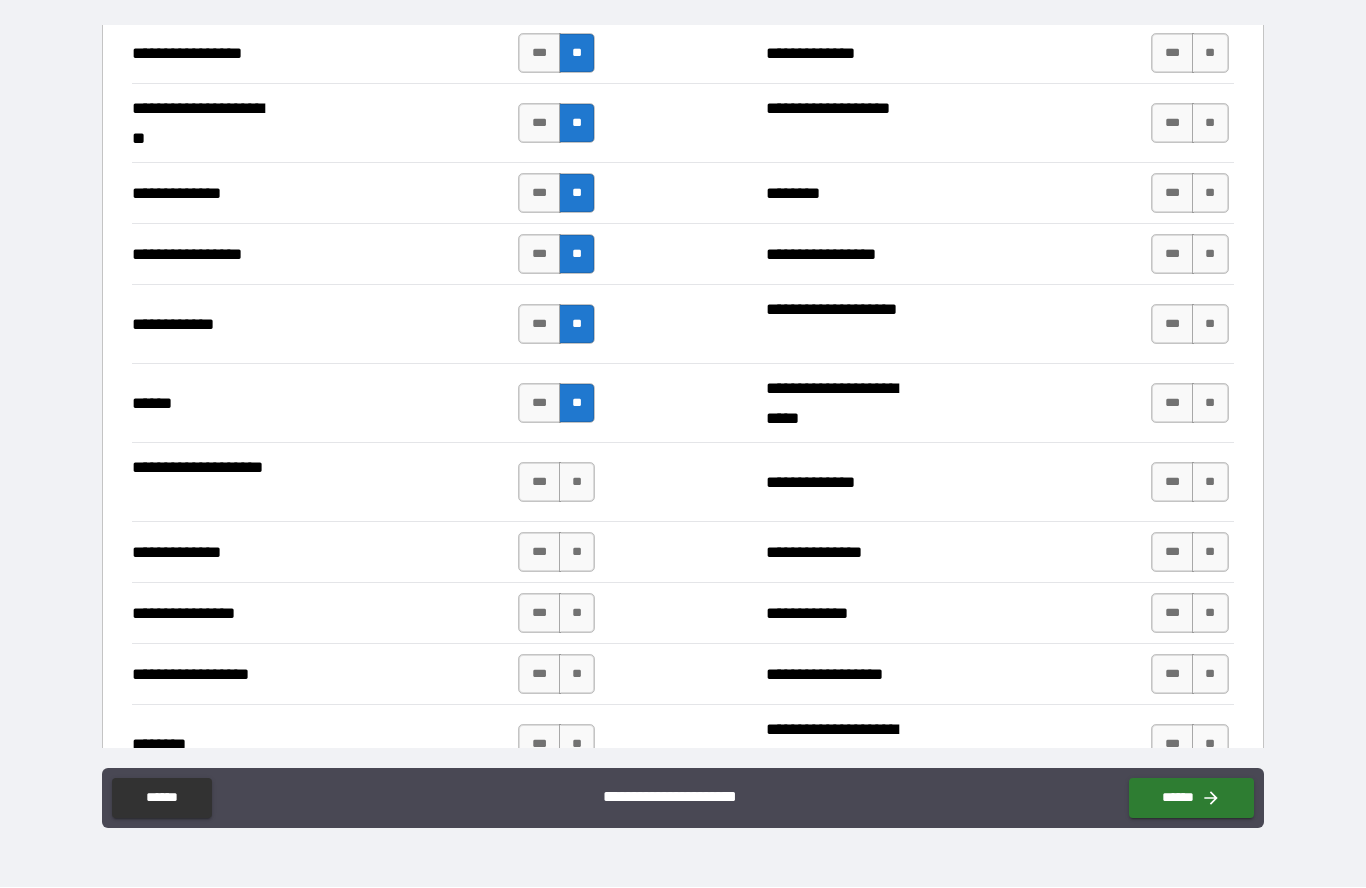 click on "**" at bounding box center (577, 483) 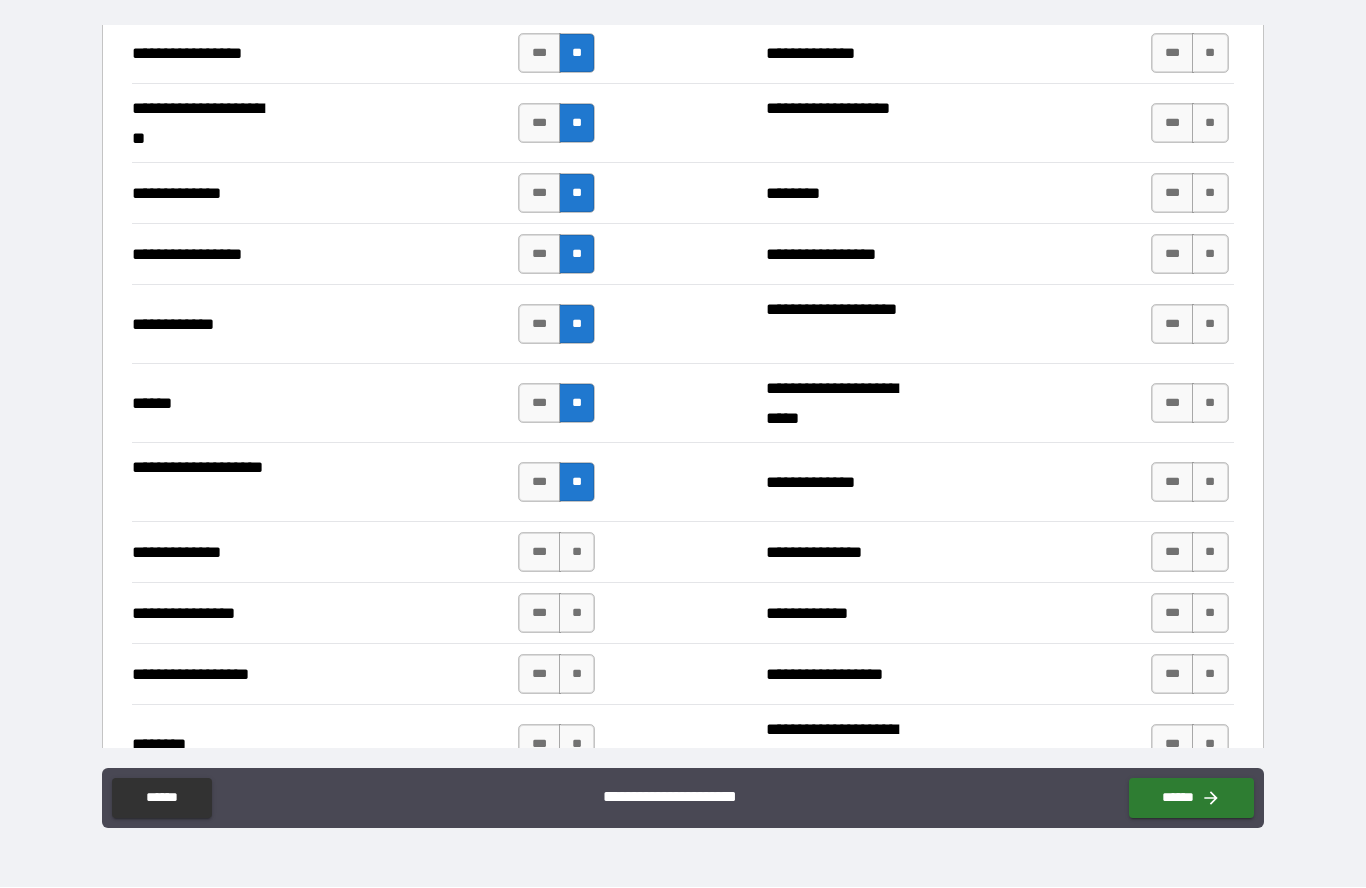 click on "**" at bounding box center [577, 553] 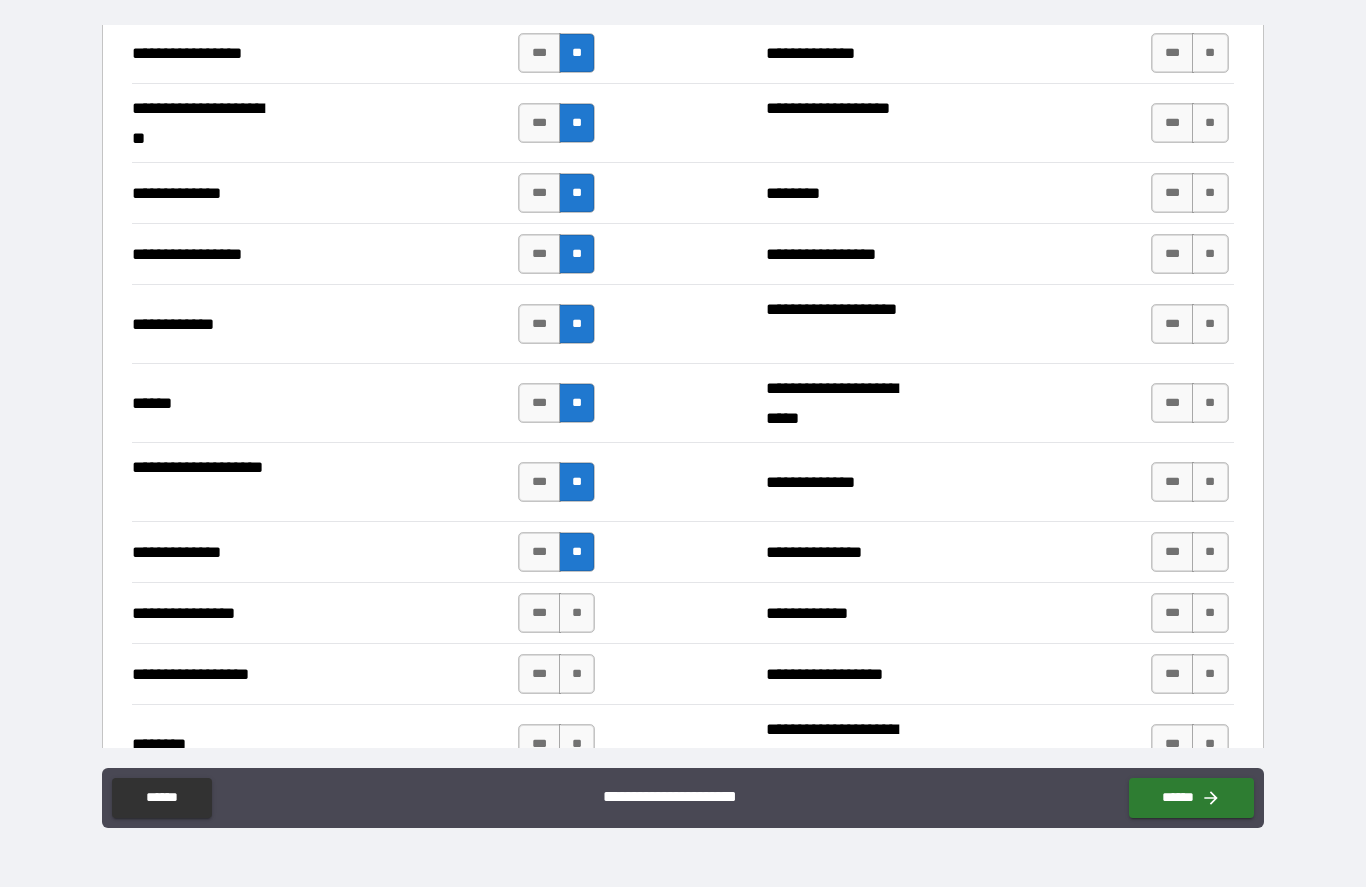 click on "**" at bounding box center [577, 614] 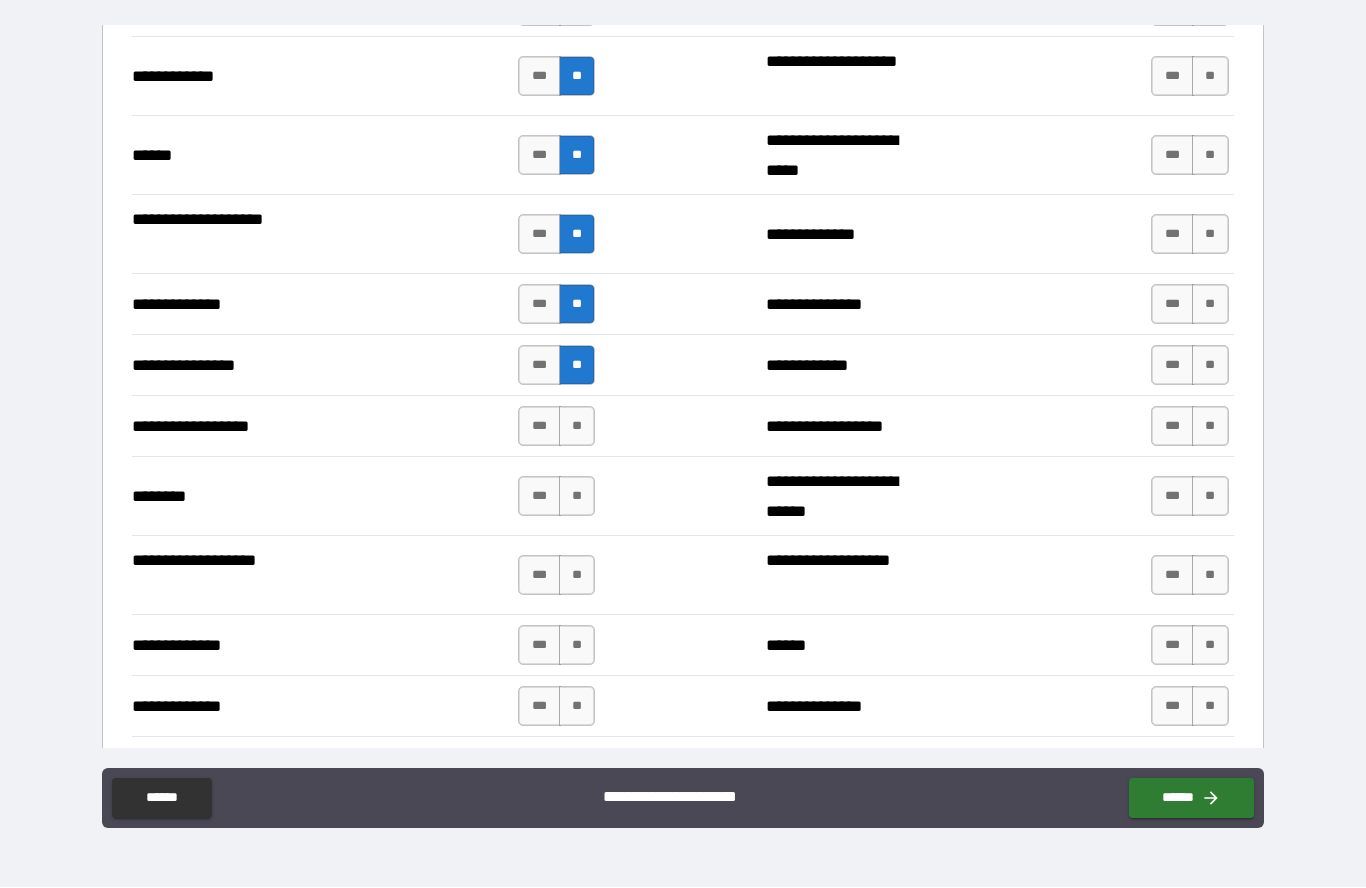 scroll, scrollTop: 3002, scrollLeft: 0, axis: vertical 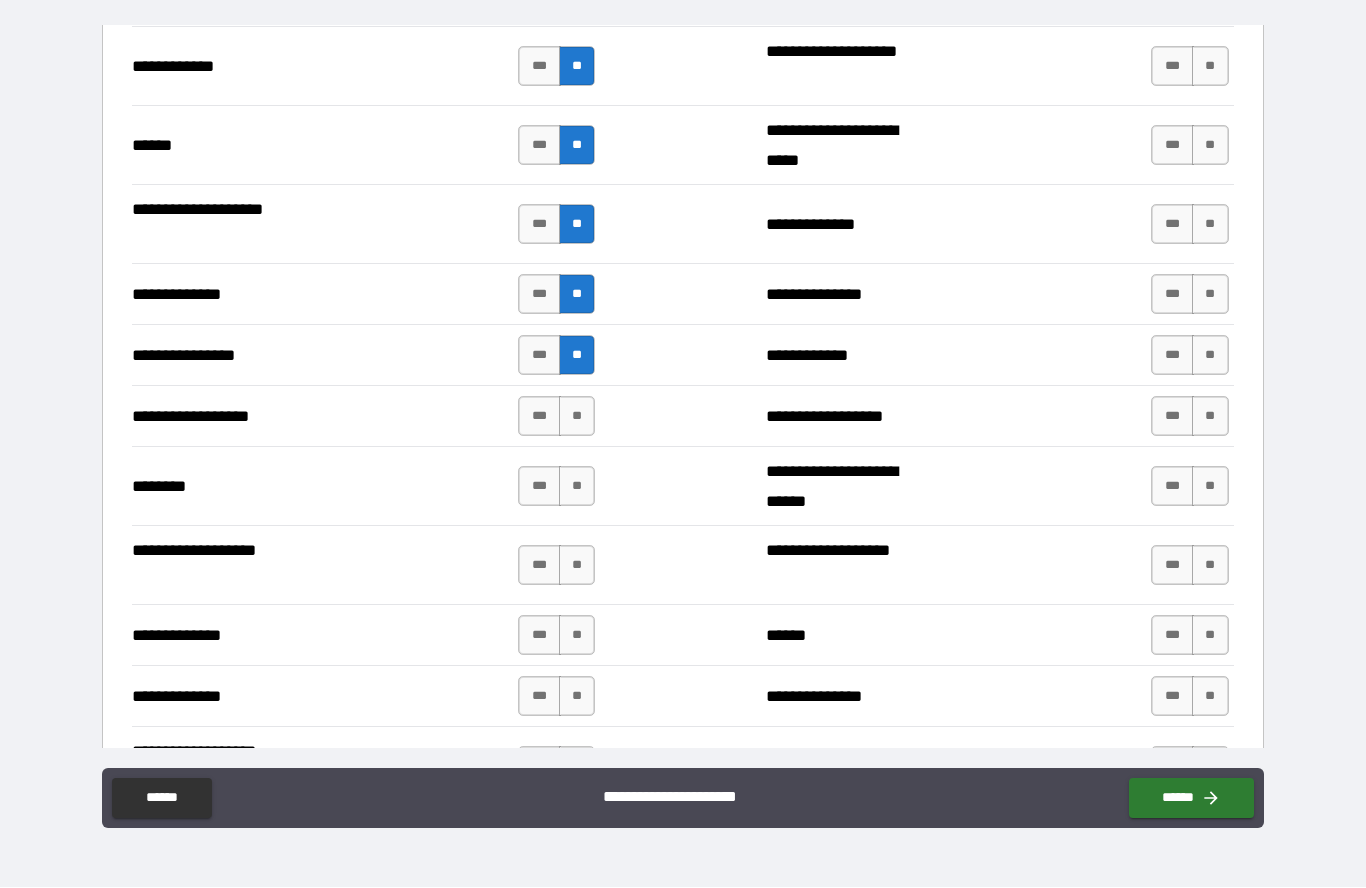 click on "**" at bounding box center (577, 417) 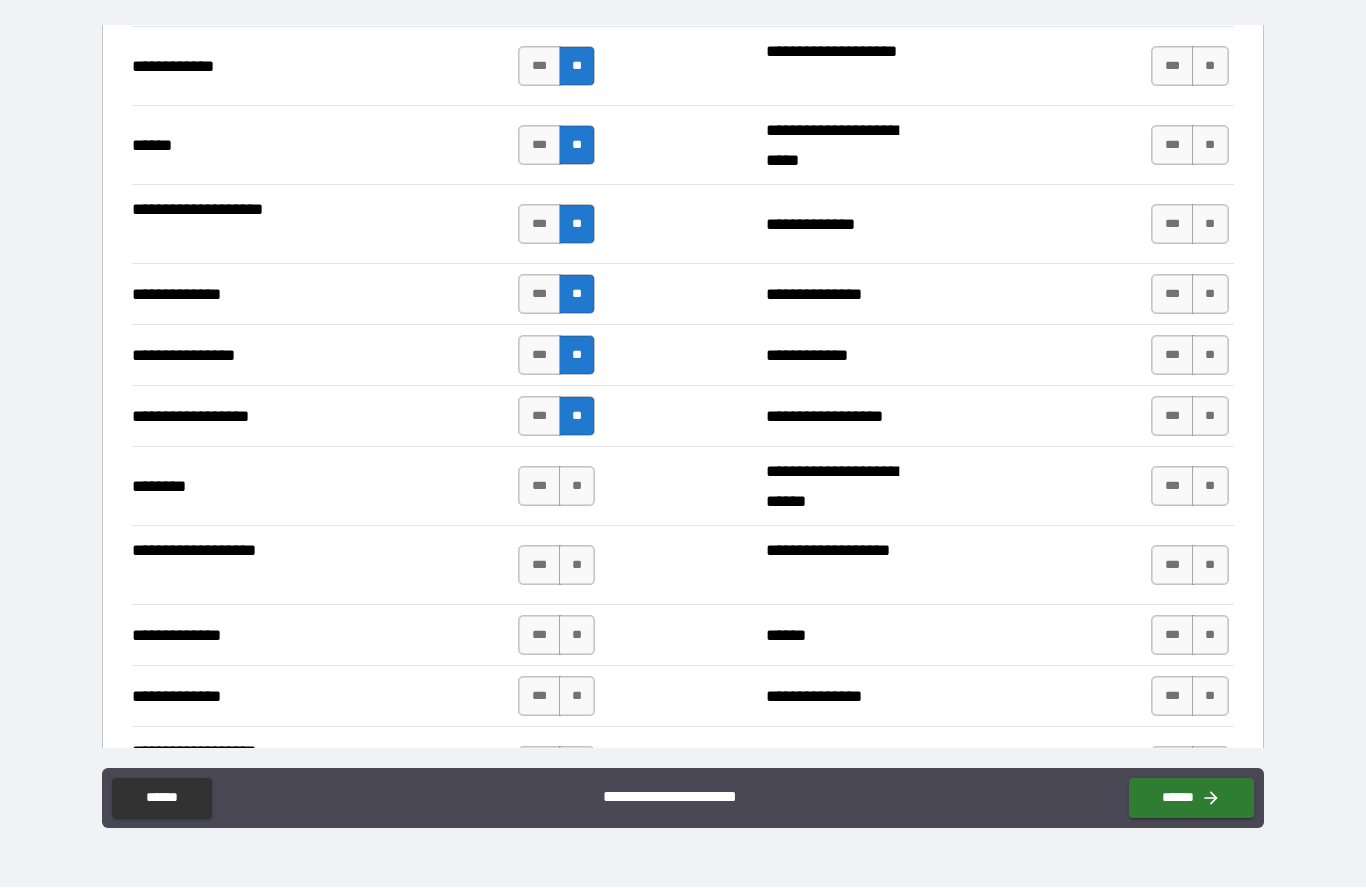 click on "**" at bounding box center (577, 487) 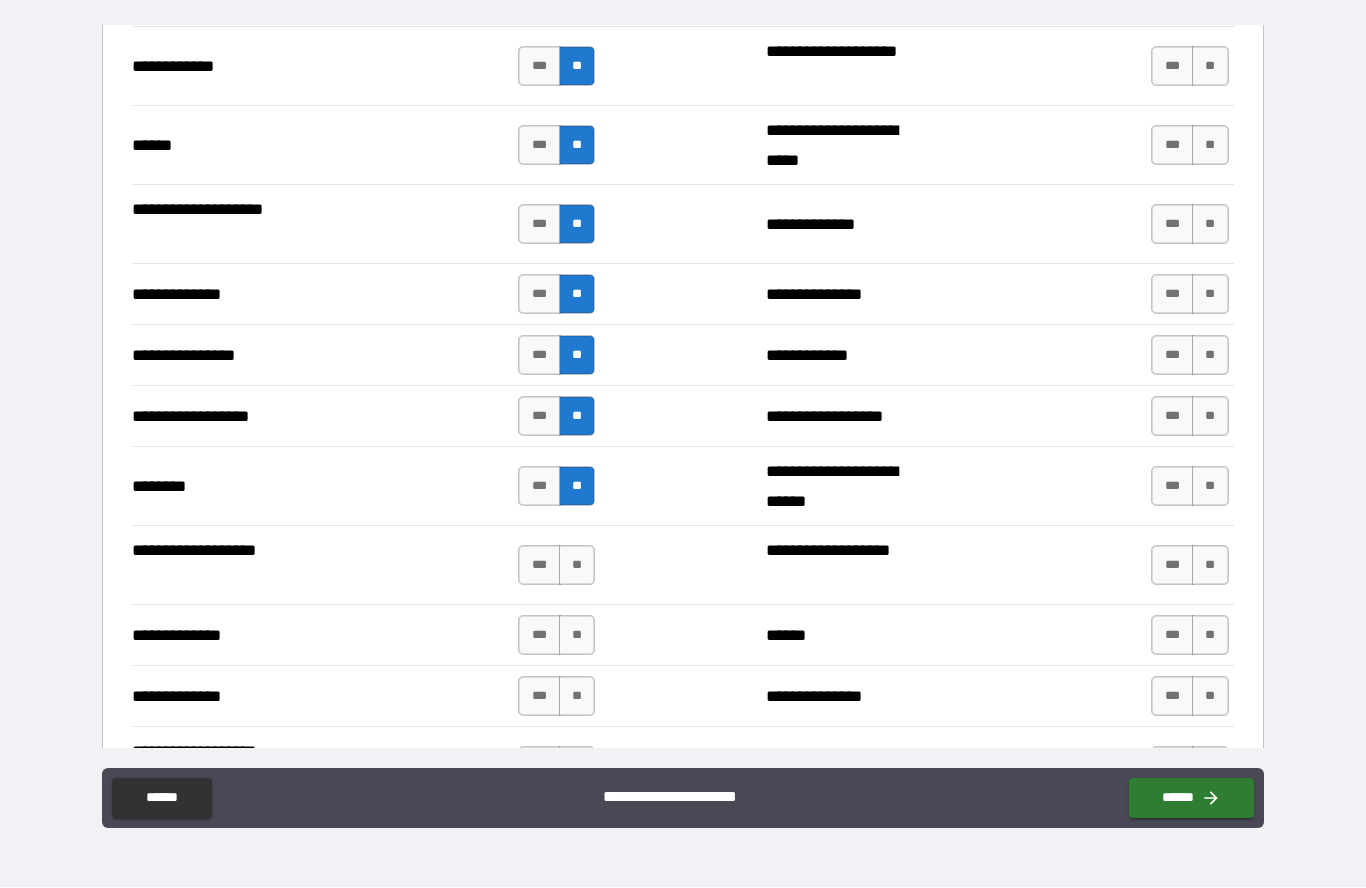 click on "**" at bounding box center (577, 566) 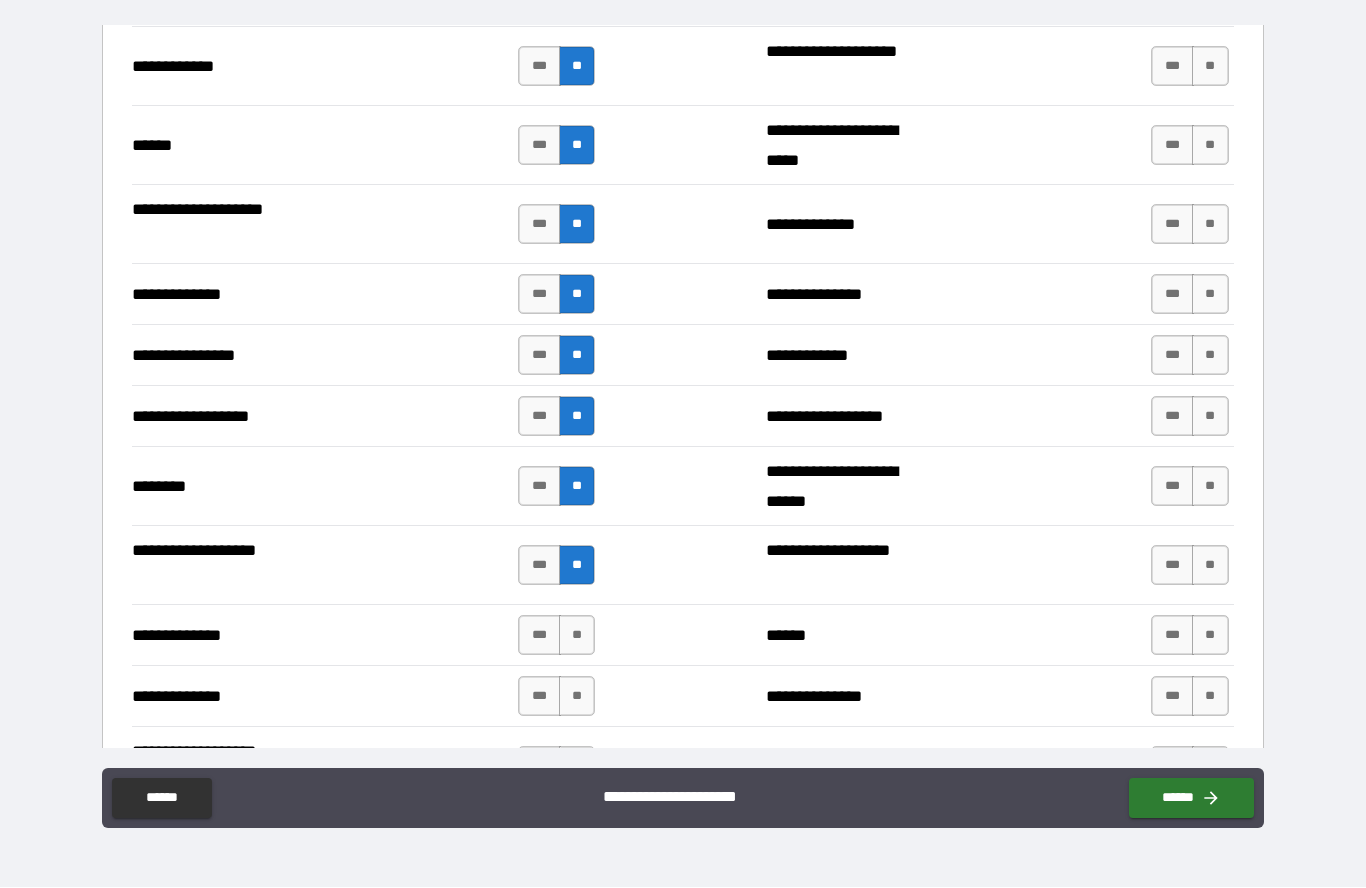 click on "**" at bounding box center (577, 636) 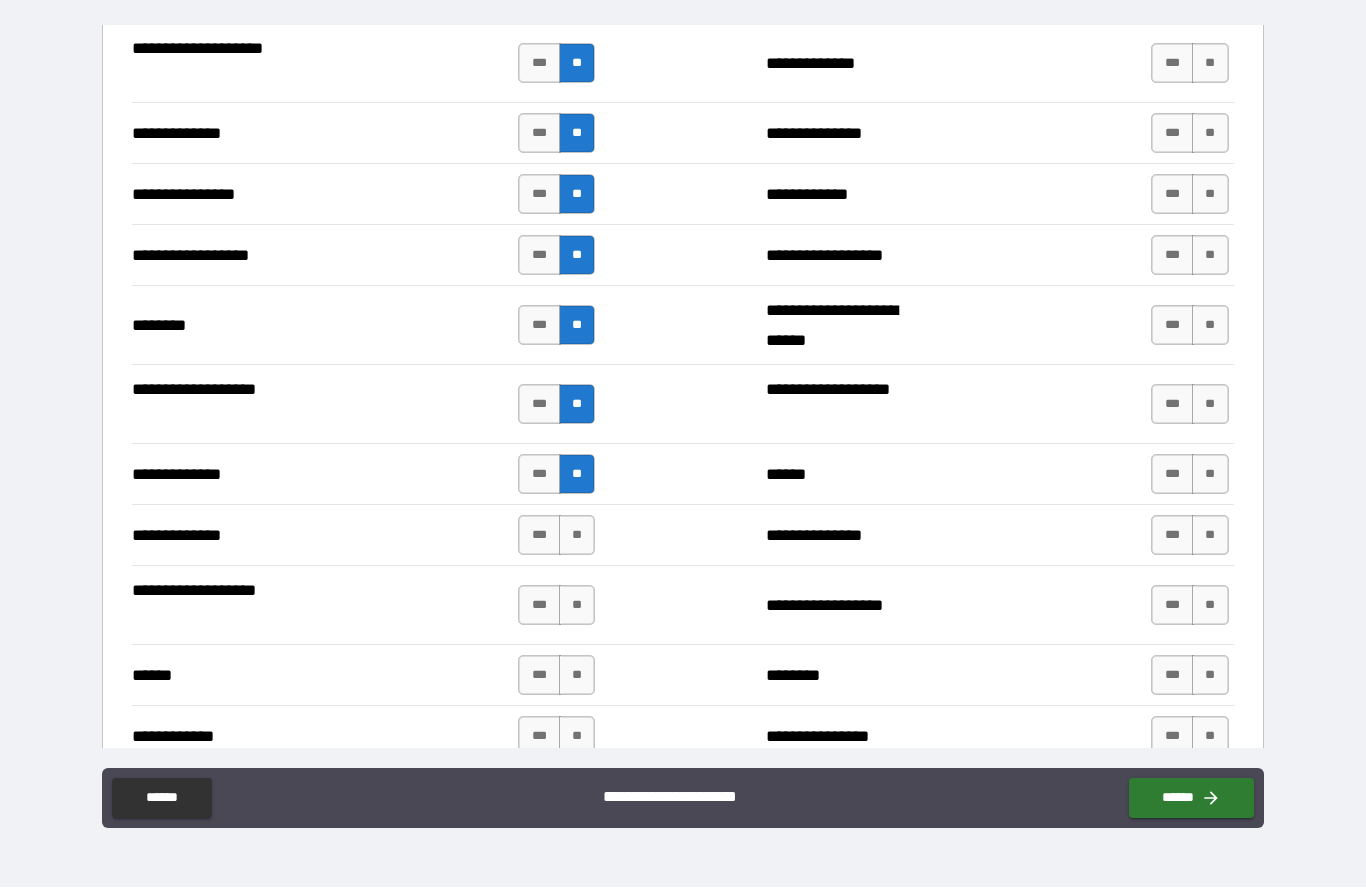 scroll, scrollTop: 3177, scrollLeft: 0, axis: vertical 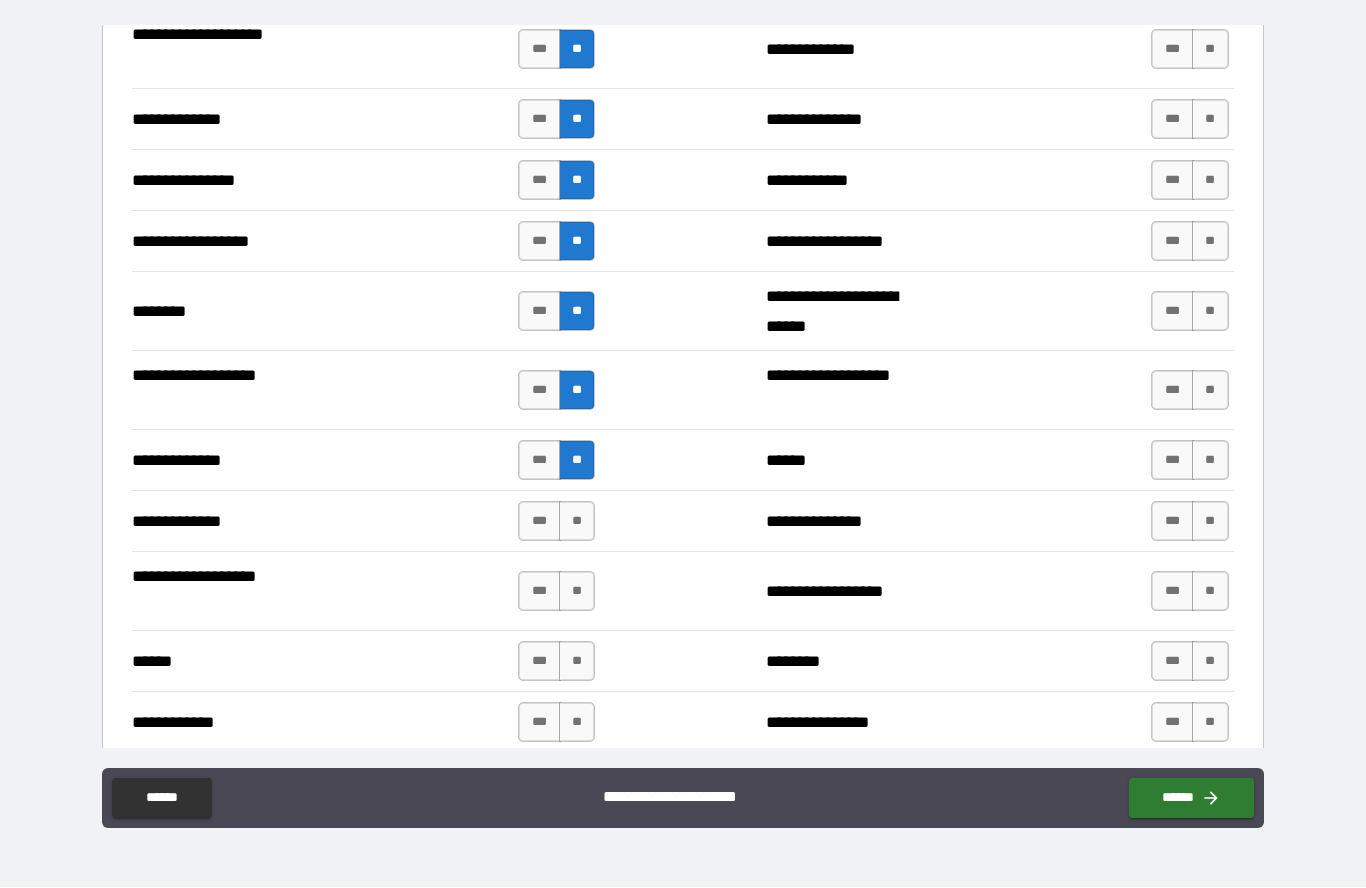 click on "**" at bounding box center [577, 522] 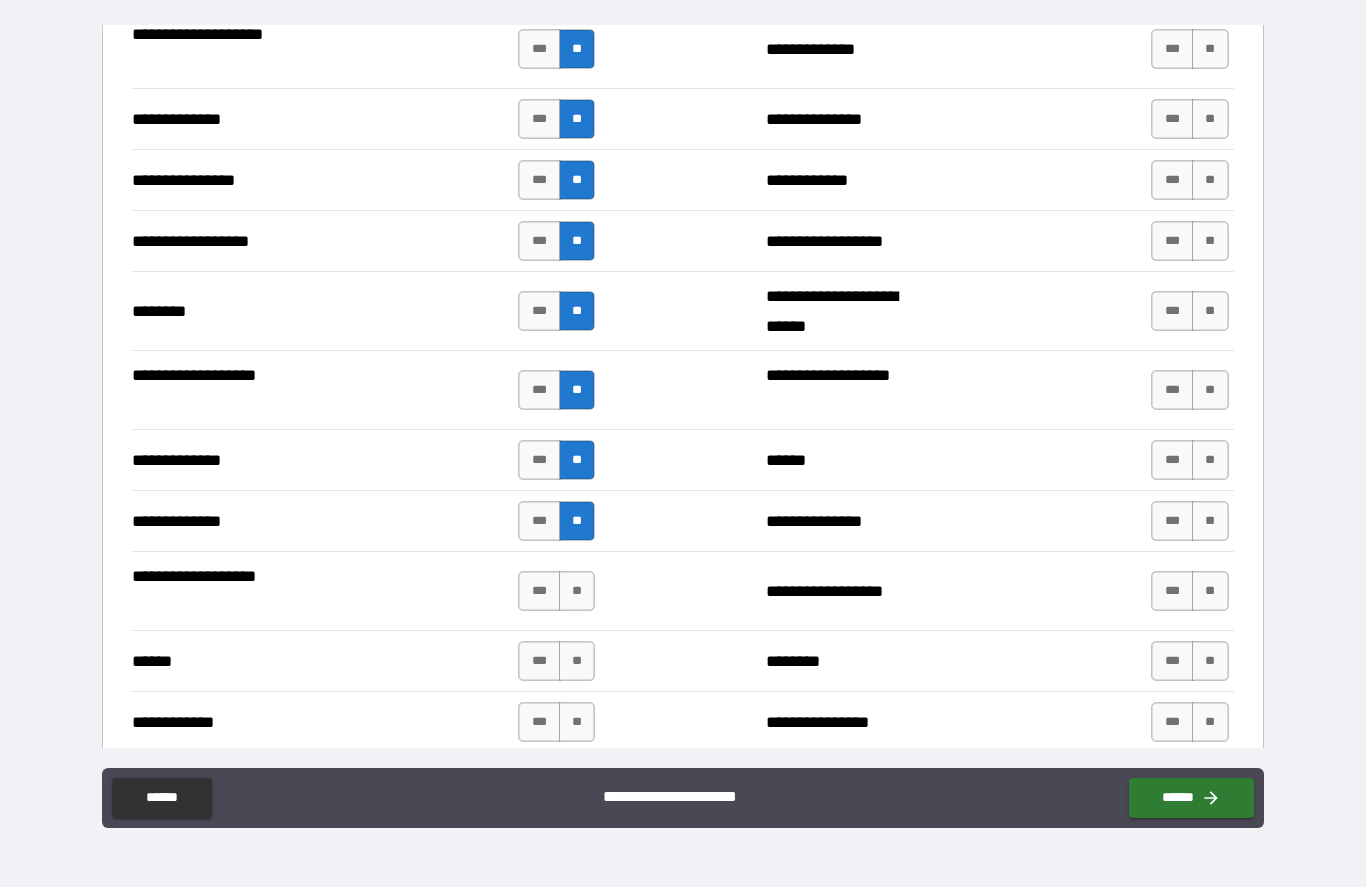 click on "**" at bounding box center [577, 592] 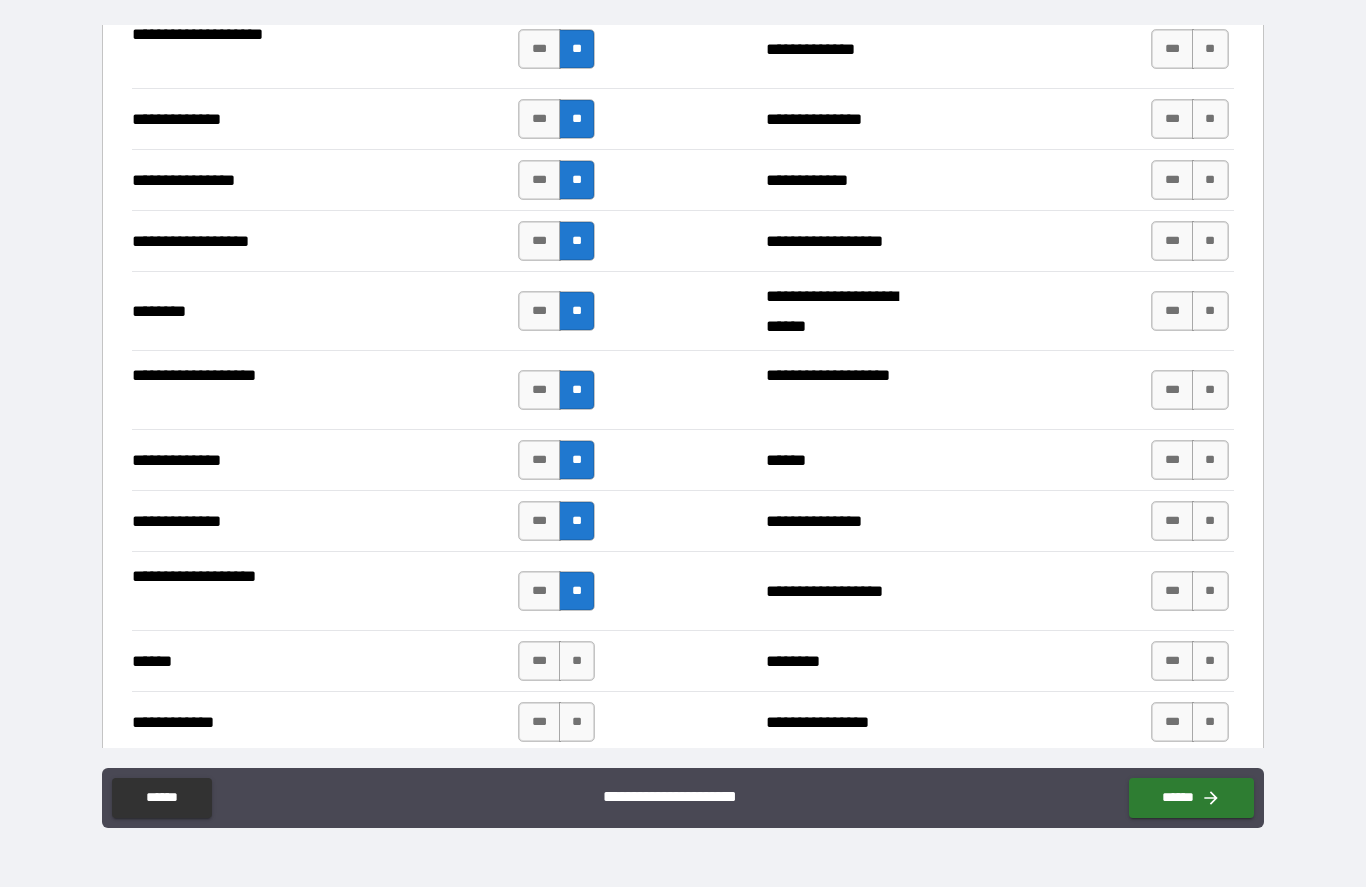 click on "**" at bounding box center [577, 662] 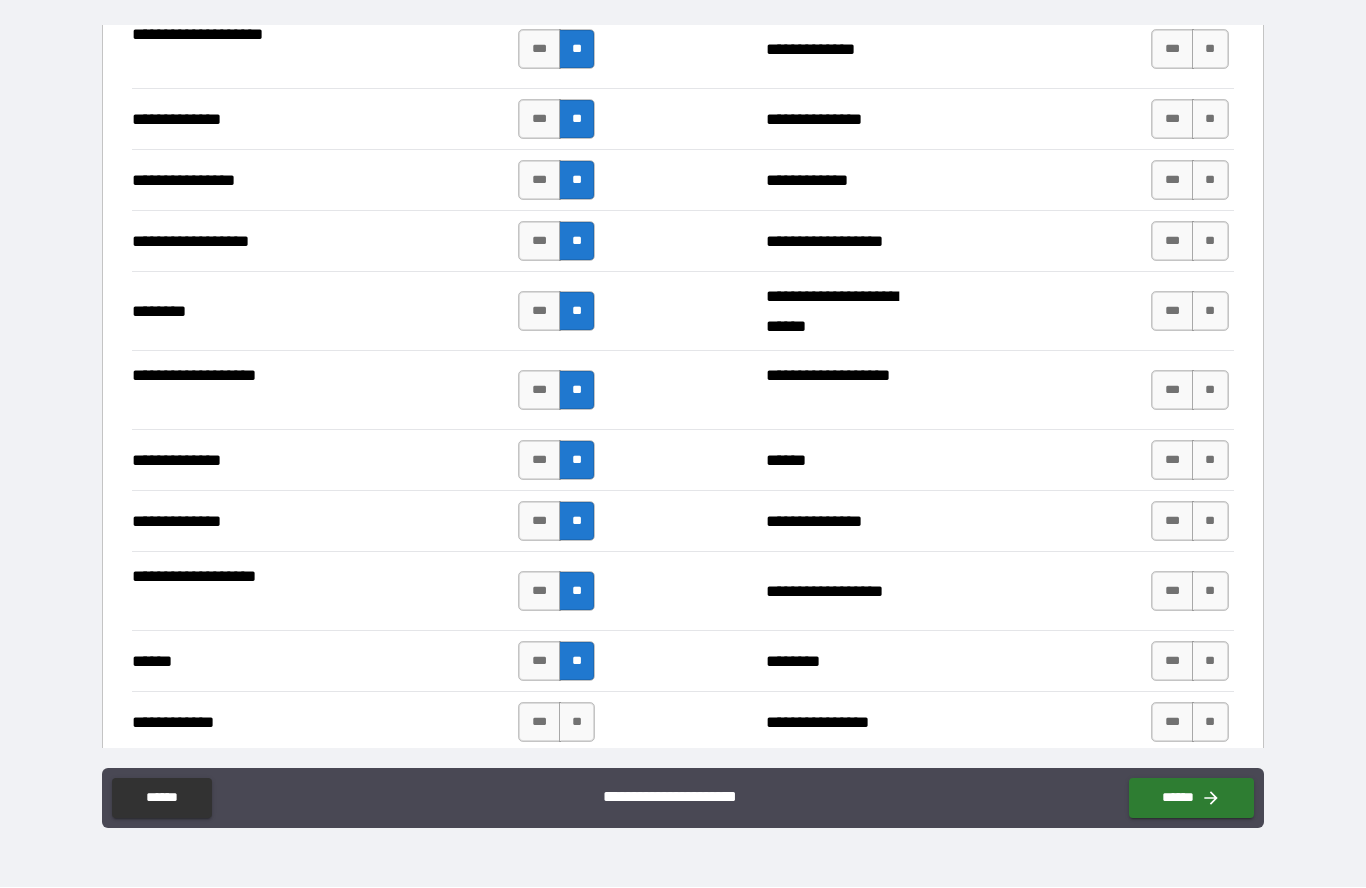 click on "***" at bounding box center (539, 662) 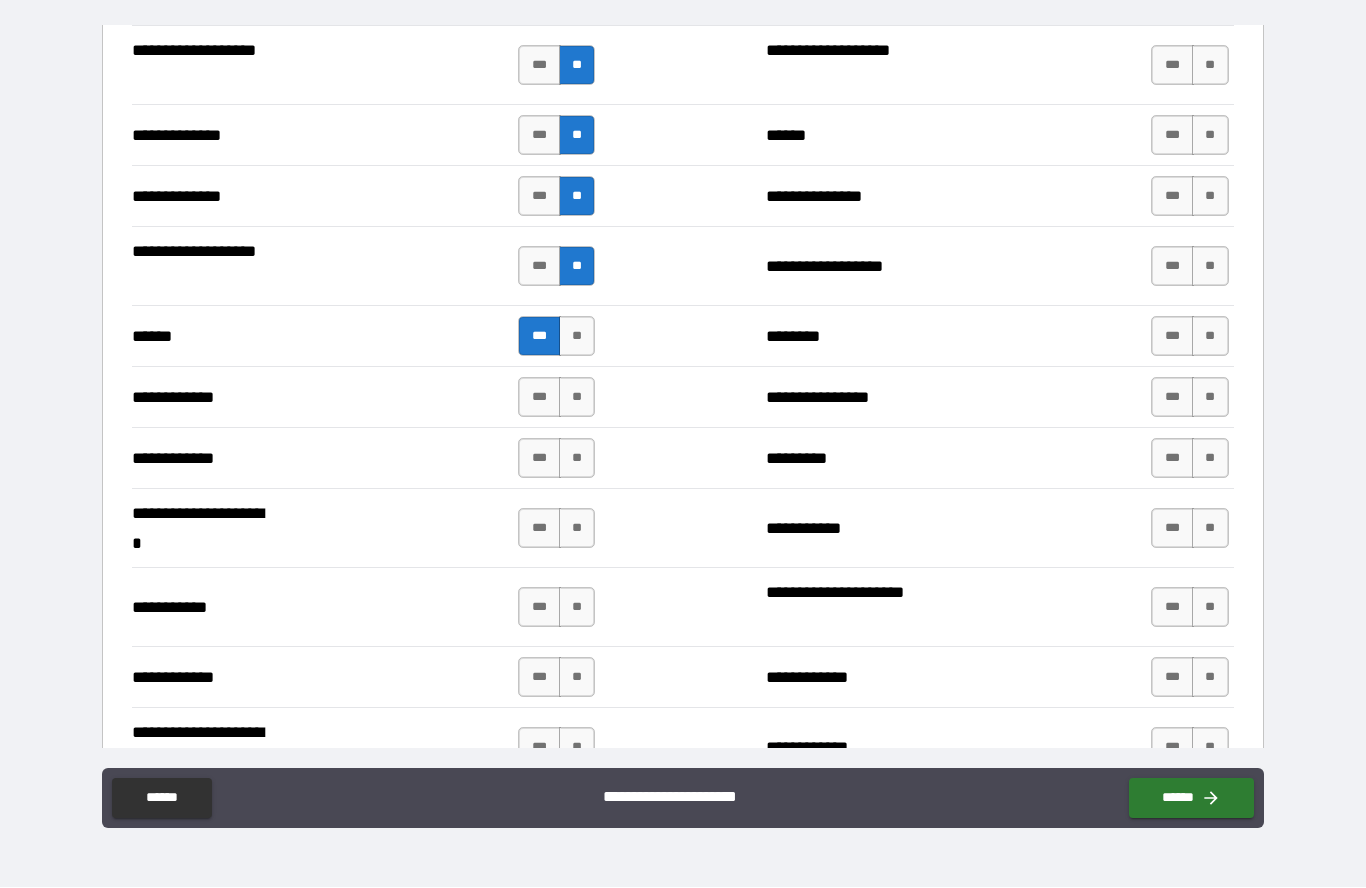 scroll, scrollTop: 3513, scrollLeft: 0, axis: vertical 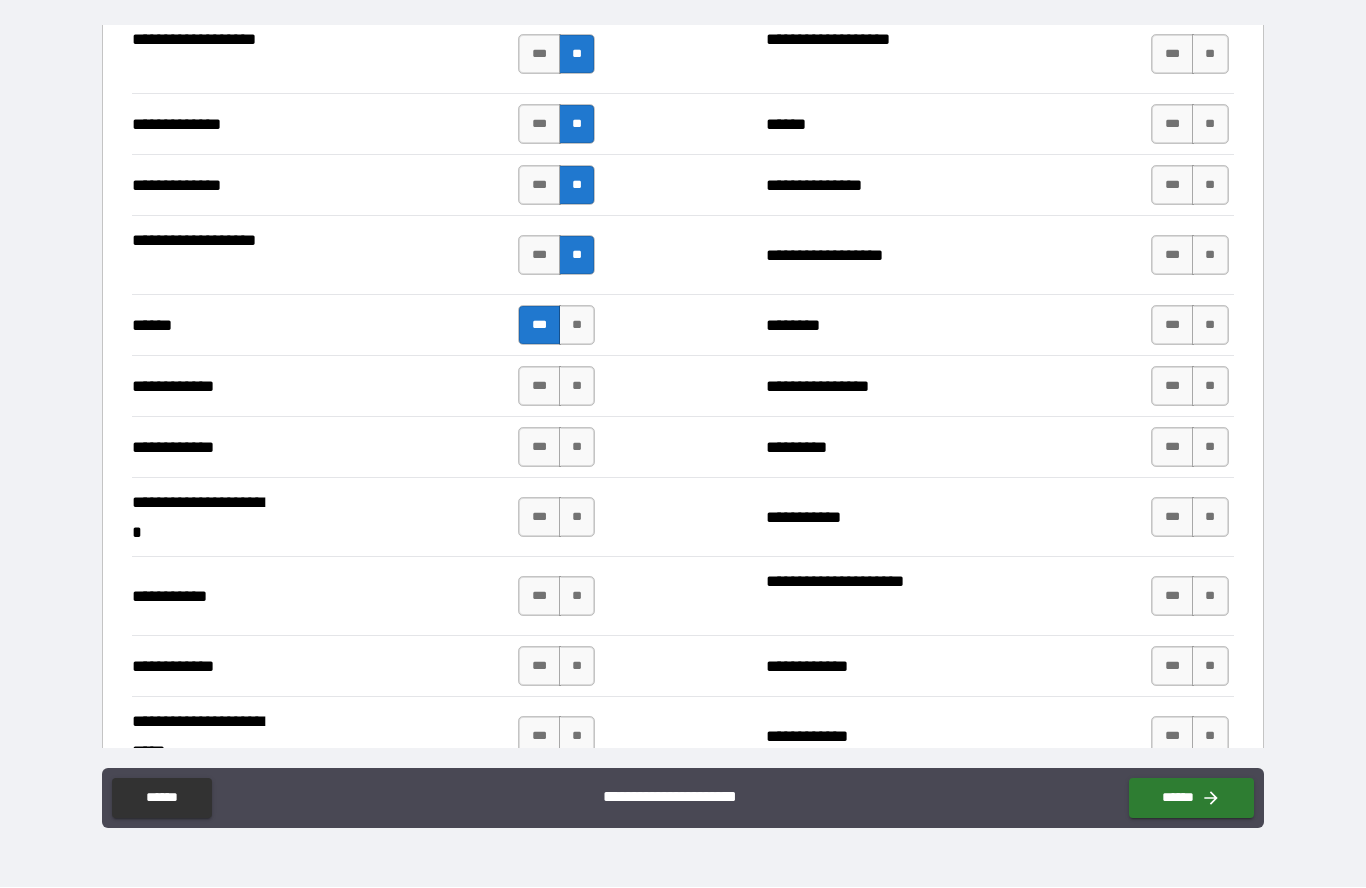 click on "**" at bounding box center [577, 387] 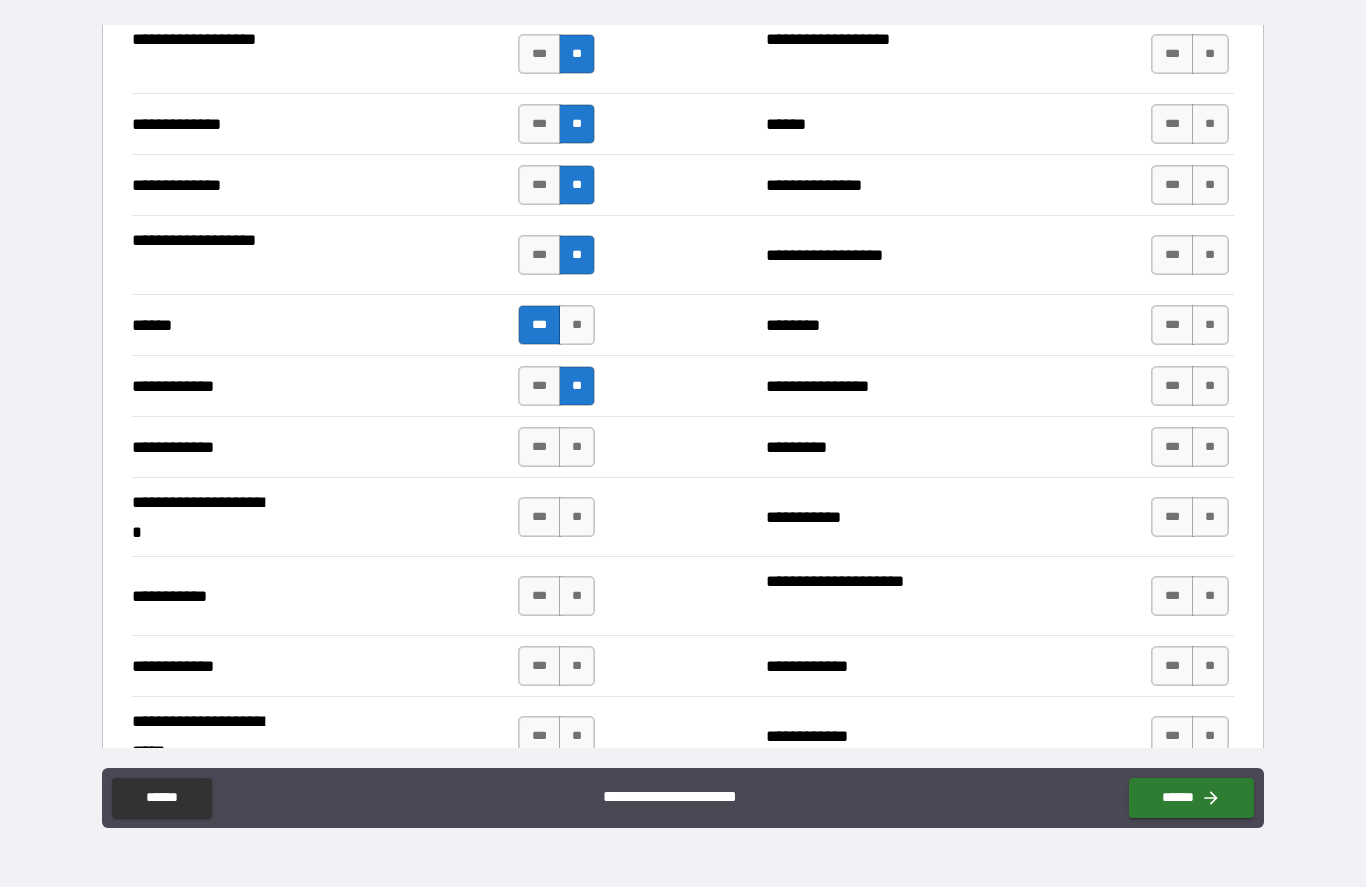 click on "**" at bounding box center (577, 448) 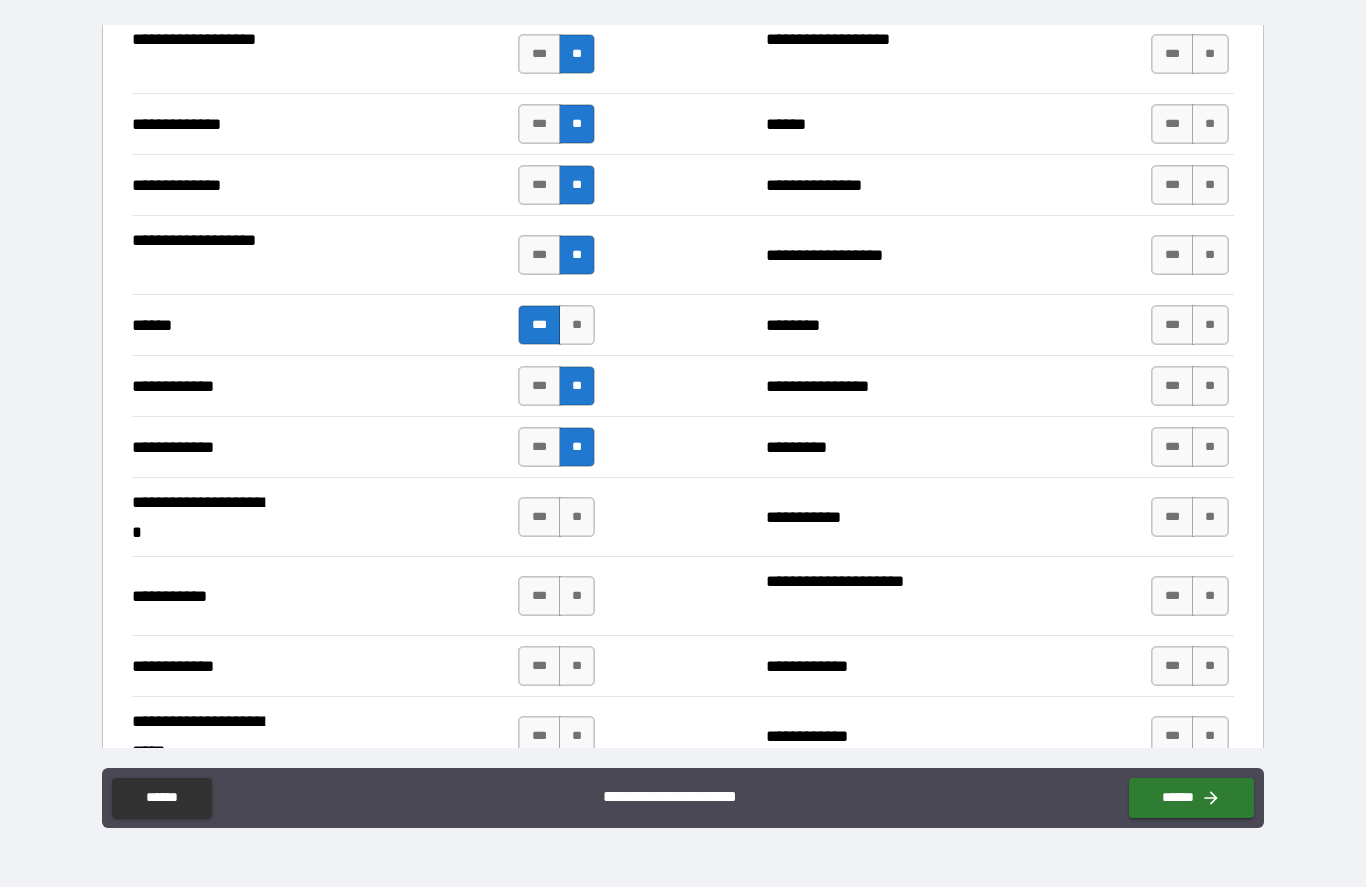 click on "**" at bounding box center [577, 518] 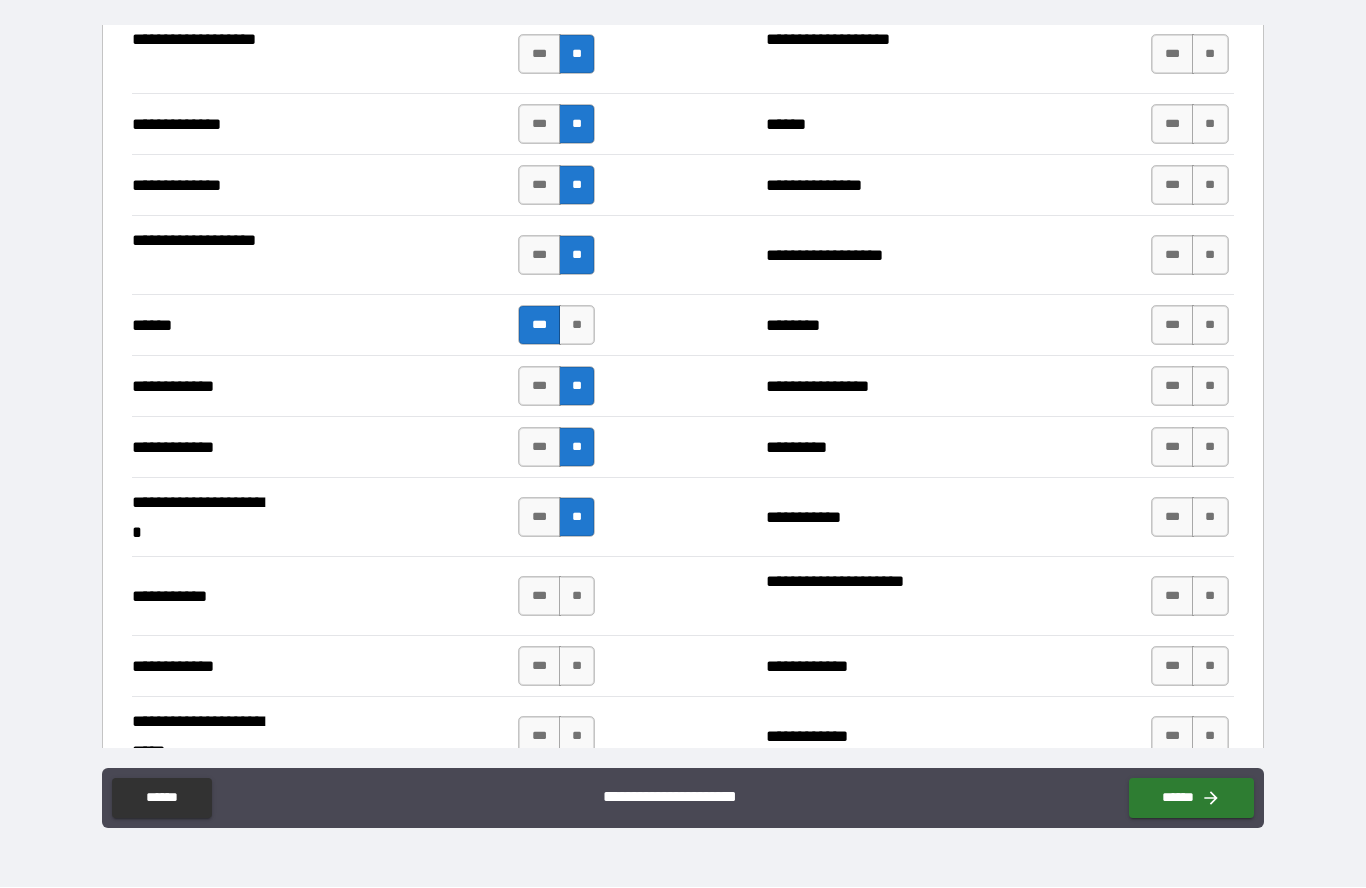 click on "**" at bounding box center (577, 597) 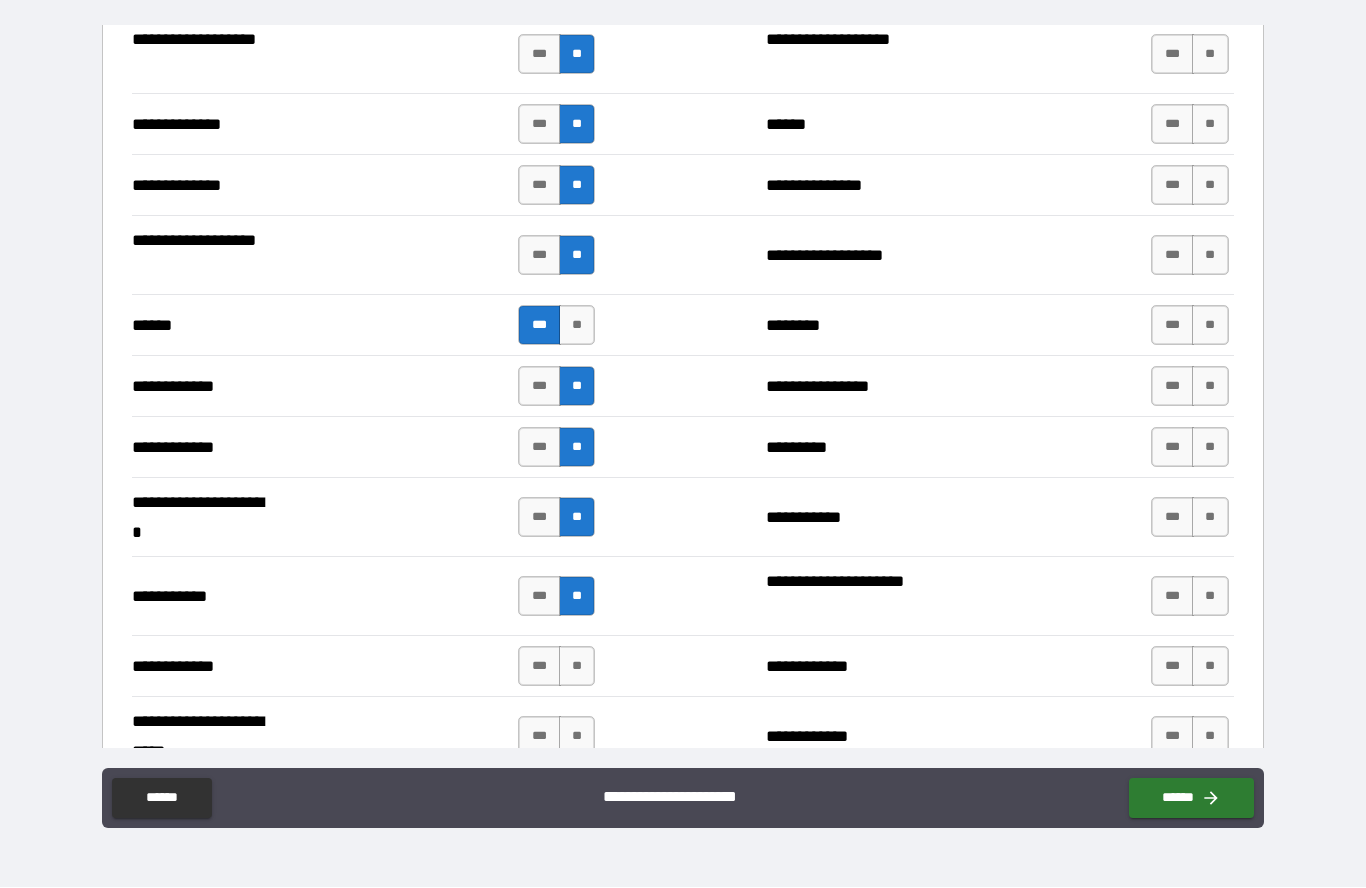 click on "**" at bounding box center (577, 667) 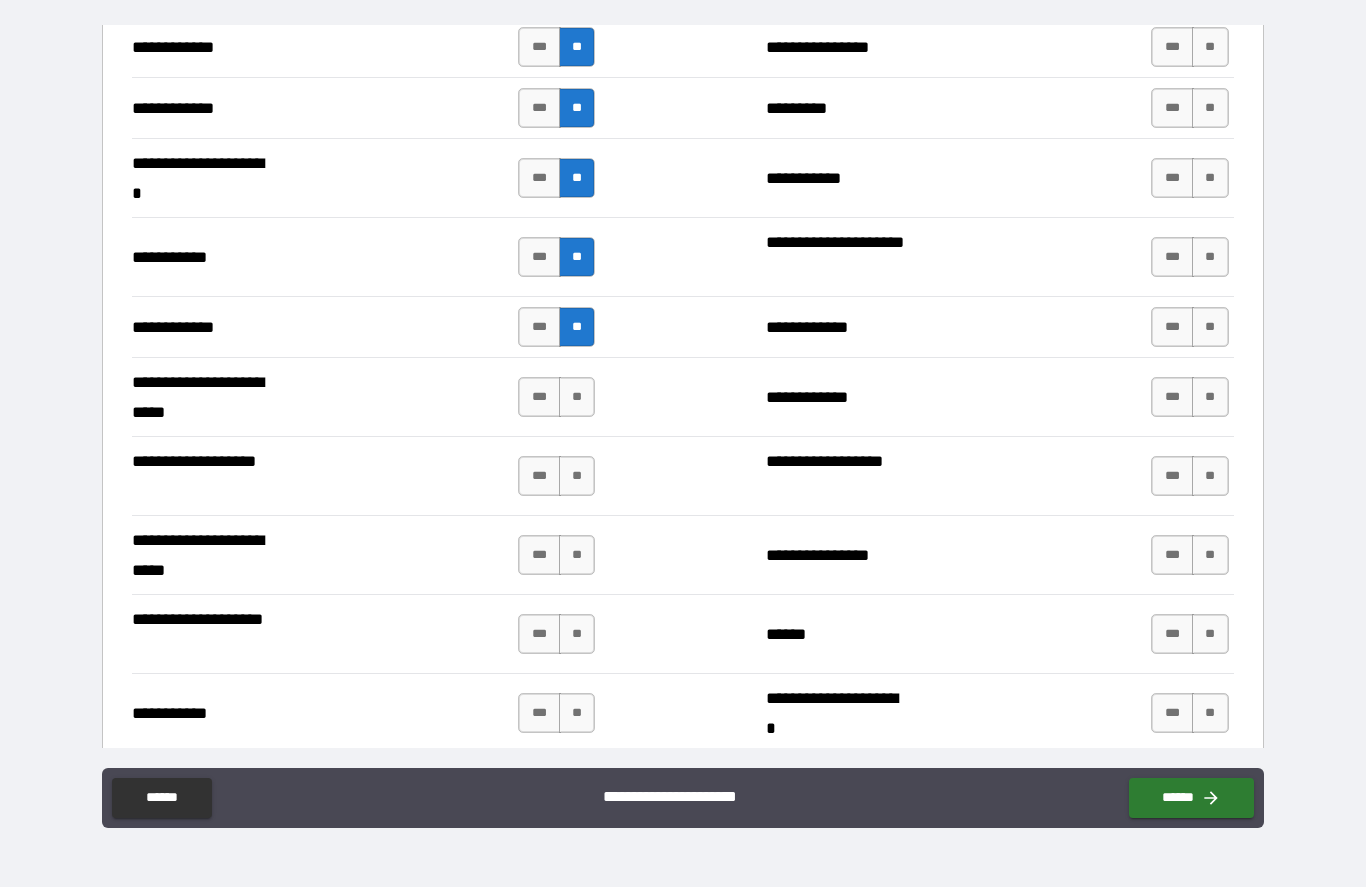 scroll, scrollTop: 3864, scrollLeft: 0, axis: vertical 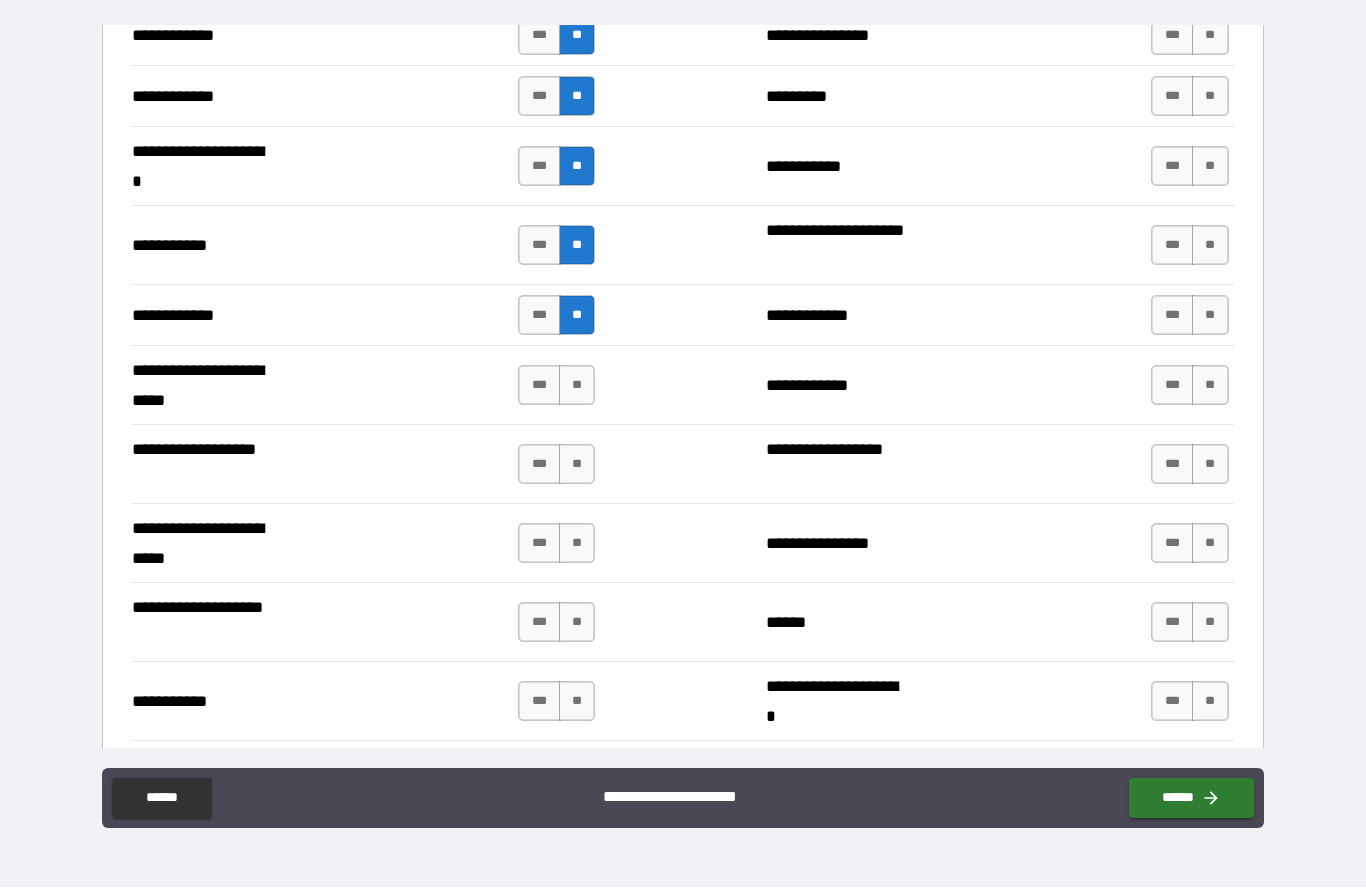 click on "**" at bounding box center [577, 386] 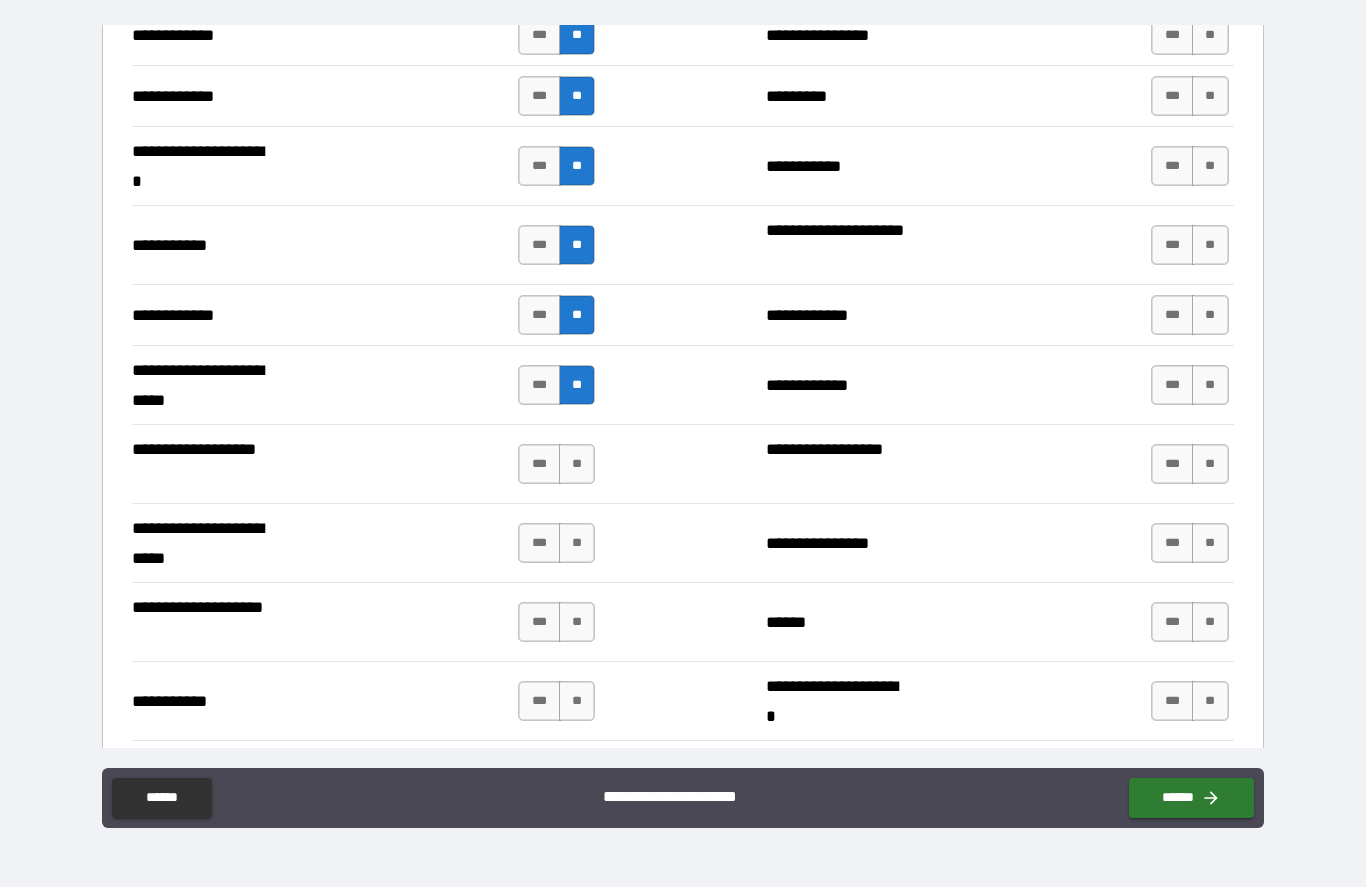 click on "**" at bounding box center (577, 465) 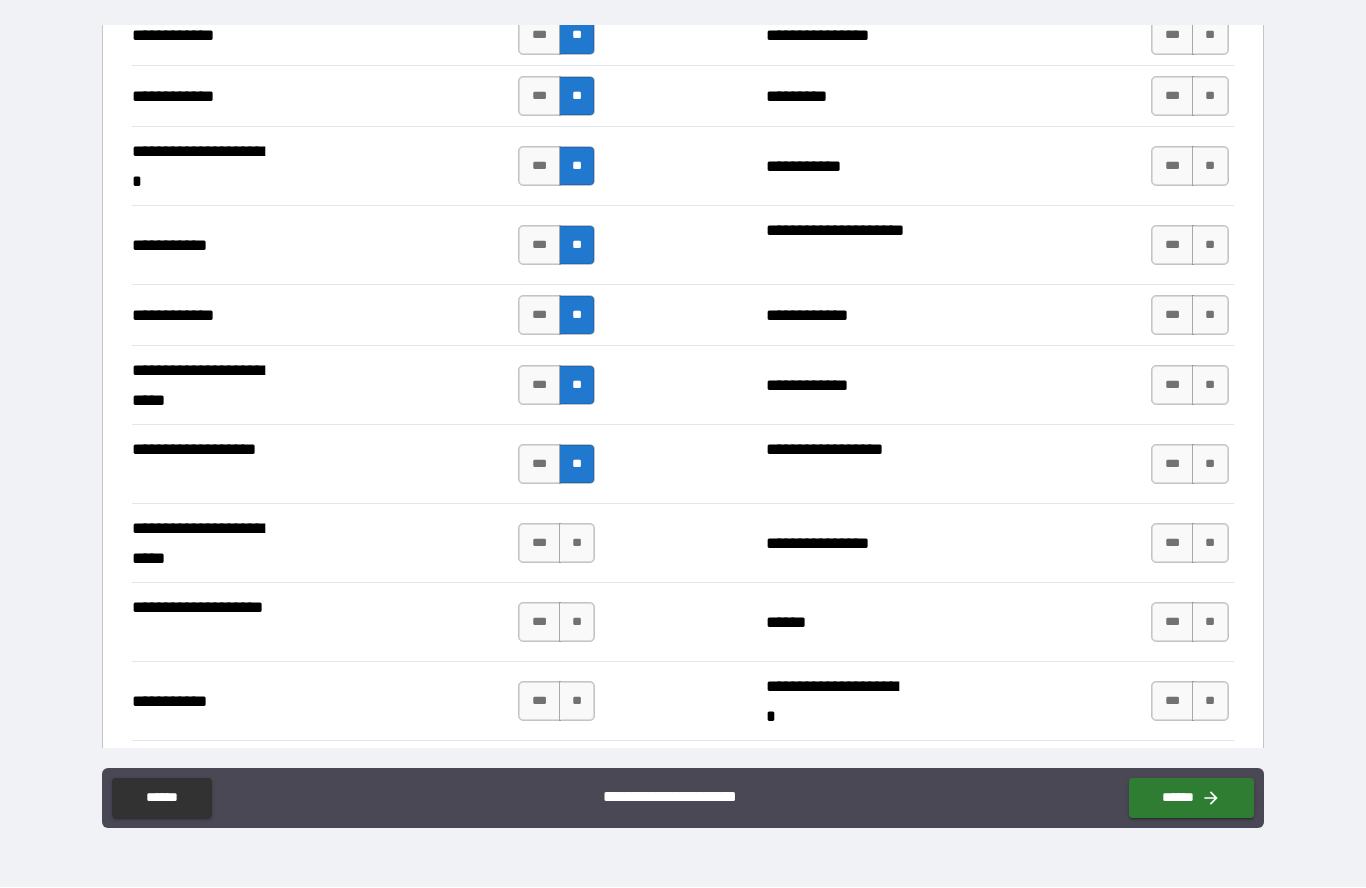 click on "**" at bounding box center [577, 544] 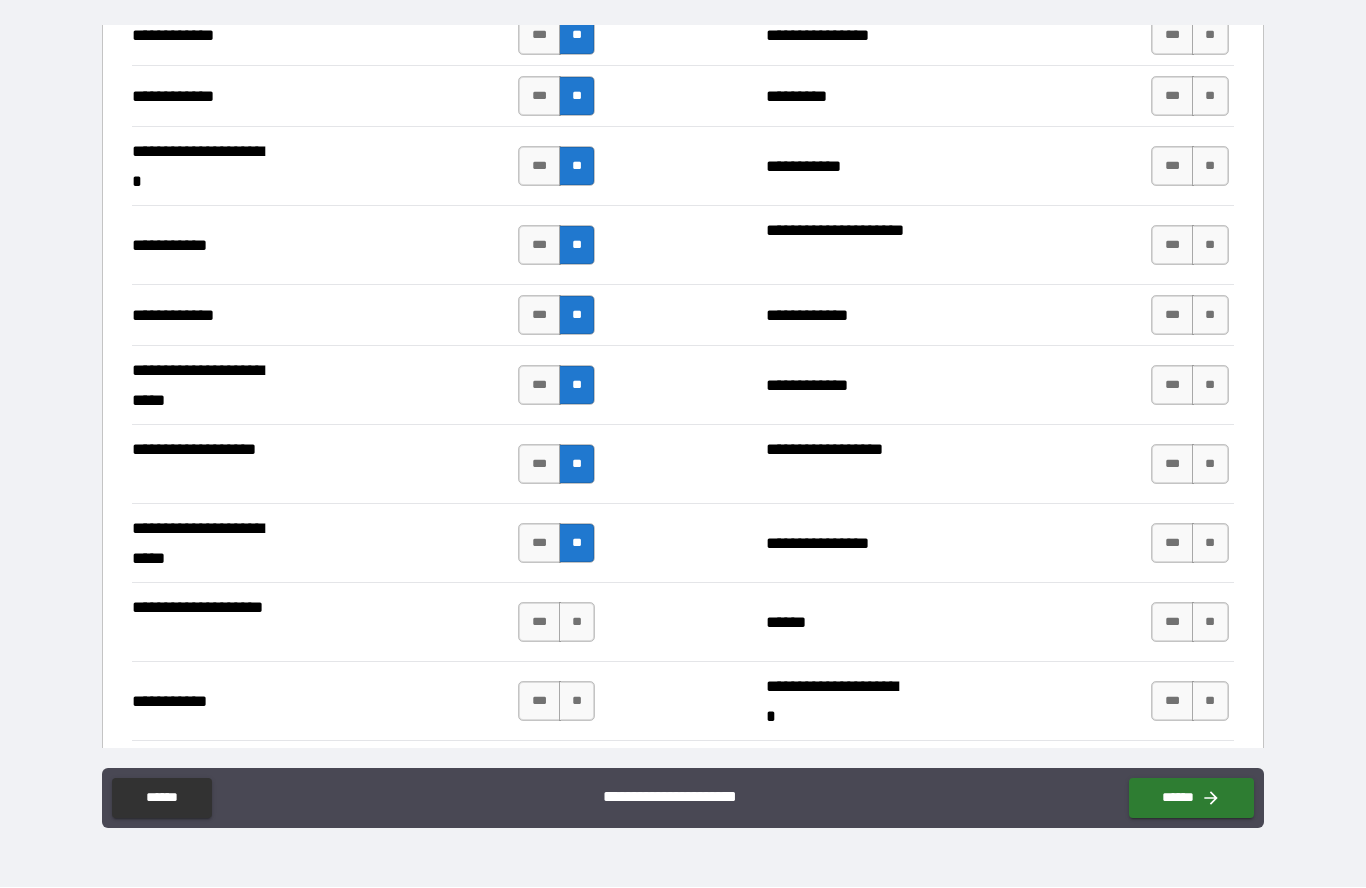 click on "**" at bounding box center (577, 623) 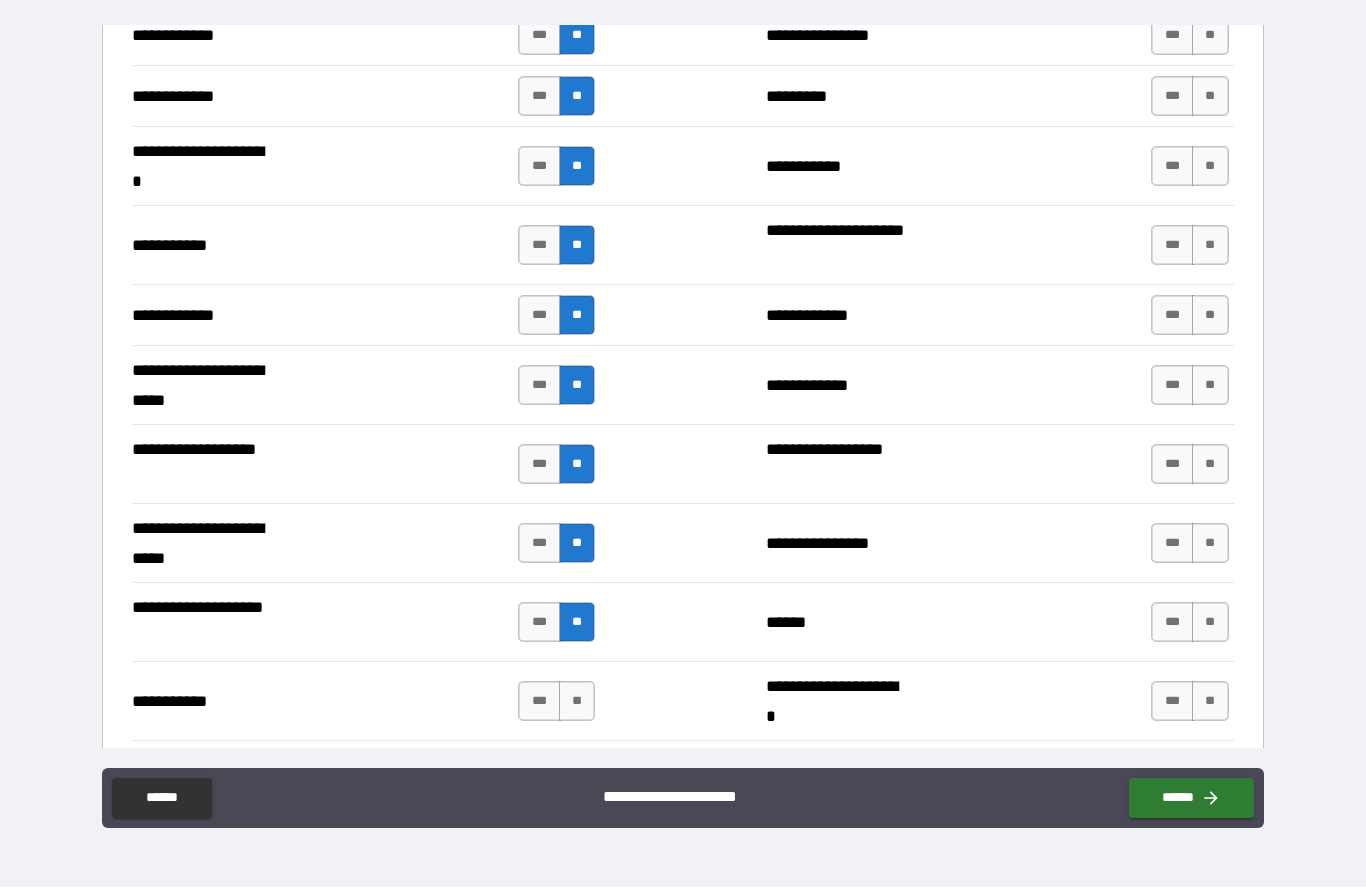 click on "**" at bounding box center (577, 702) 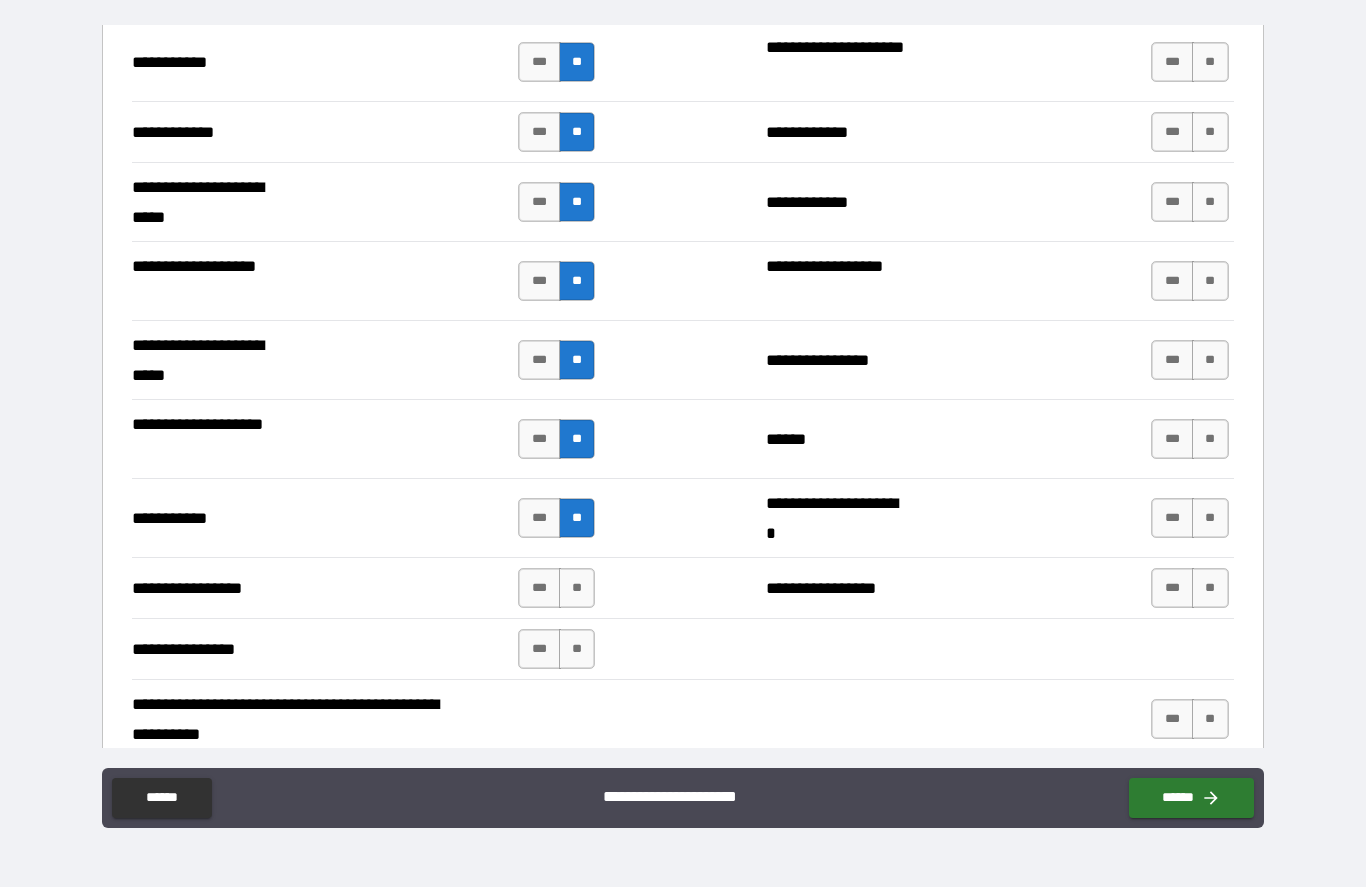 scroll, scrollTop: 4051, scrollLeft: 0, axis: vertical 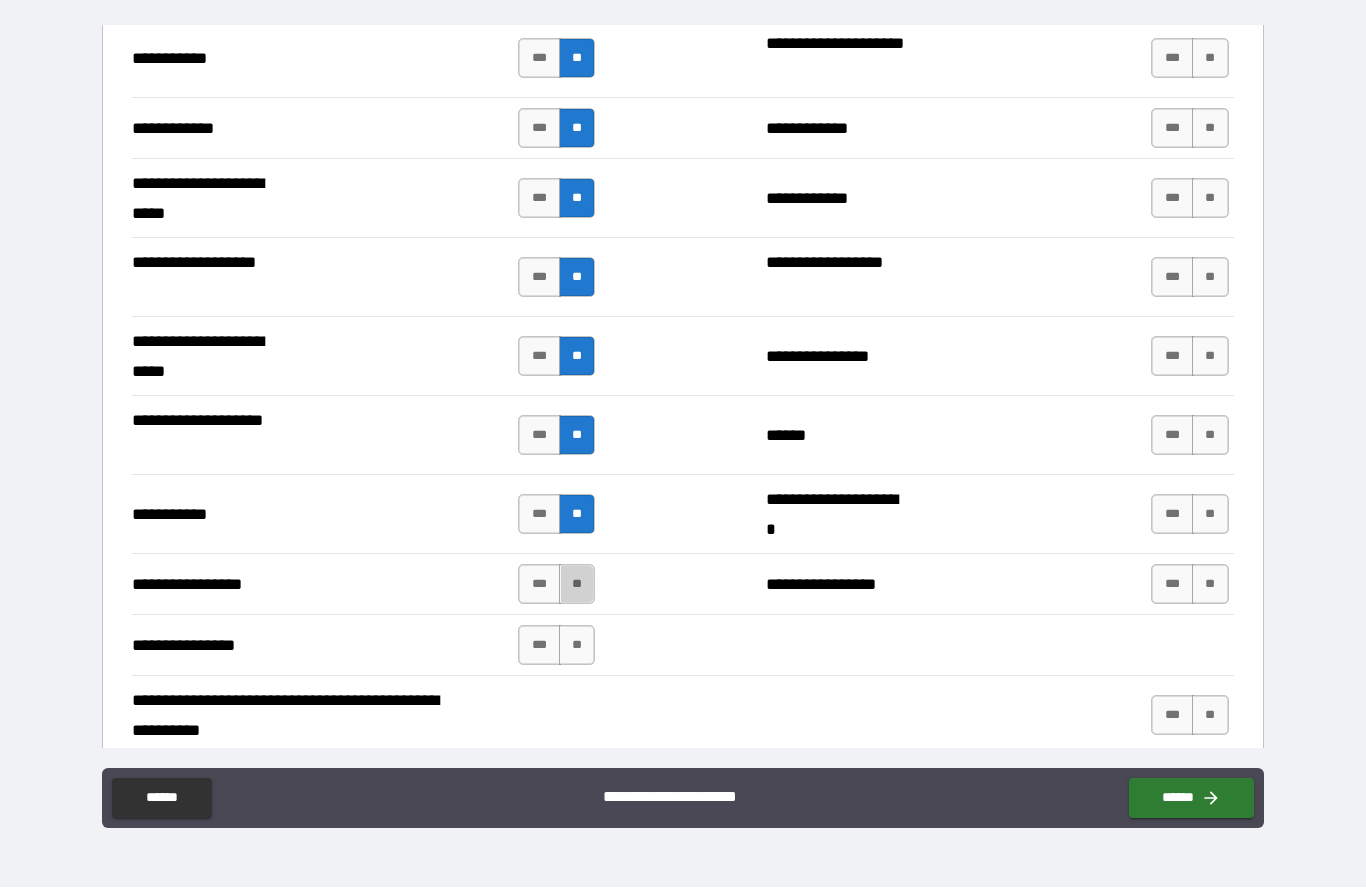 click on "**" at bounding box center [577, 585] 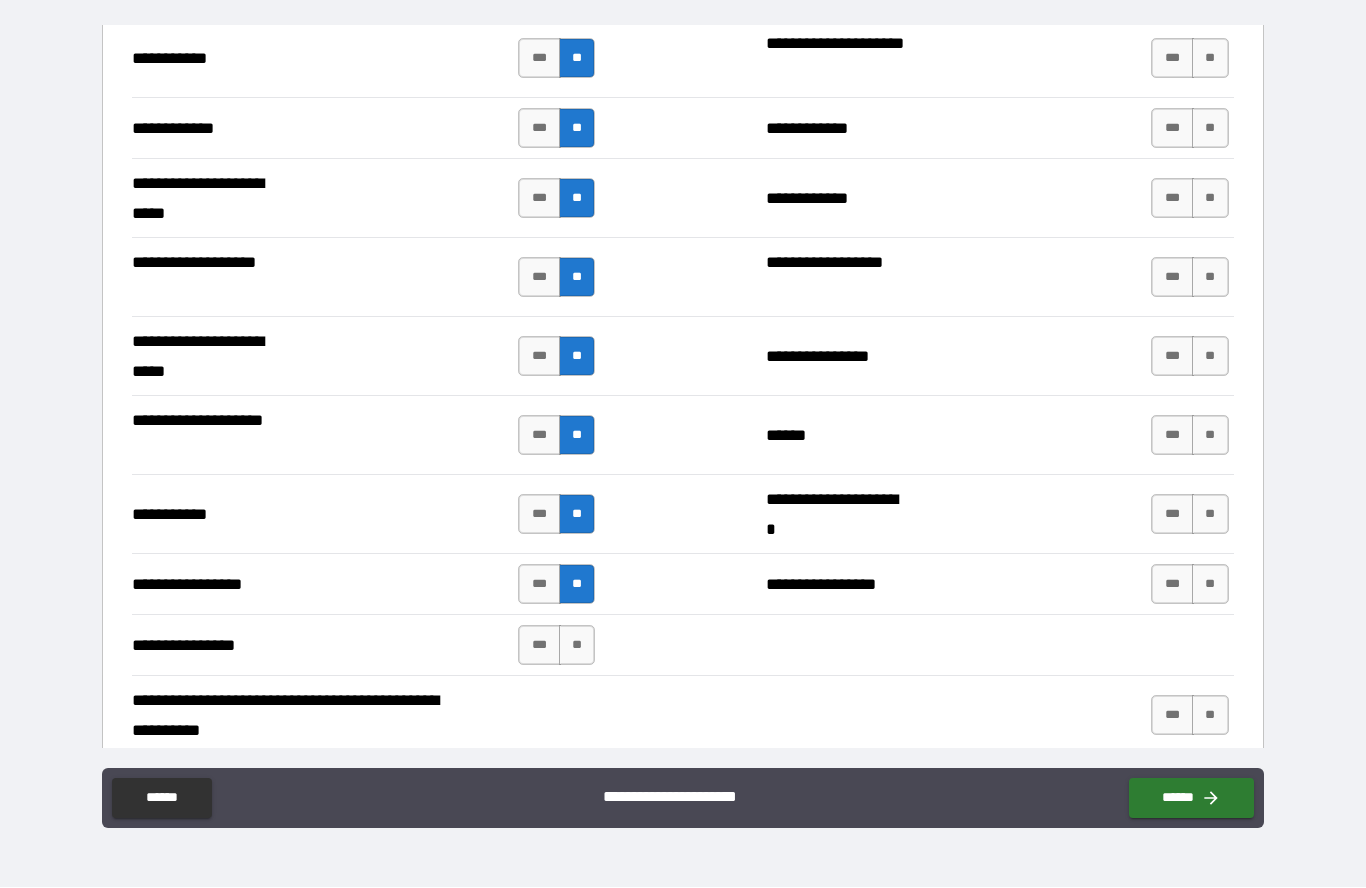 click on "**" at bounding box center (577, 646) 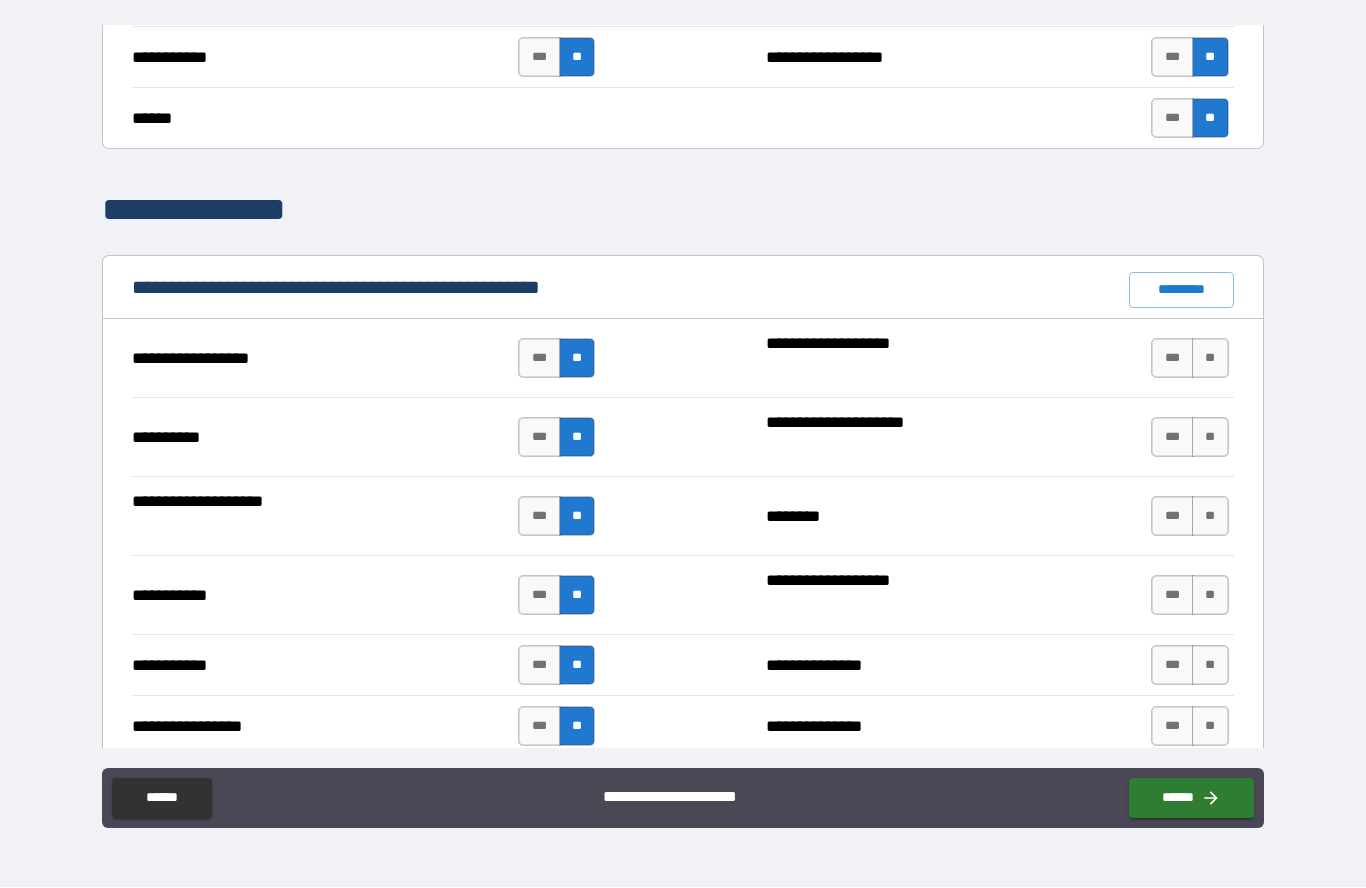 scroll, scrollTop: 1652, scrollLeft: 0, axis: vertical 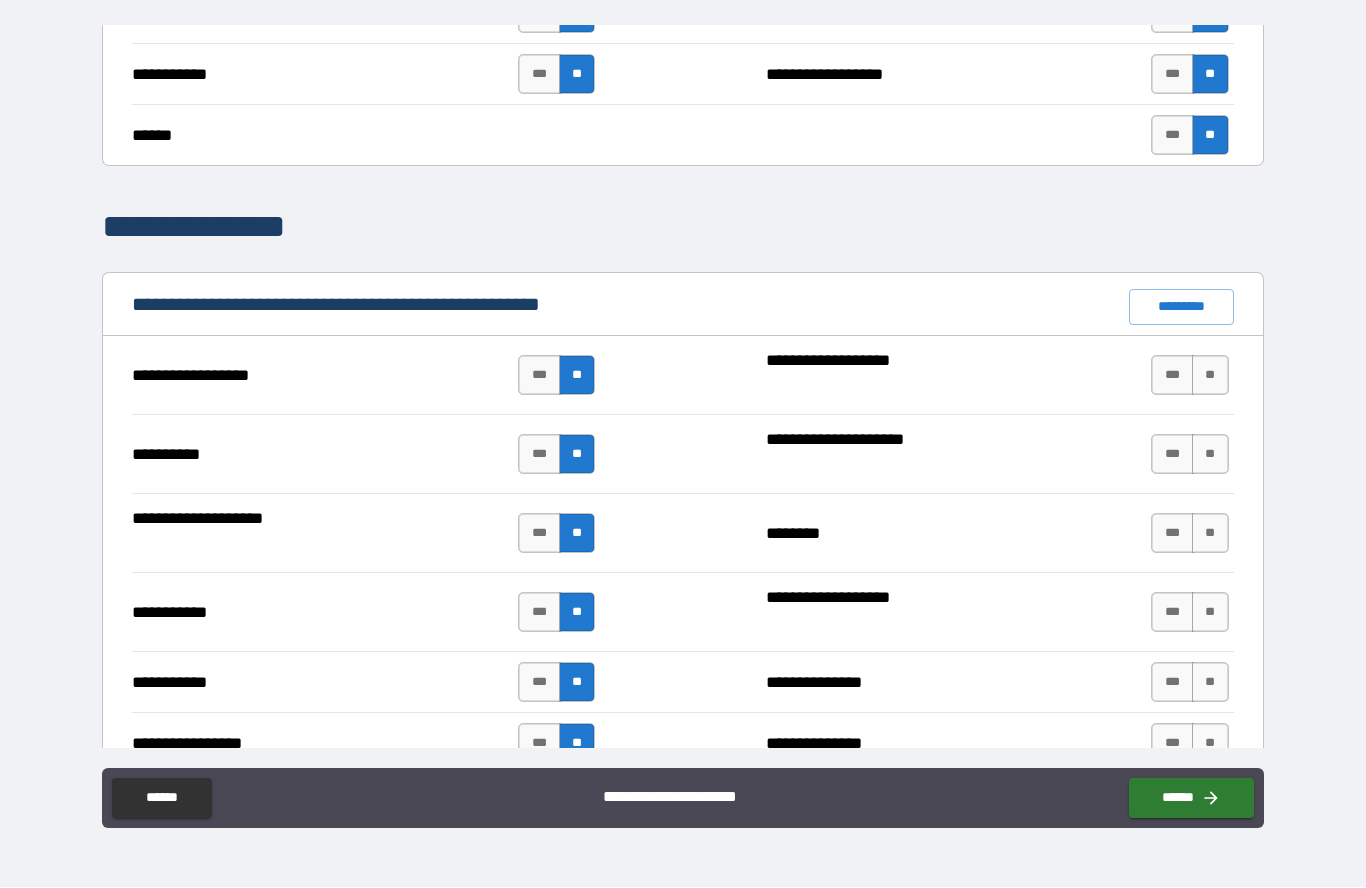 click on "**" at bounding box center [1210, 376] 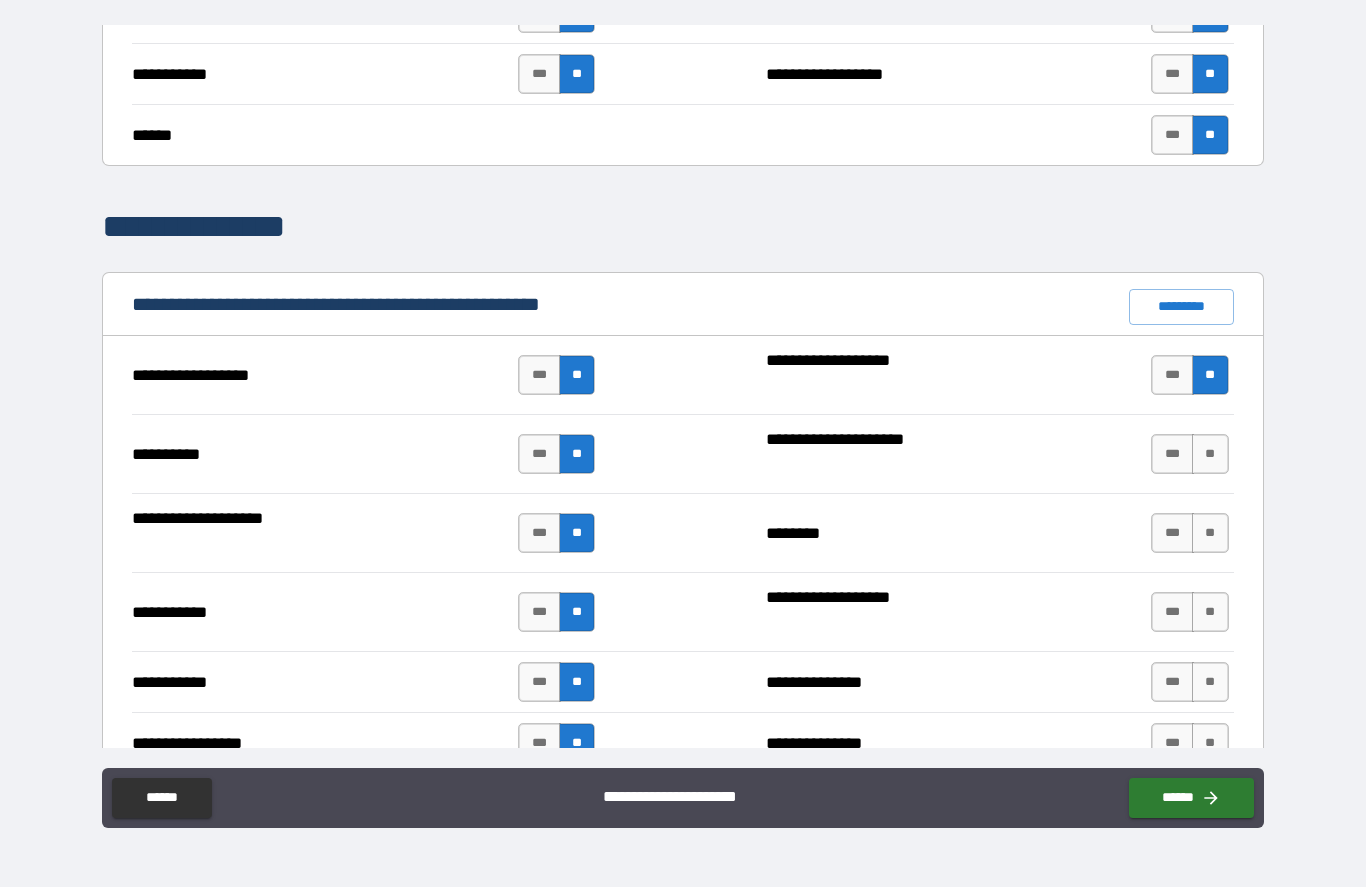 click on "***" at bounding box center (1172, 376) 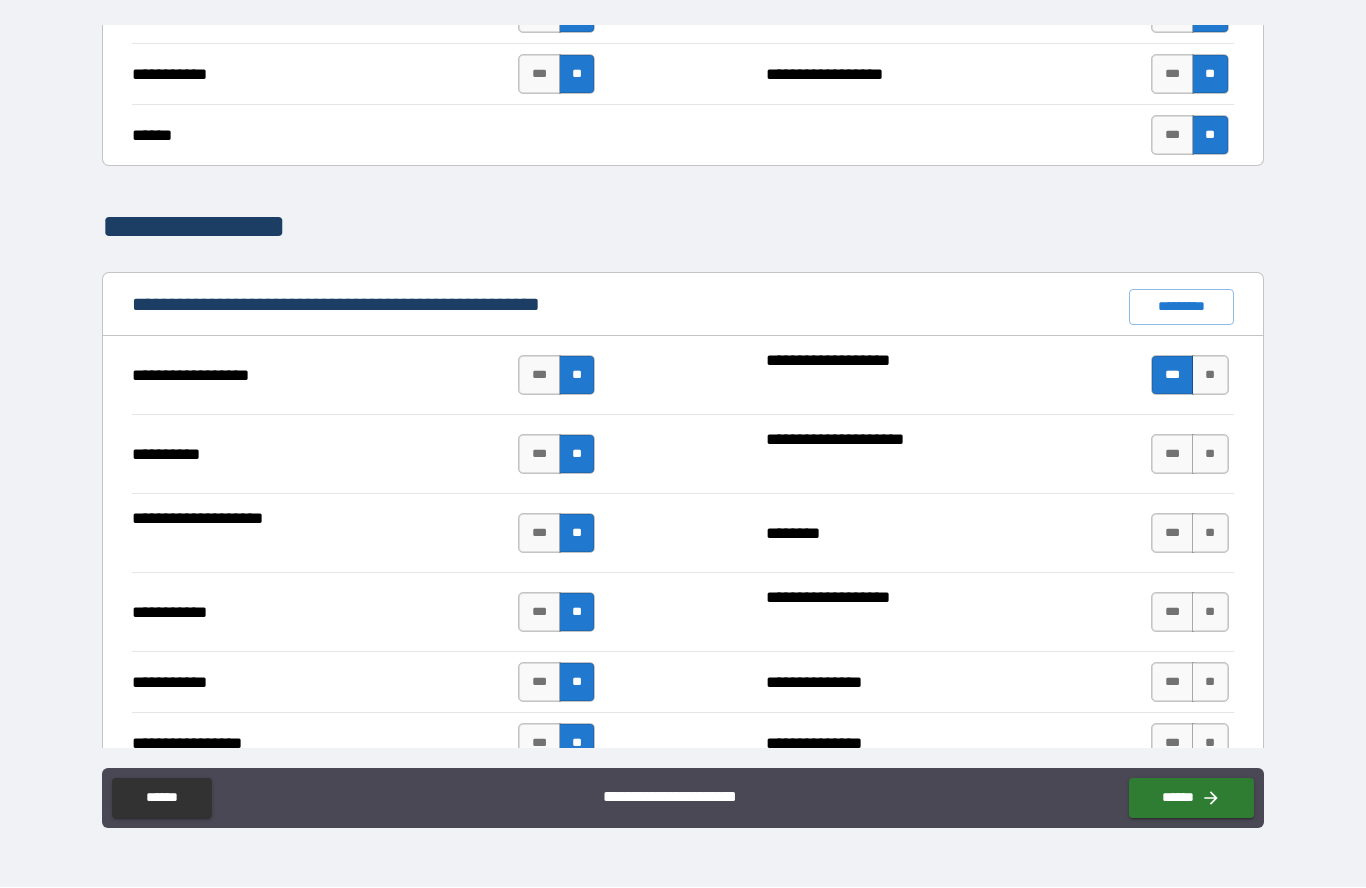 click on "**" at bounding box center (1210, 376) 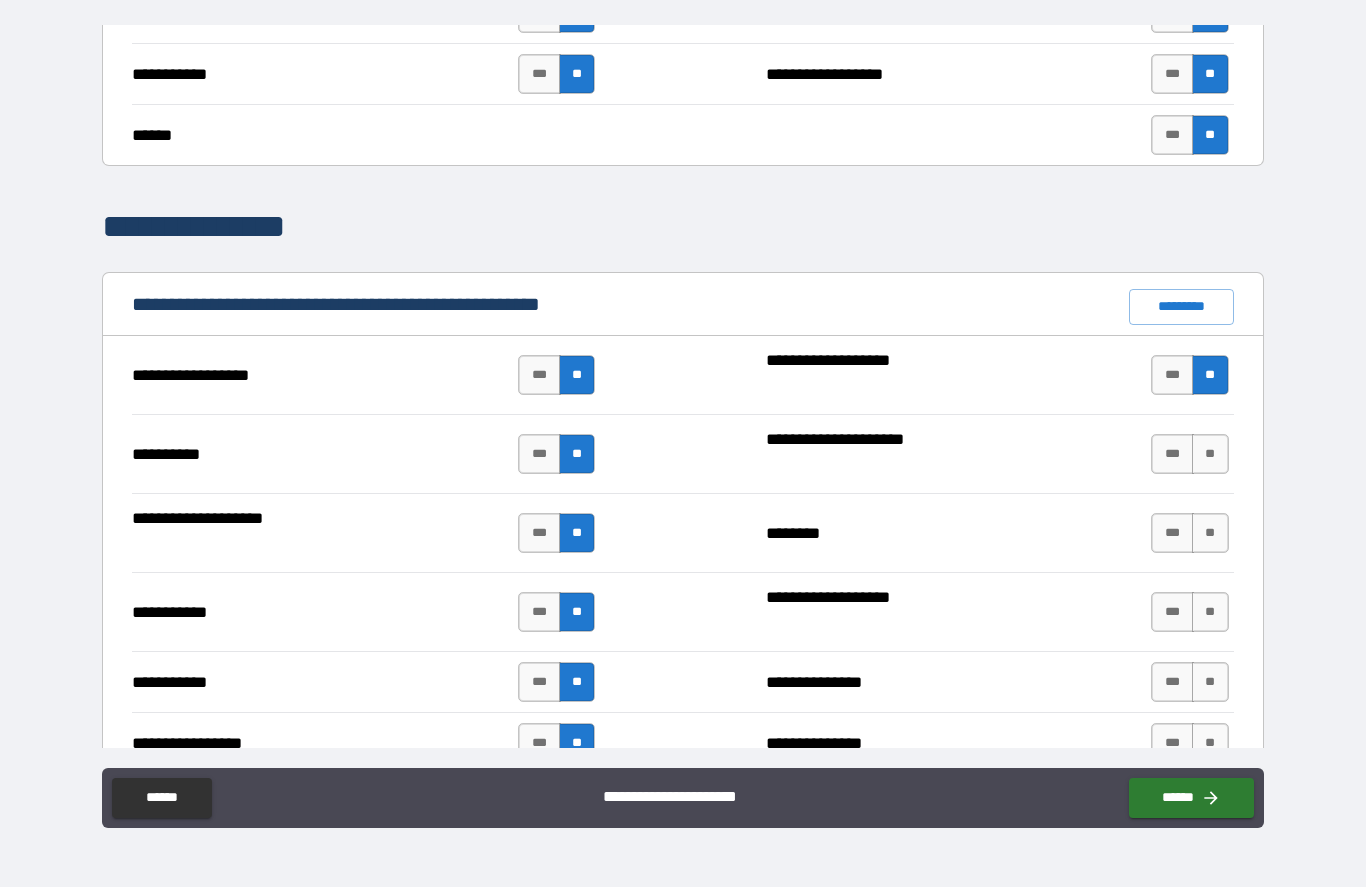 click on "***" at bounding box center (1172, 455) 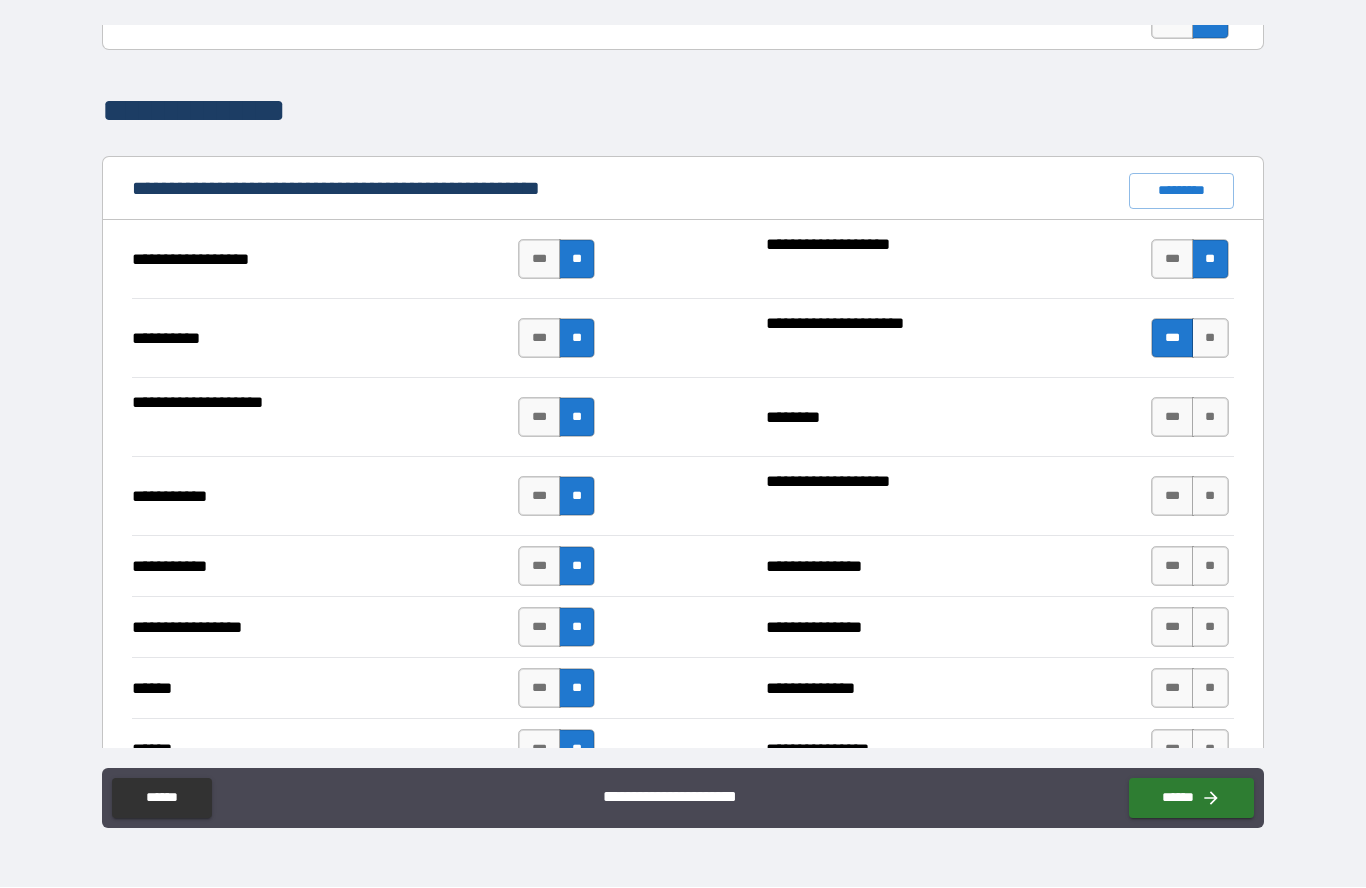 scroll, scrollTop: 1775, scrollLeft: 0, axis: vertical 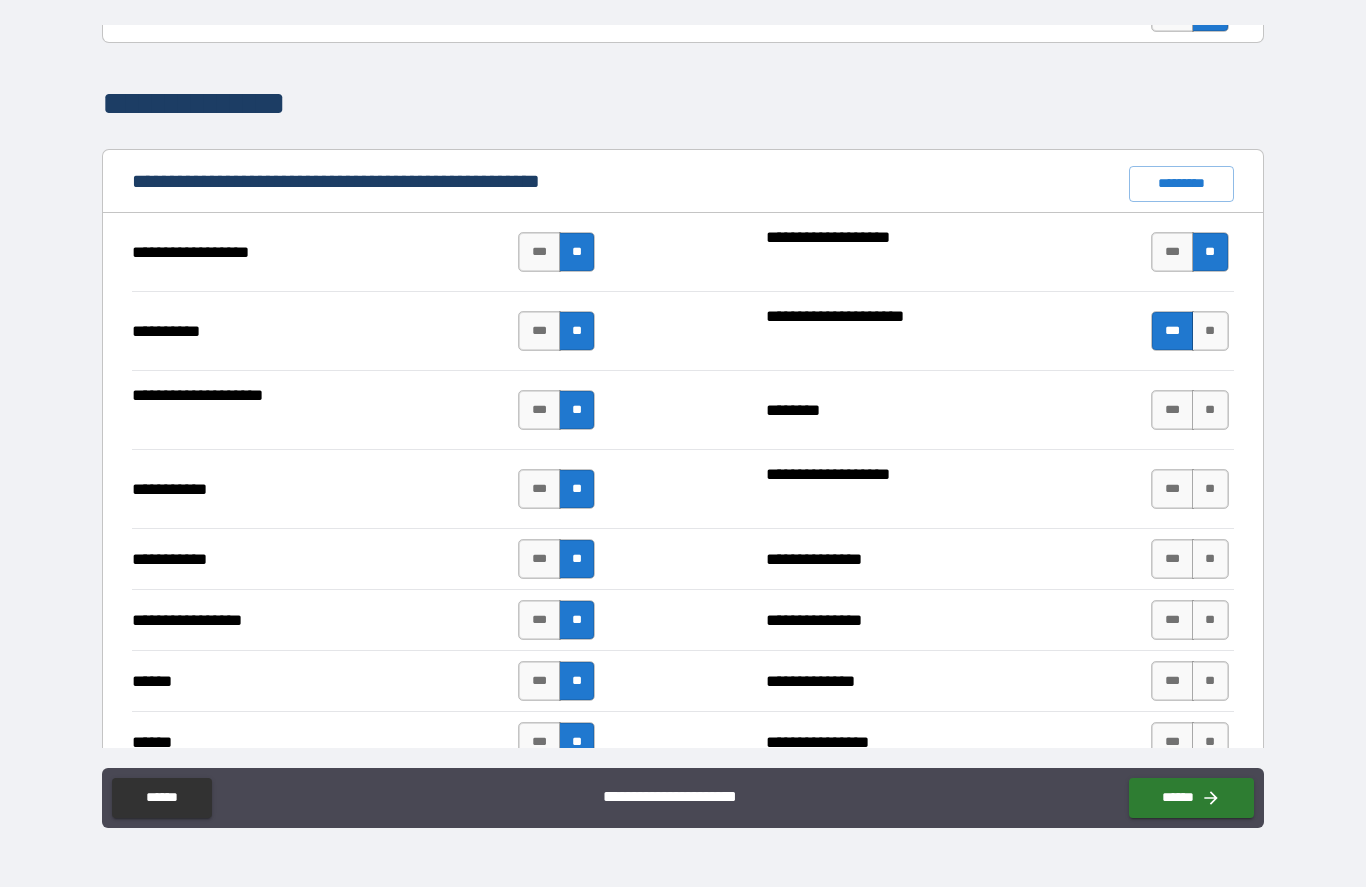 click on "**" at bounding box center [1210, 411] 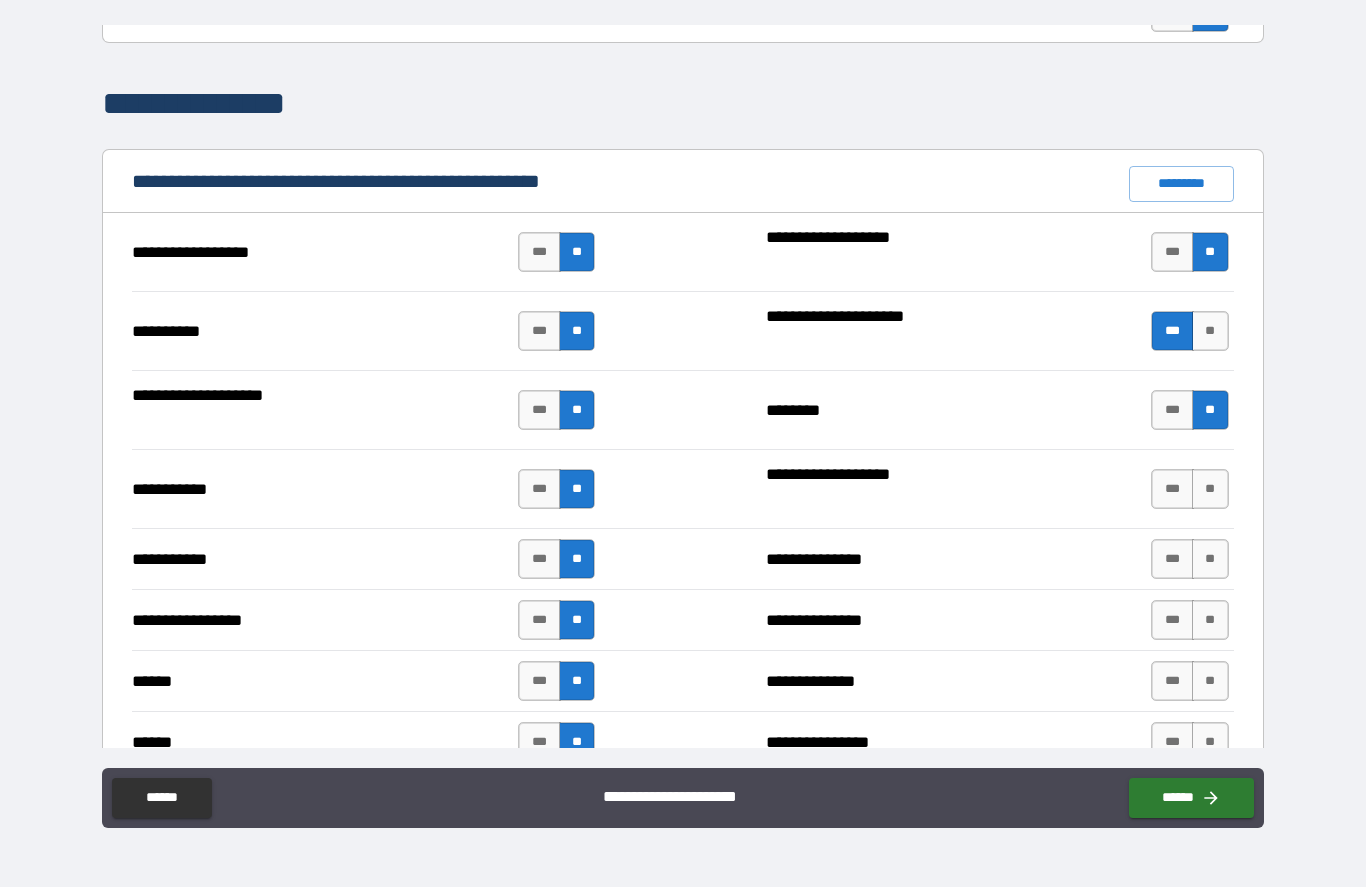 click on "**" at bounding box center (1210, 490) 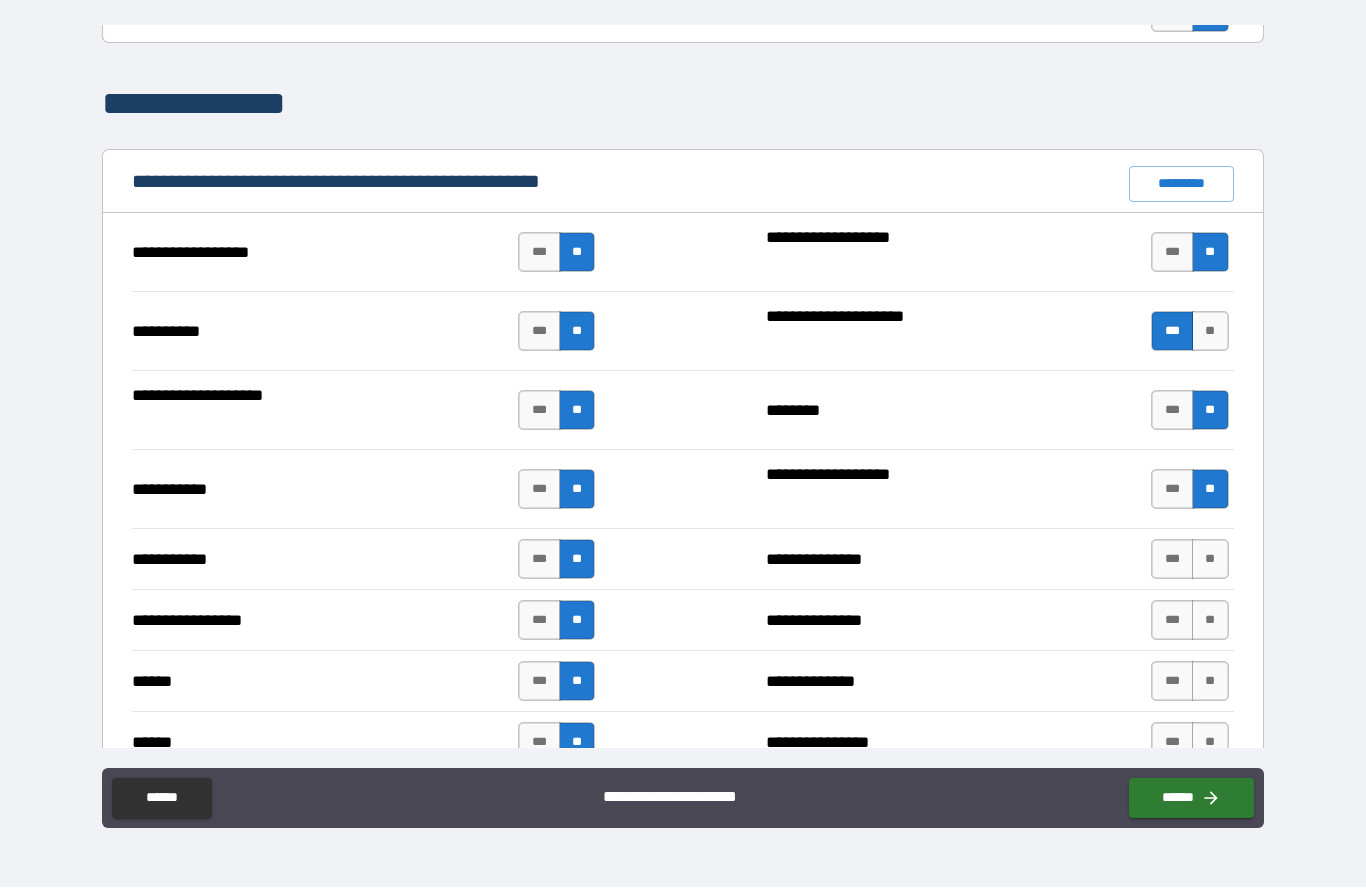 click on "**" at bounding box center (1210, 560) 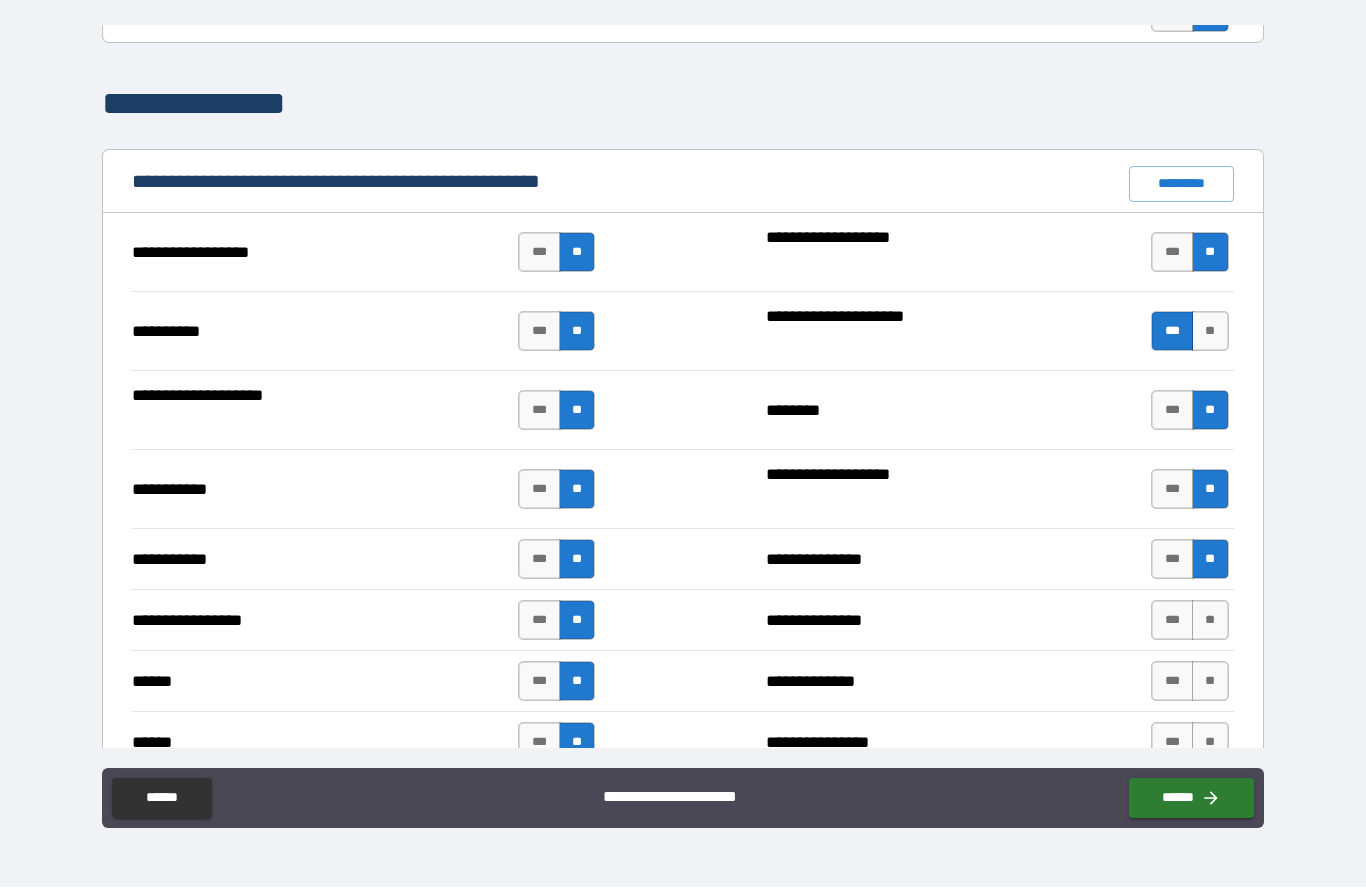 click on "**" at bounding box center [1210, 621] 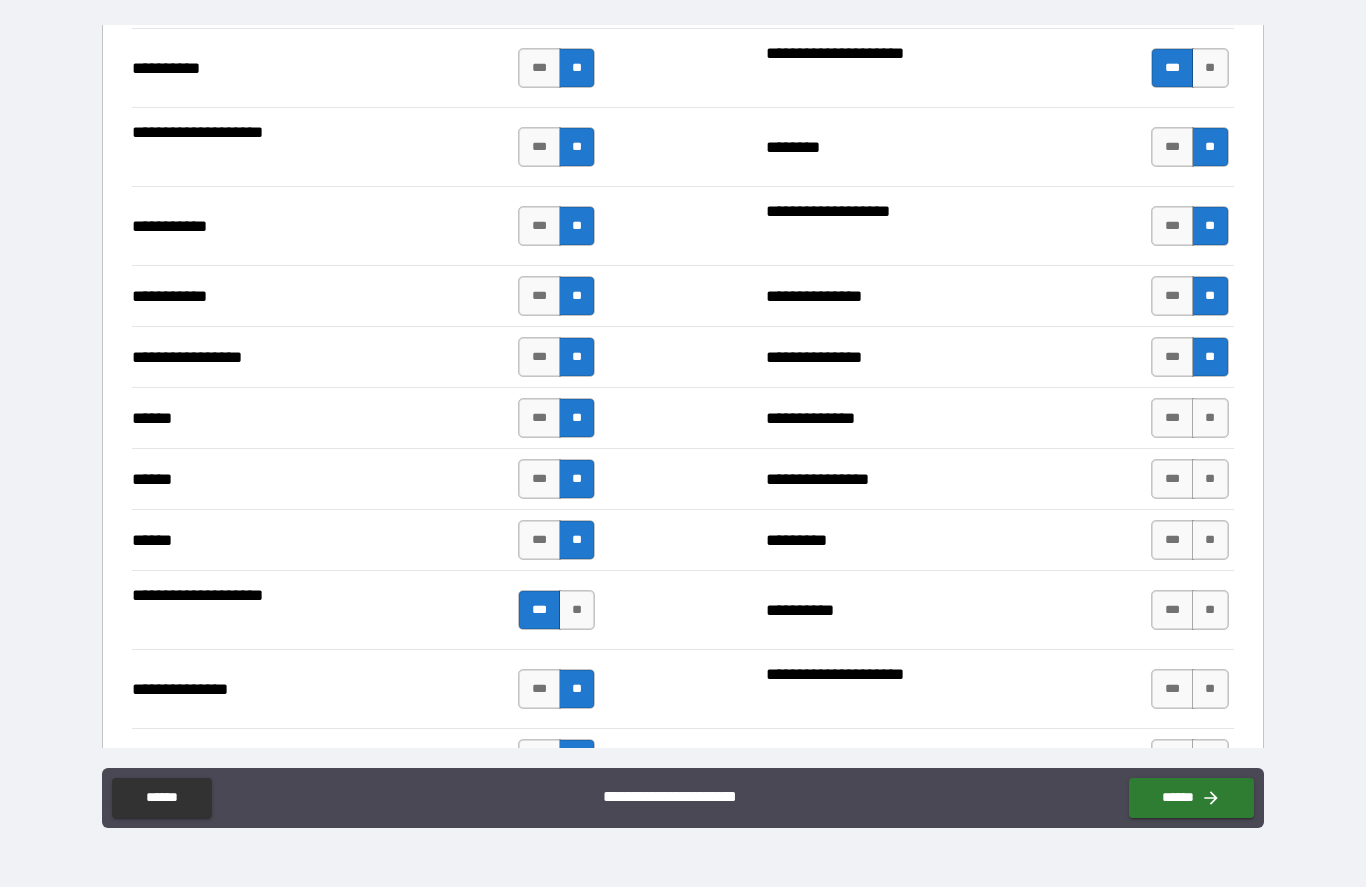 scroll, scrollTop: 2066, scrollLeft: 0, axis: vertical 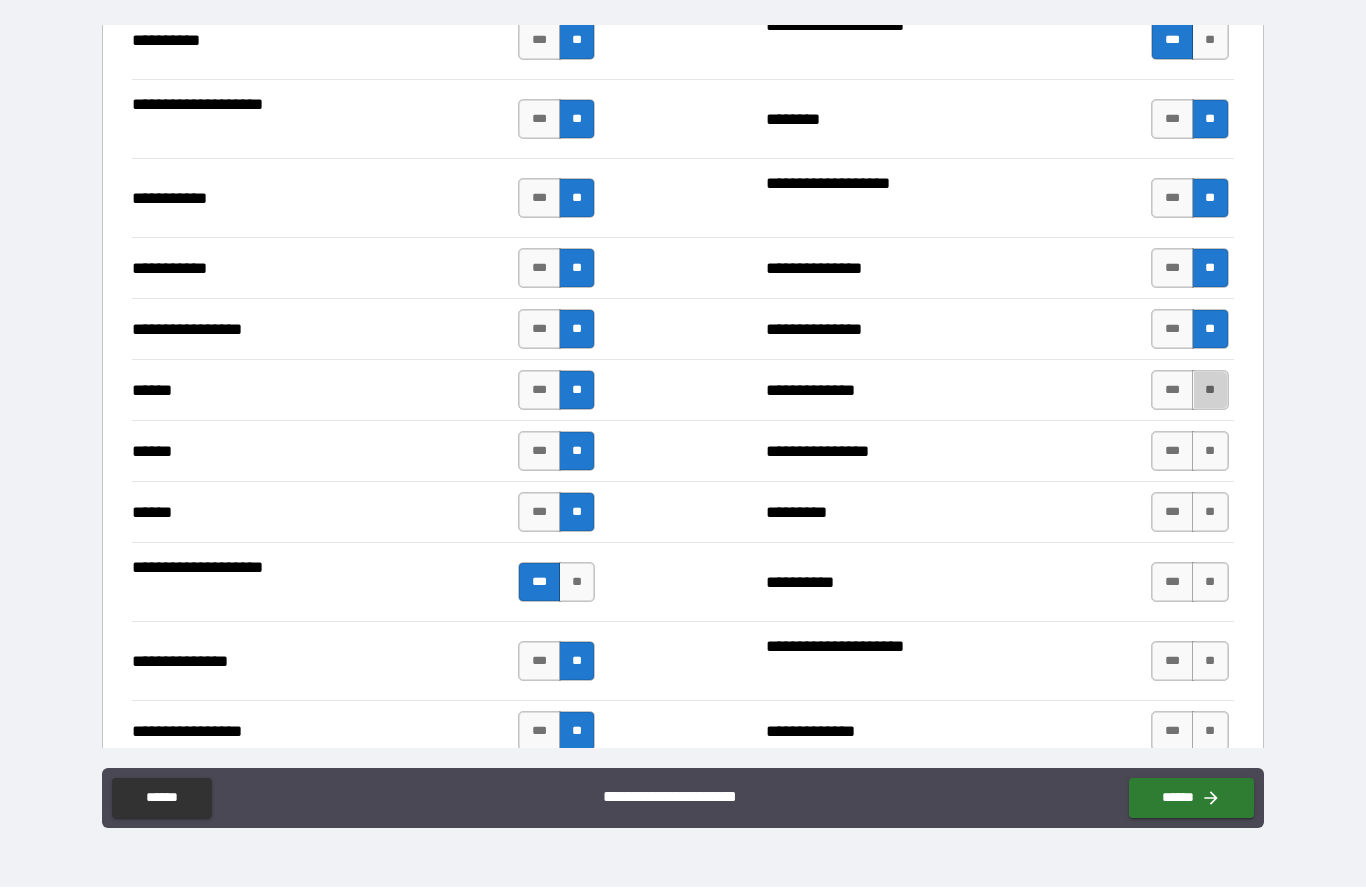 click on "**" at bounding box center (1210, 391) 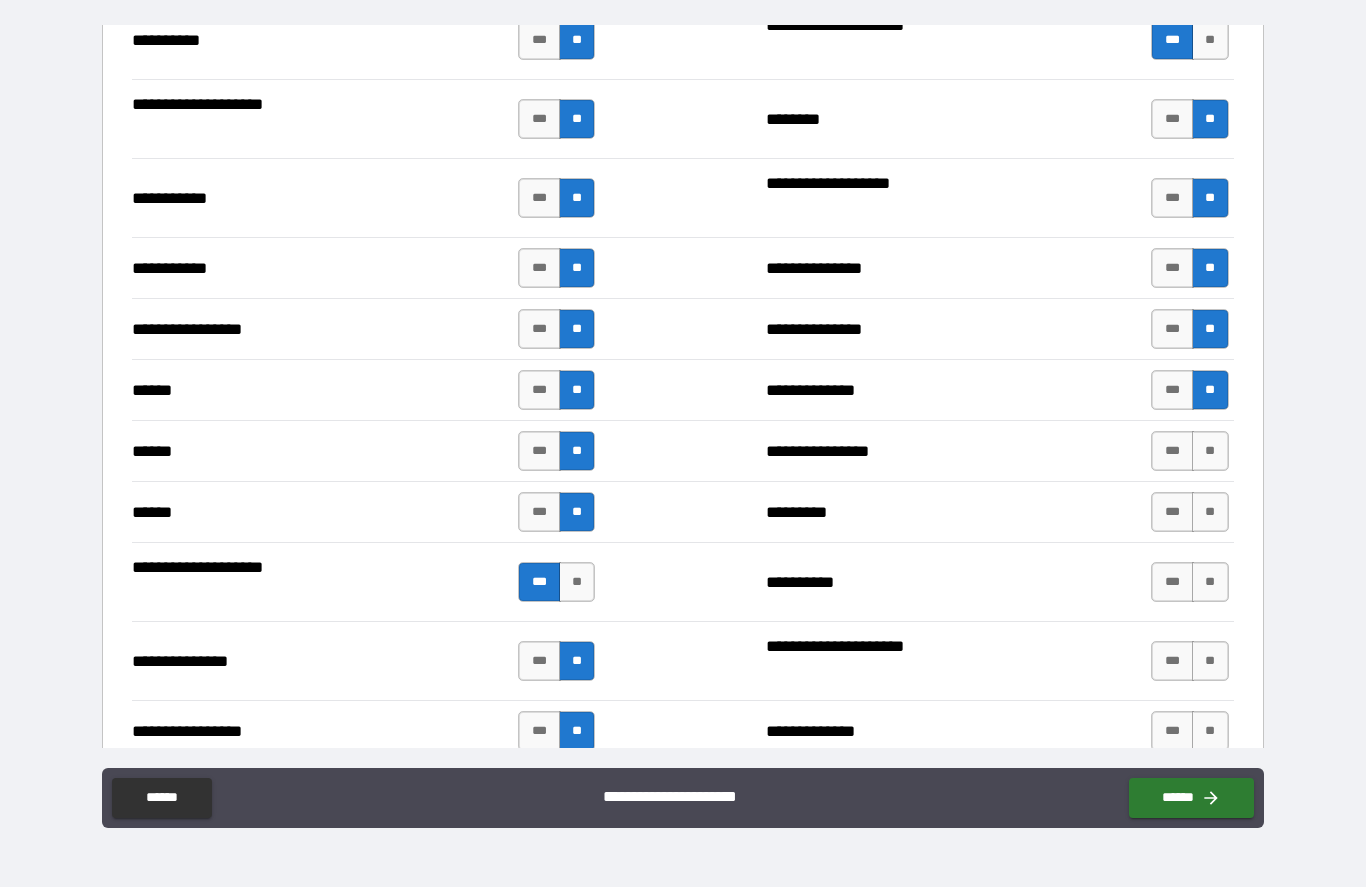 click on "**" at bounding box center (1210, 452) 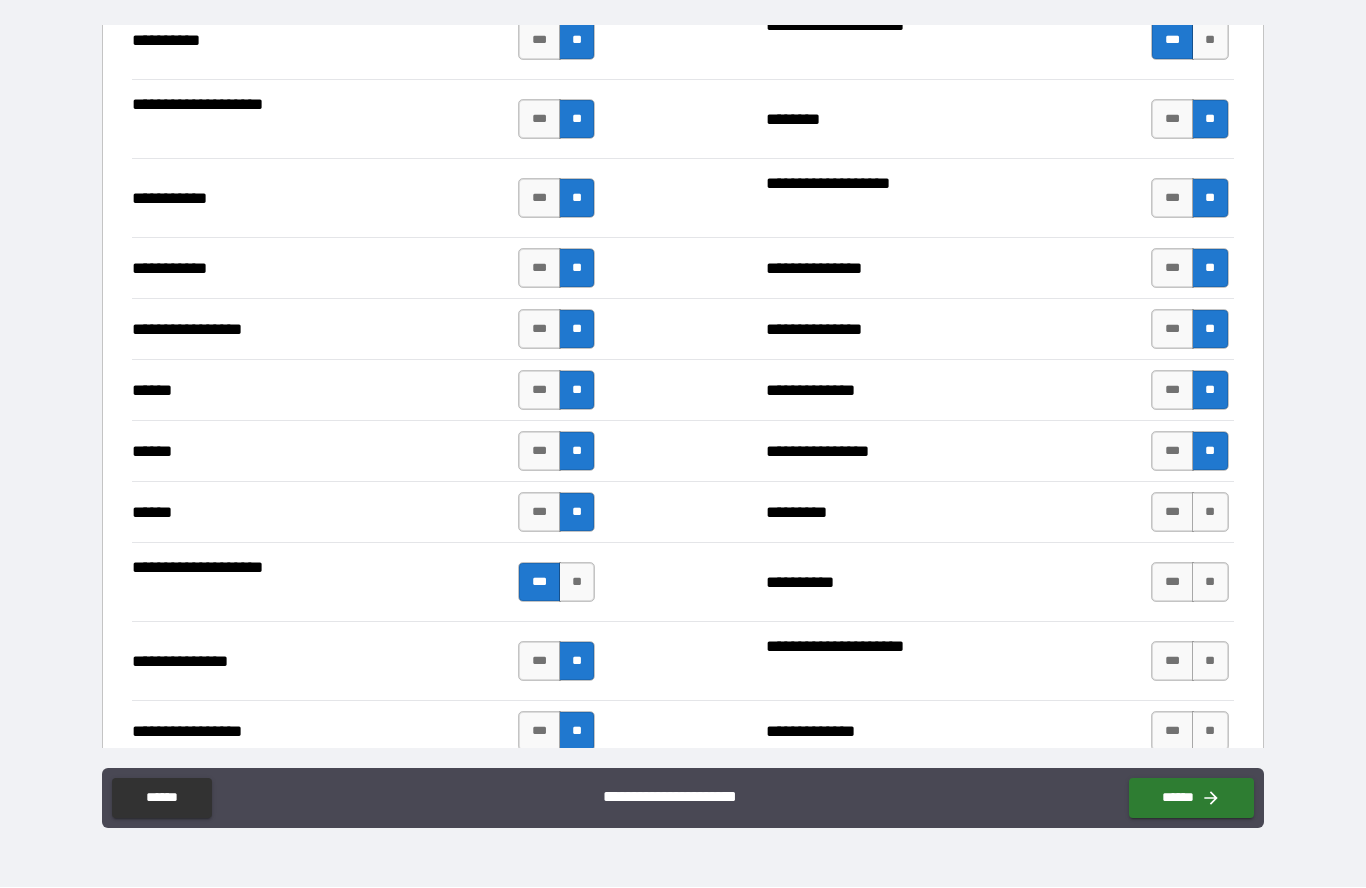 click on "**" at bounding box center [1210, 513] 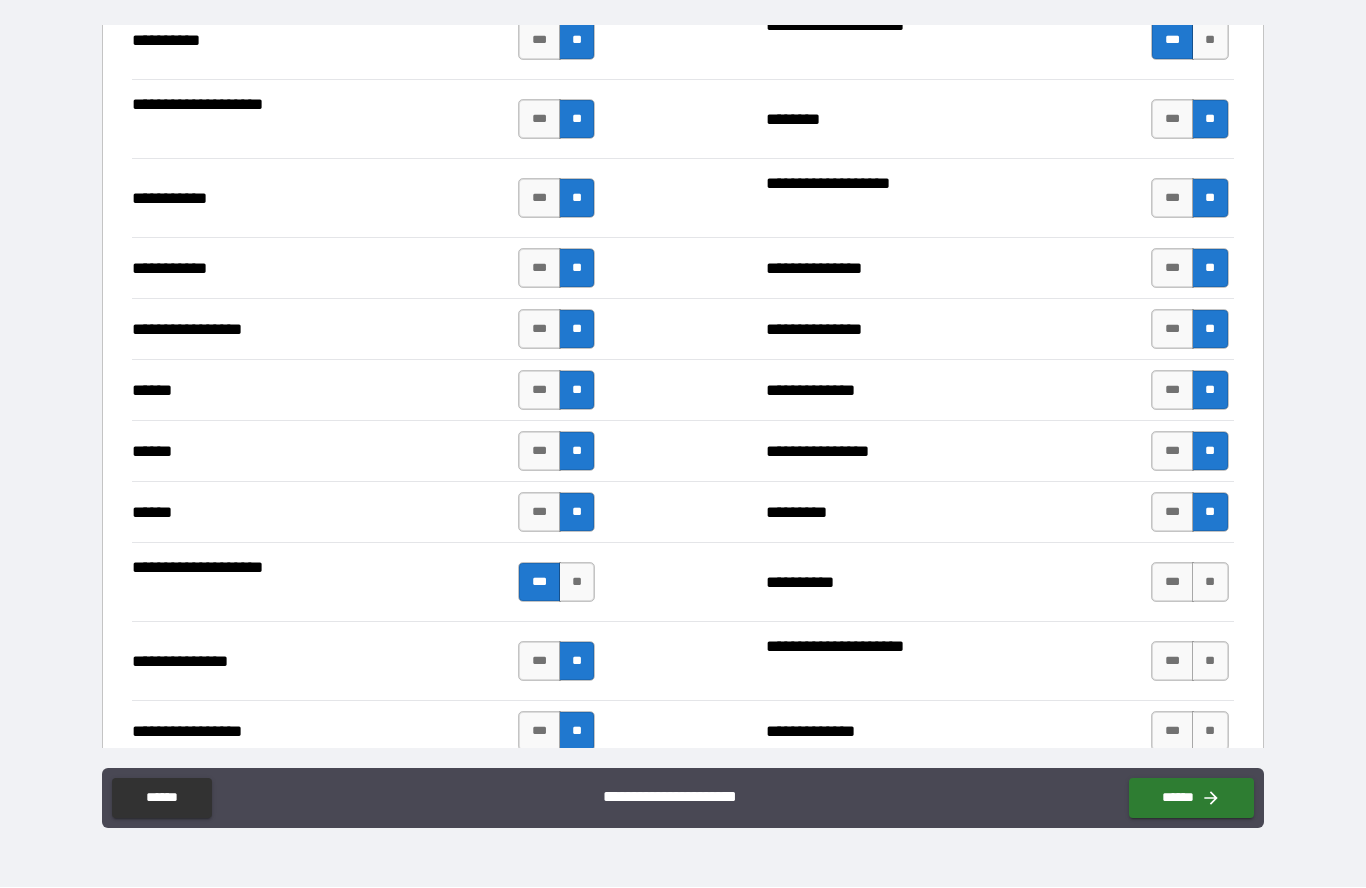click on "**" at bounding box center (1210, 583) 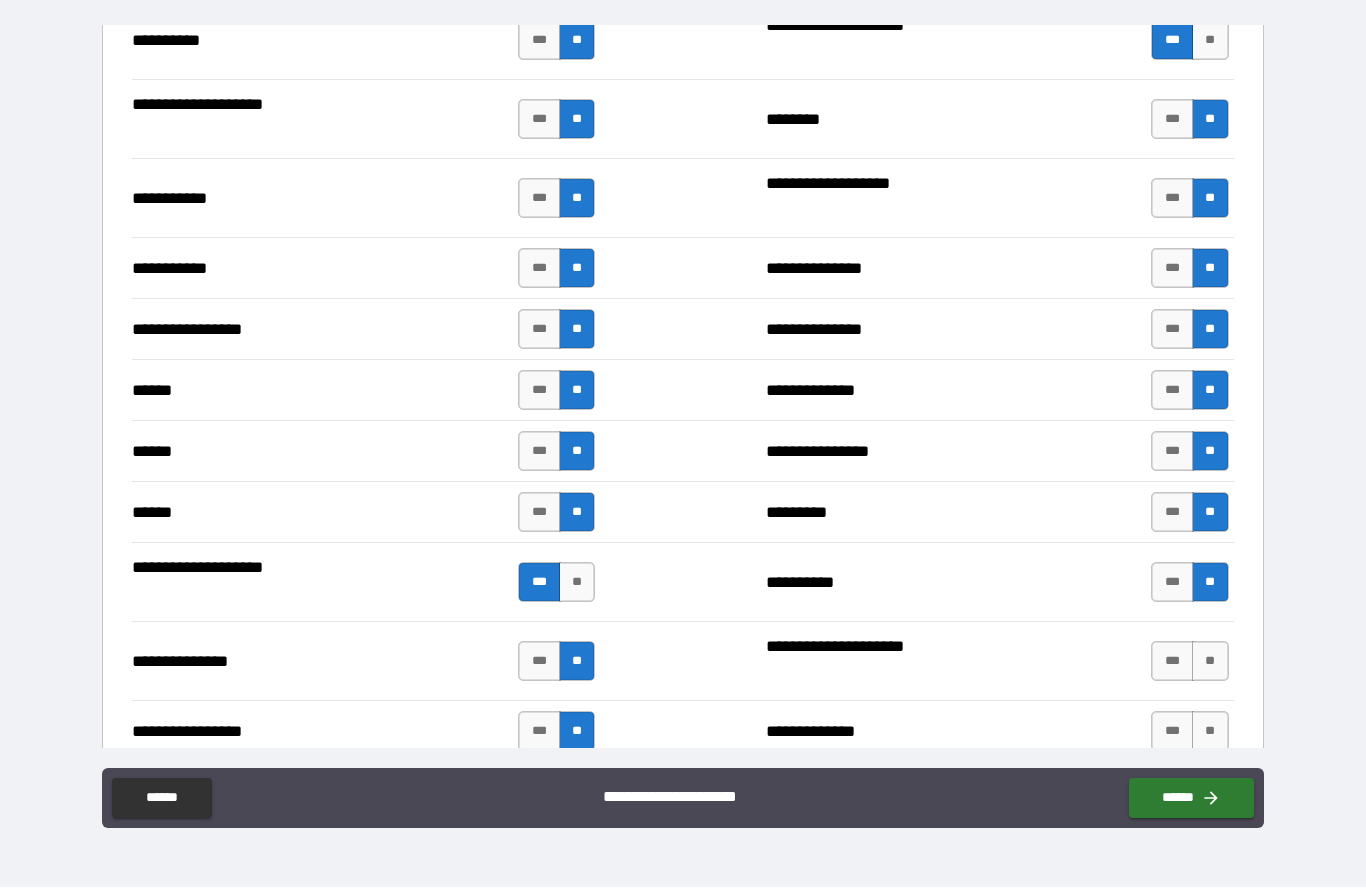 click on "**" at bounding box center (1210, 662) 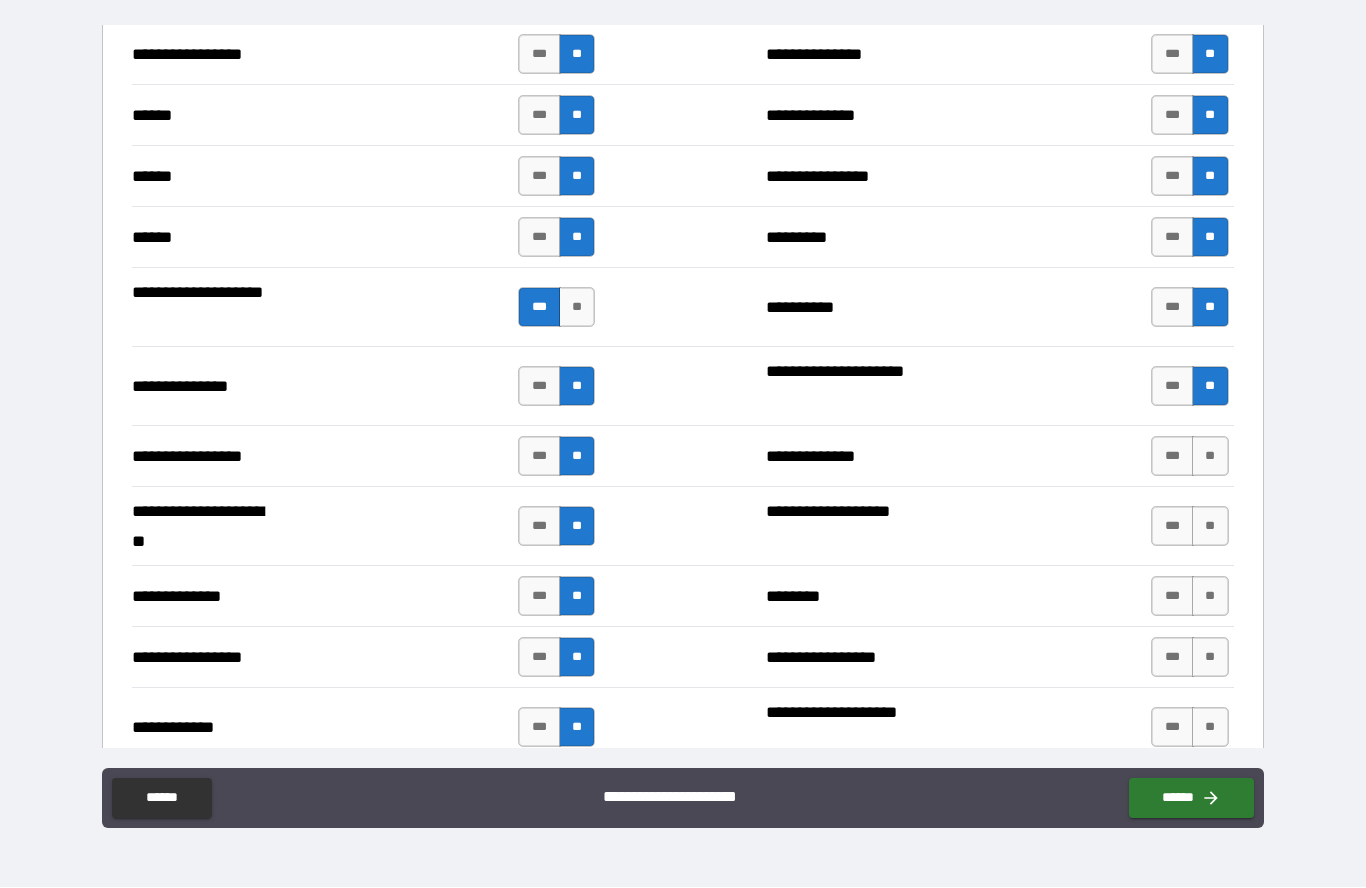 scroll, scrollTop: 2357, scrollLeft: 0, axis: vertical 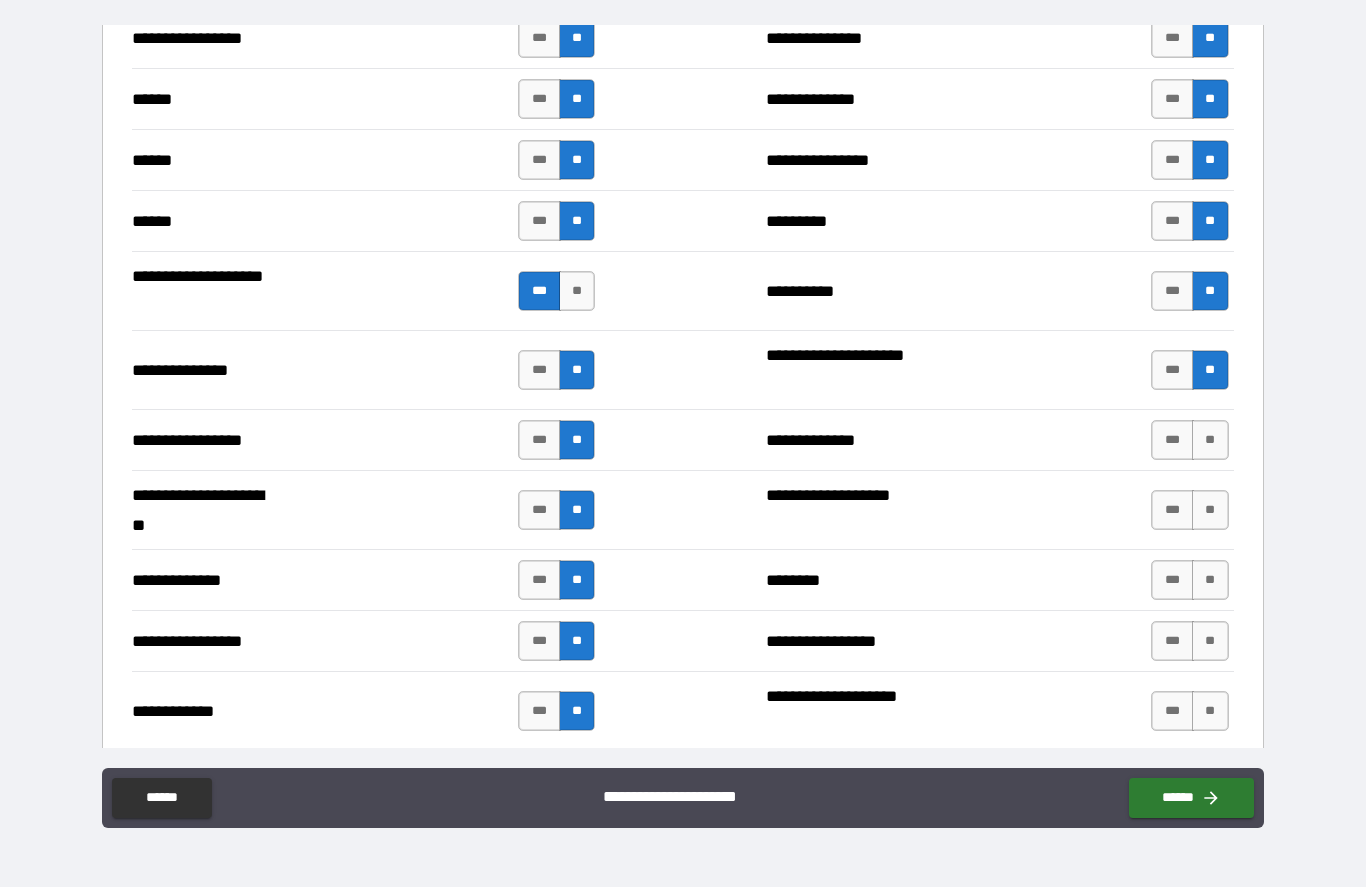 click on "**" at bounding box center [1210, 441] 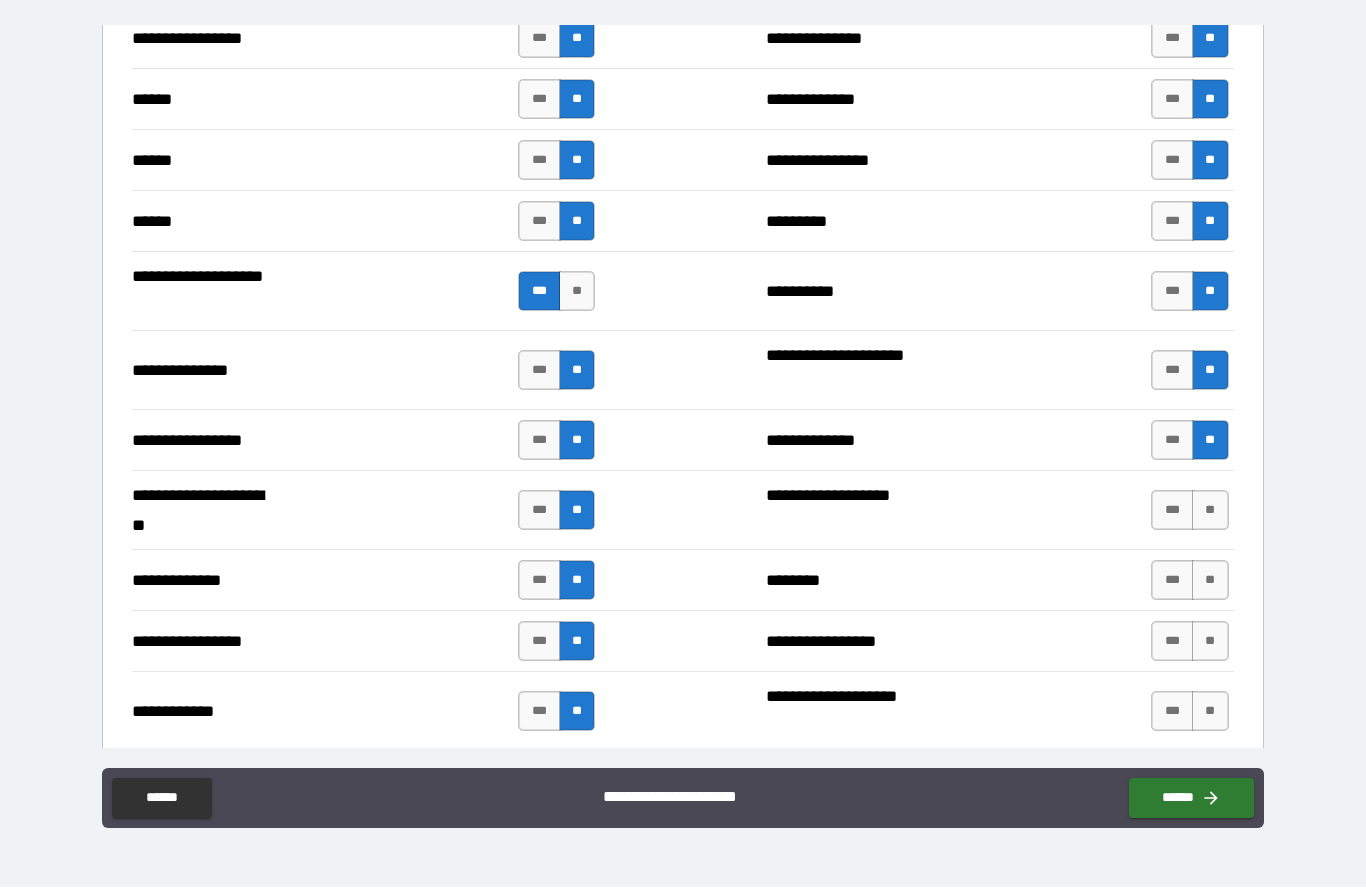 click on "**" at bounding box center [1210, 511] 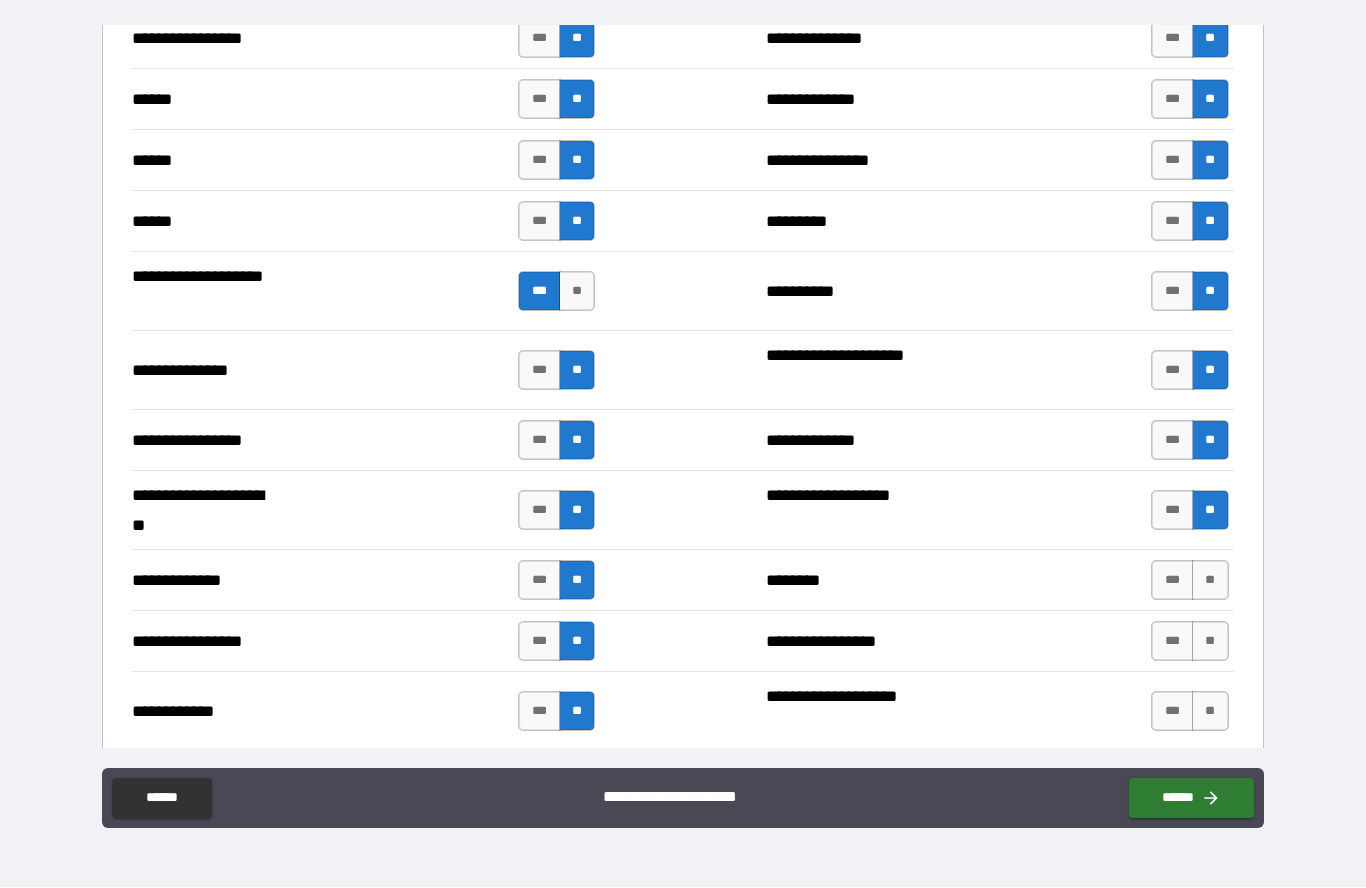 click on "**" at bounding box center (1210, 581) 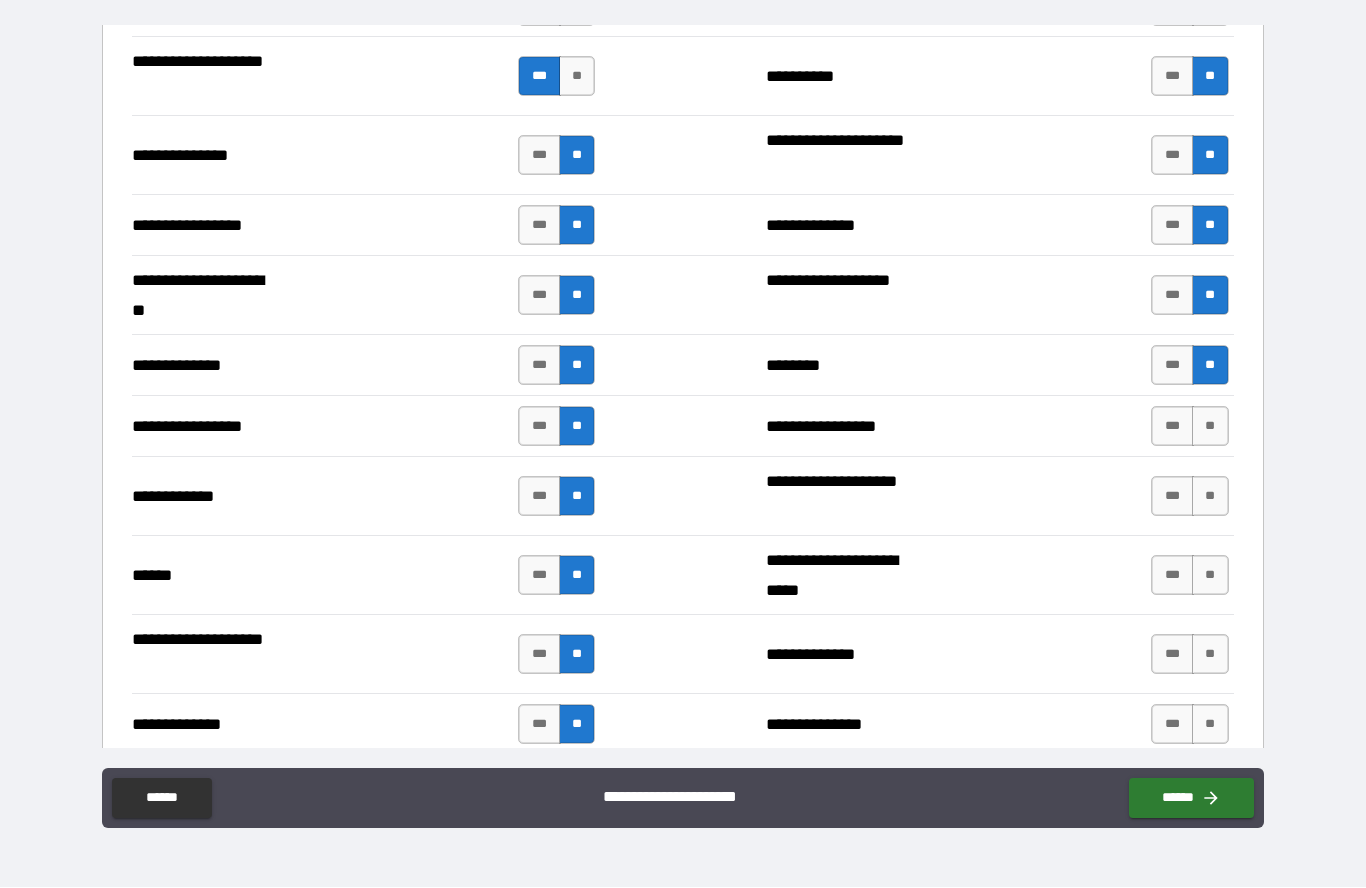 scroll, scrollTop: 2576, scrollLeft: 0, axis: vertical 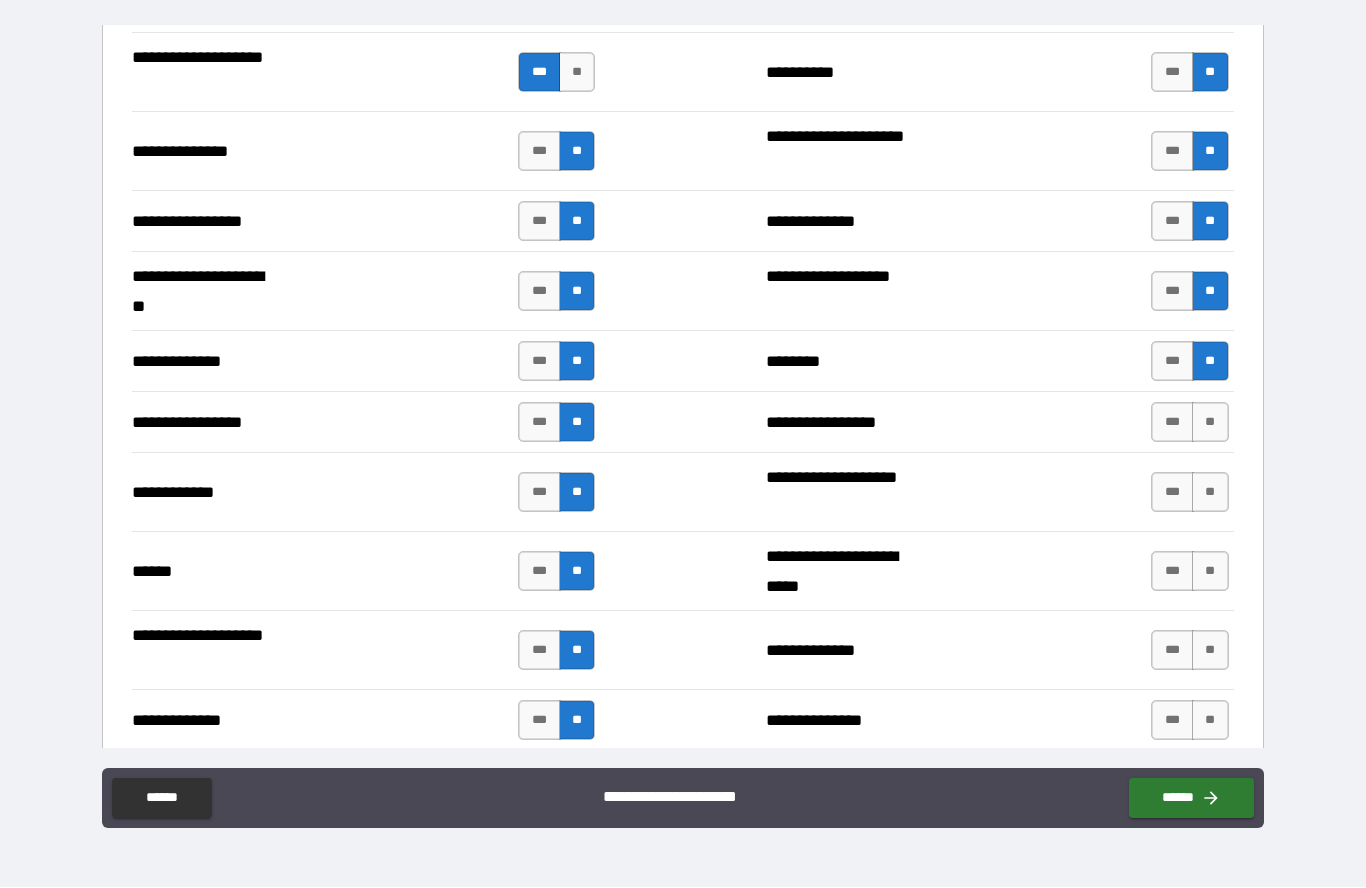 click on "**" at bounding box center [1210, 423] 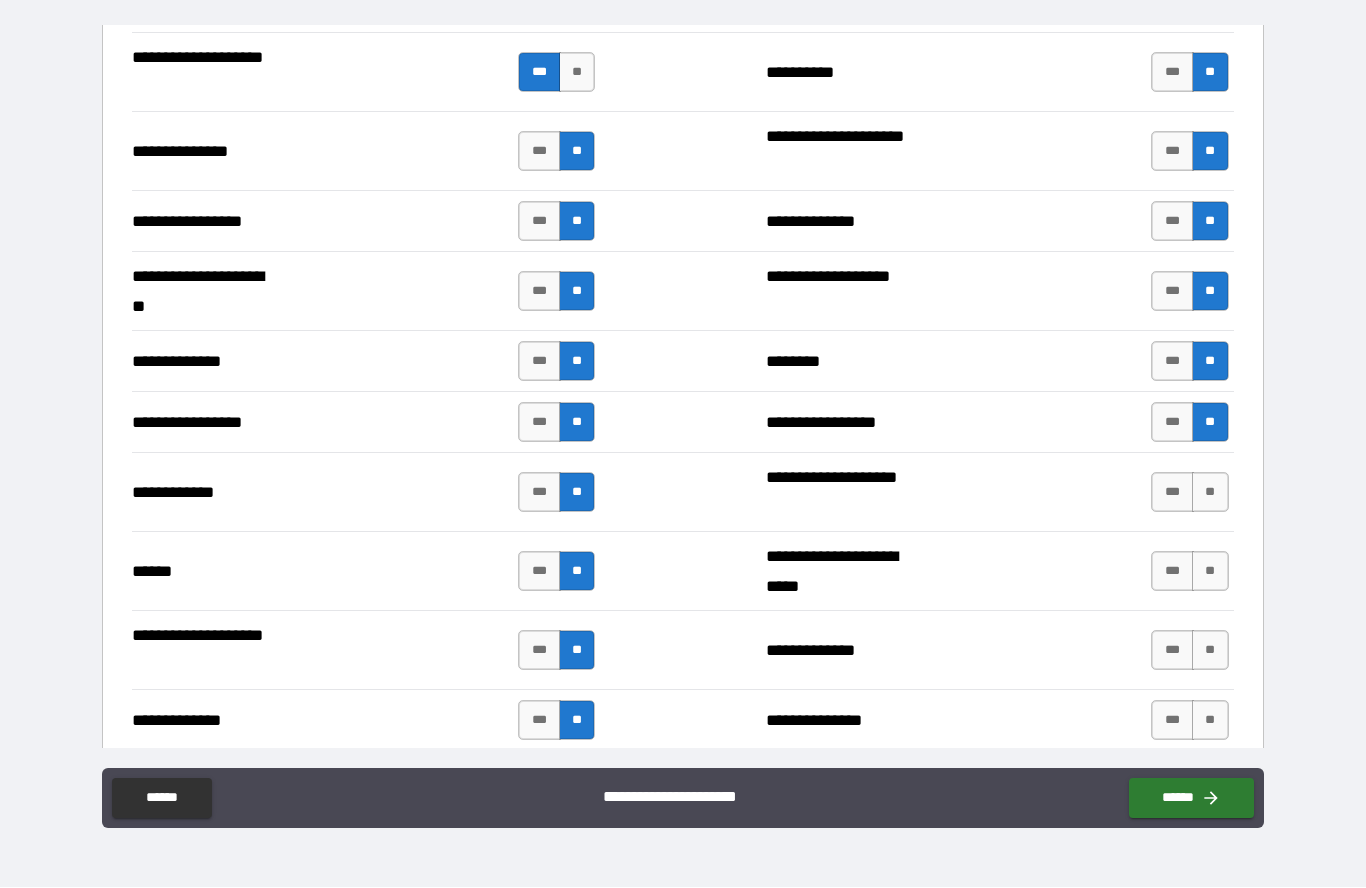 click on "**" at bounding box center (1210, 493) 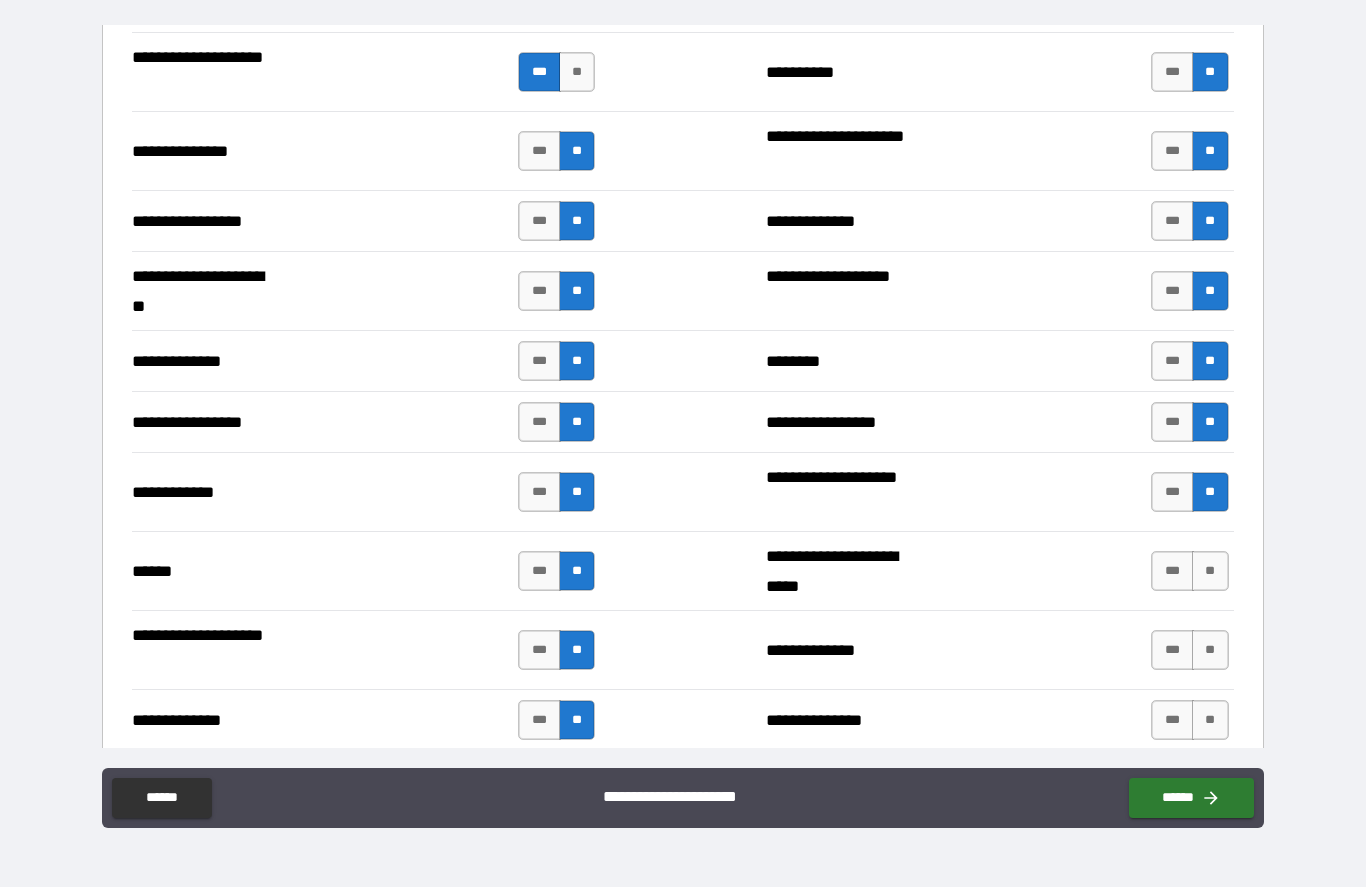 click on "**" at bounding box center (1210, 572) 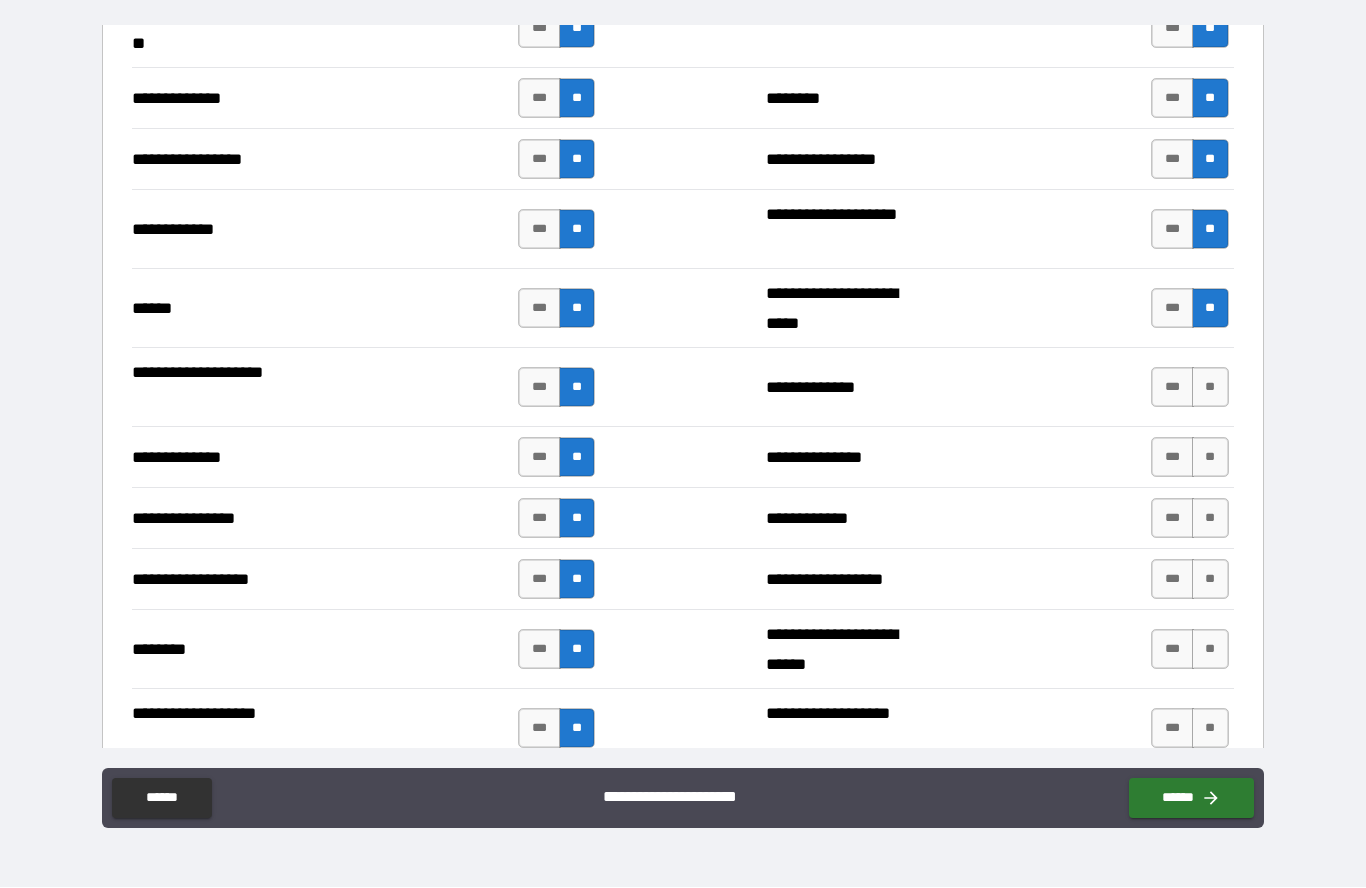 scroll, scrollTop: 2847, scrollLeft: 0, axis: vertical 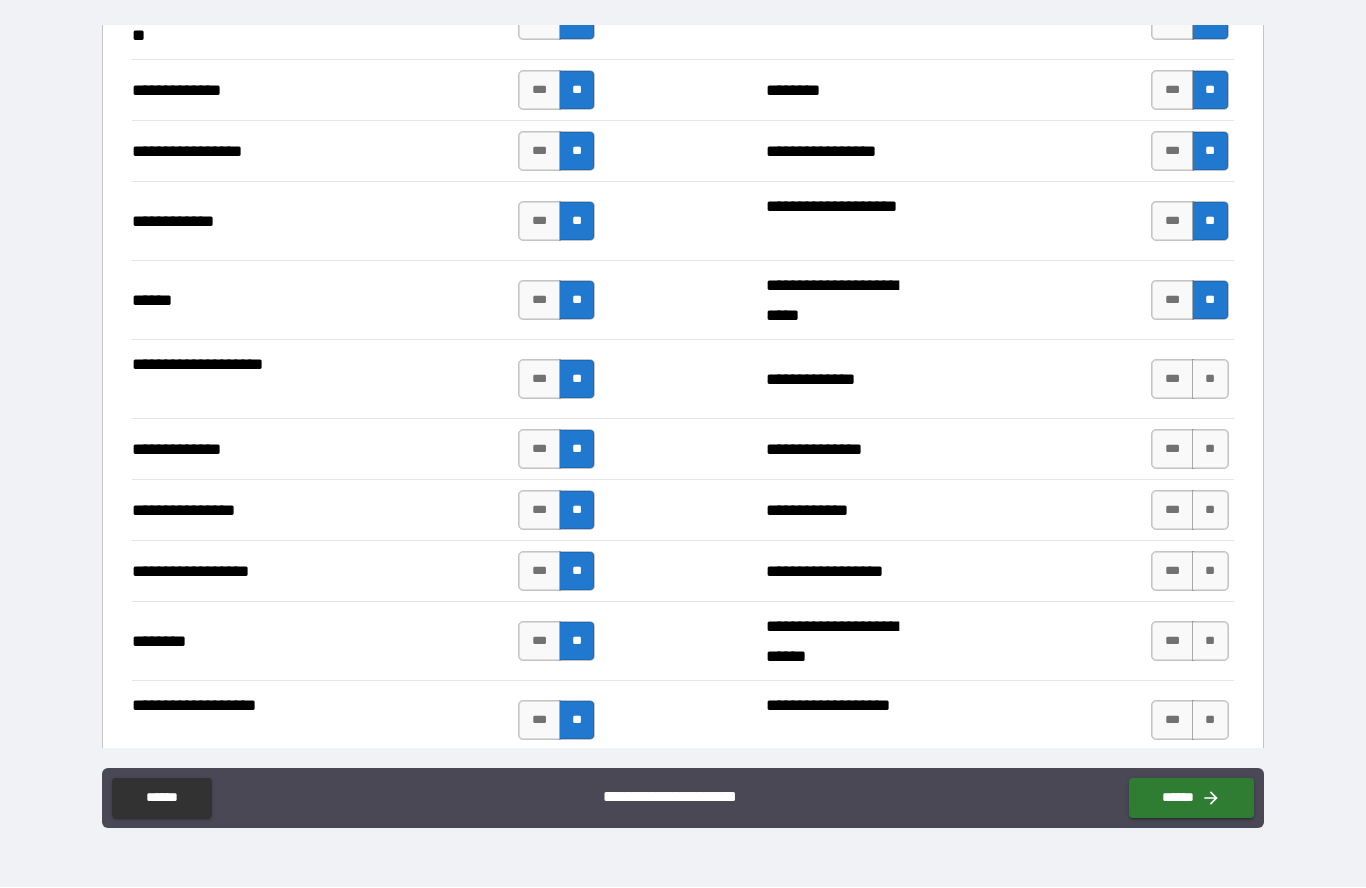 click on "**" at bounding box center (1210, 450) 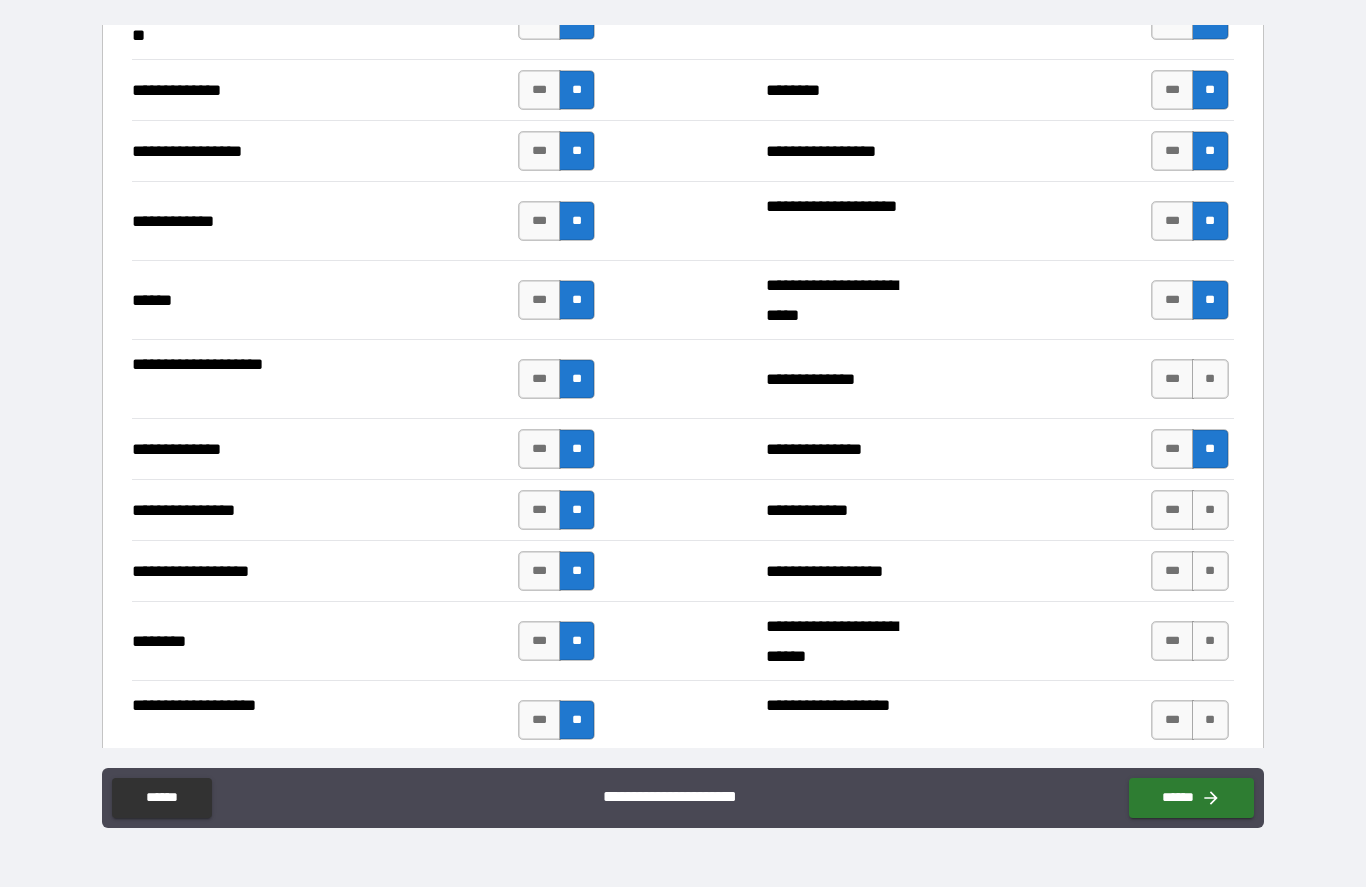 click on "**" at bounding box center (1210, 380) 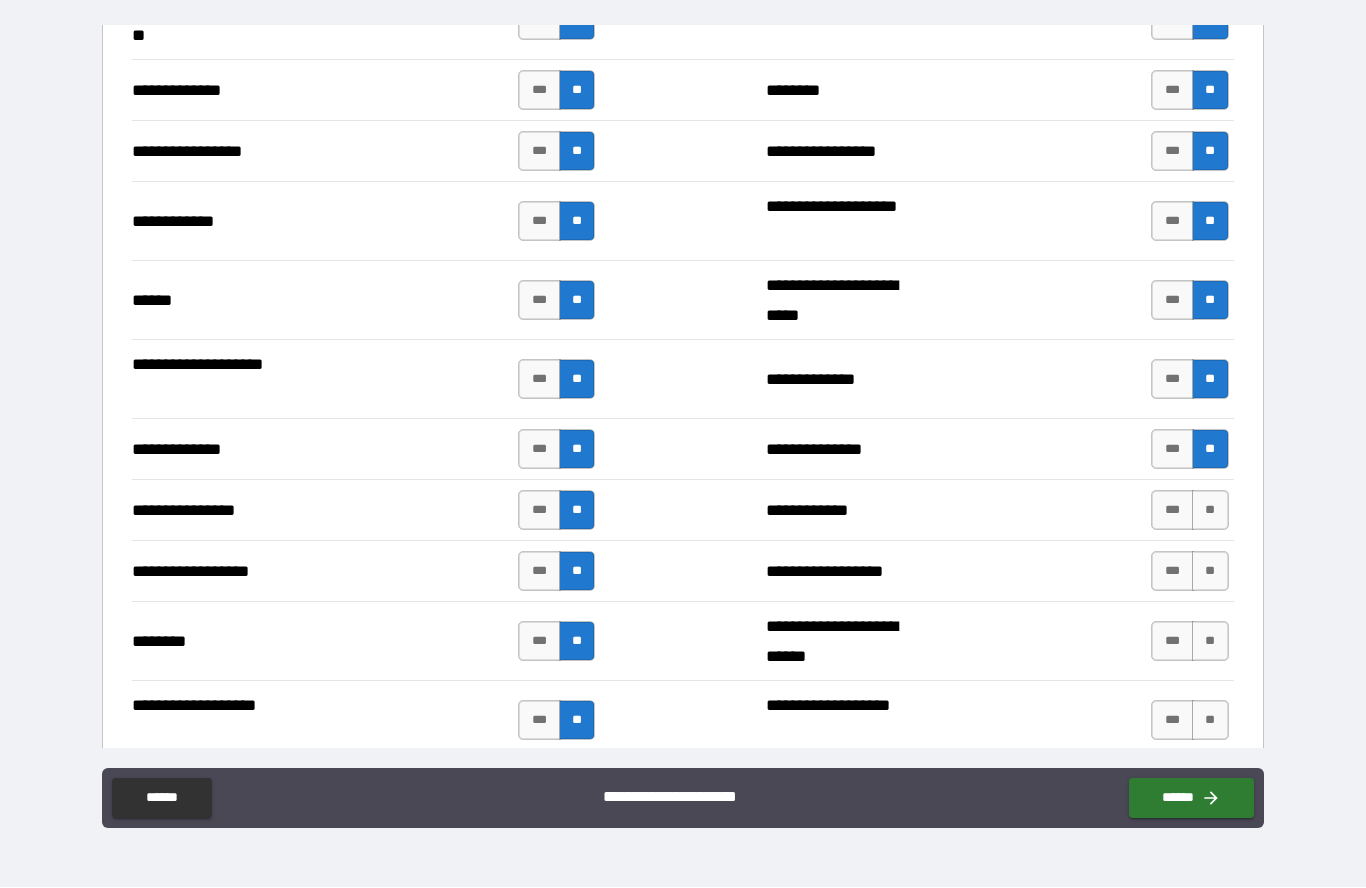 click on "**" at bounding box center [1210, 511] 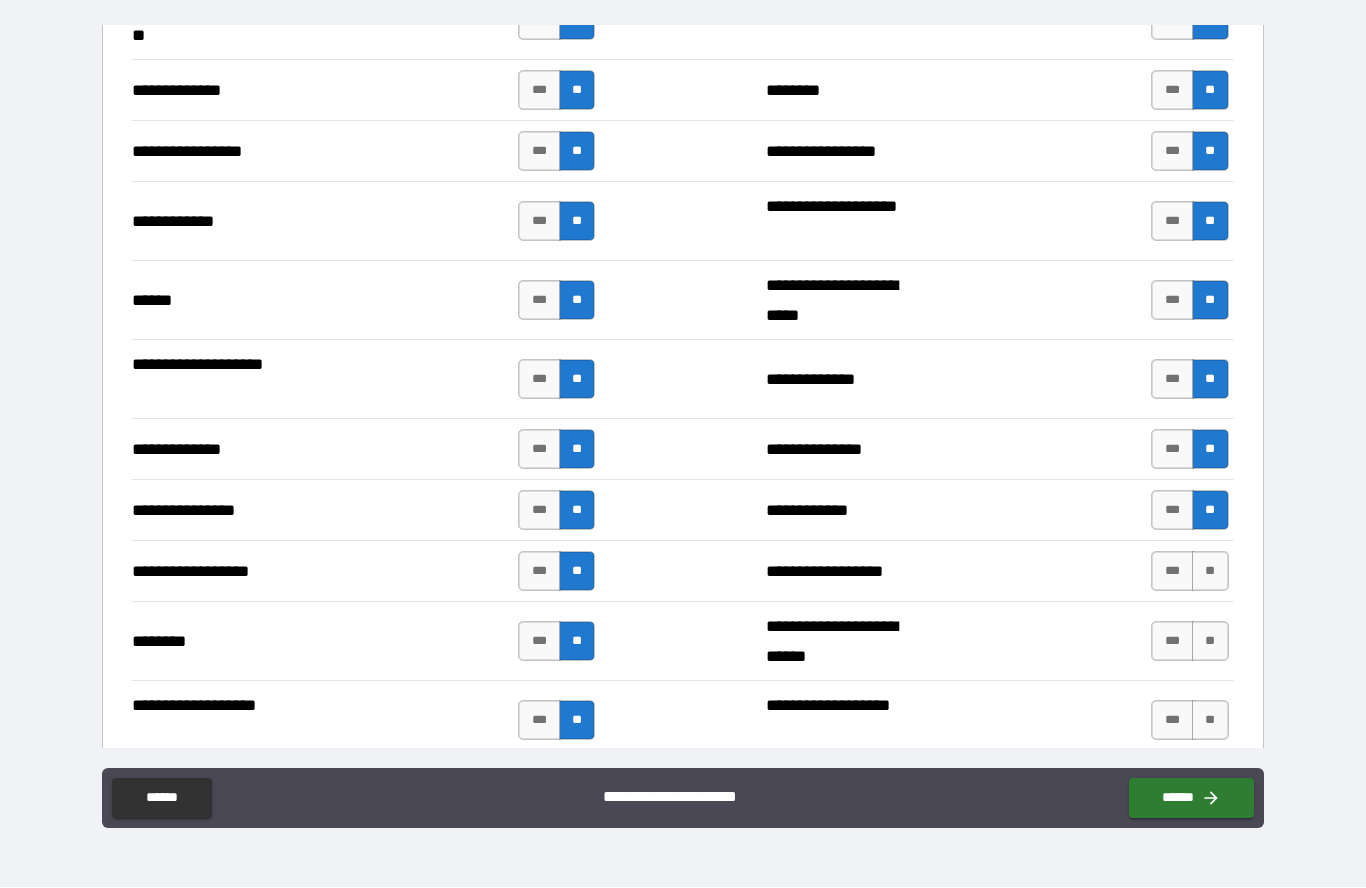 click on "**" at bounding box center [1210, 572] 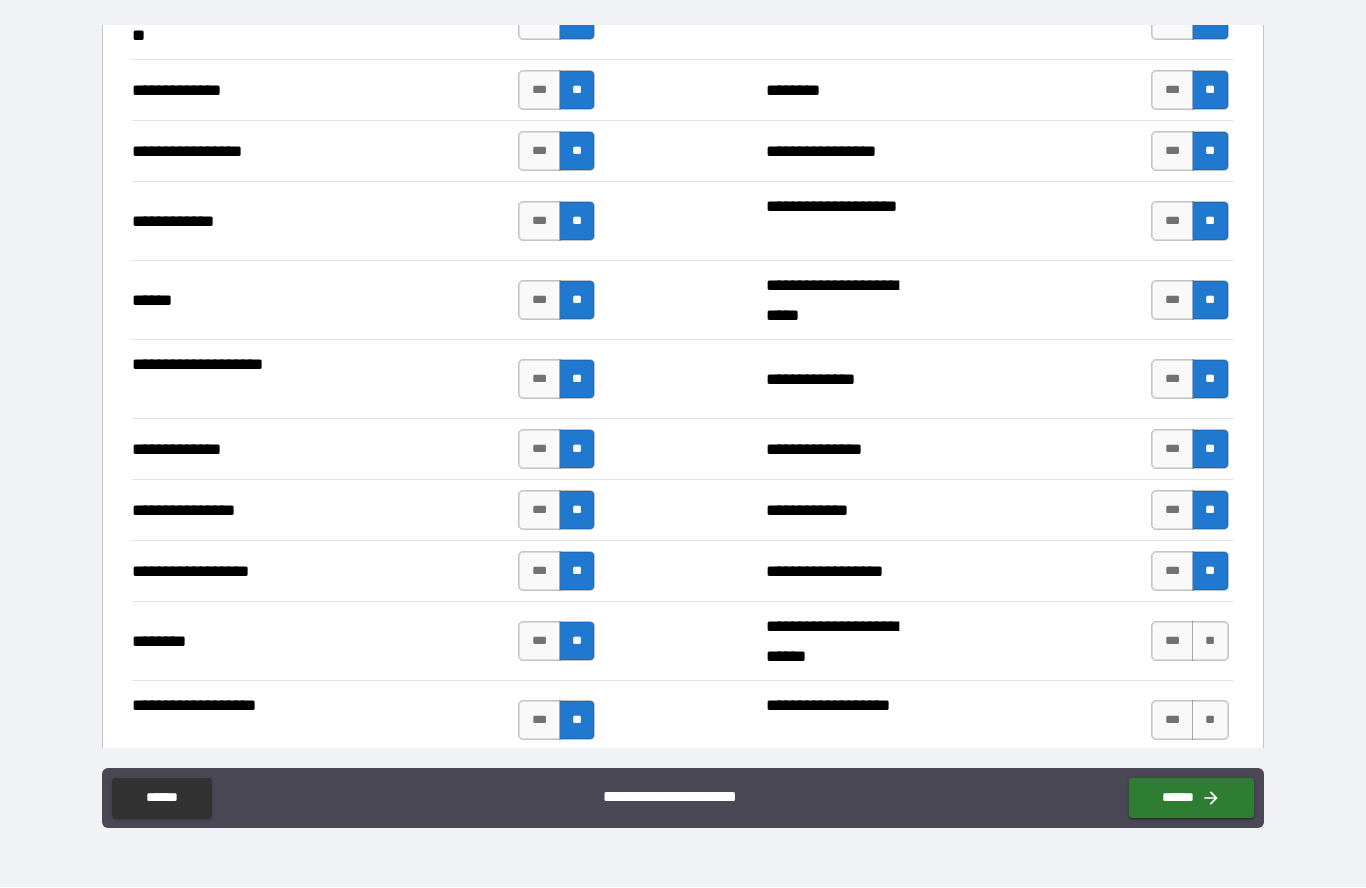 click on "**" at bounding box center (1210, 642) 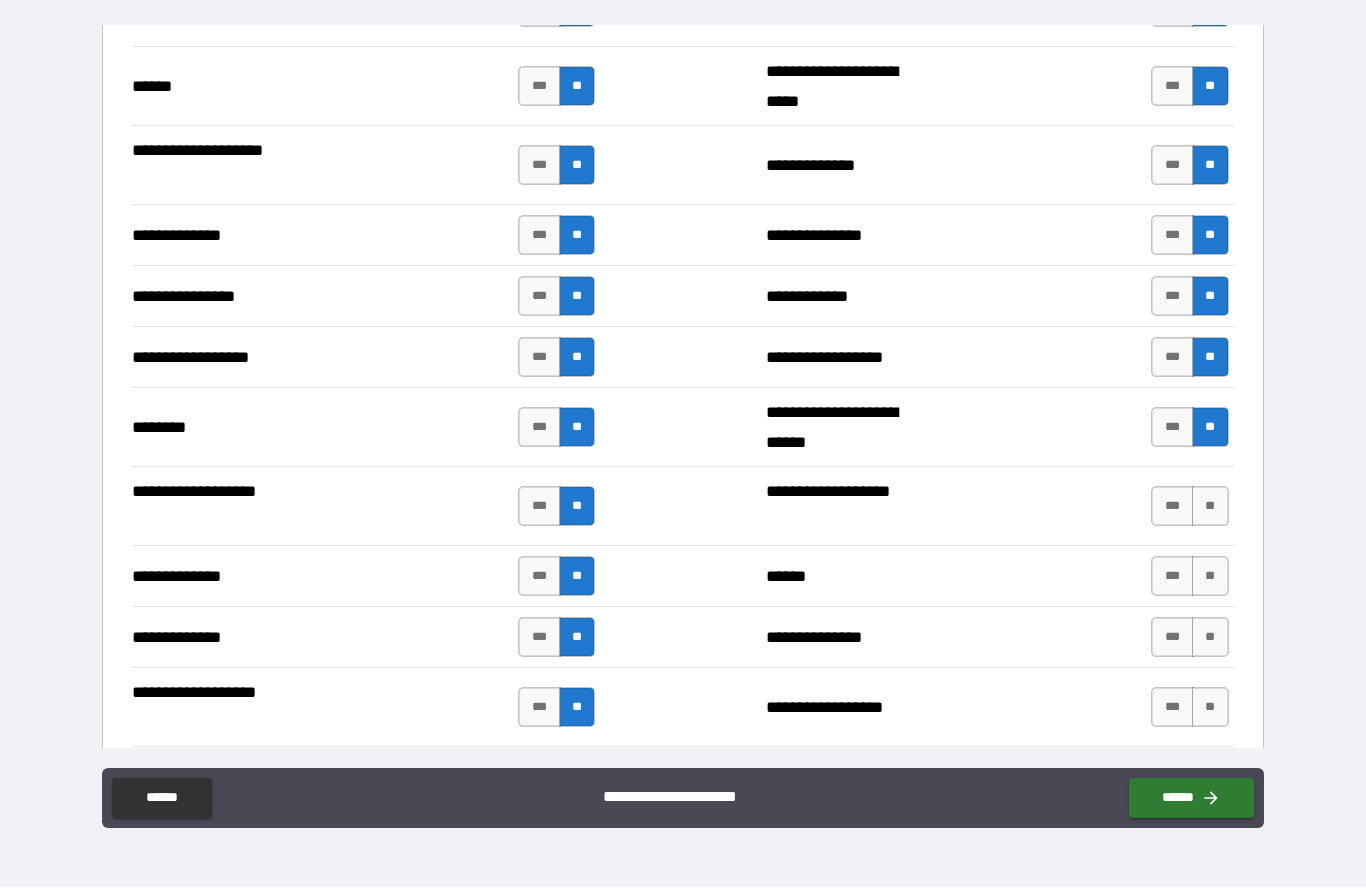 scroll, scrollTop: 3078, scrollLeft: 0, axis: vertical 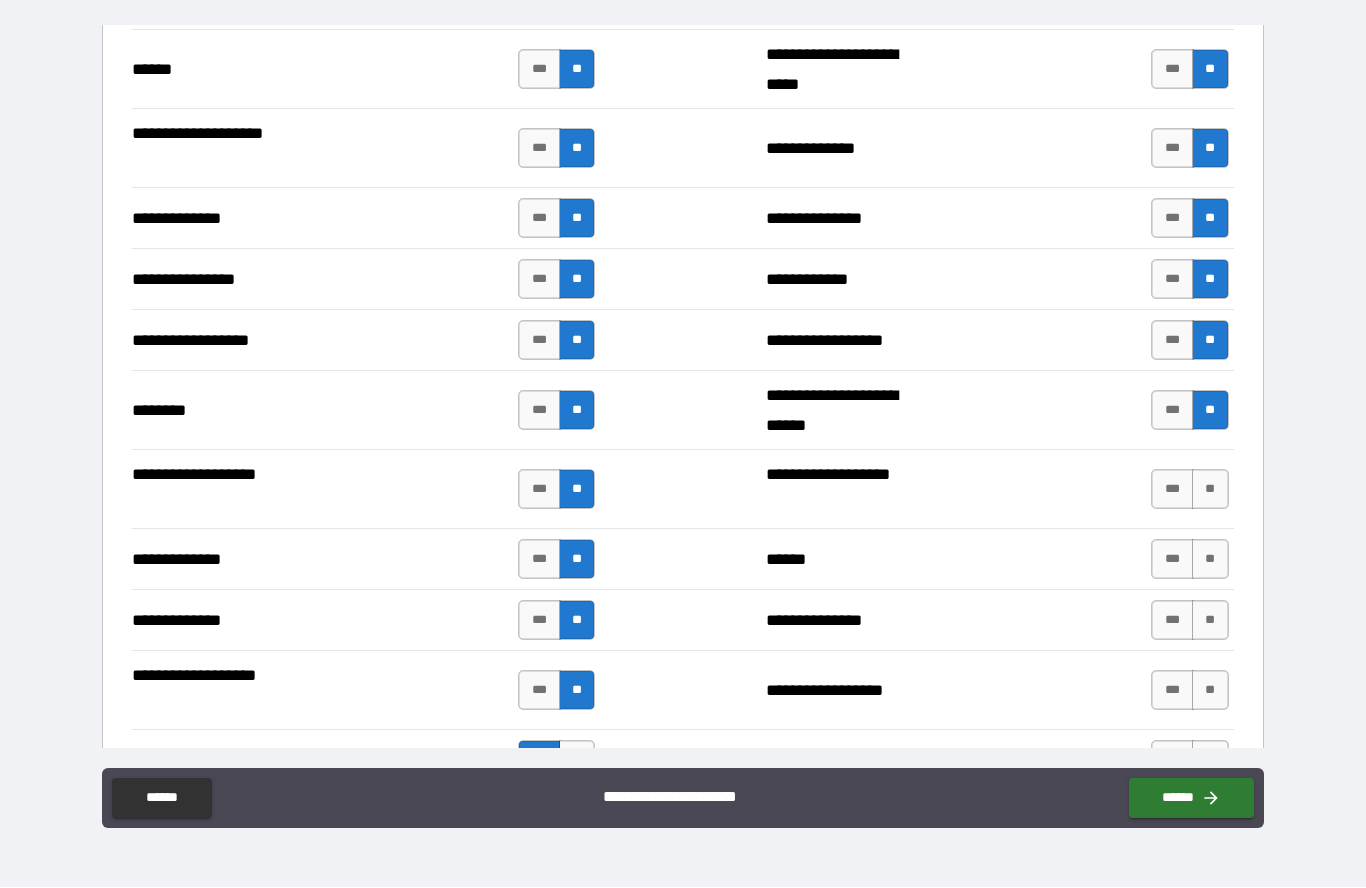 click on "**" at bounding box center (1210, 490) 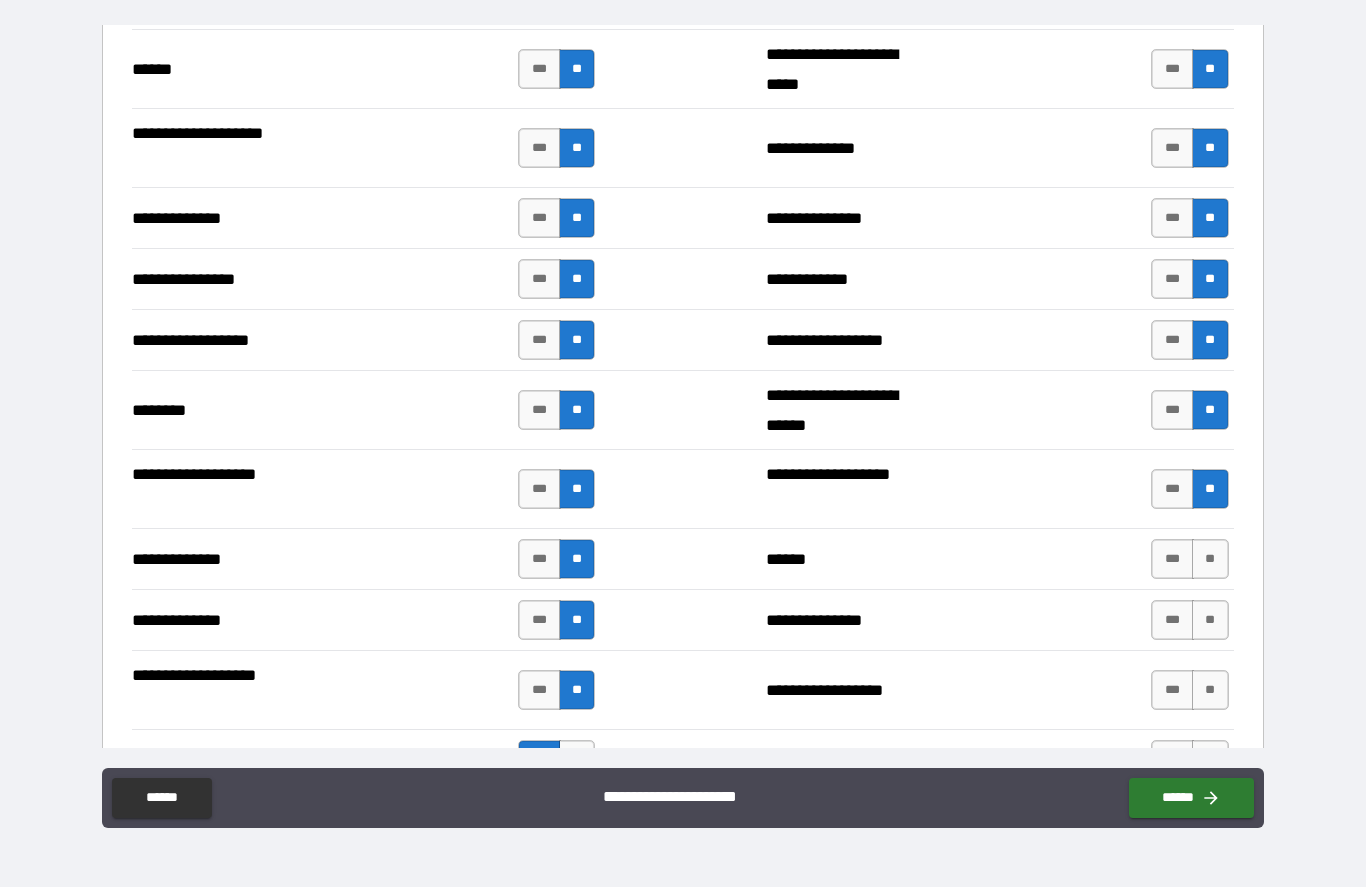 click on "**" at bounding box center [1210, 560] 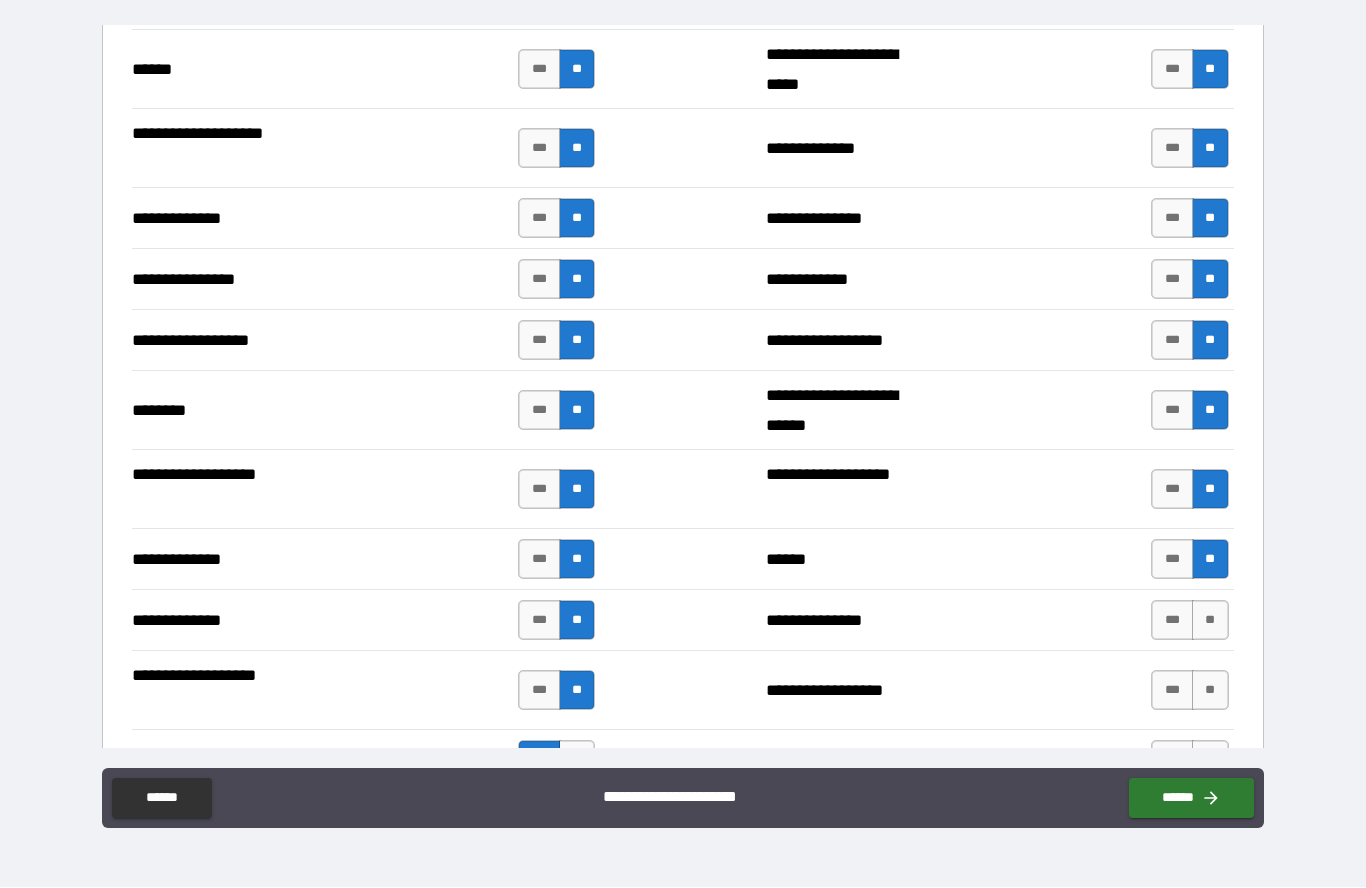 click on "**" at bounding box center (1210, 621) 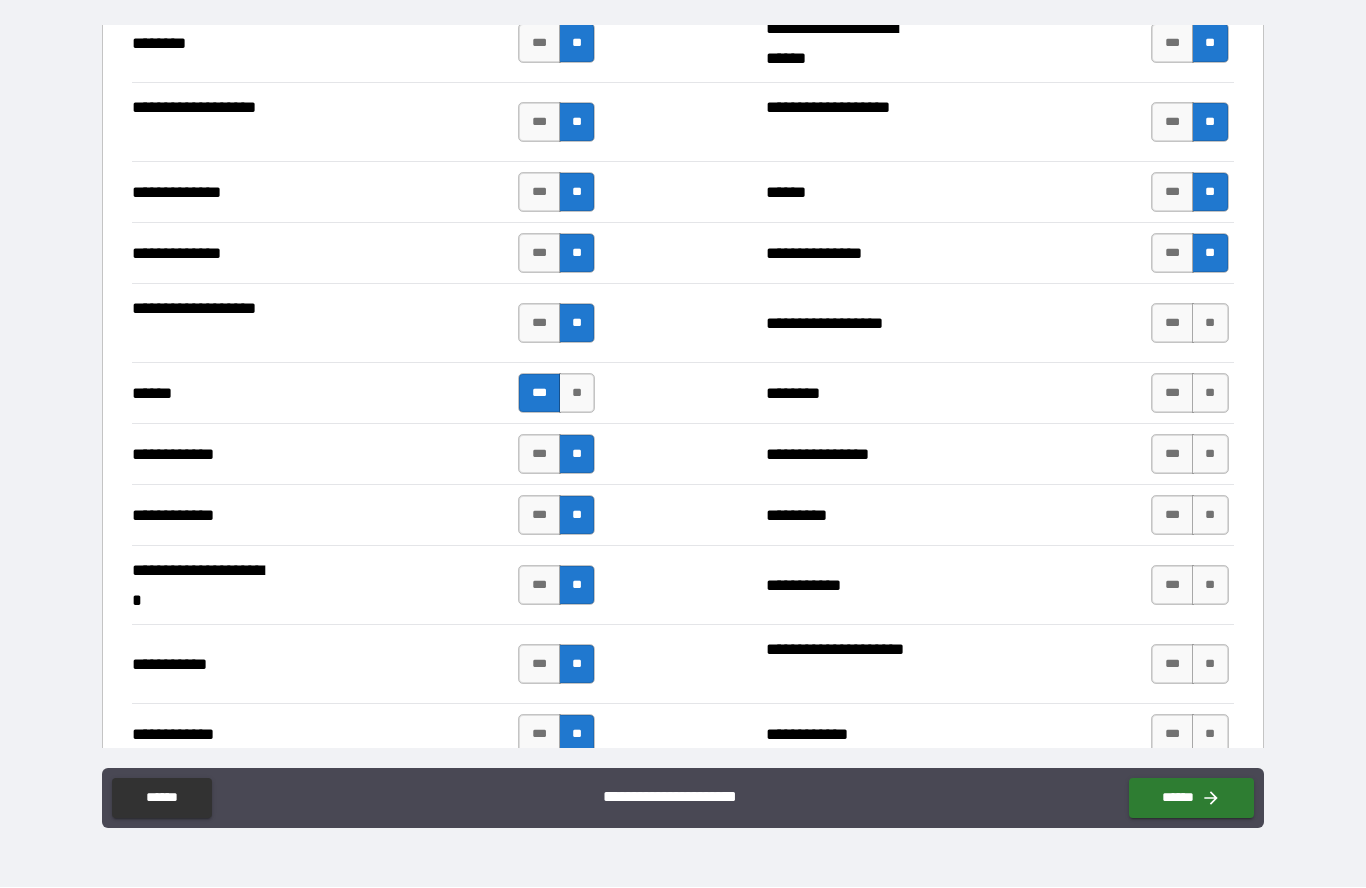scroll, scrollTop: 3467, scrollLeft: 0, axis: vertical 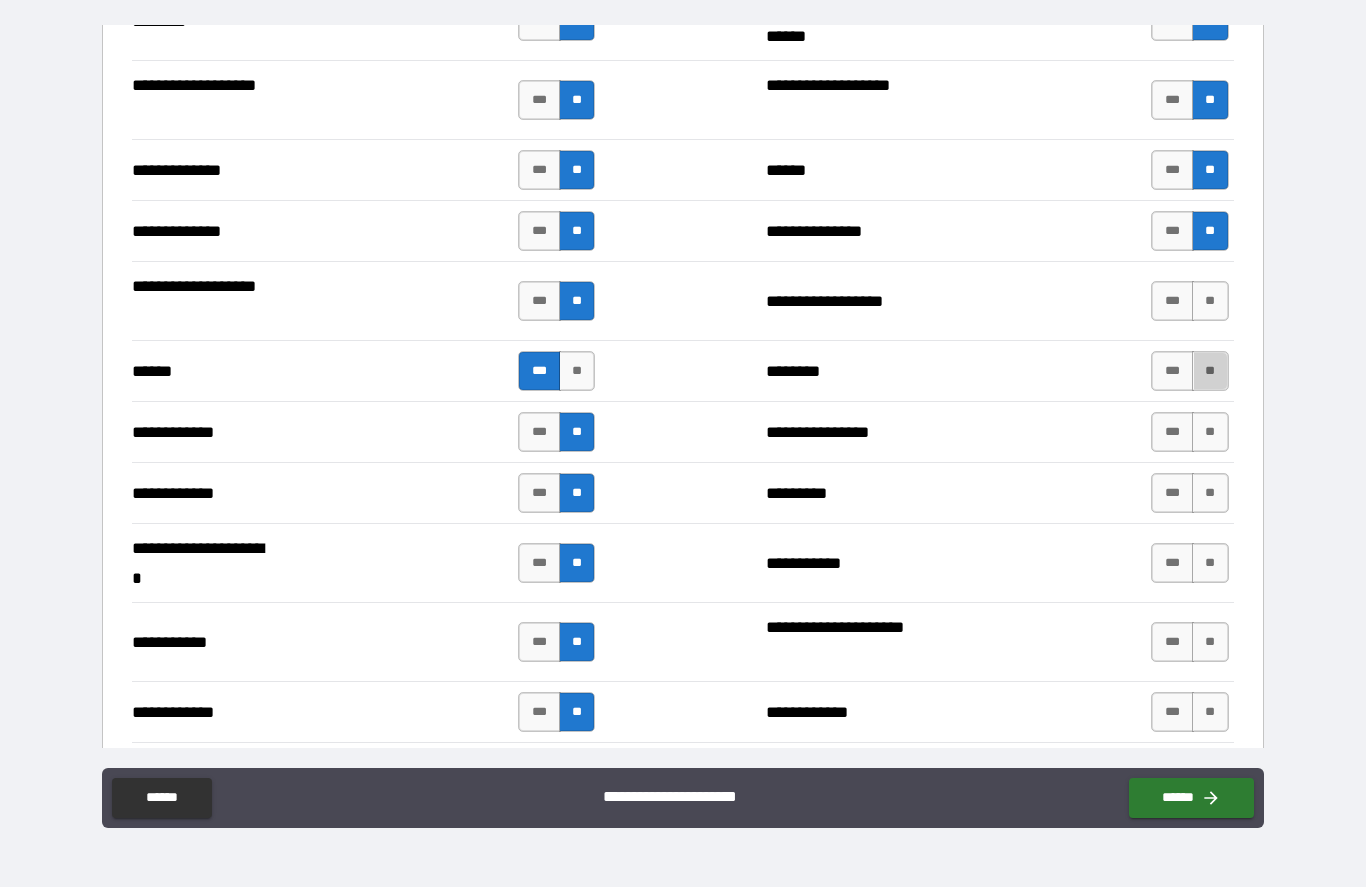click on "**" at bounding box center (1210, 372) 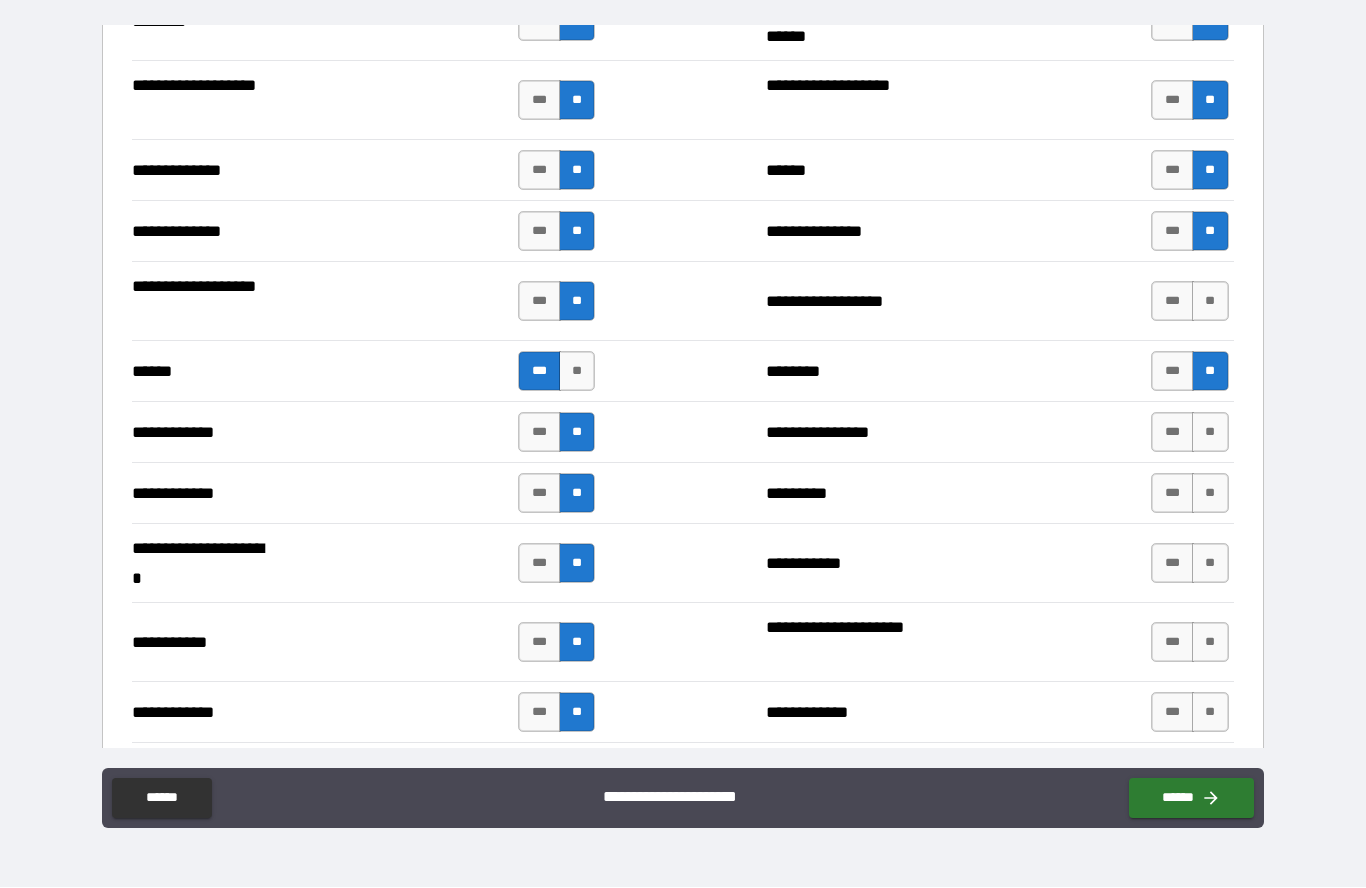 click on "**" at bounding box center (1210, 302) 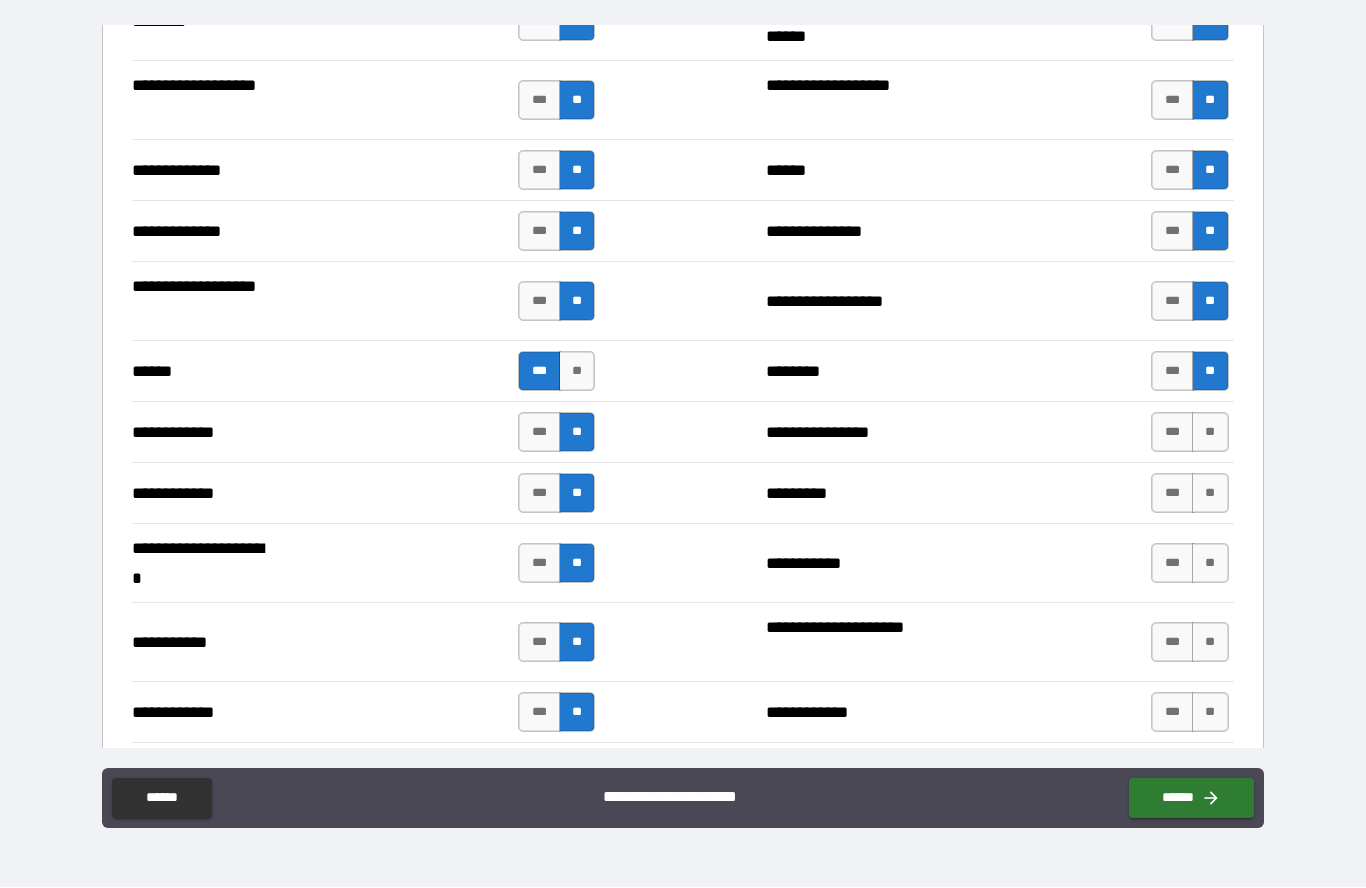 click on "**" at bounding box center [1210, 433] 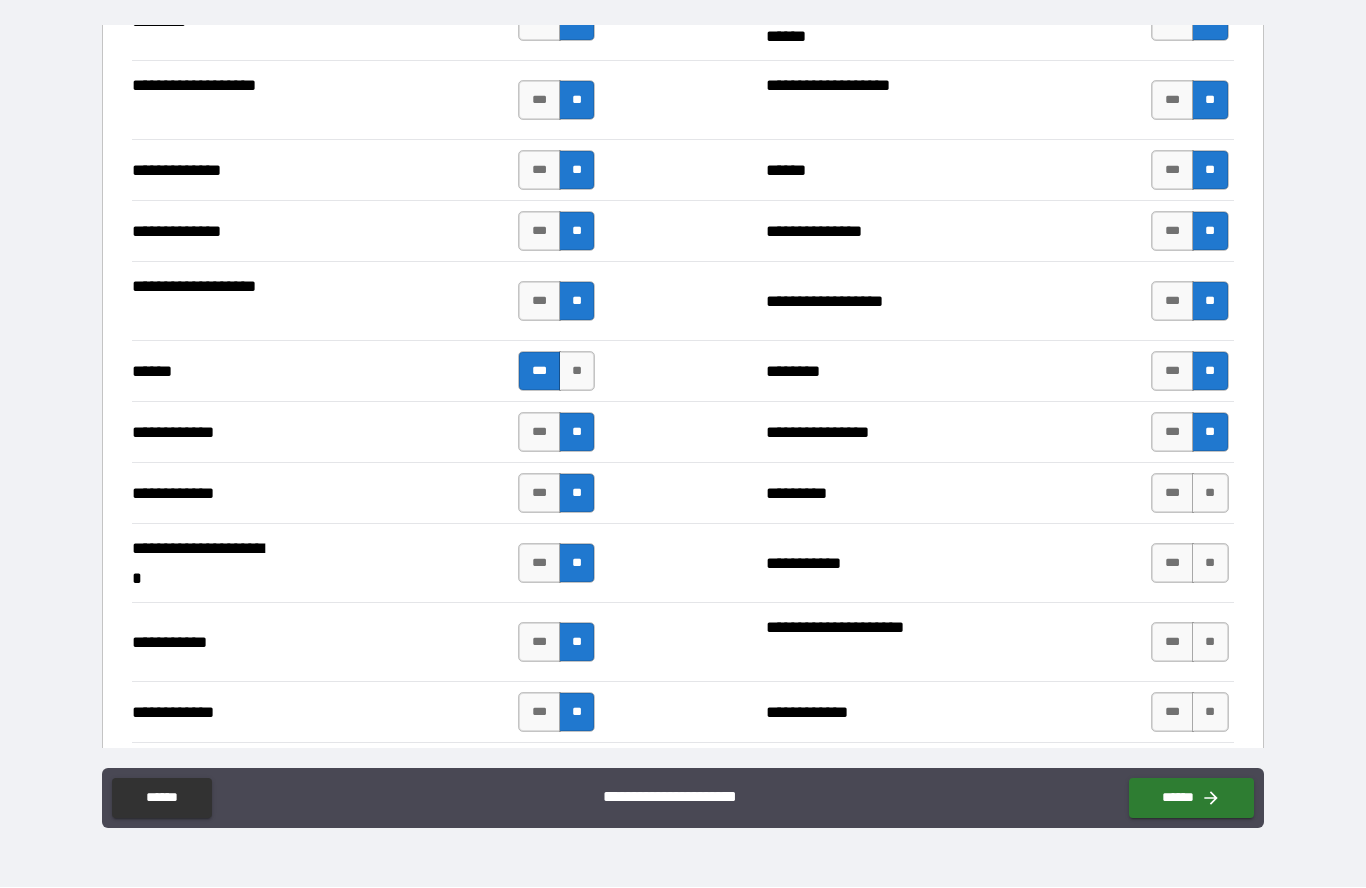 click on "**" at bounding box center [1210, 494] 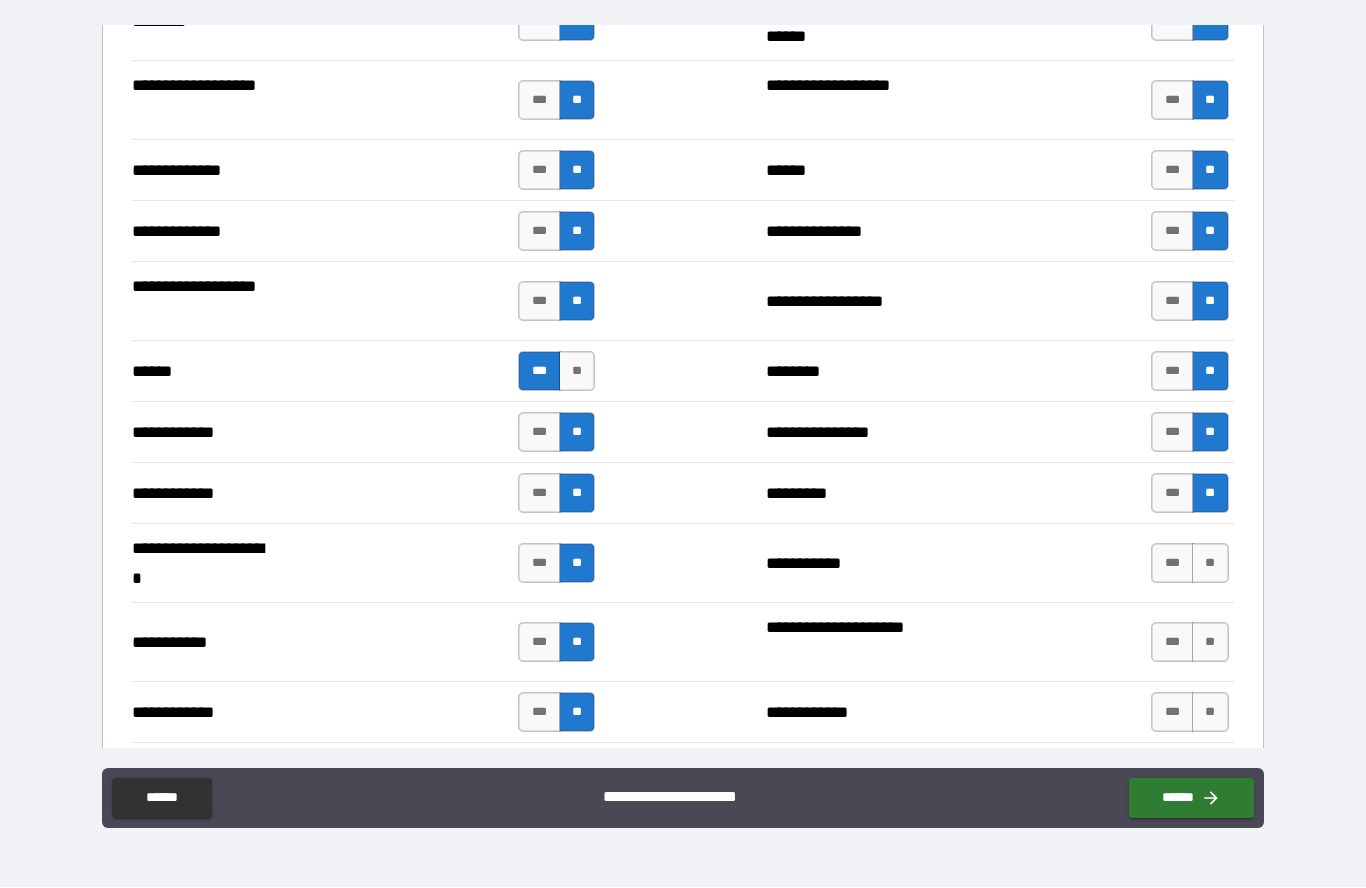 click on "**" at bounding box center [1210, 564] 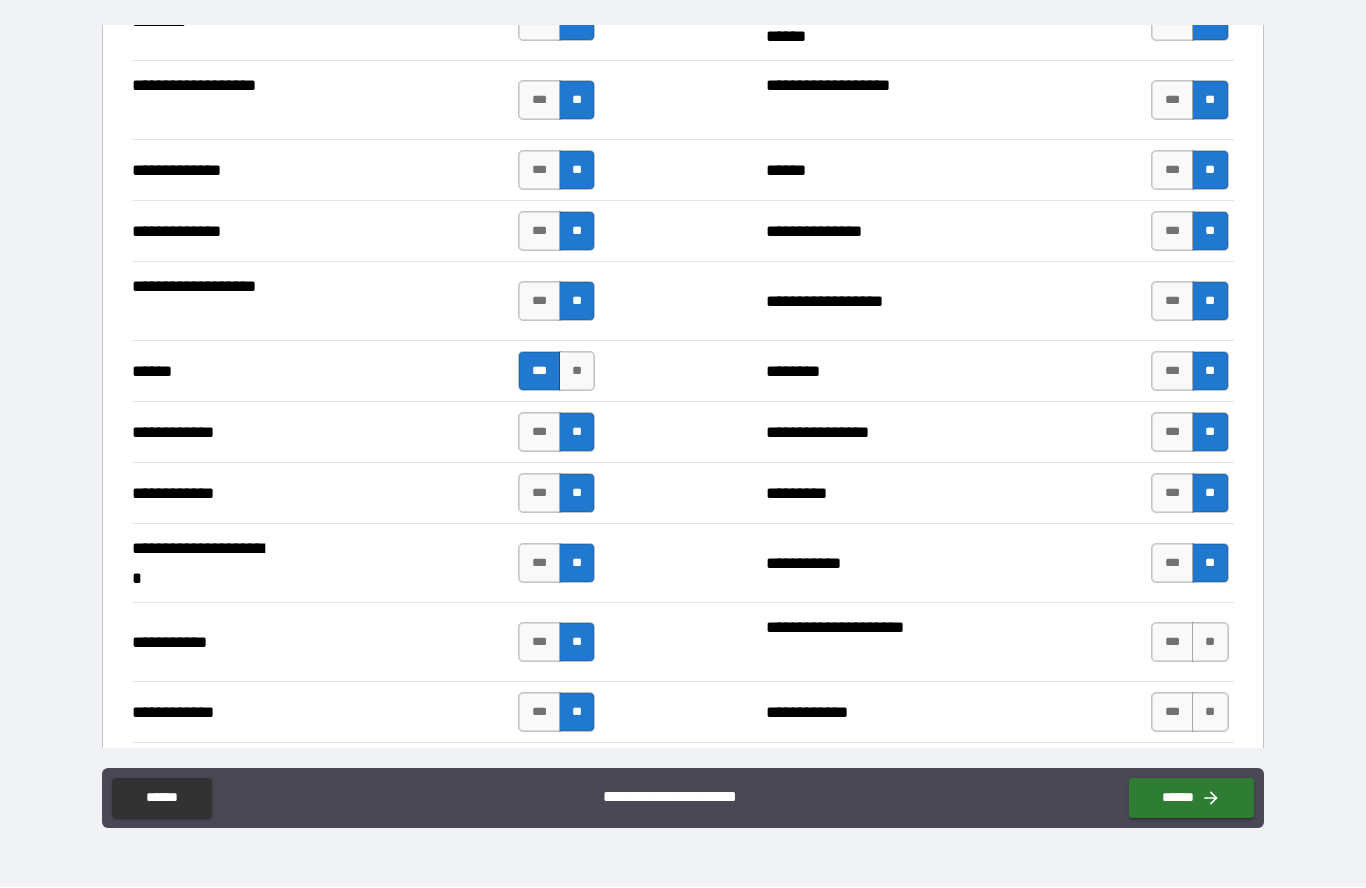 click on "**" at bounding box center [1210, 643] 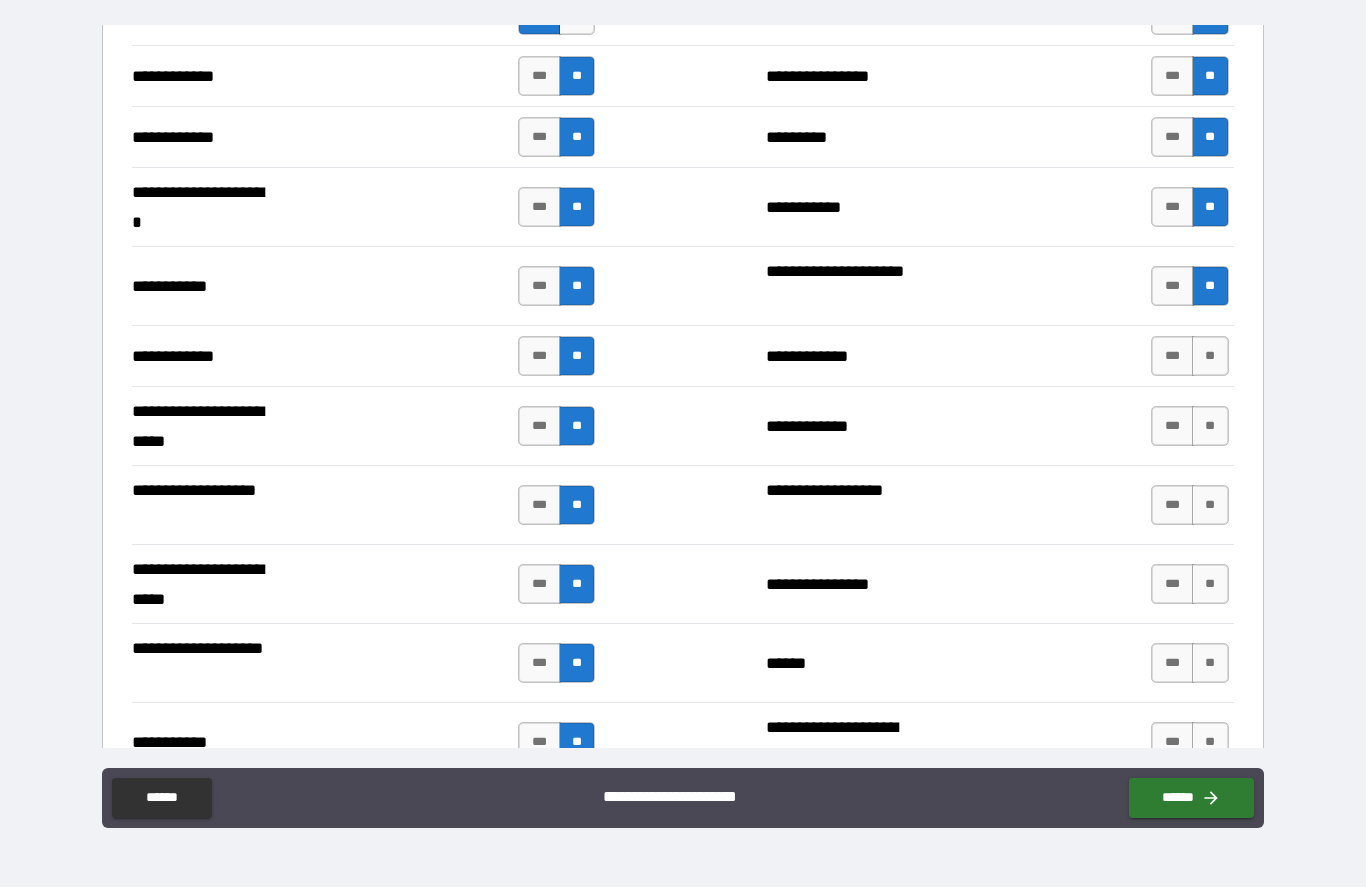 scroll, scrollTop: 3820, scrollLeft: 0, axis: vertical 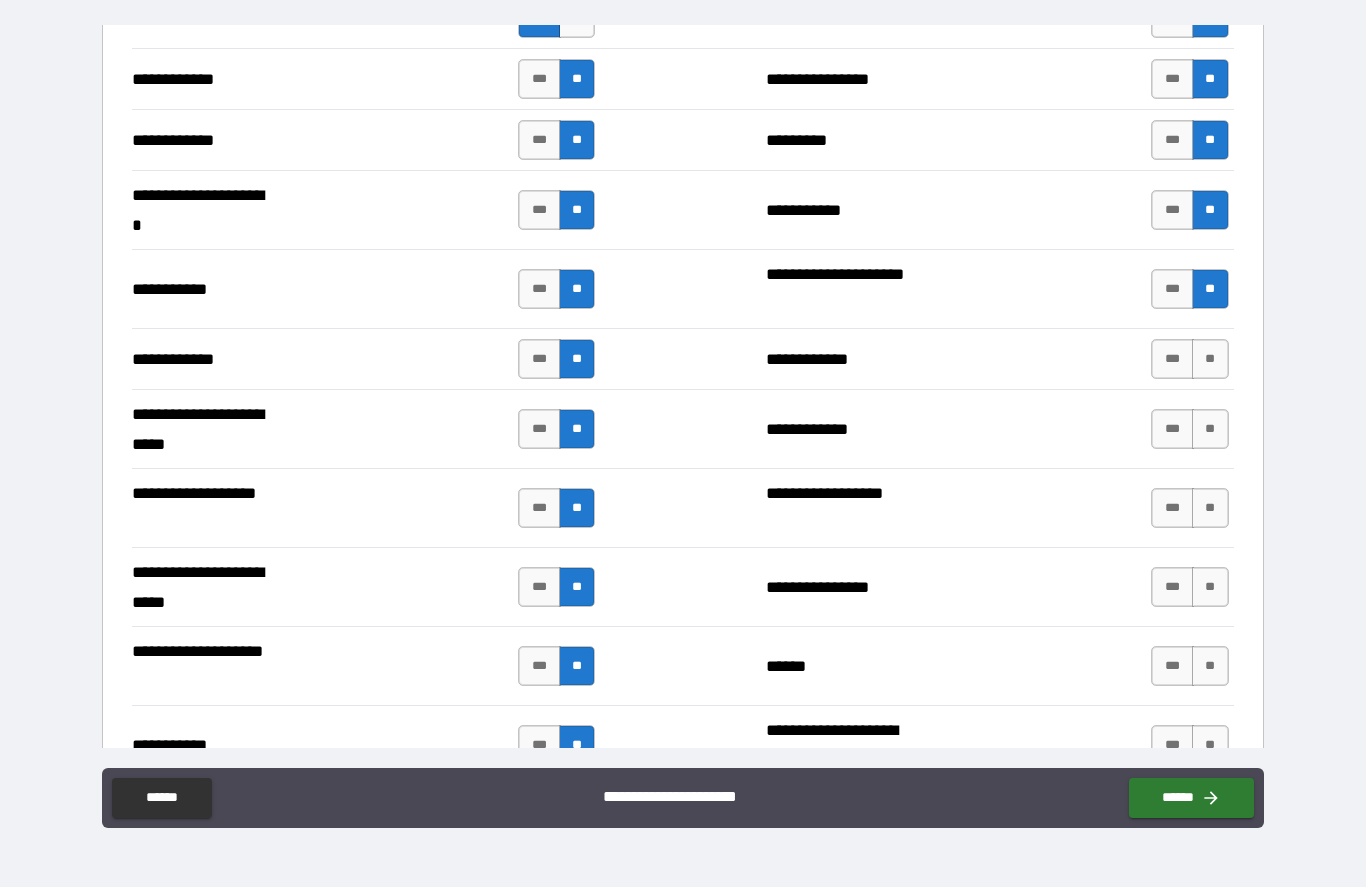 click on "**" at bounding box center [1210, 360] 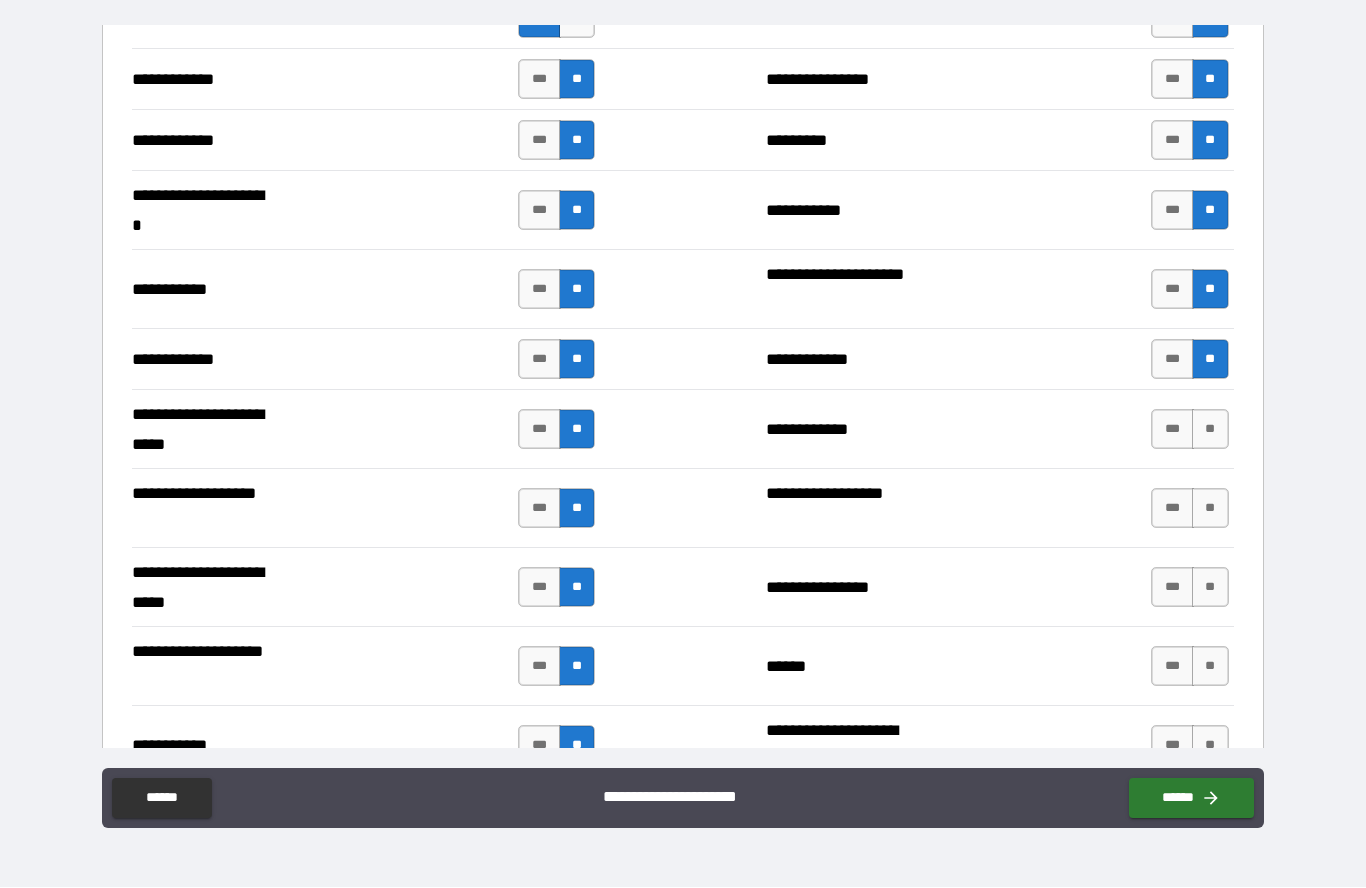 click on "**" at bounding box center [1210, 430] 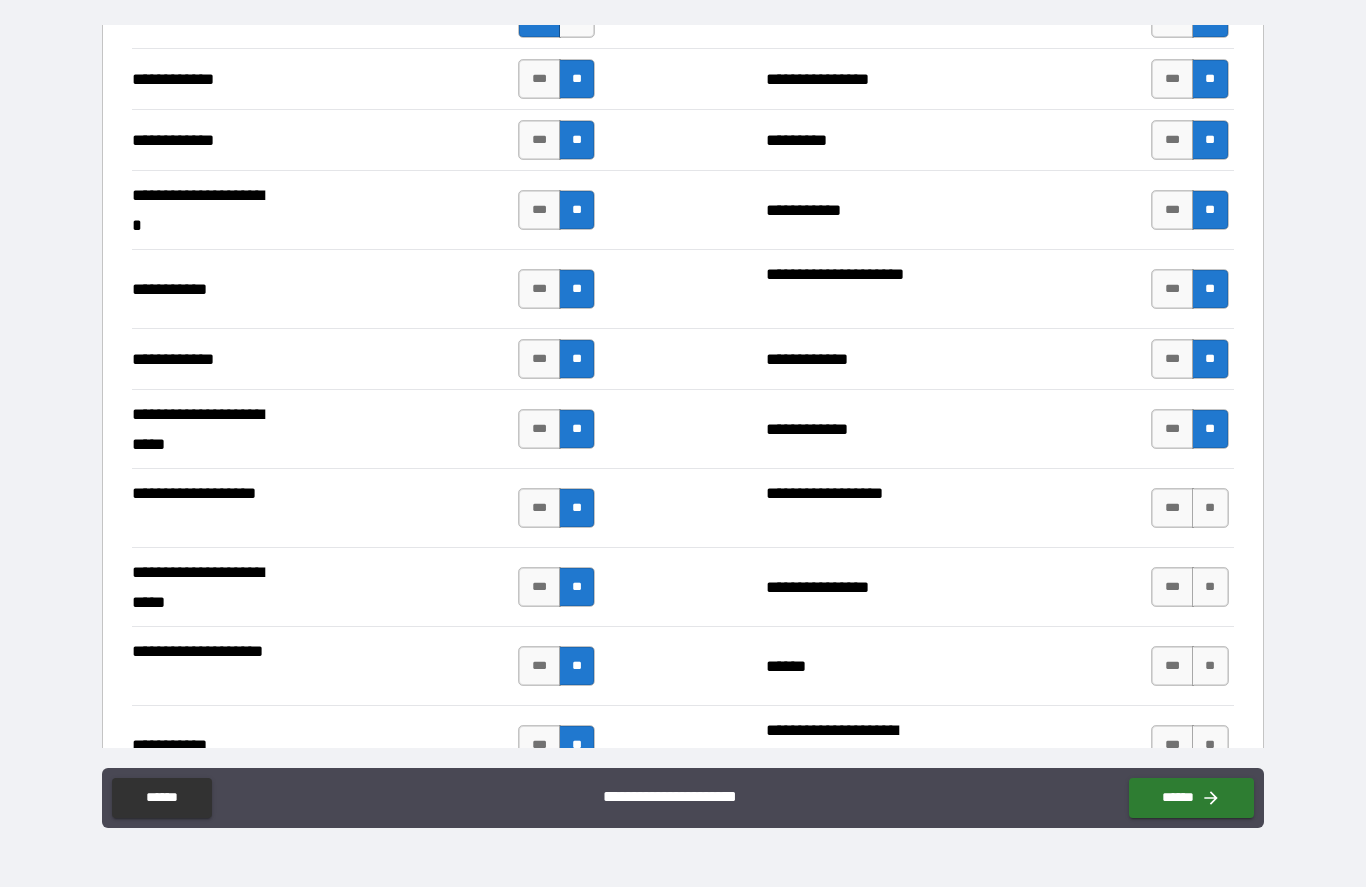 click on "**" at bounding box center (1210, 509) 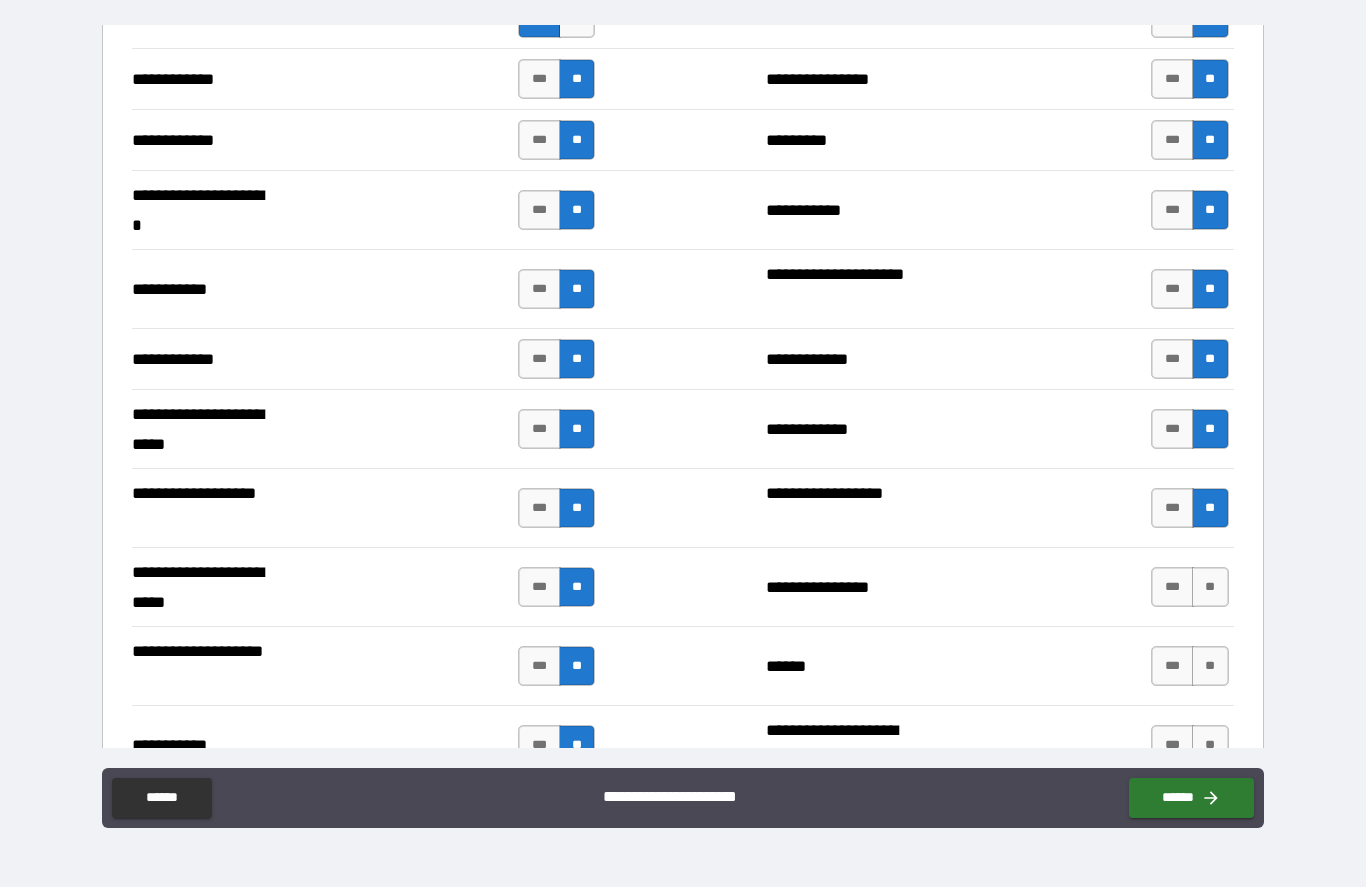 click on "**" at bounding box center (1210, 588) 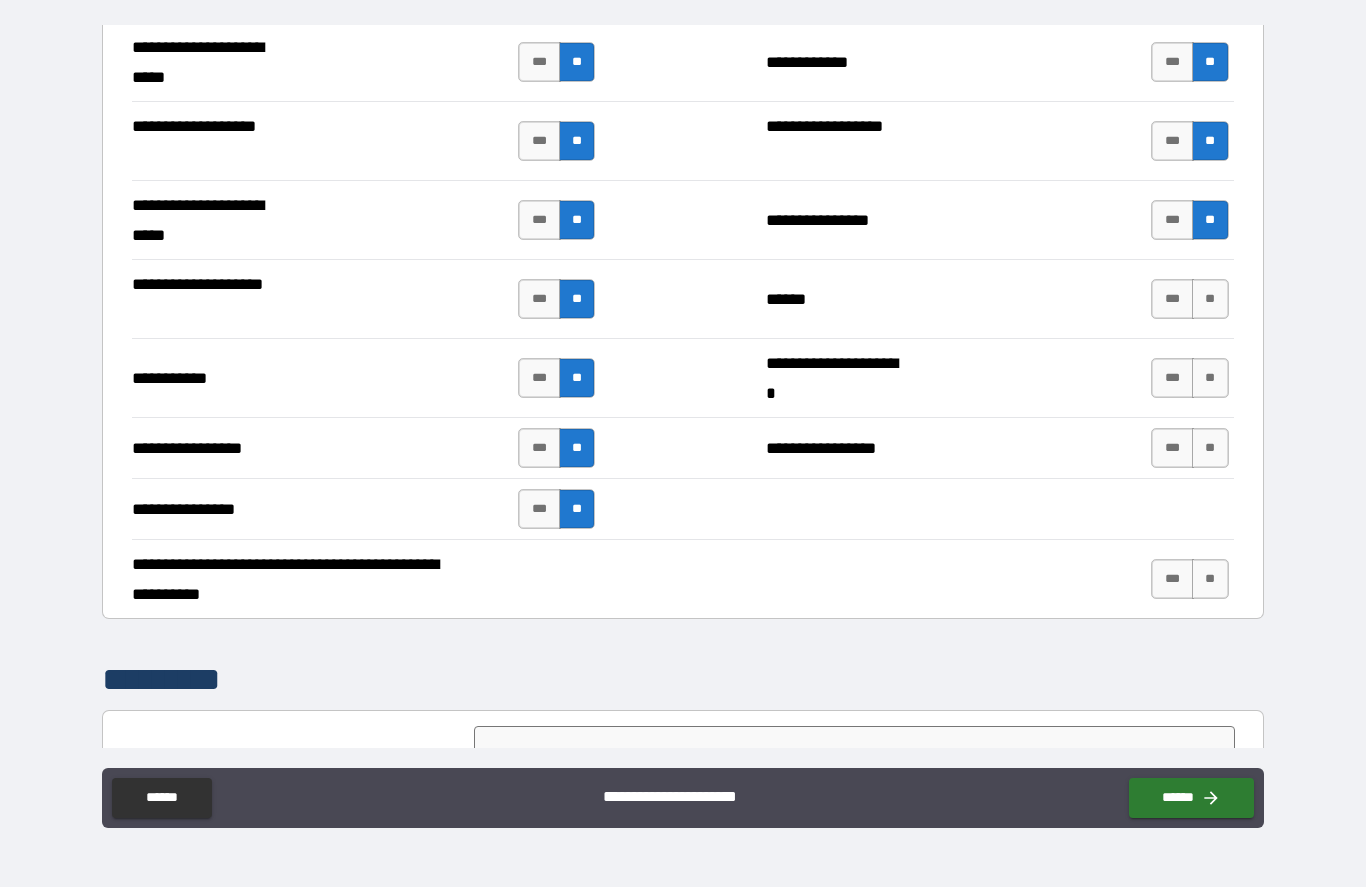 scroll, scrollTop: 4190, scrollLeft: 0, axis: vertical 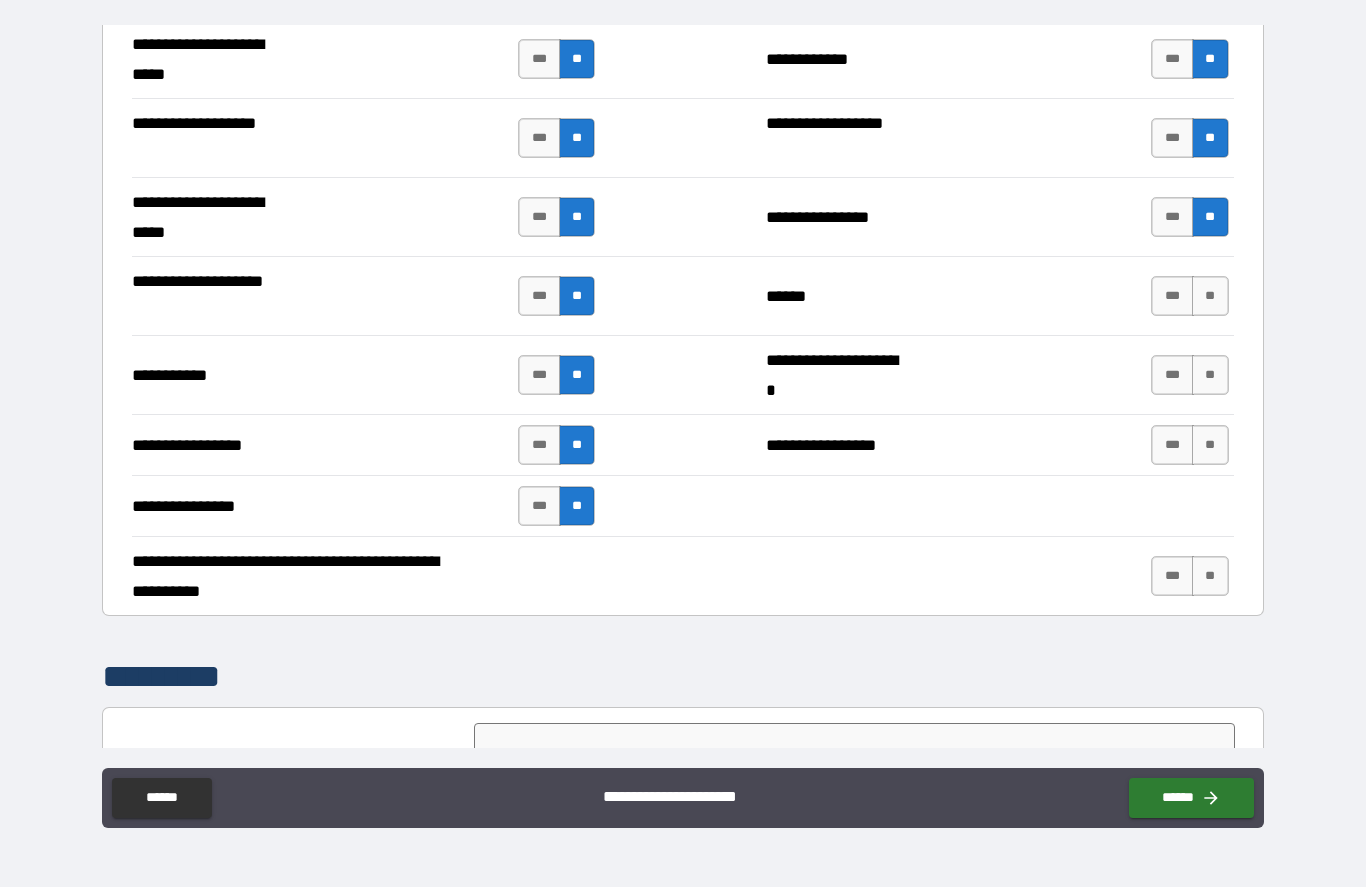 click on "**" at bounding box center [1210, 297] 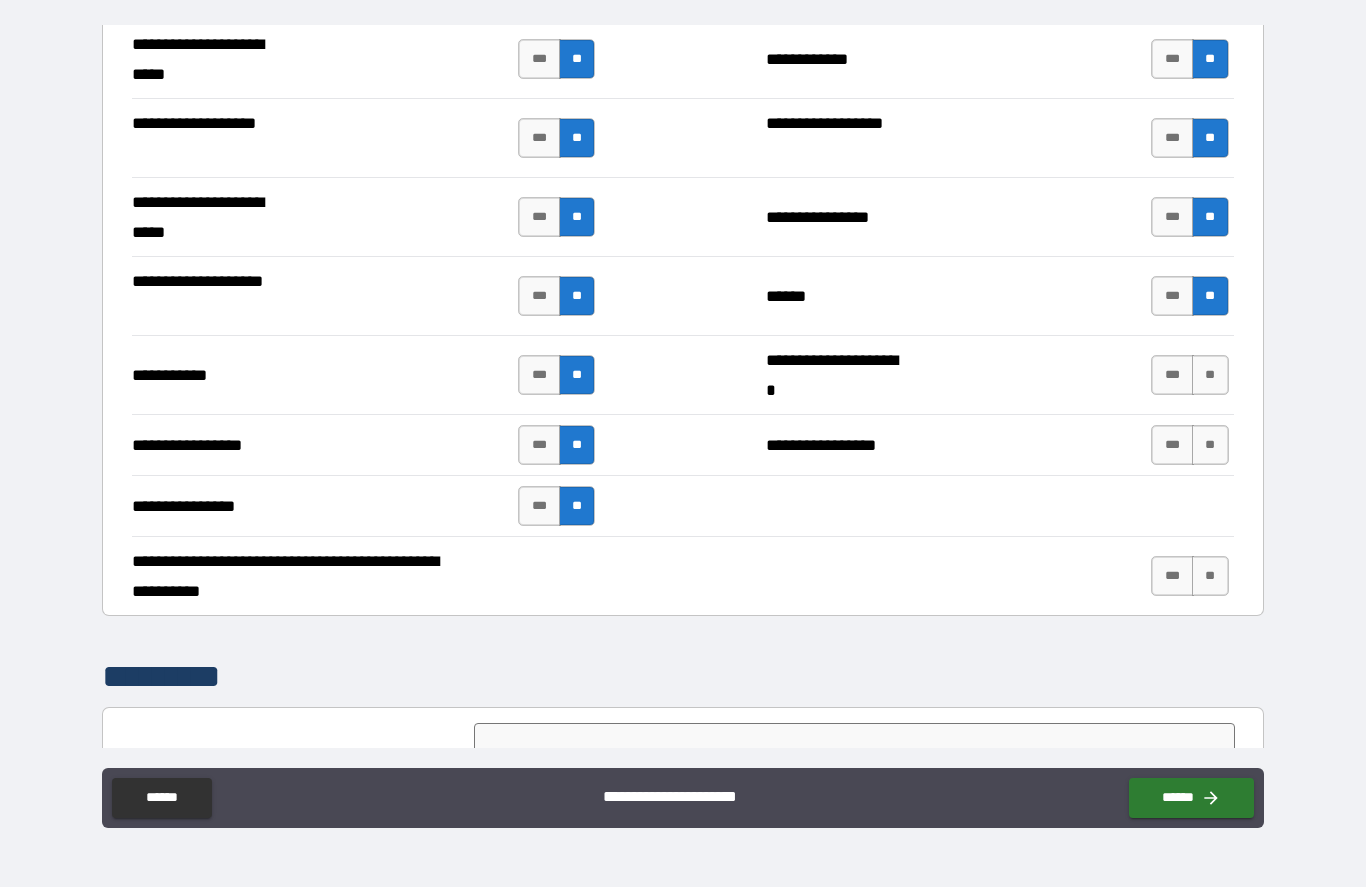 click on "**" at bounding box center (1210, 376) 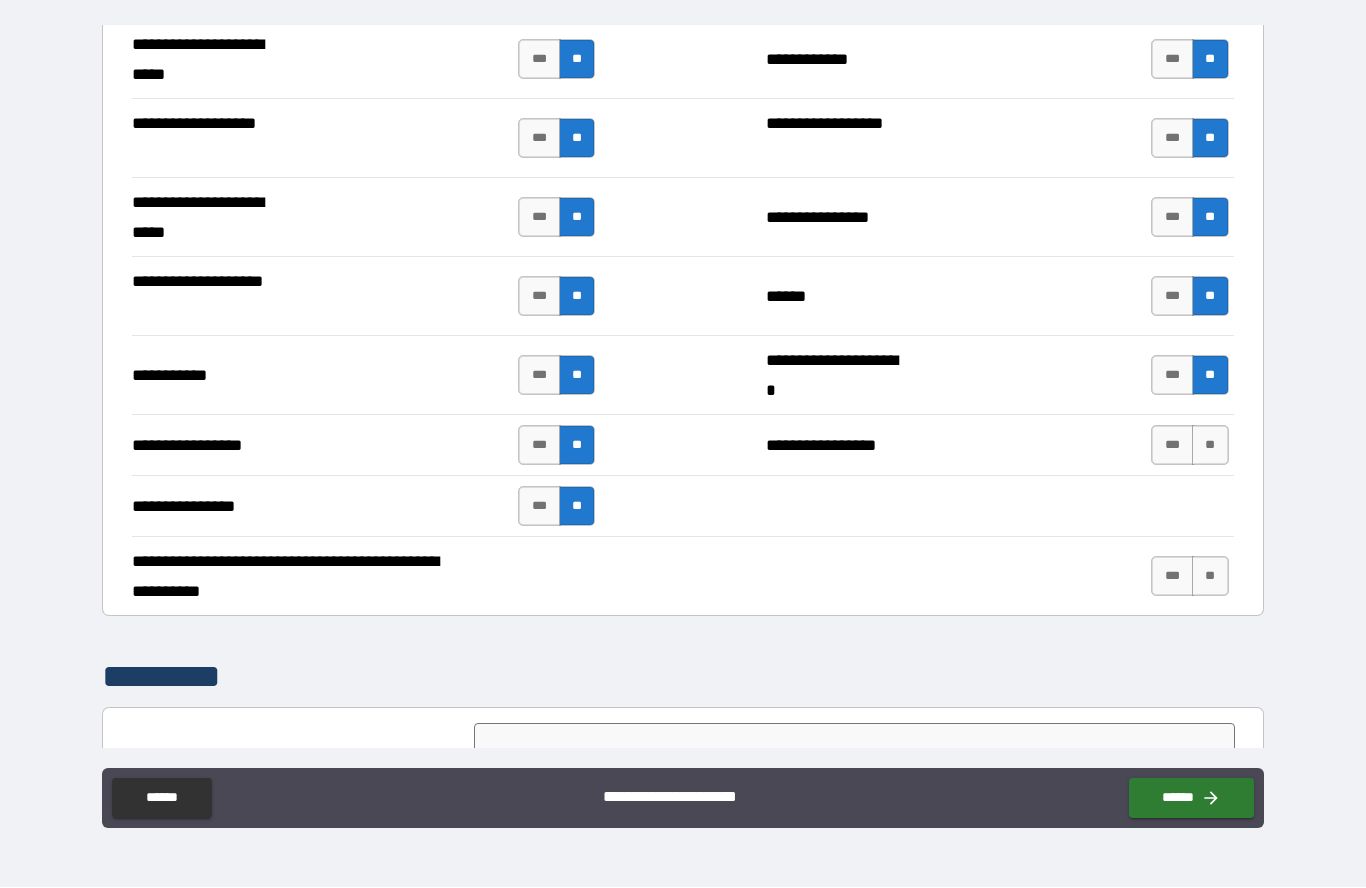 click on "**" at bounding box center [1210, 446] 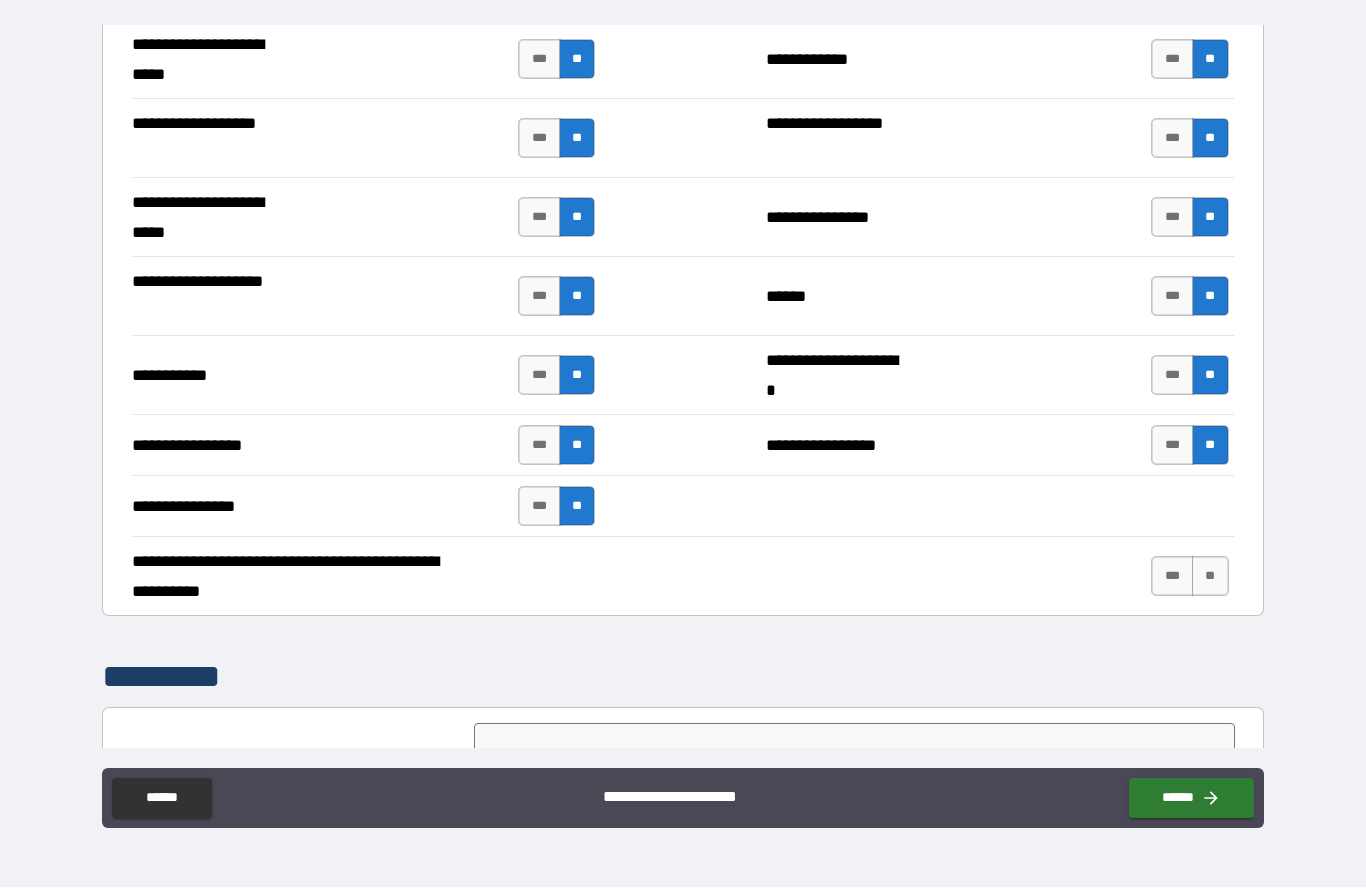 click on "**" at bounding box center (1210, 577) 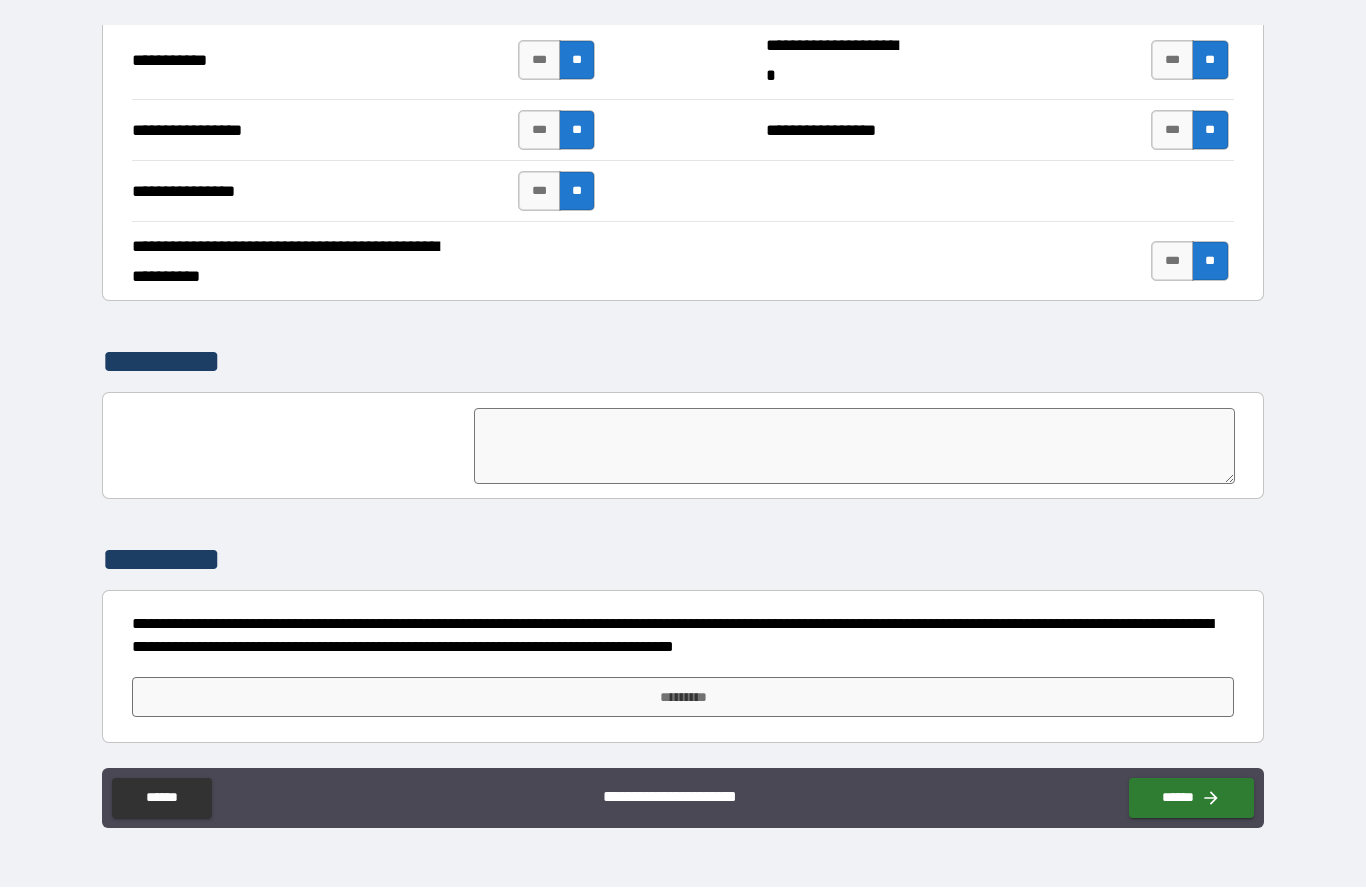 scroll, scrollTop: 4505, scrollLeft: 0, axis: vertical 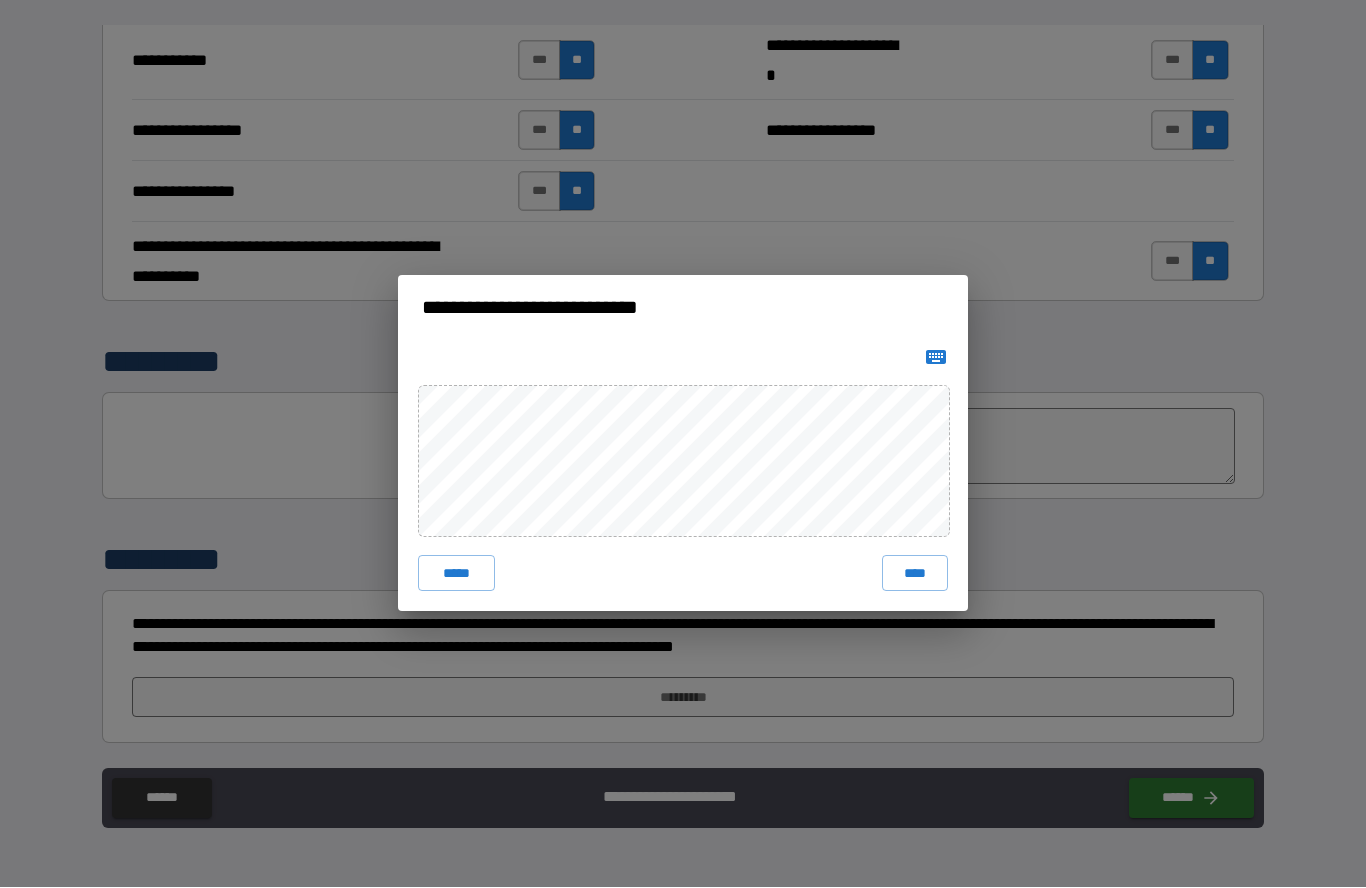 click on "****" at bounding box center (915, 574) 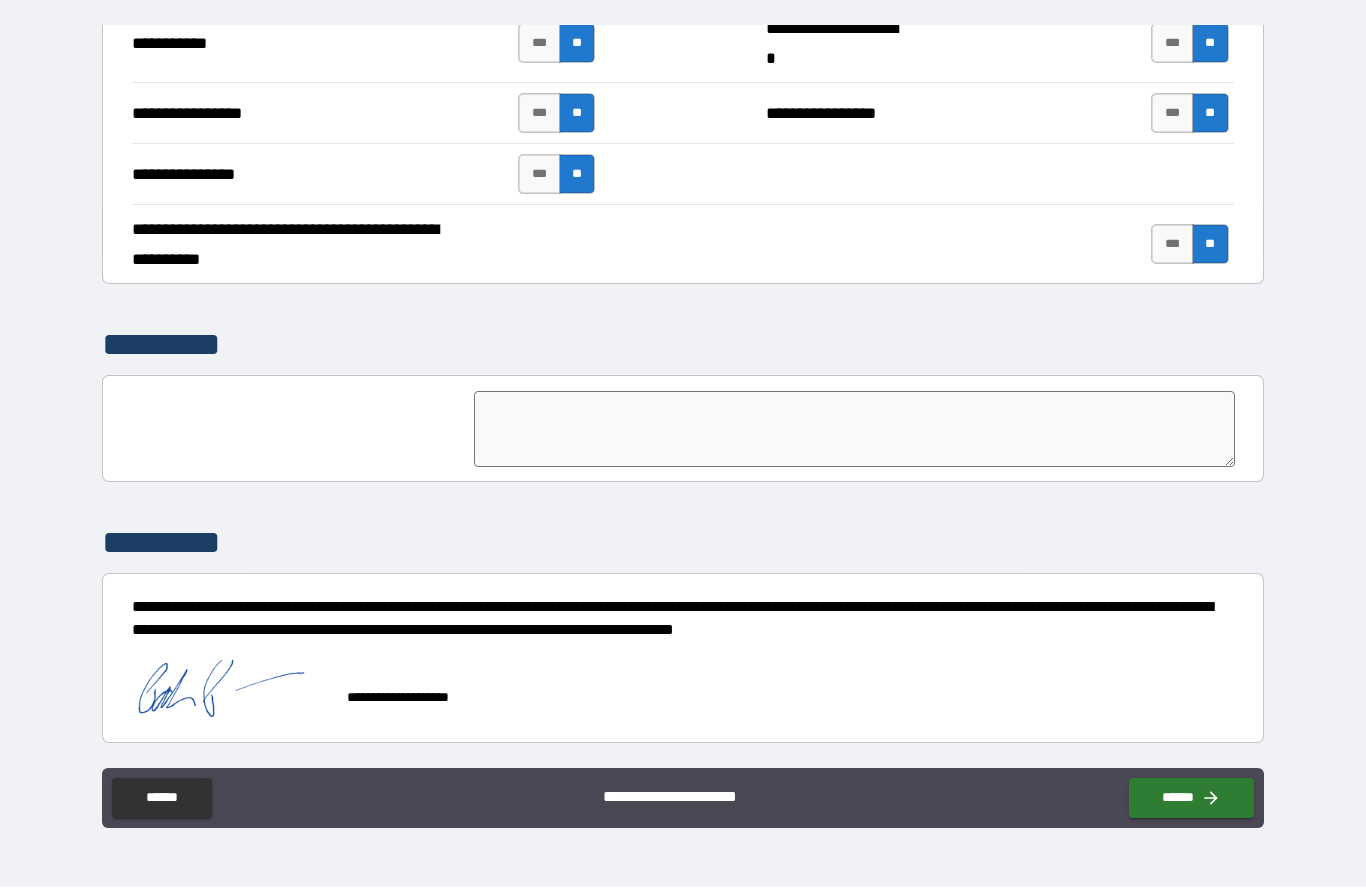 scroll, scrollTop: 4522, scrollLeft: 0, axis: vertical 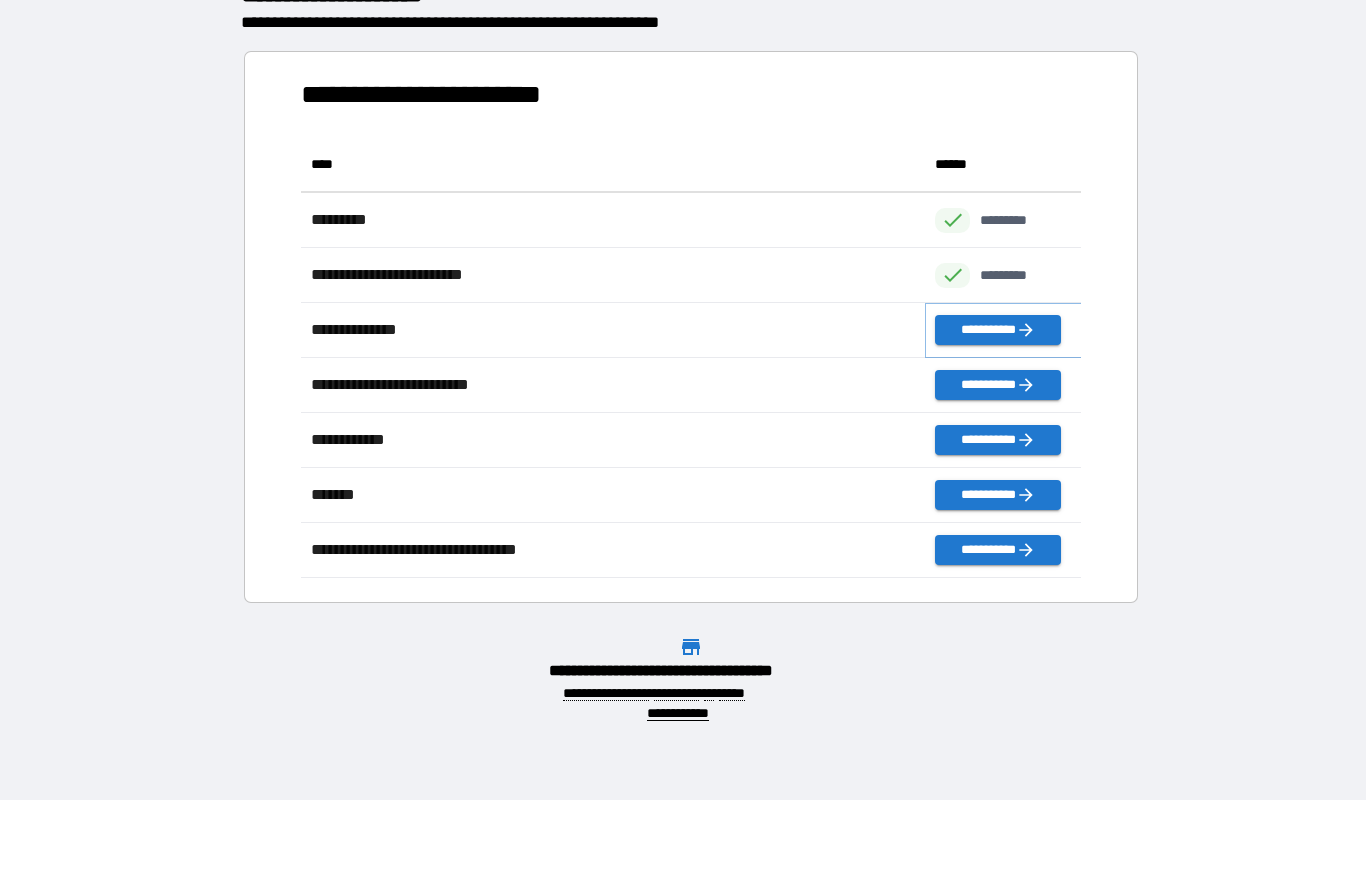 click 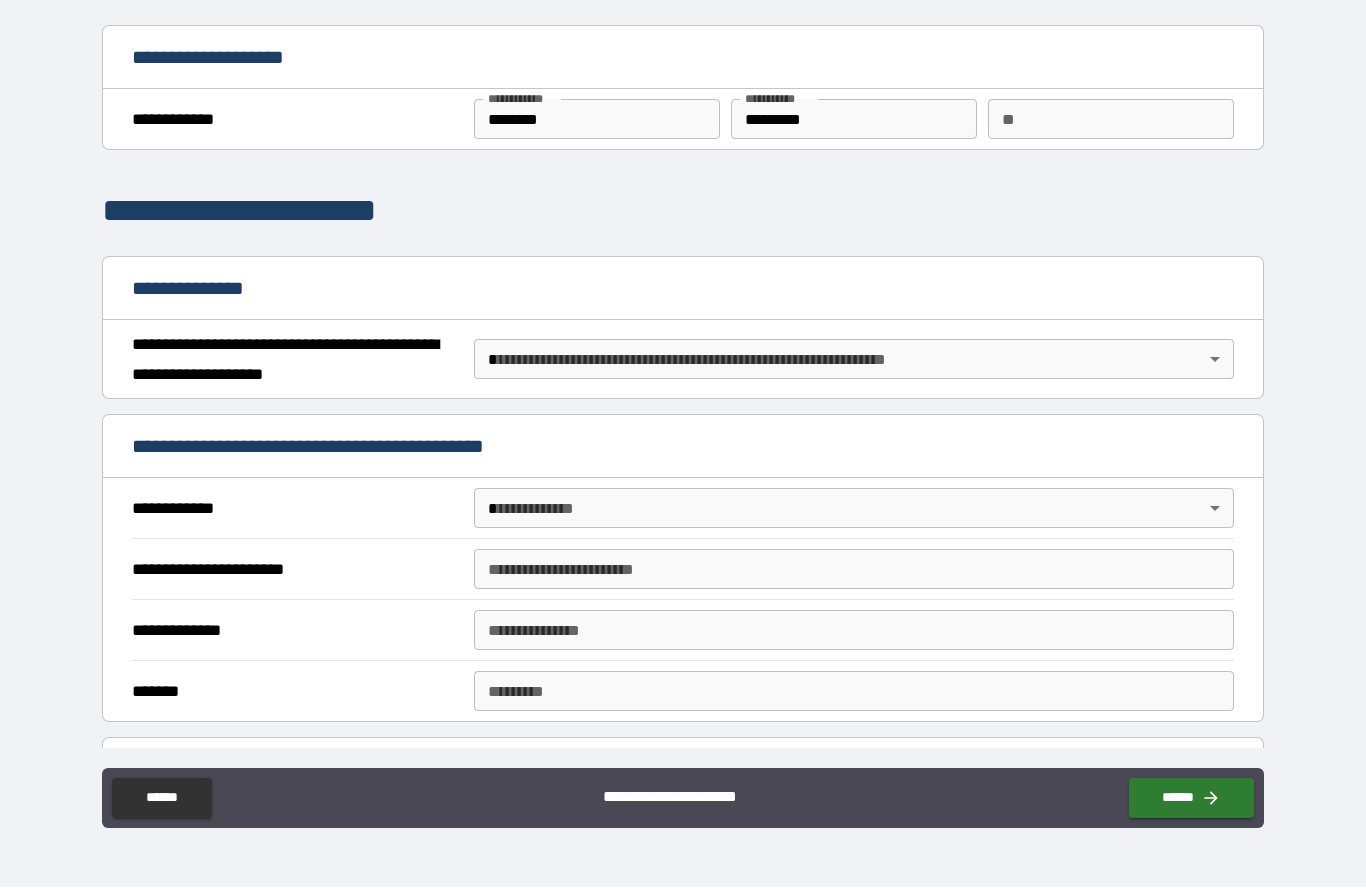 click on "**********" at bounding box center [683, 400] 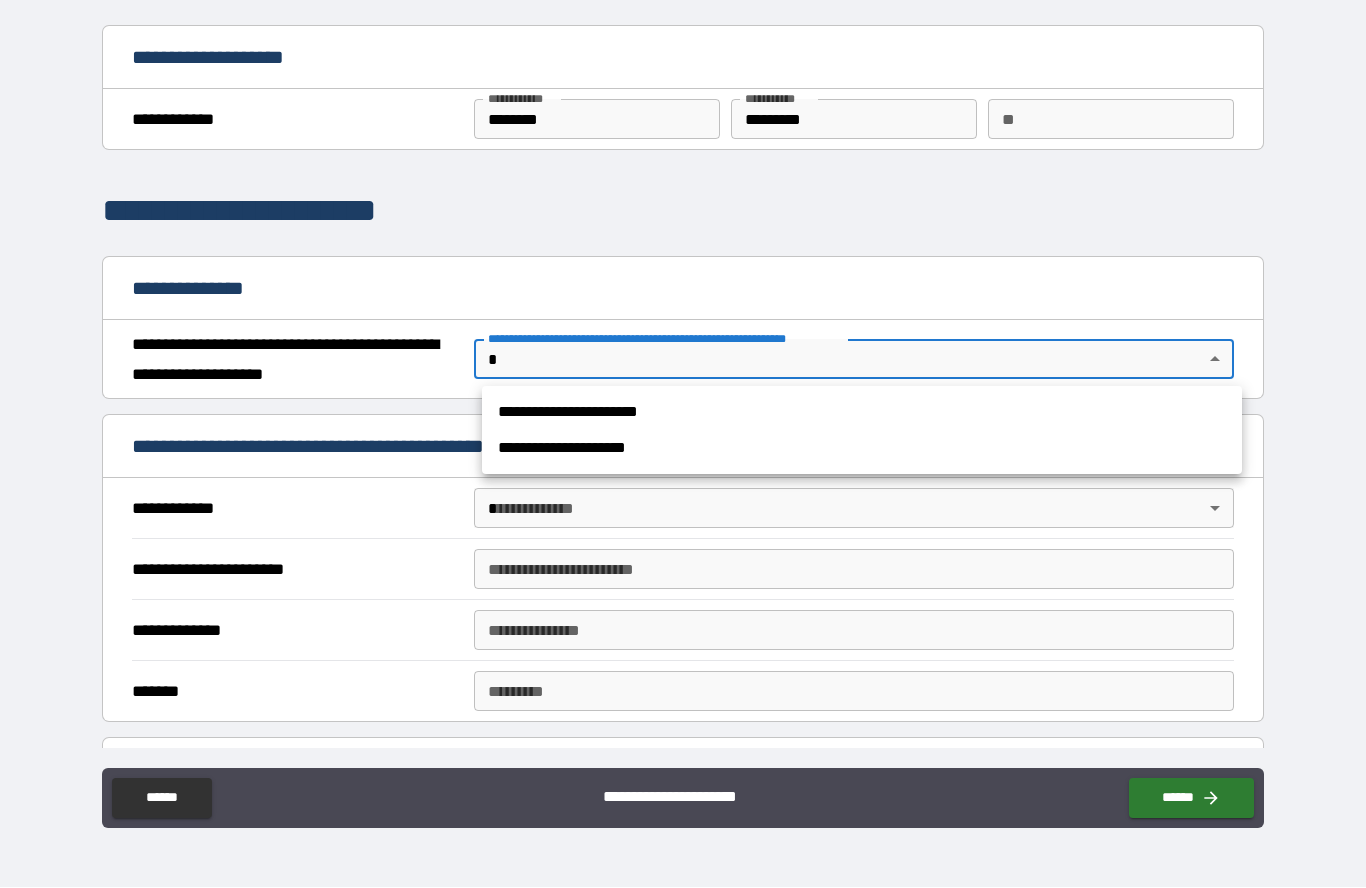 click on "**********" at bounding box center (862, 413) 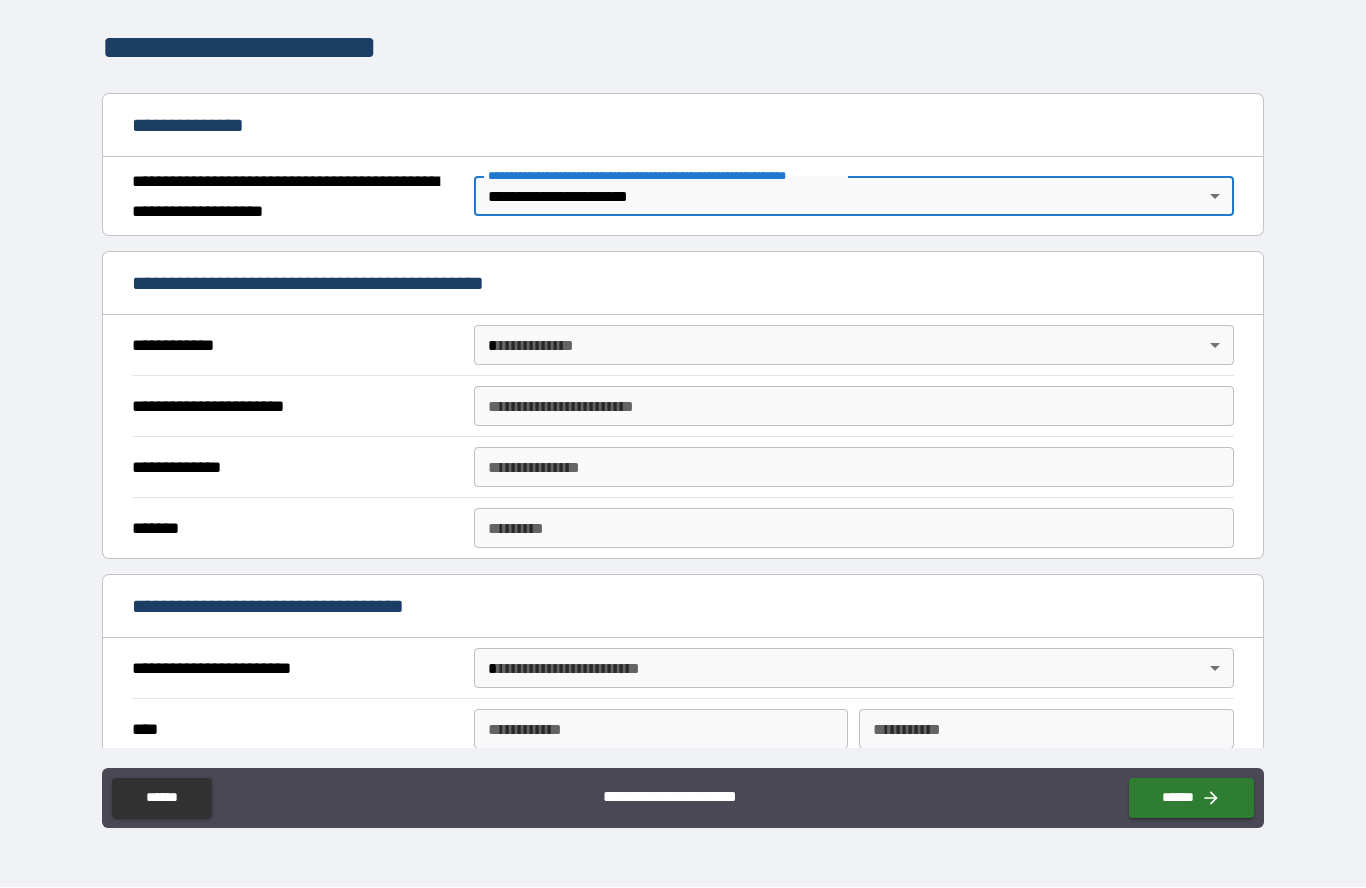 scroll, scrollTop: 164, scrollLeft: 0, axis: vertical 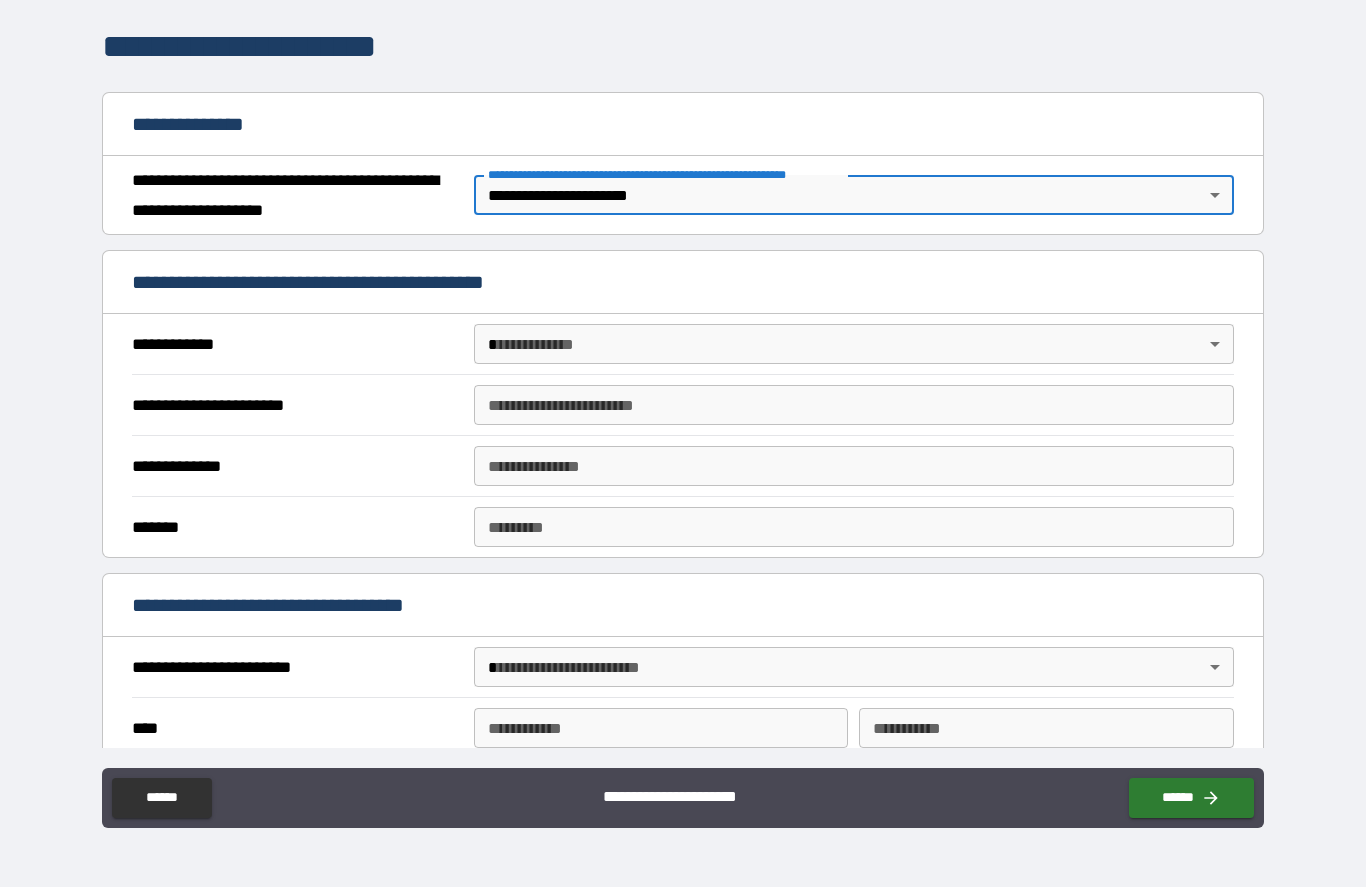click on "**********" at bounding box center [683, 400] 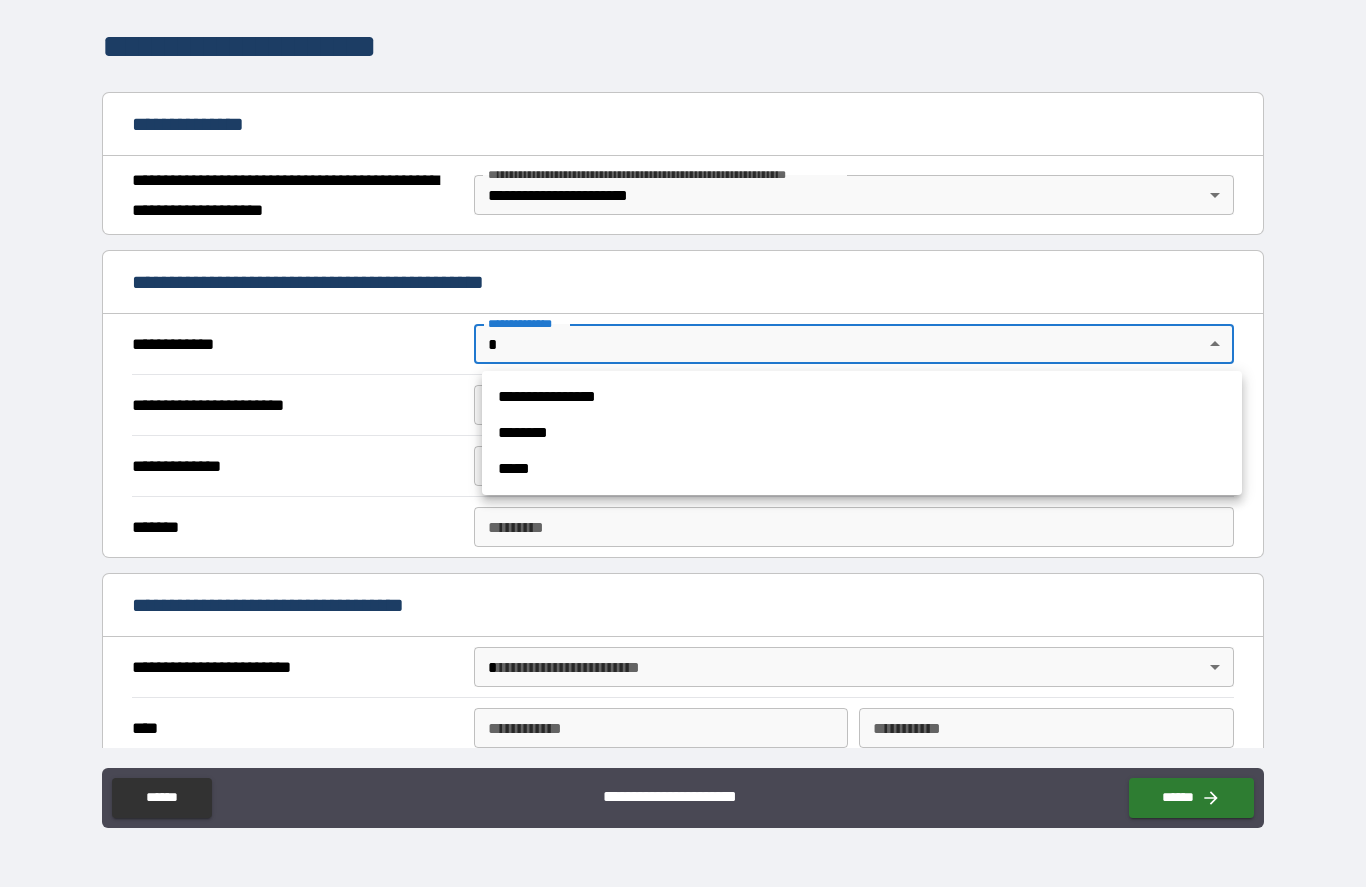 click on "**********" at bounding box center [862, 398] 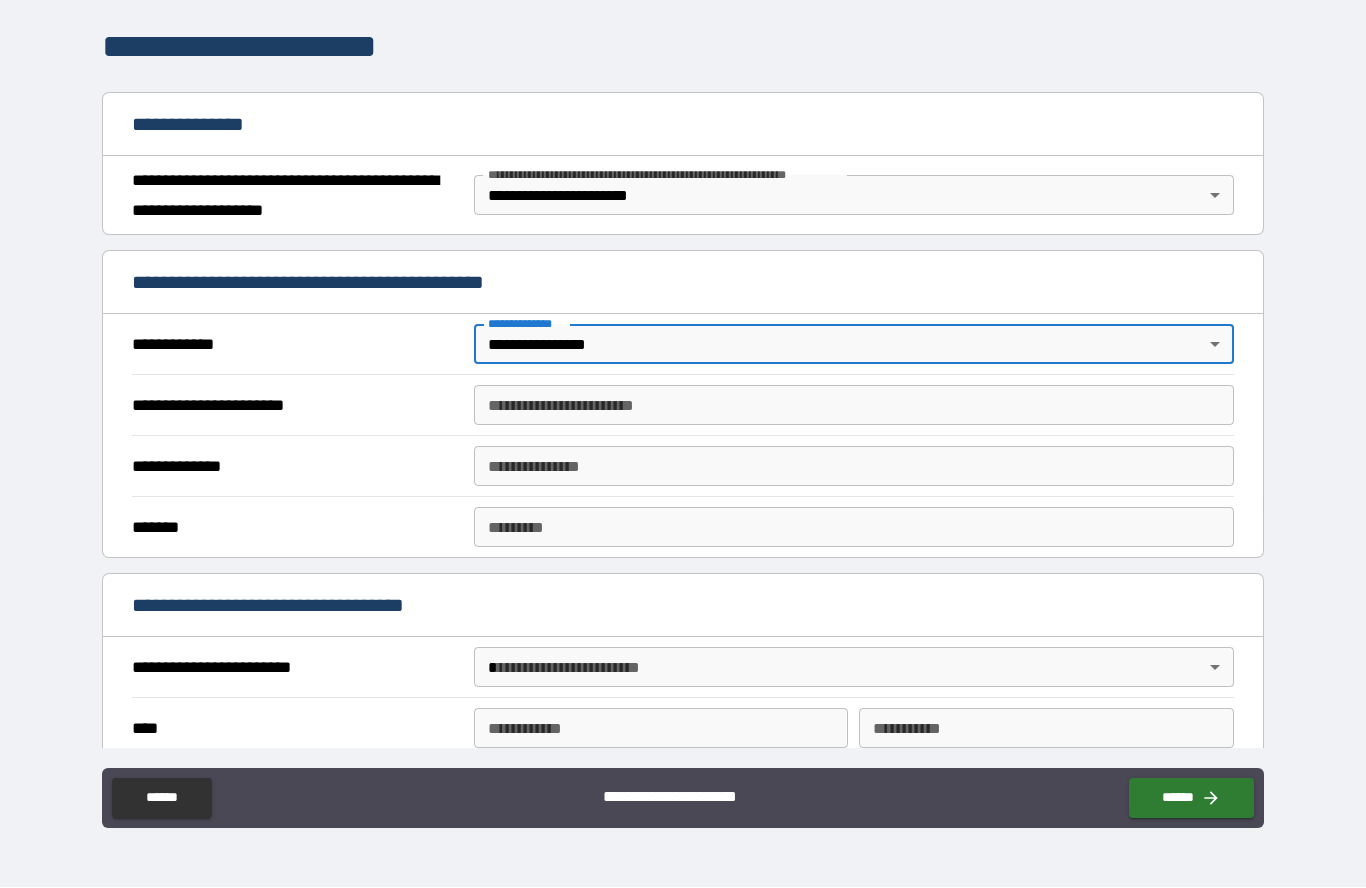 click on "**********" at bounding box center (854, 406) 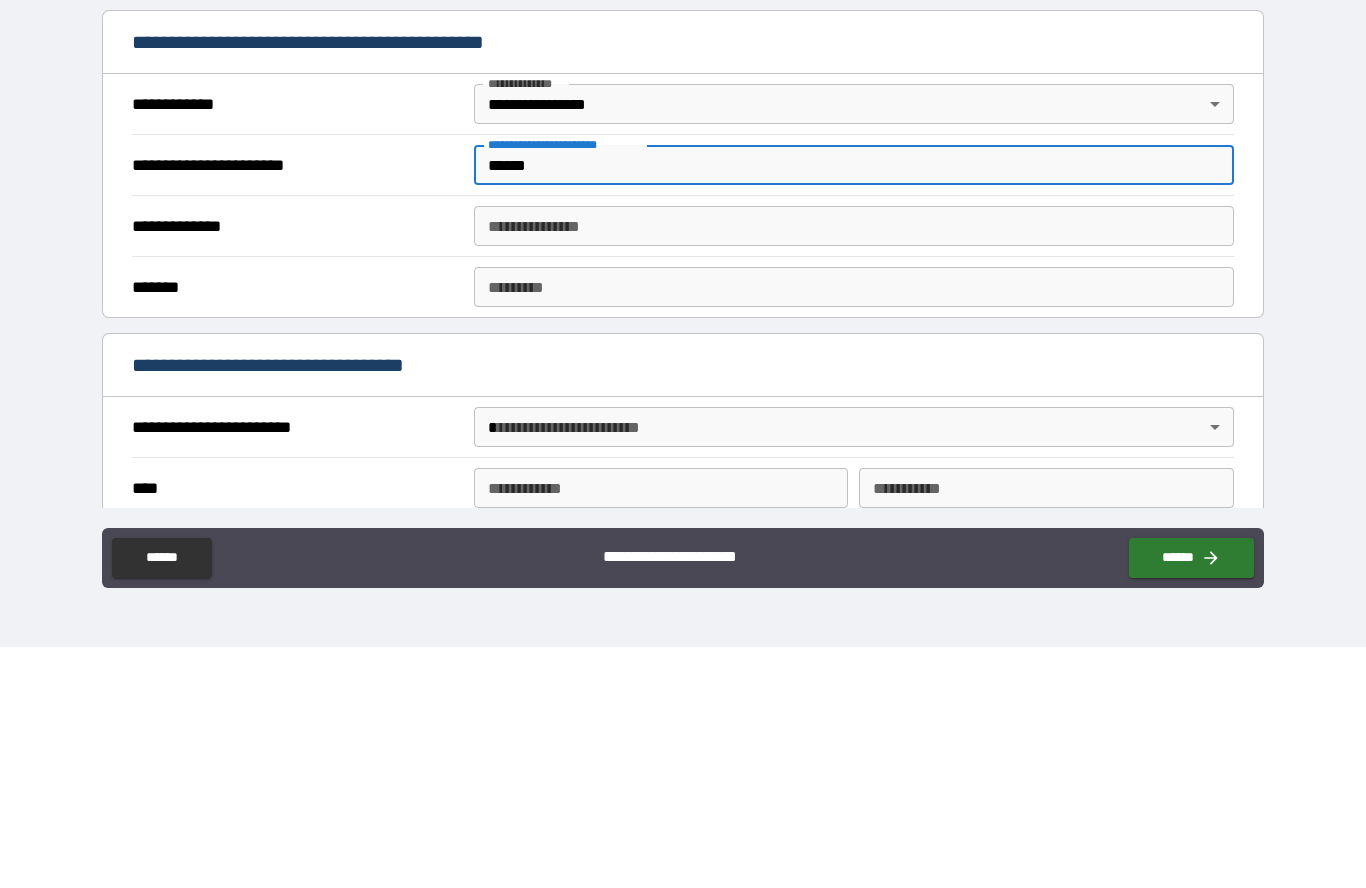 type on "******" 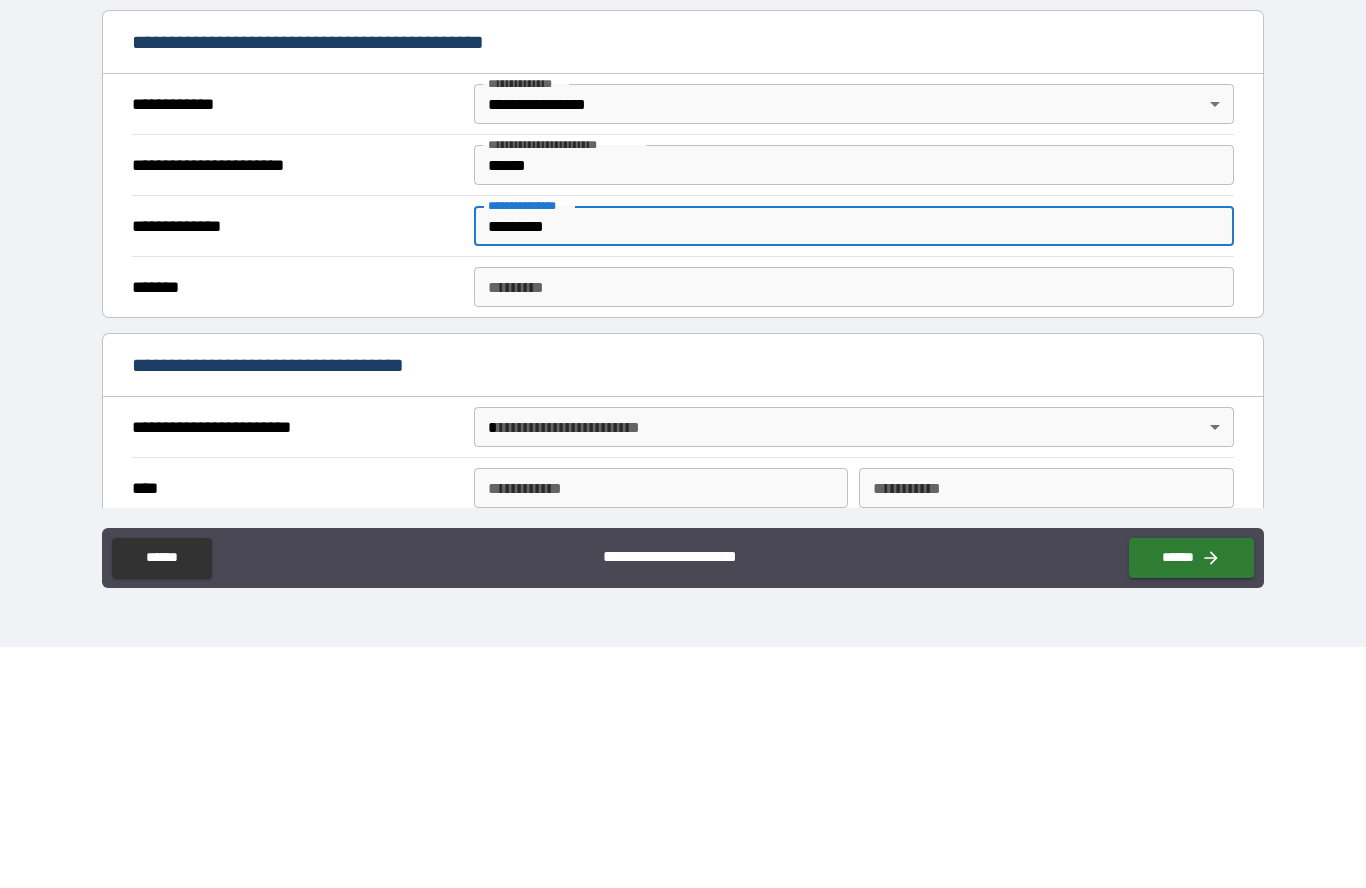 type on "*********" 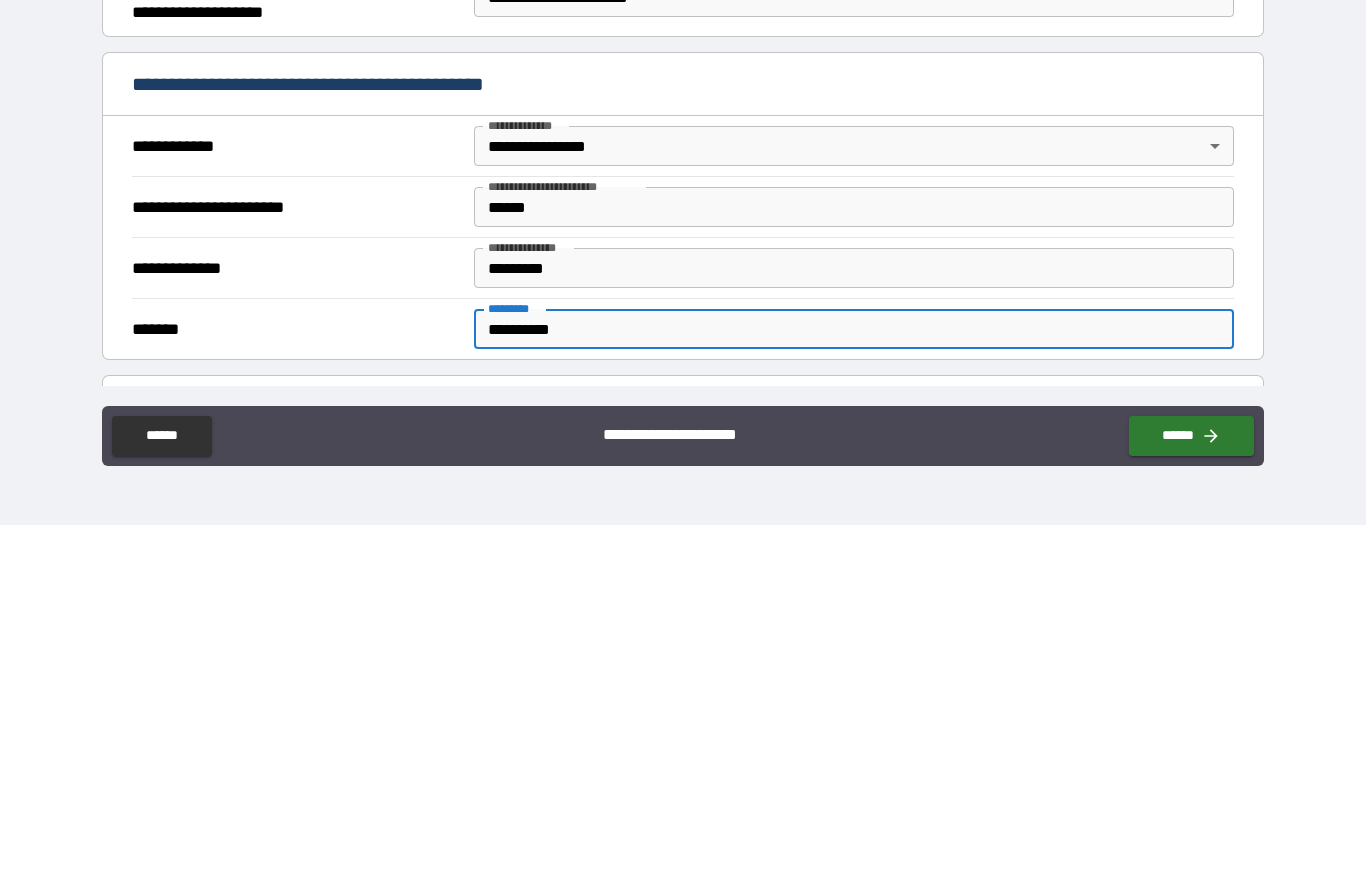 scroll, scrollTop: 0, scrollLeft: 0, axis: both 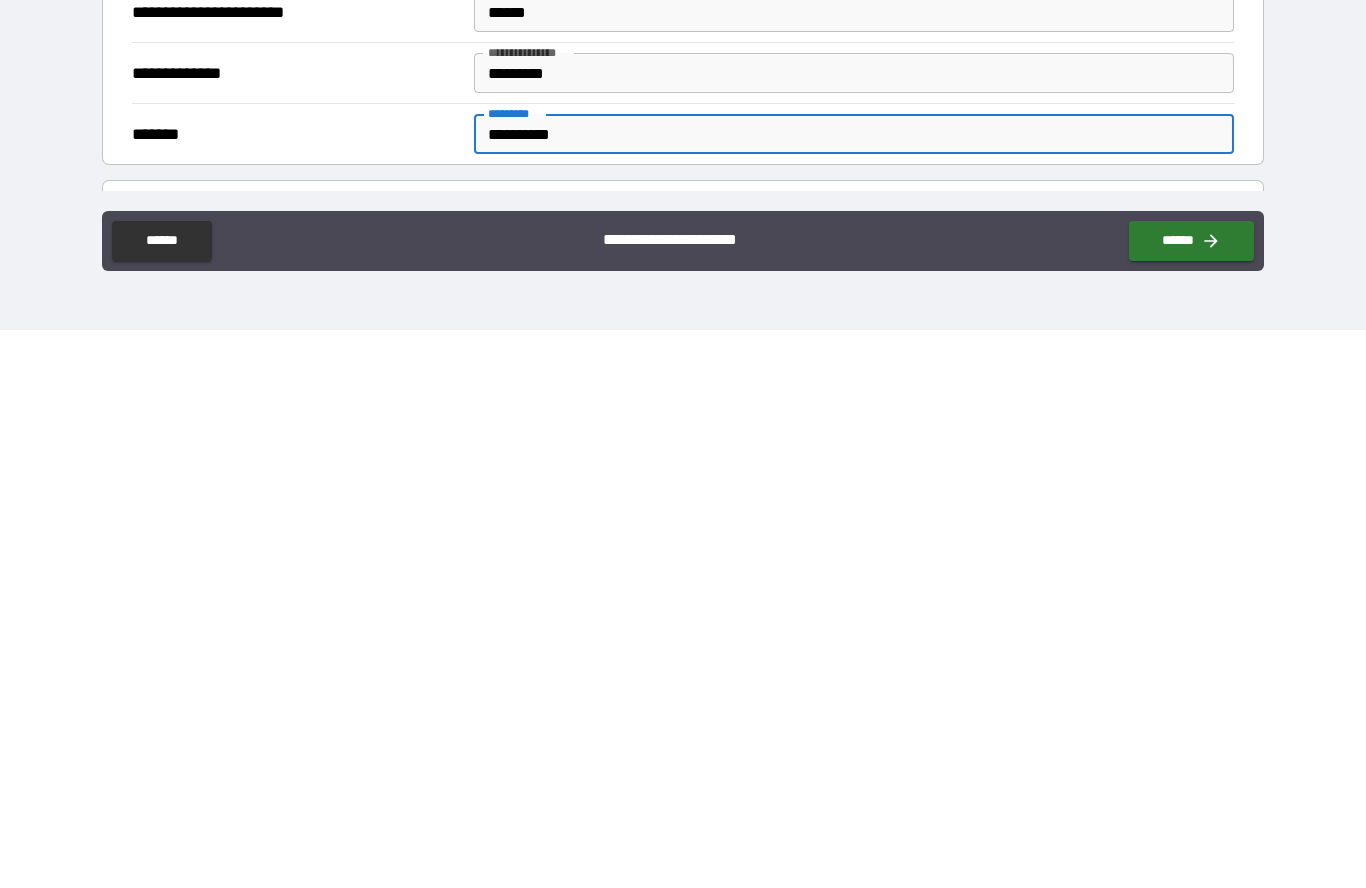 type on "**********" 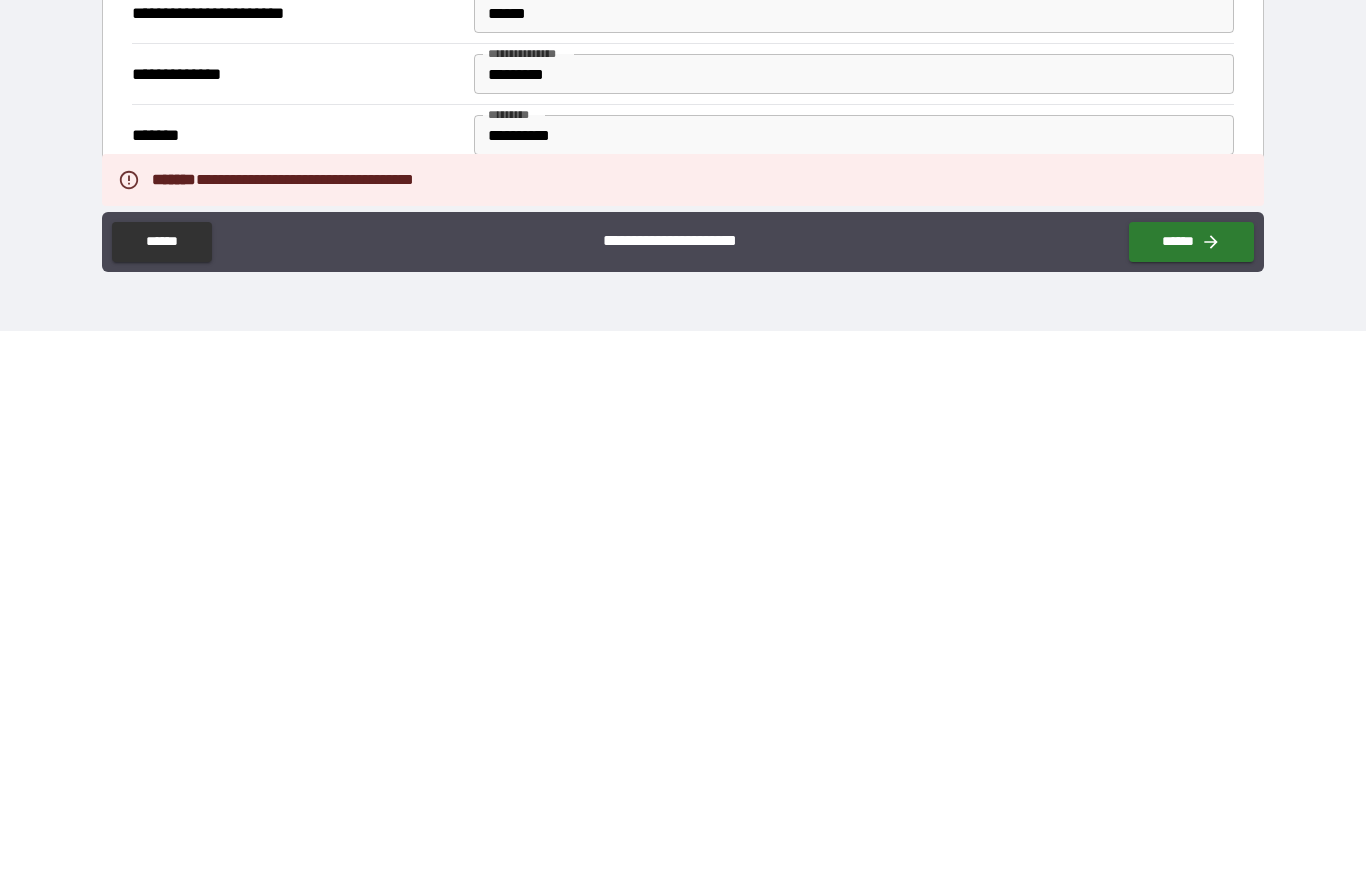 scroll, scrollTop: 87, scrollLeft: 0, axis: vertical 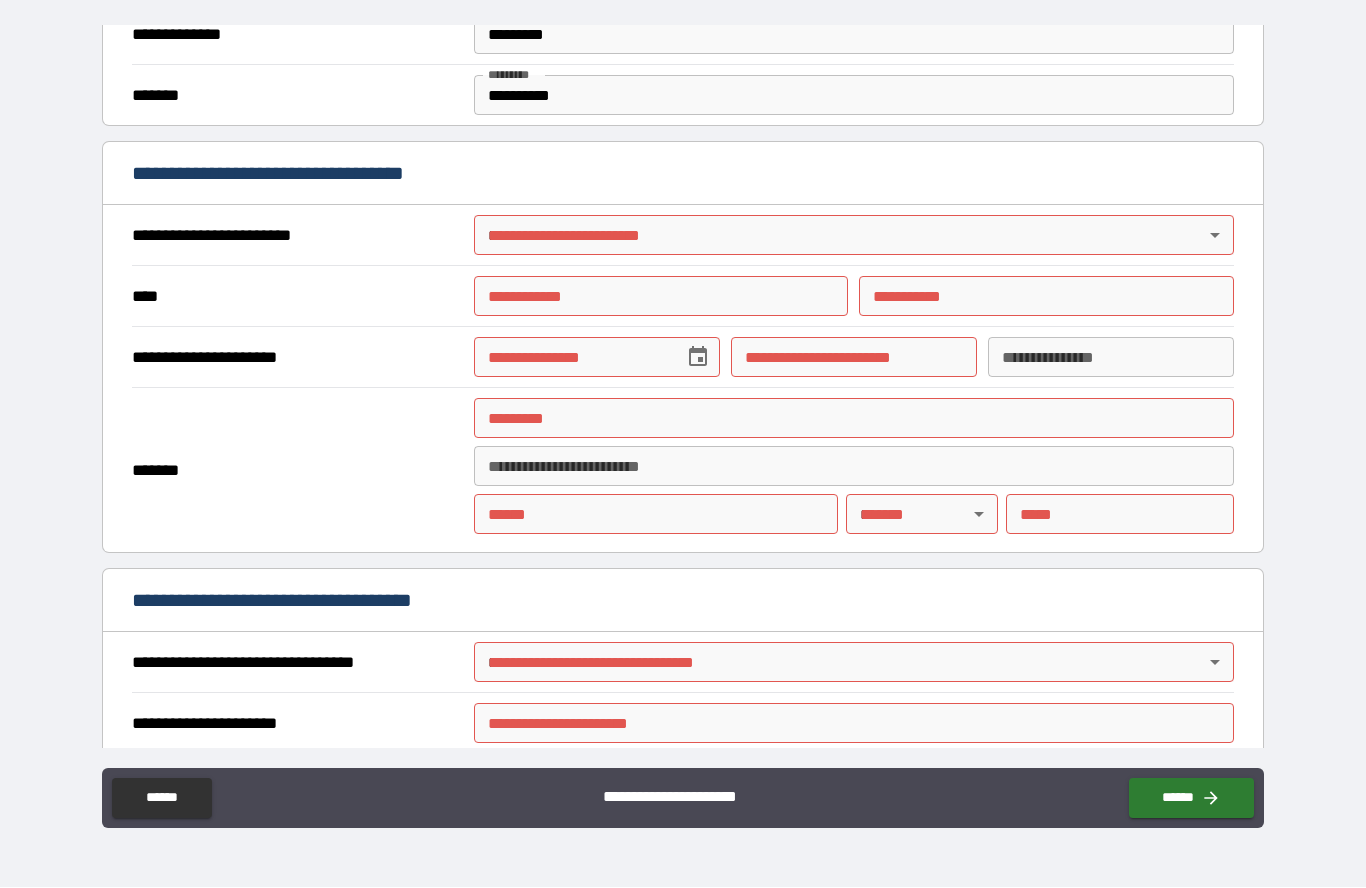 click on "**********" at bounding box center (683, 400) 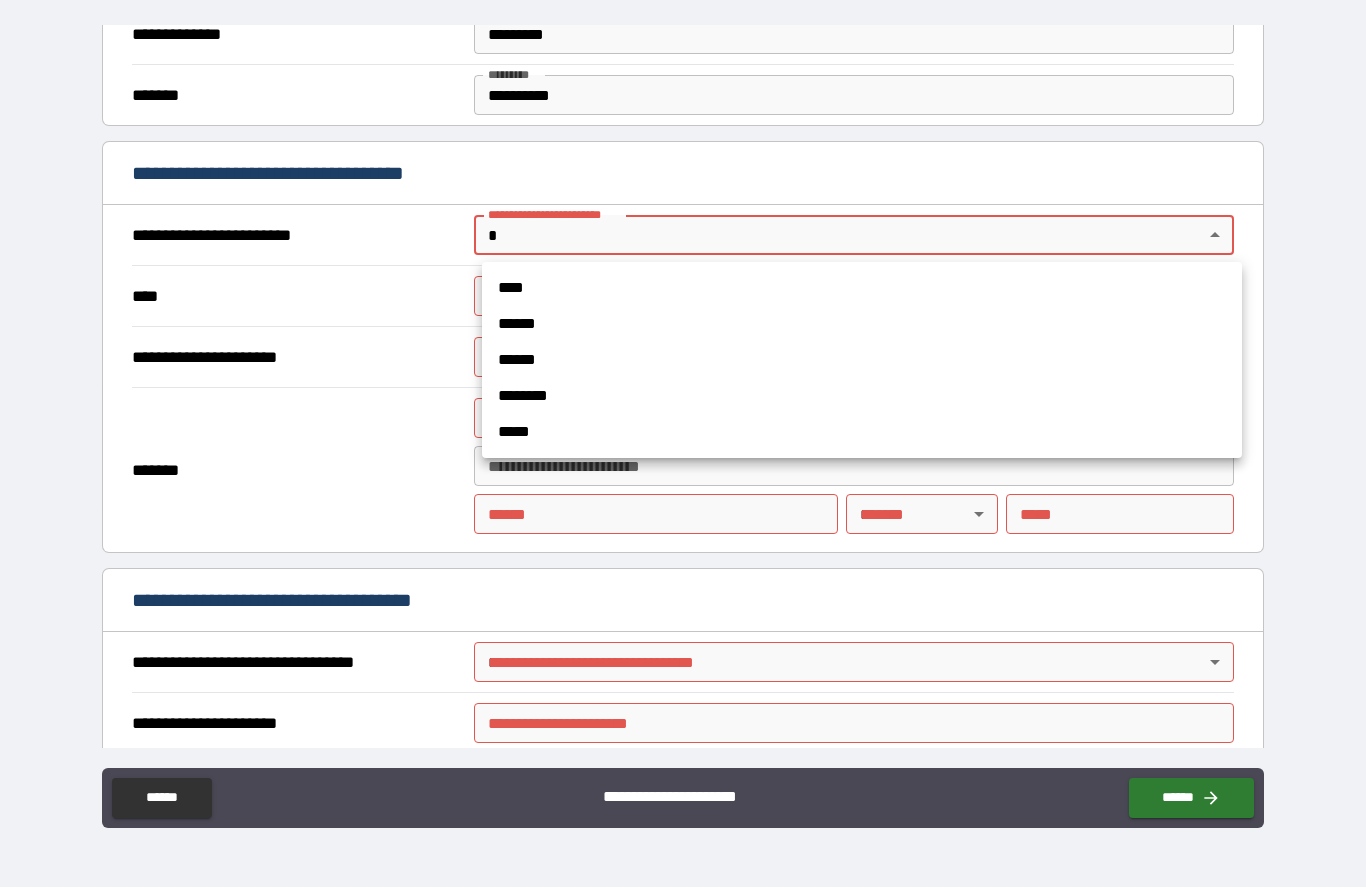 click on "****" at bounding box center (862, 289) 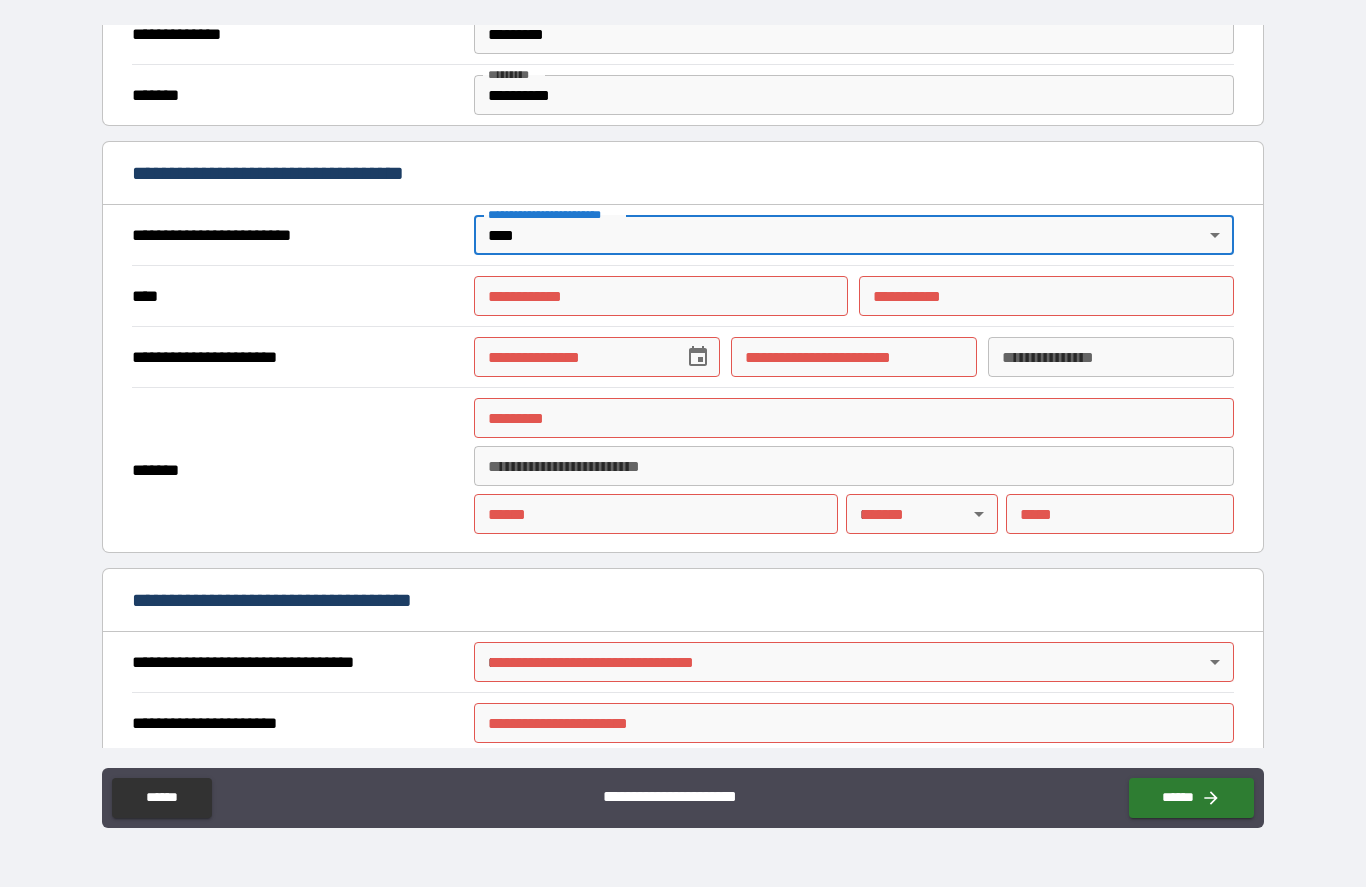 click on "**********" at bounding box center [661, 297] 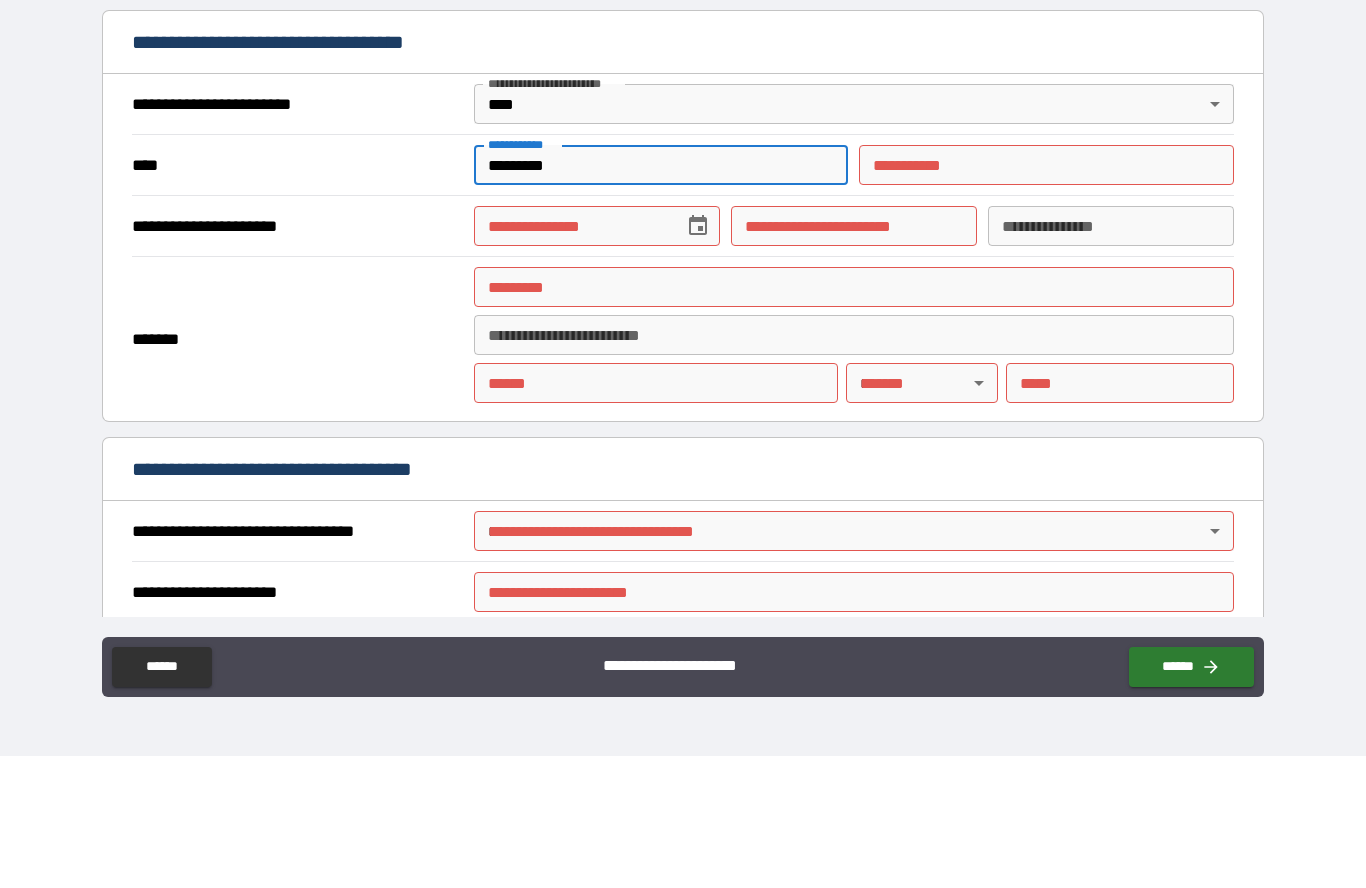 type on "********" 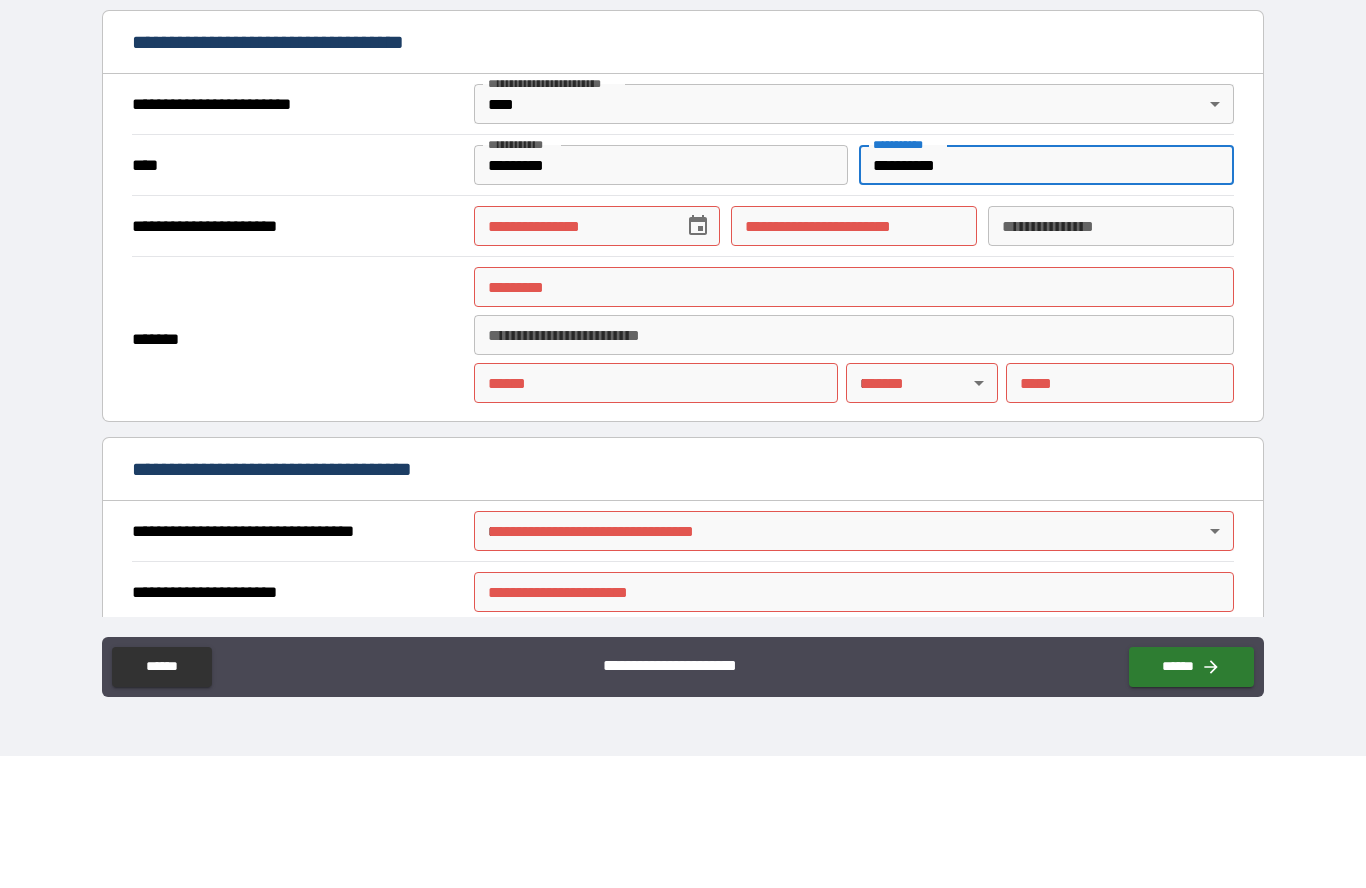 type on "*********" 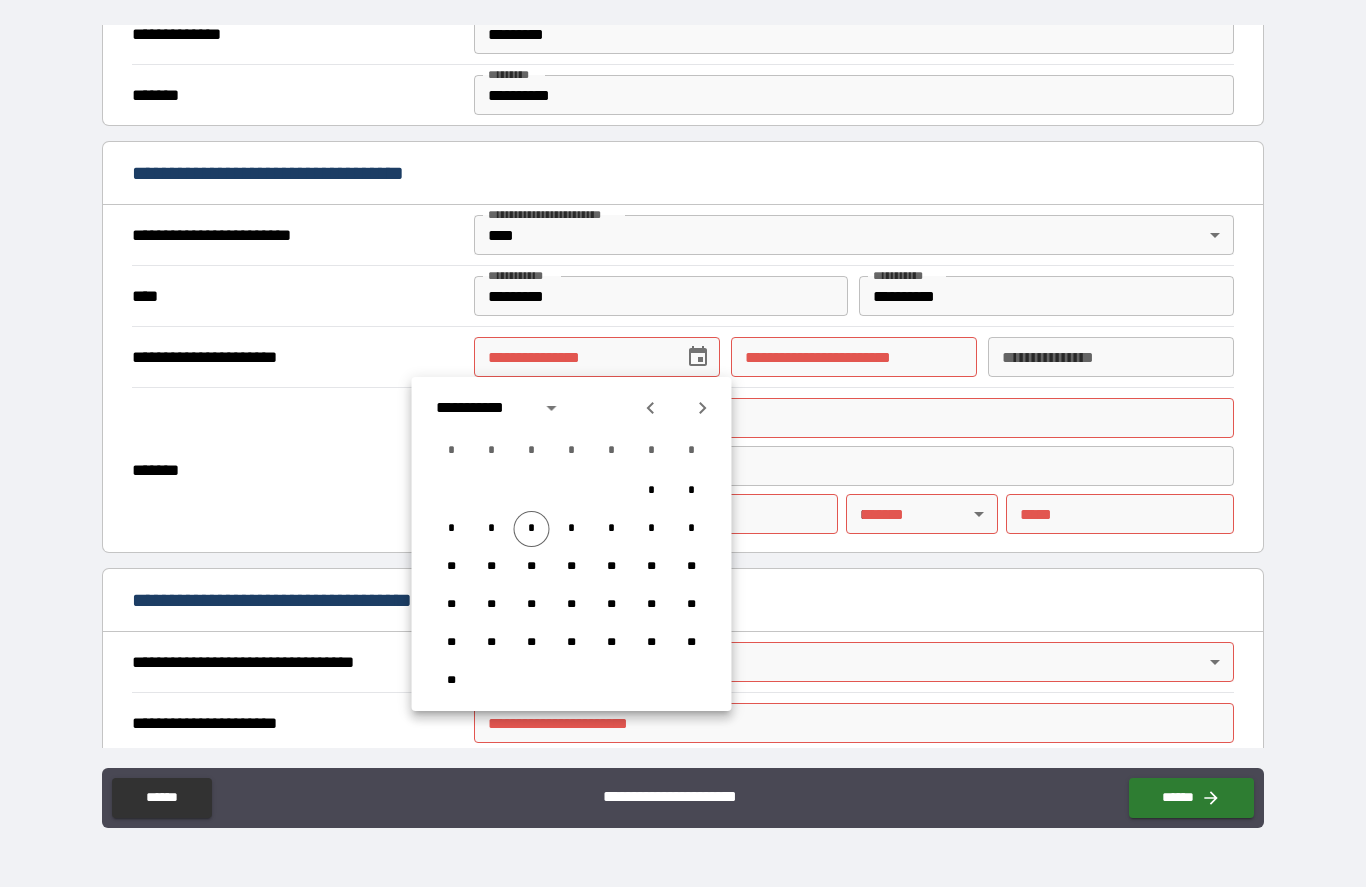 click 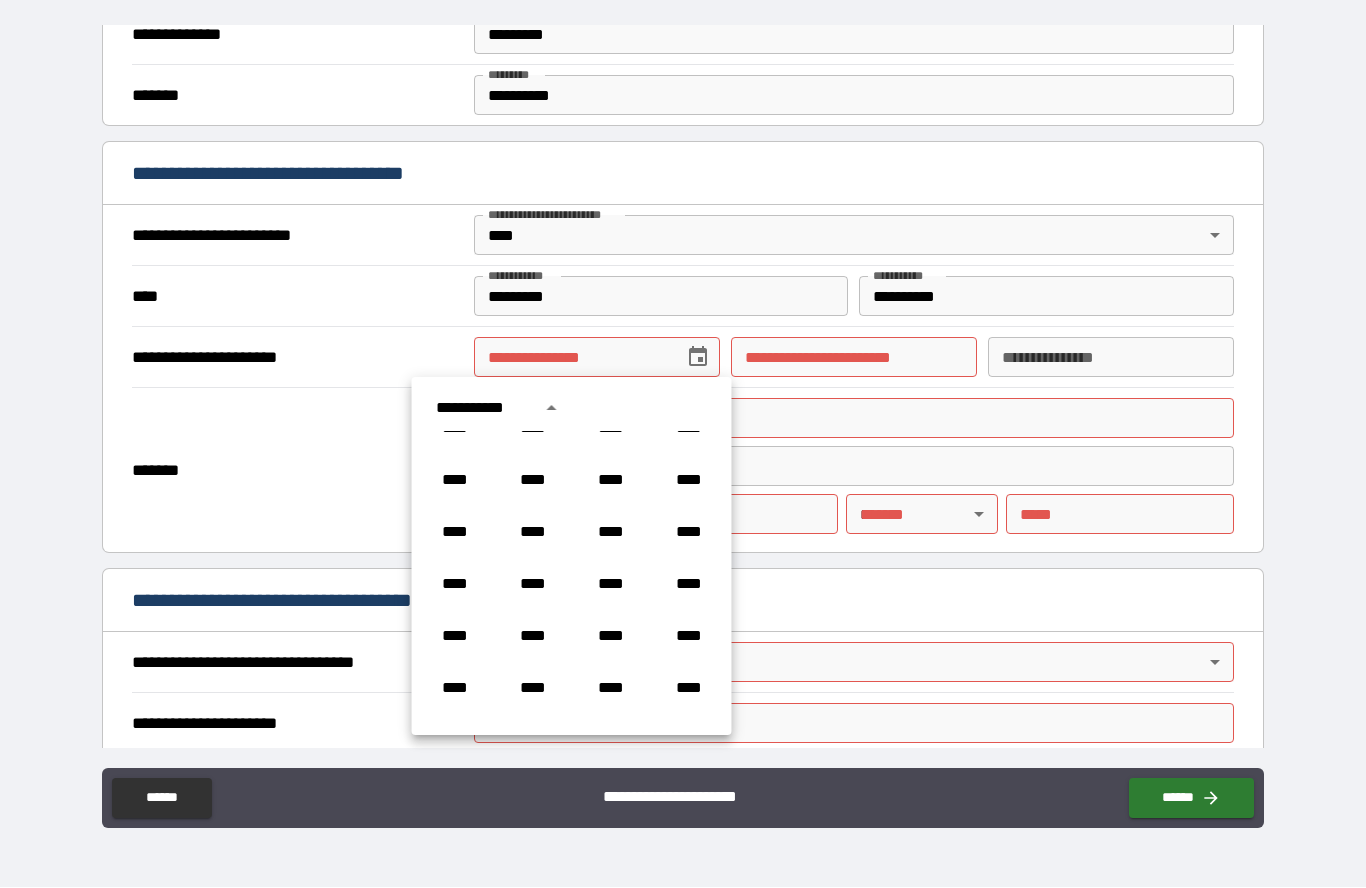 scroll, scrollTop: 643, scrollLeft: 0, axis: vertical 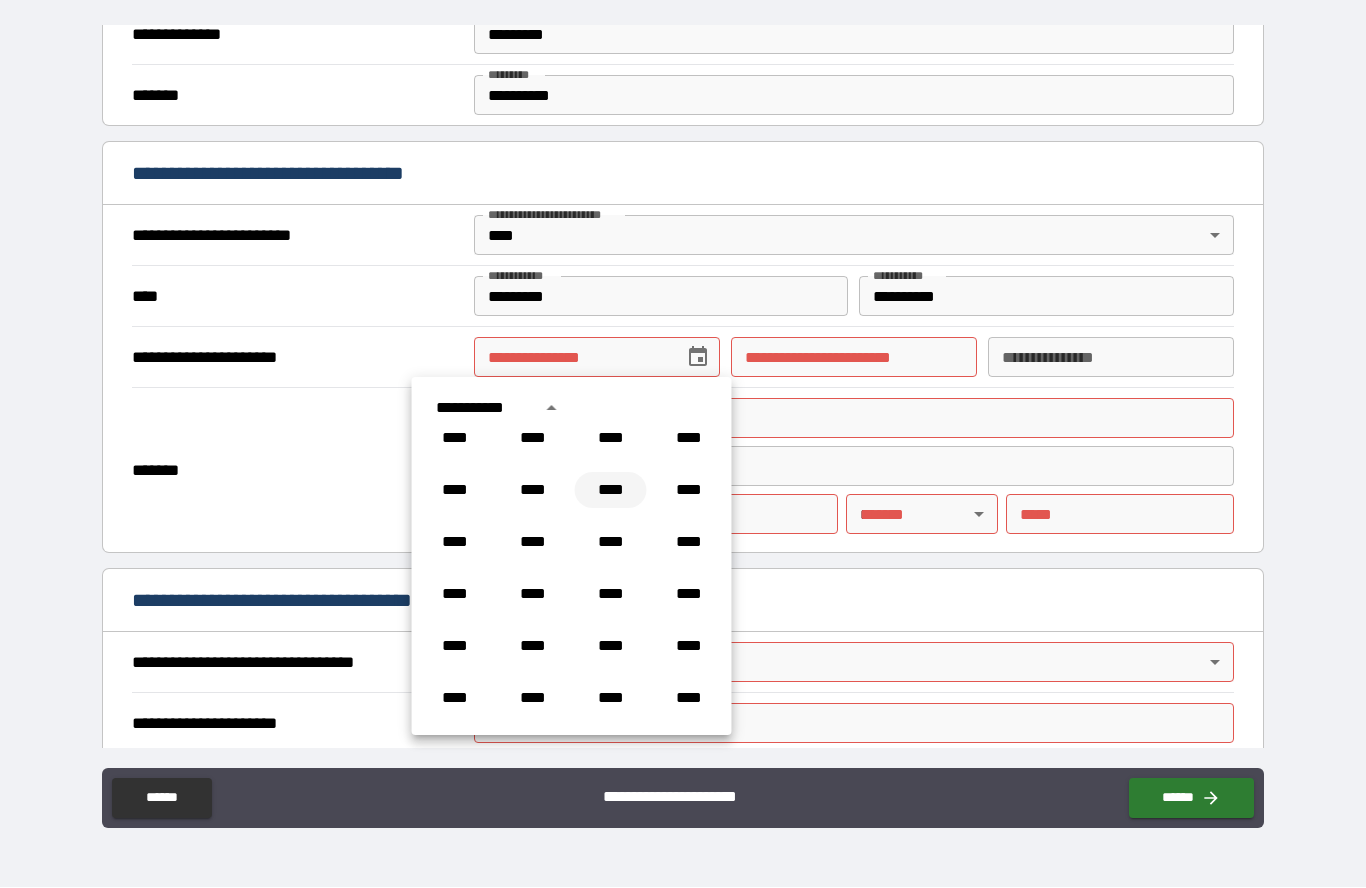 click on "****" at bounding box center [611, 491] 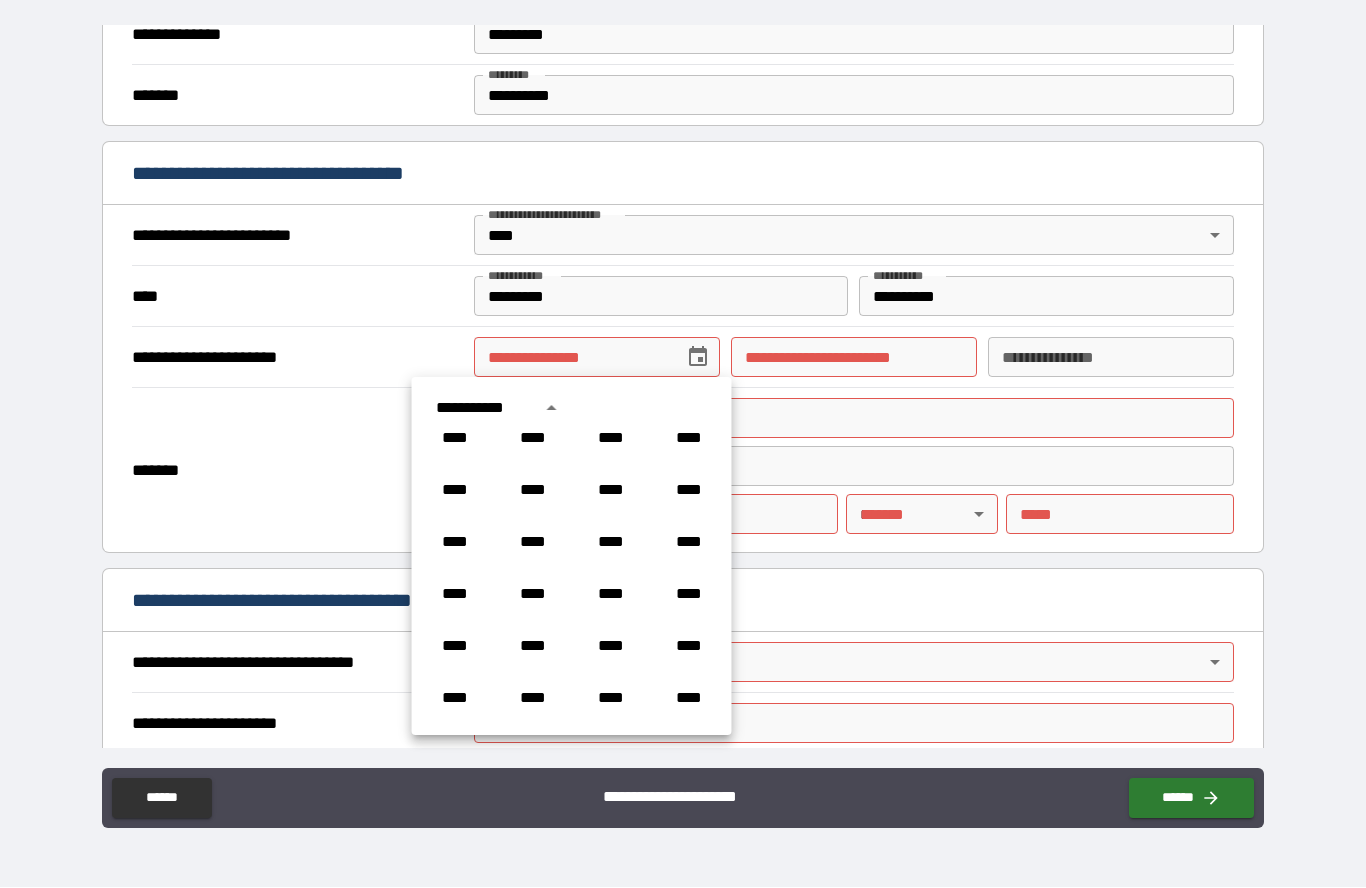 type on "**********" 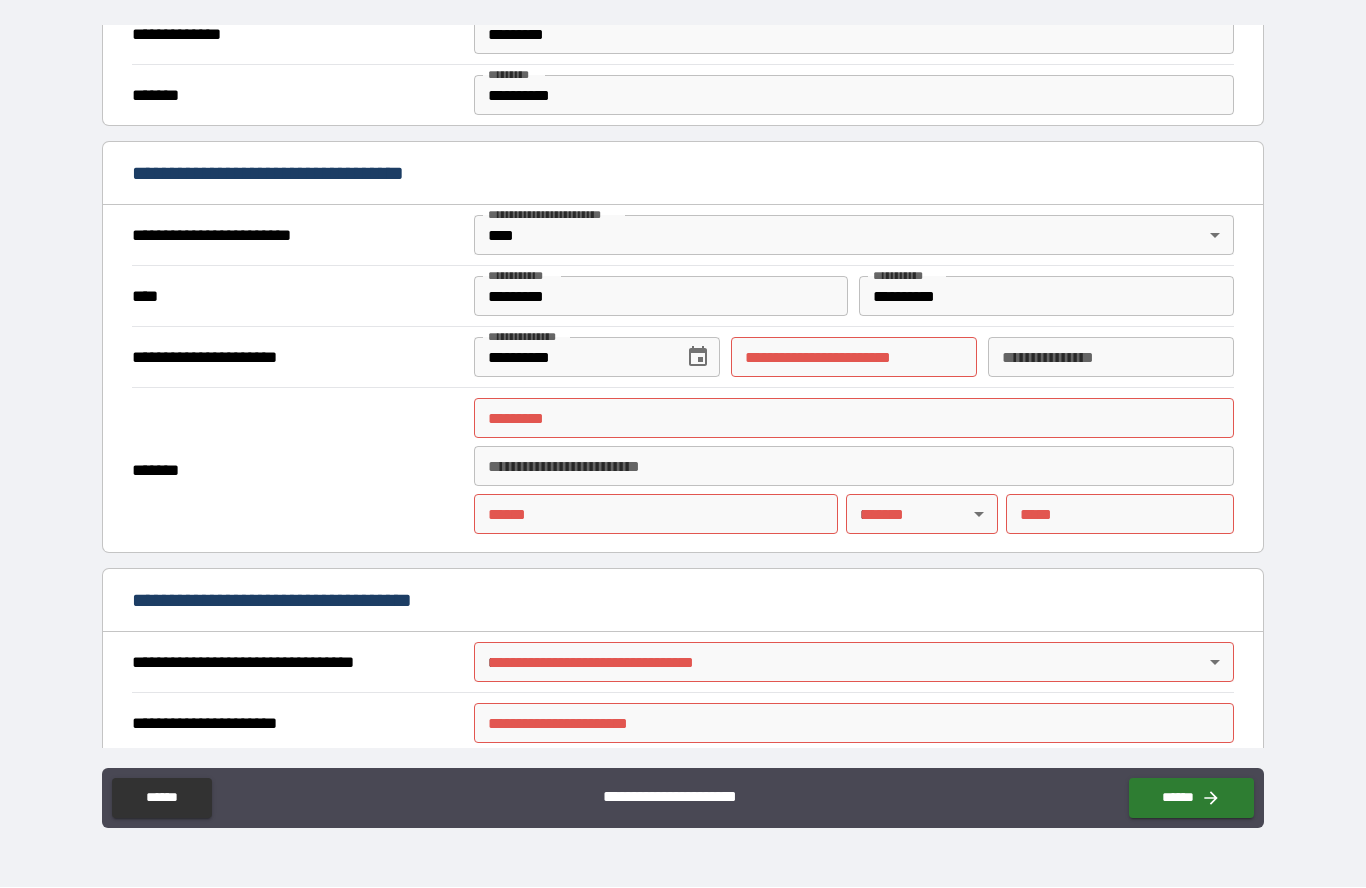 click on "**********" at bounding box center (854, 358) 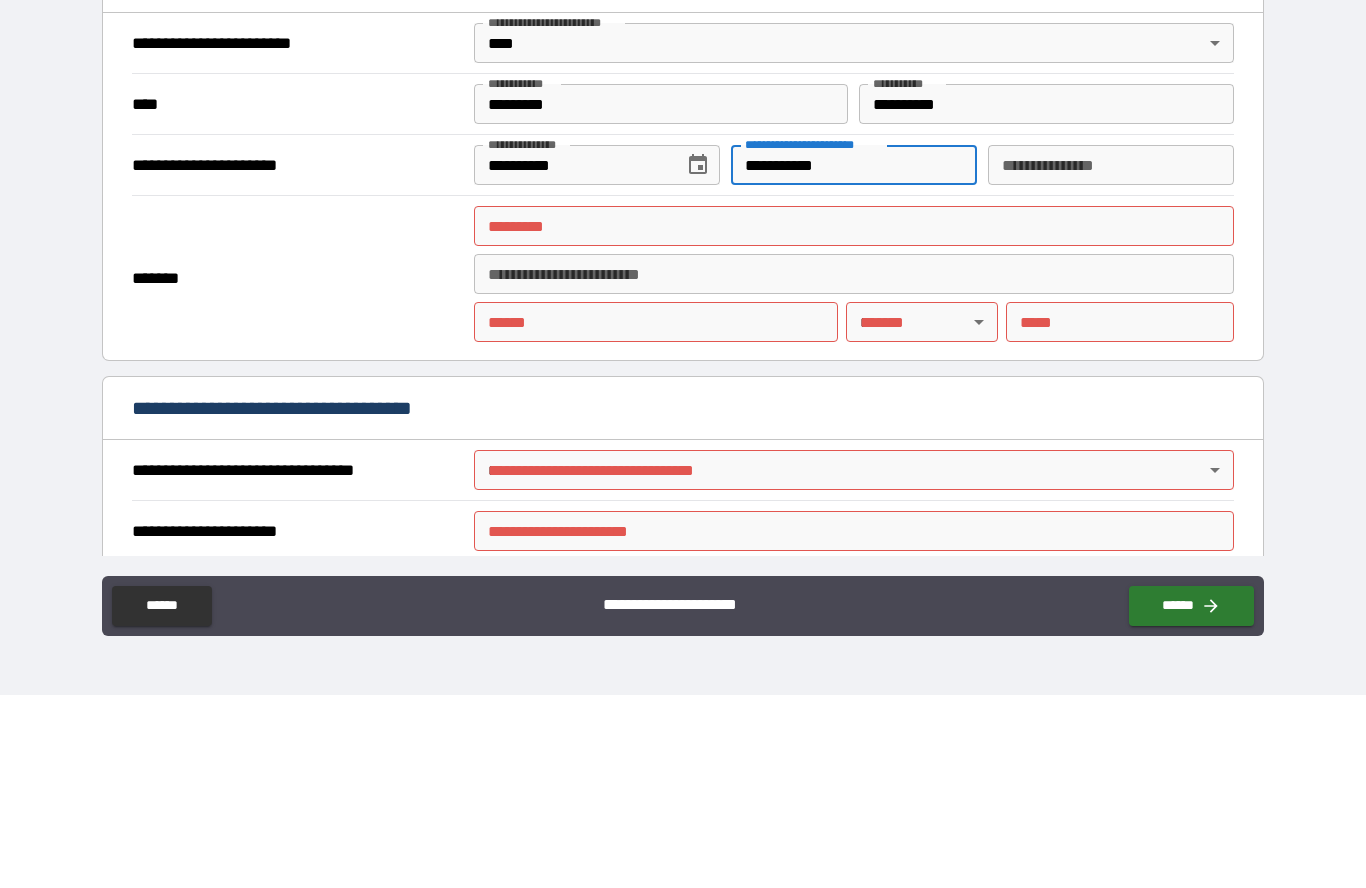 type on "**********" 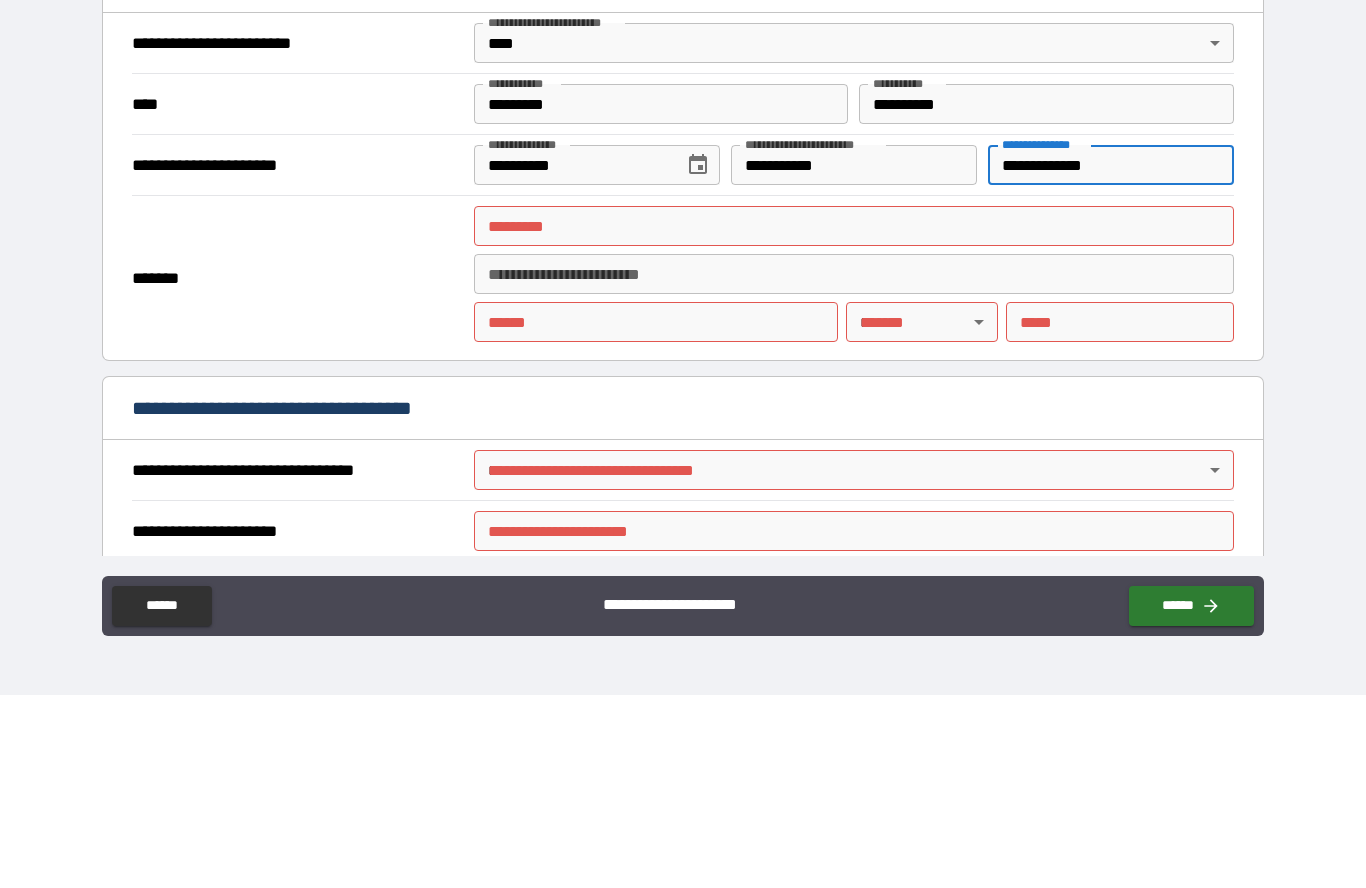 type on "**********" 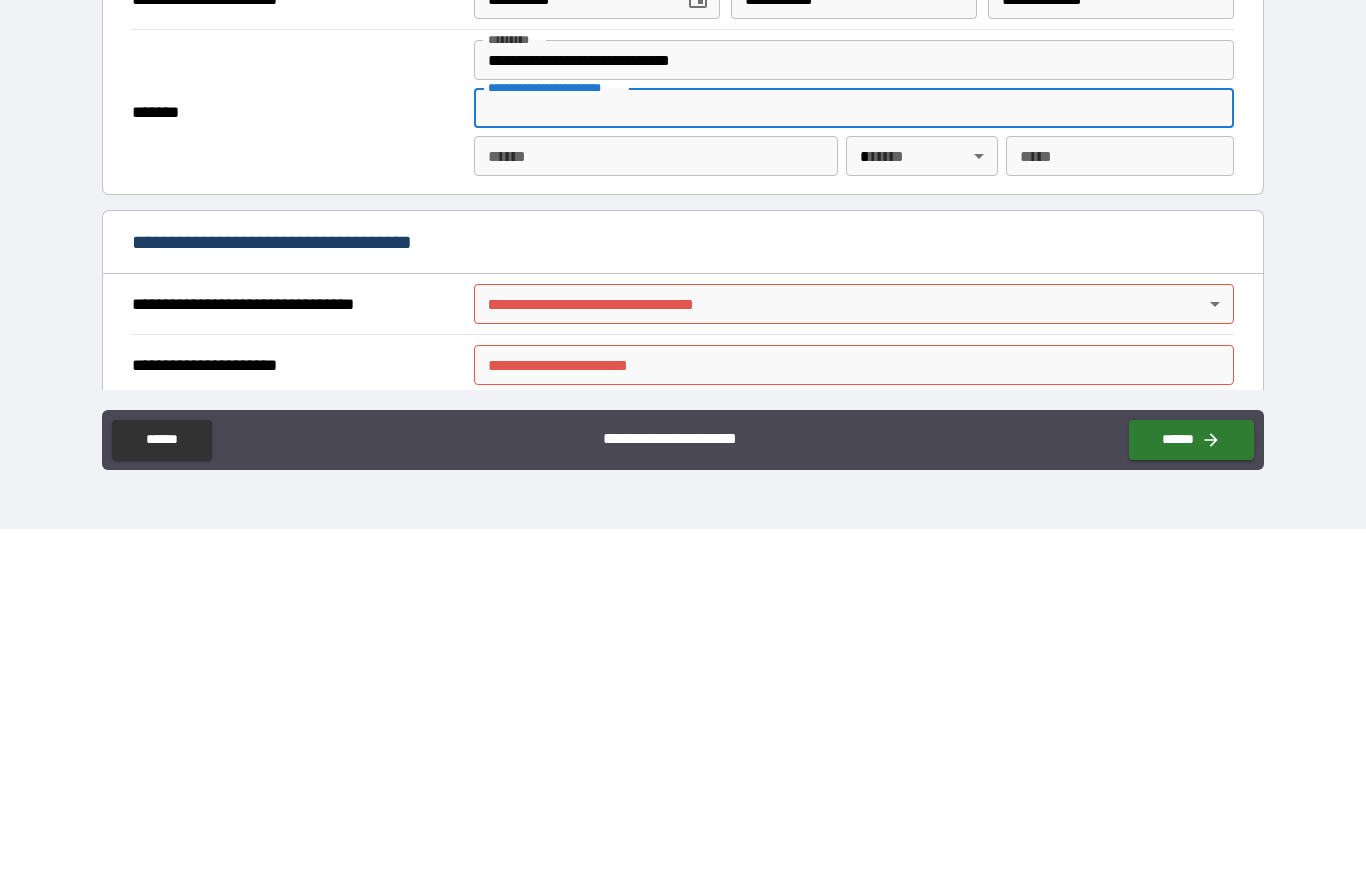 type on "**********" 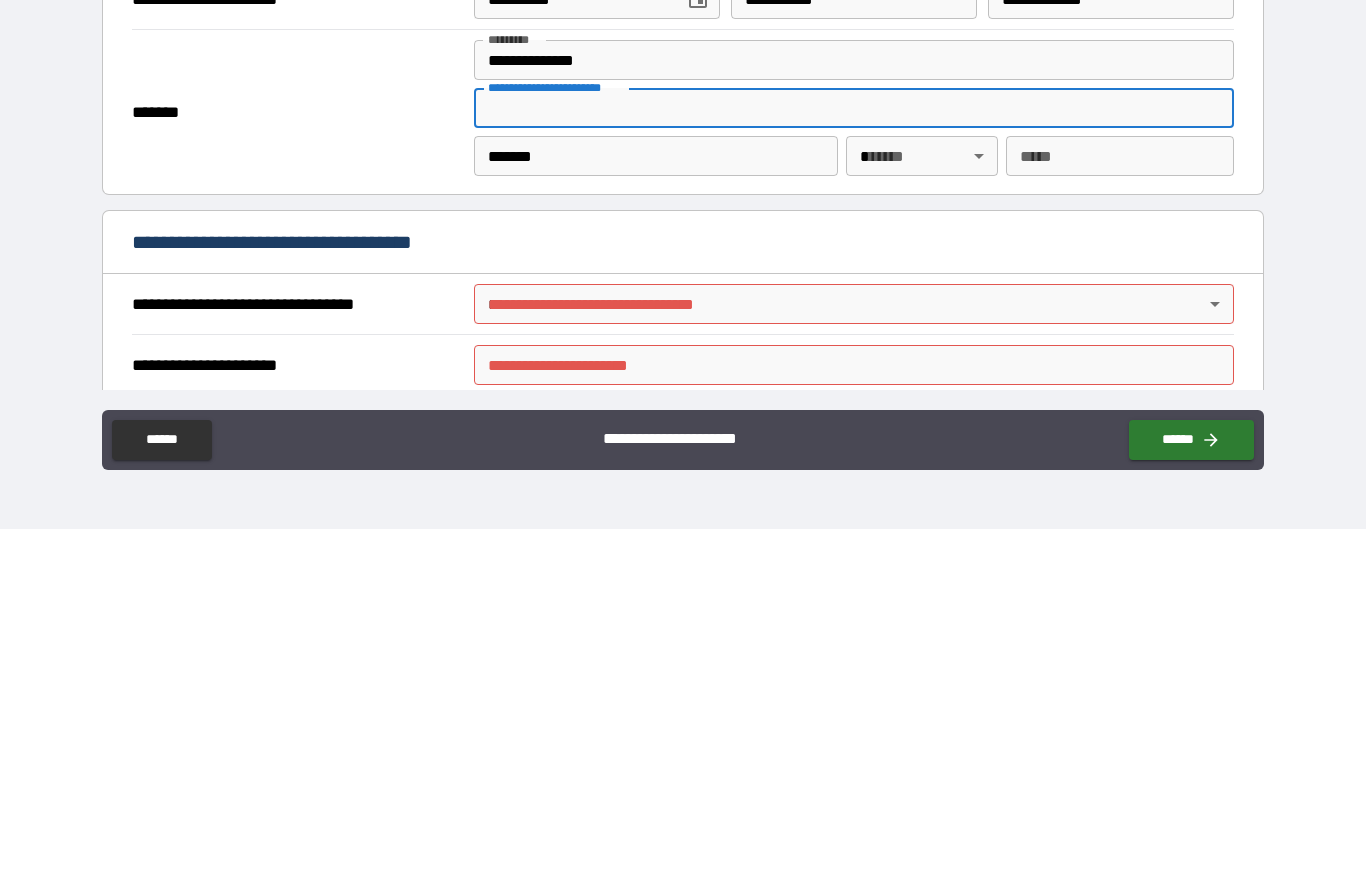 type on "**" 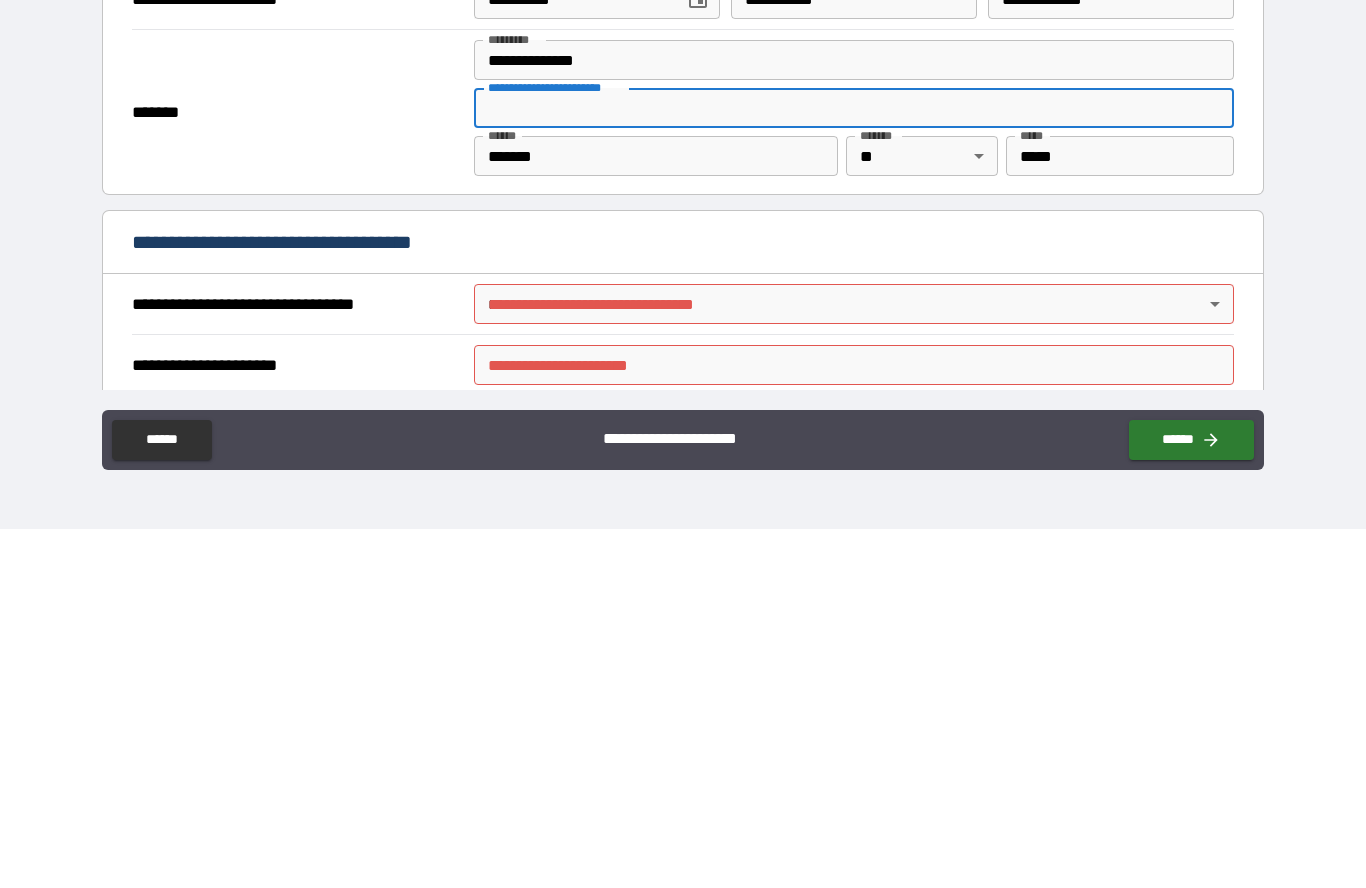 click on "**********" at bounding box center (683, 403) 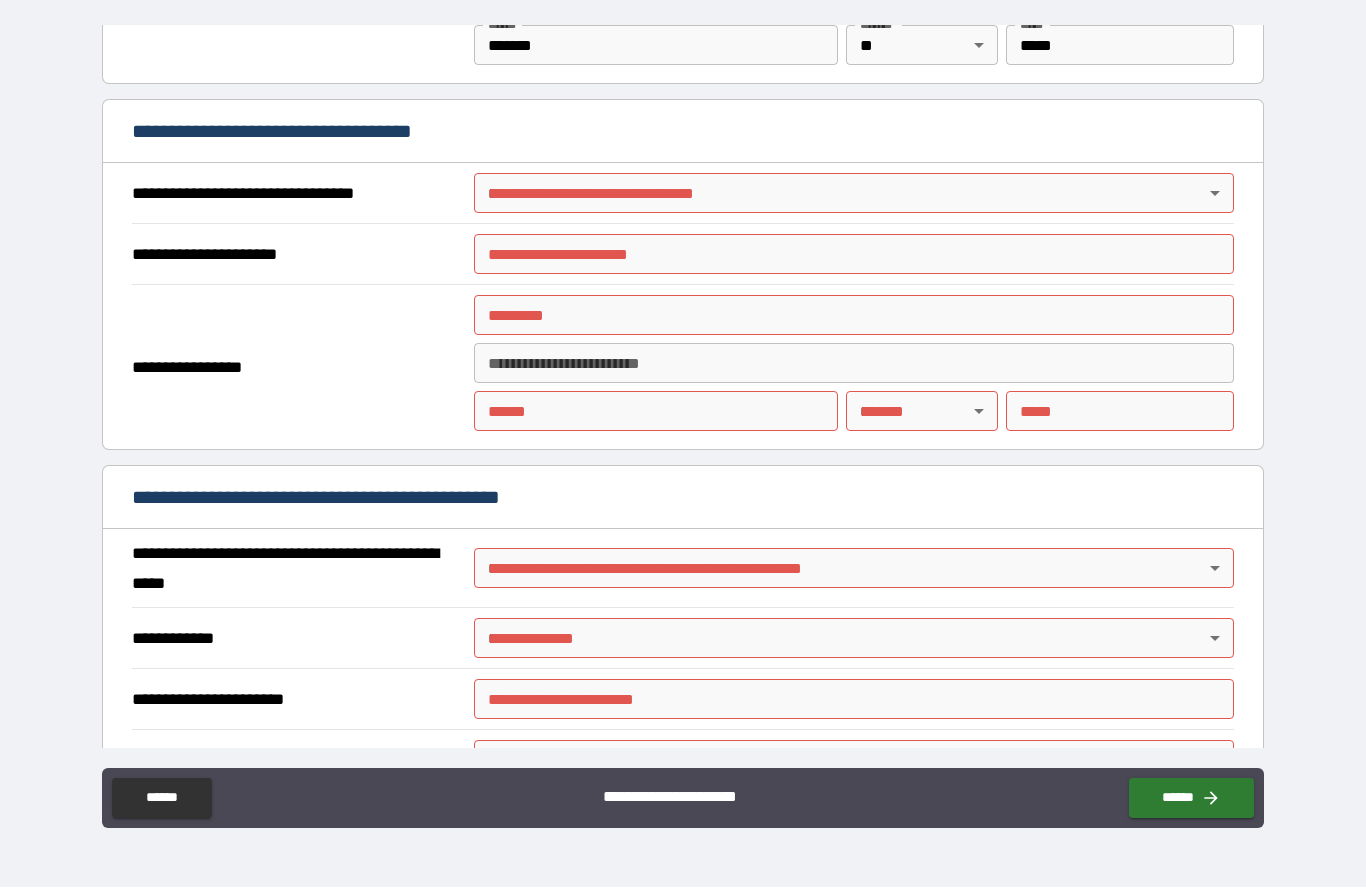 scroll, scrollTop: 1066, scrollLeft: 0, axis: vertical 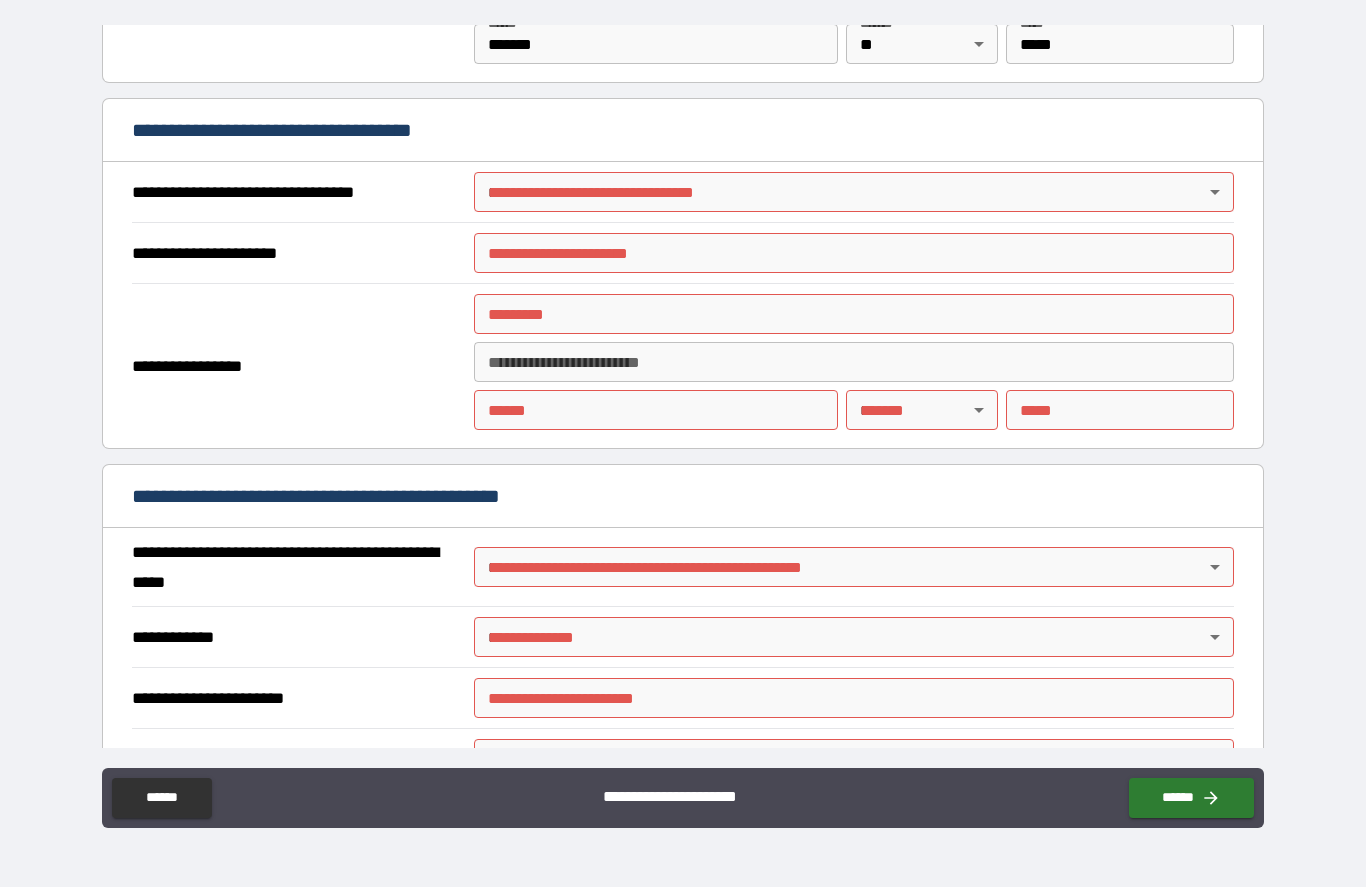 click on "**********" at bounding box center (683, 400) 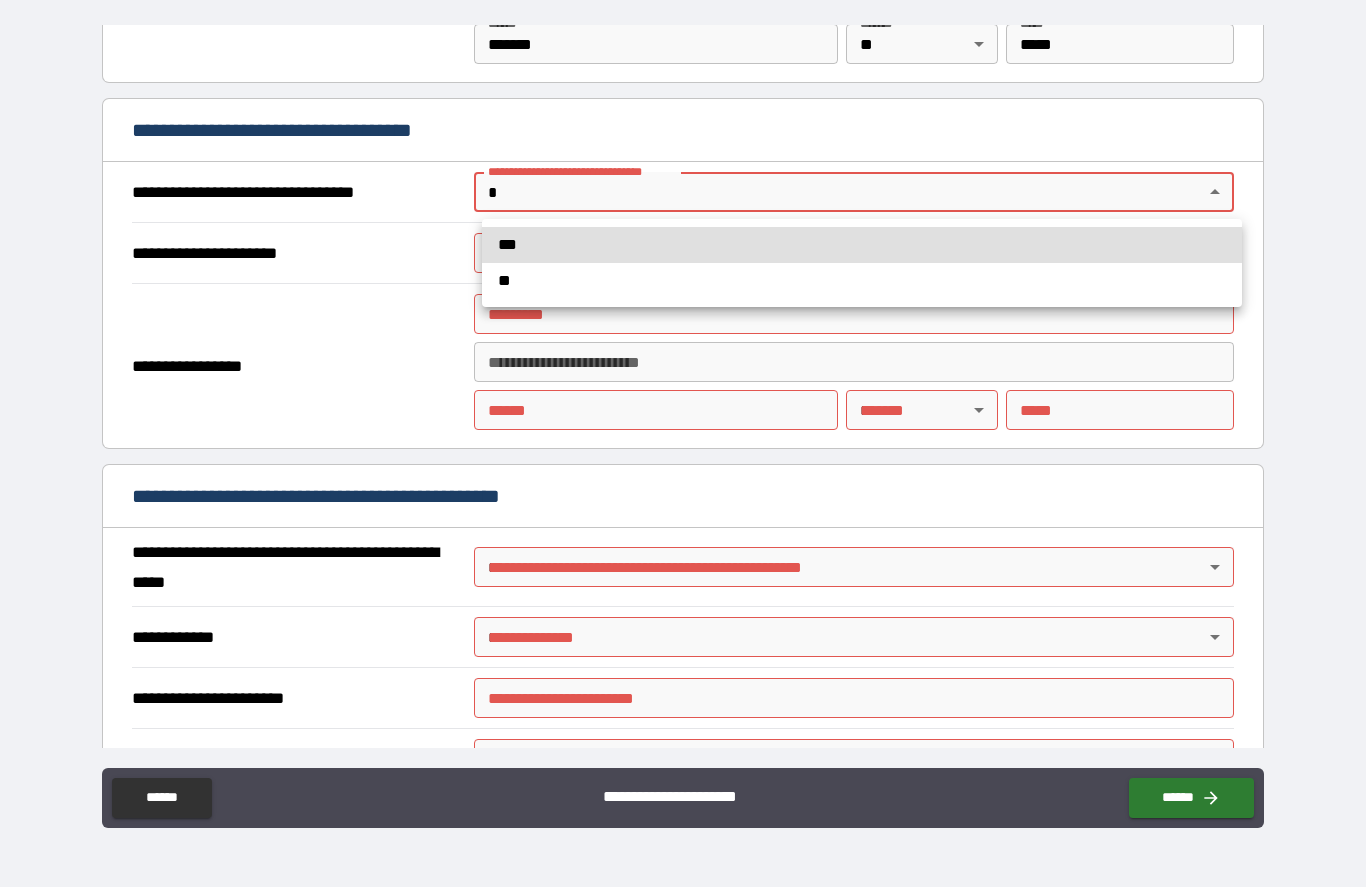click on "**" at bounding box center (862, 282) 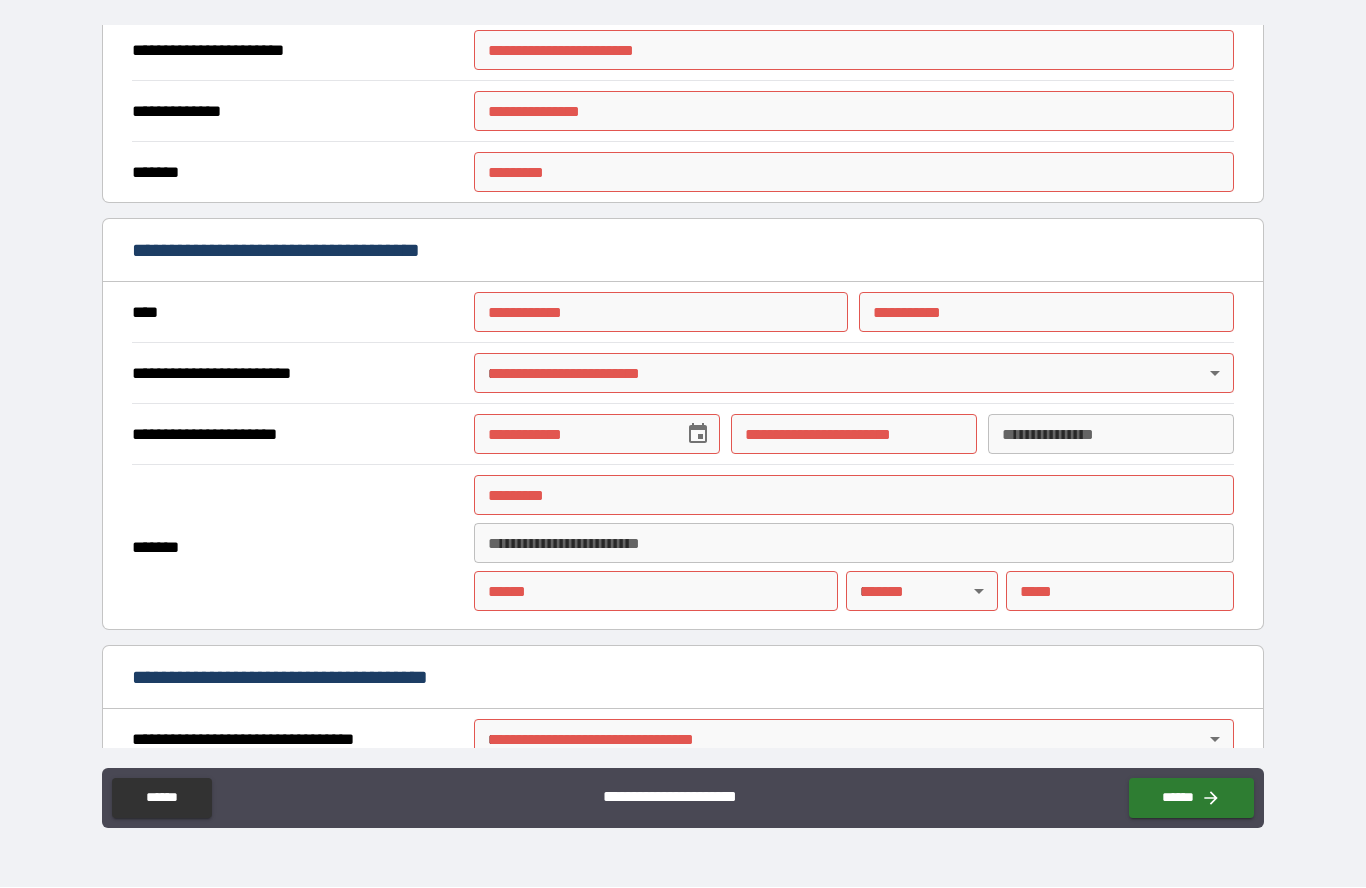 scroll, scrollTop: 1489, scrollLeft: 0, axis: vertical 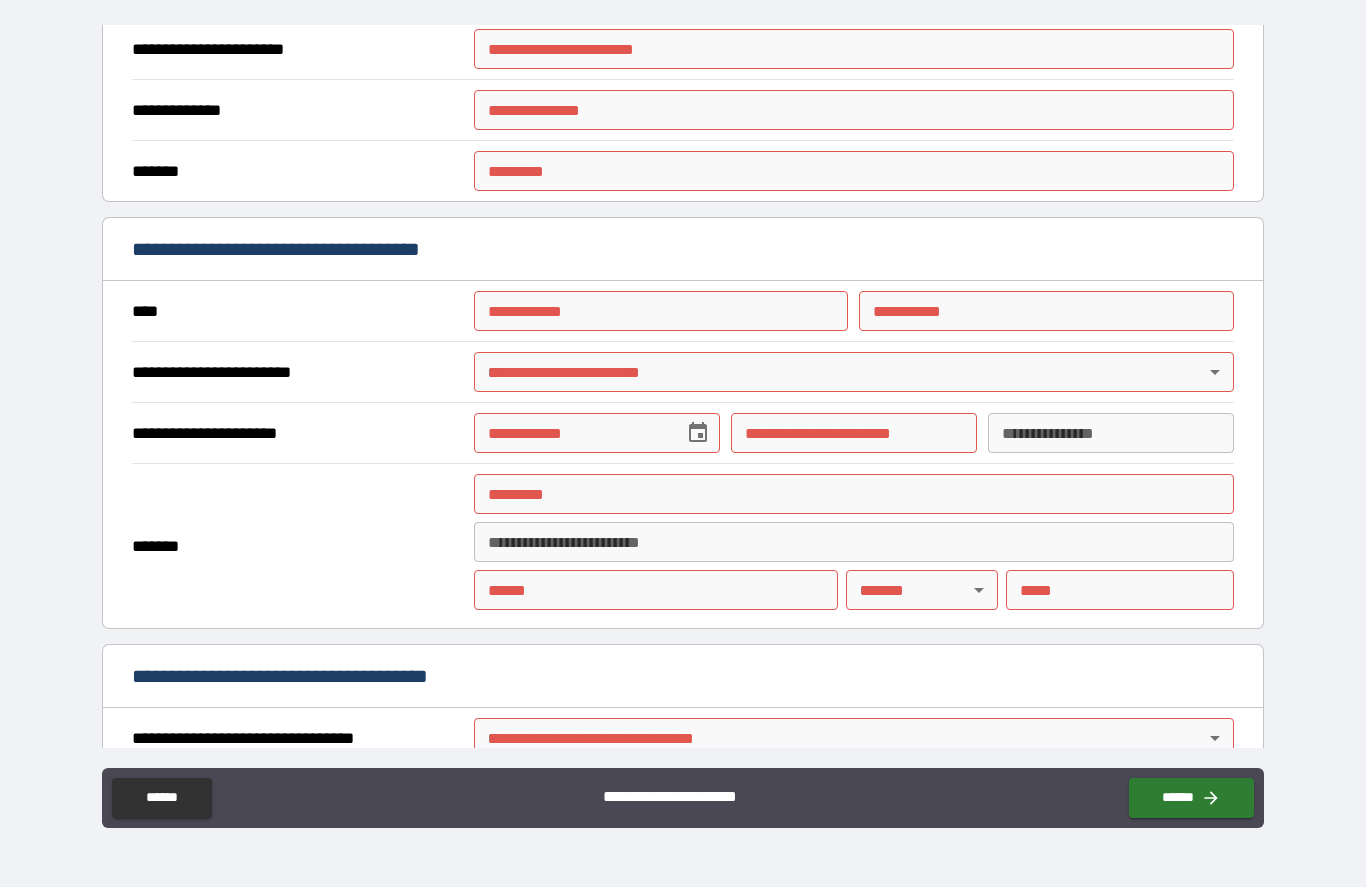 click on "**********" at bounding box center (661, 312) 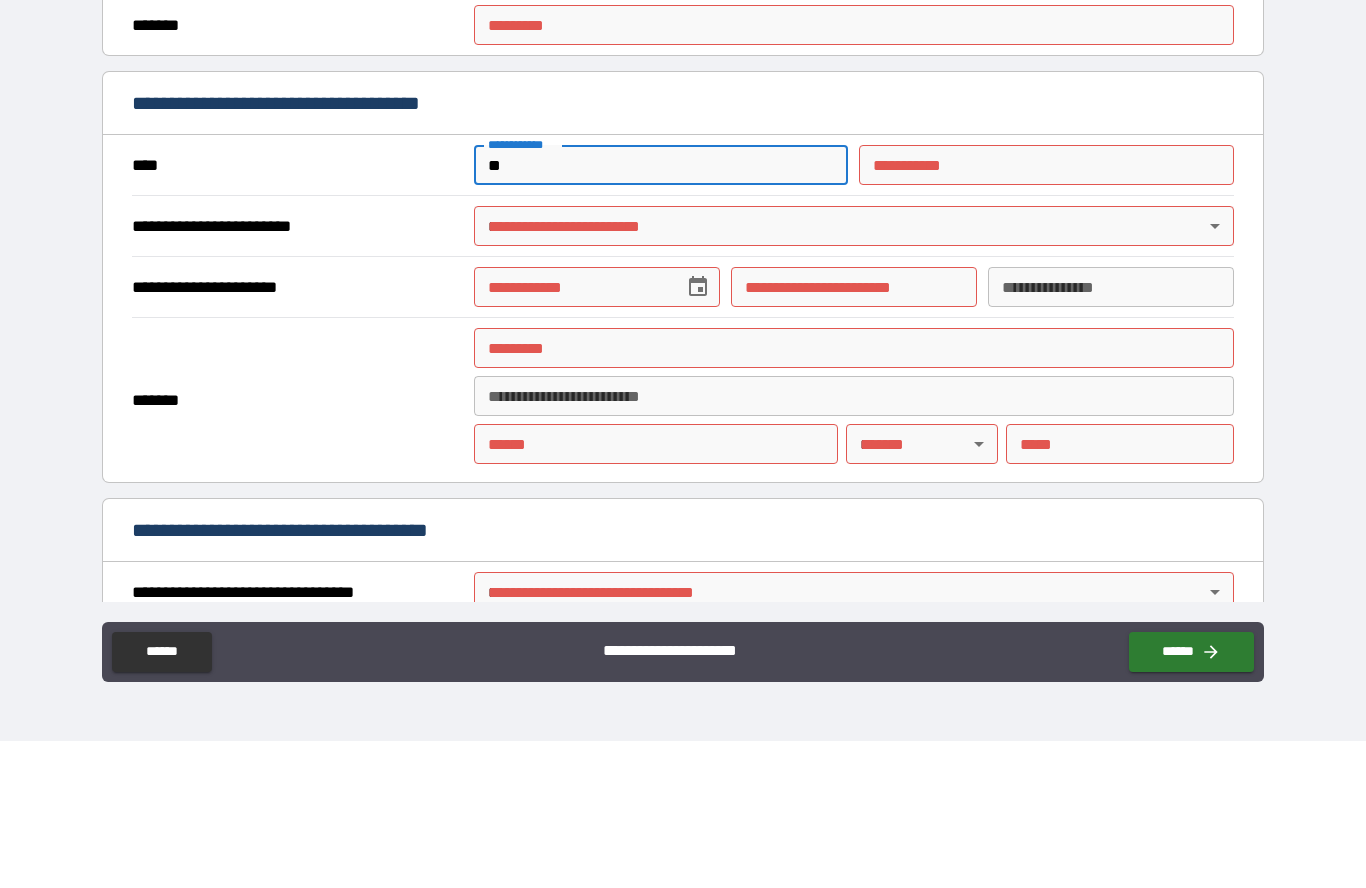 type on "*" 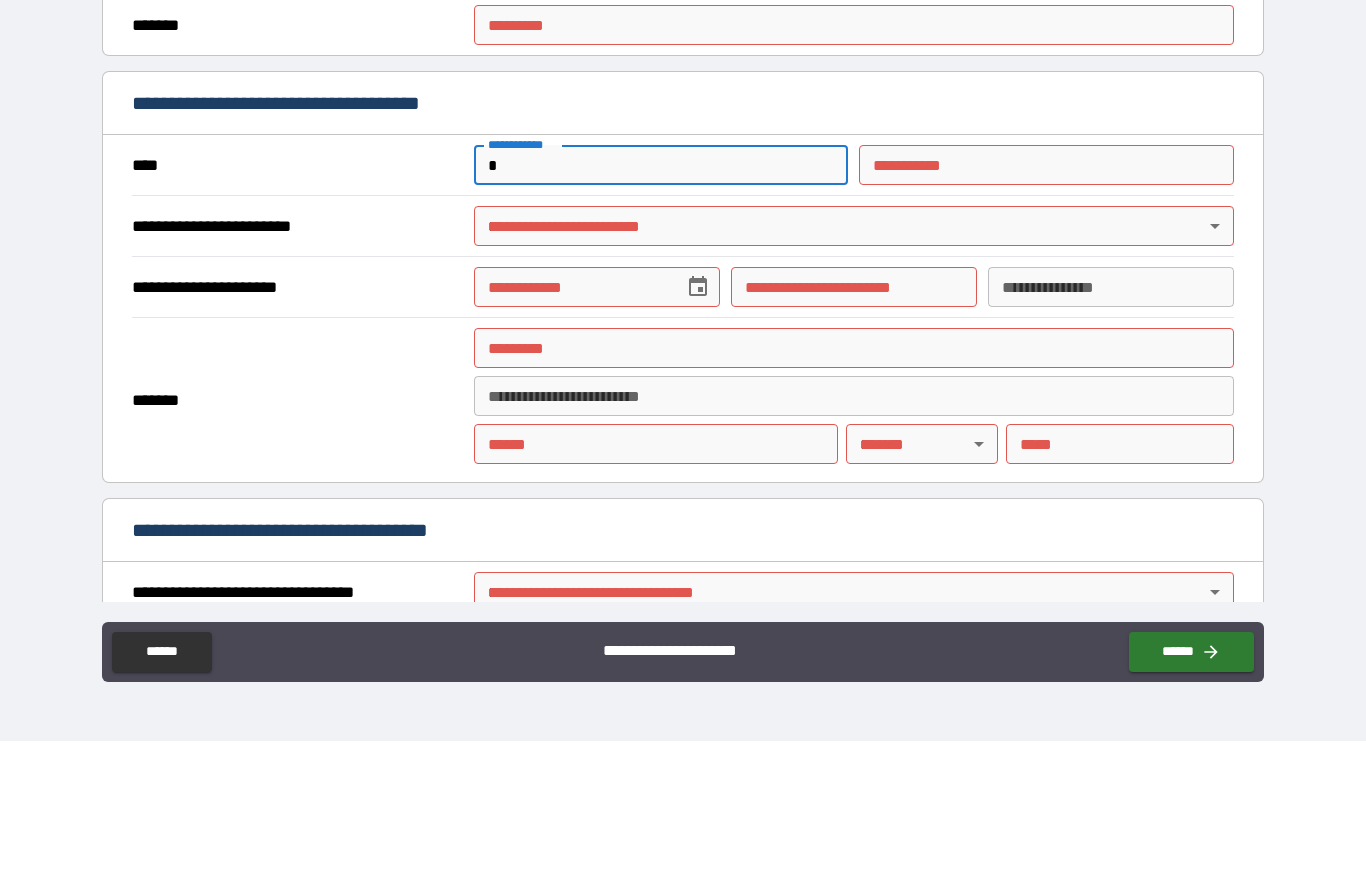 type 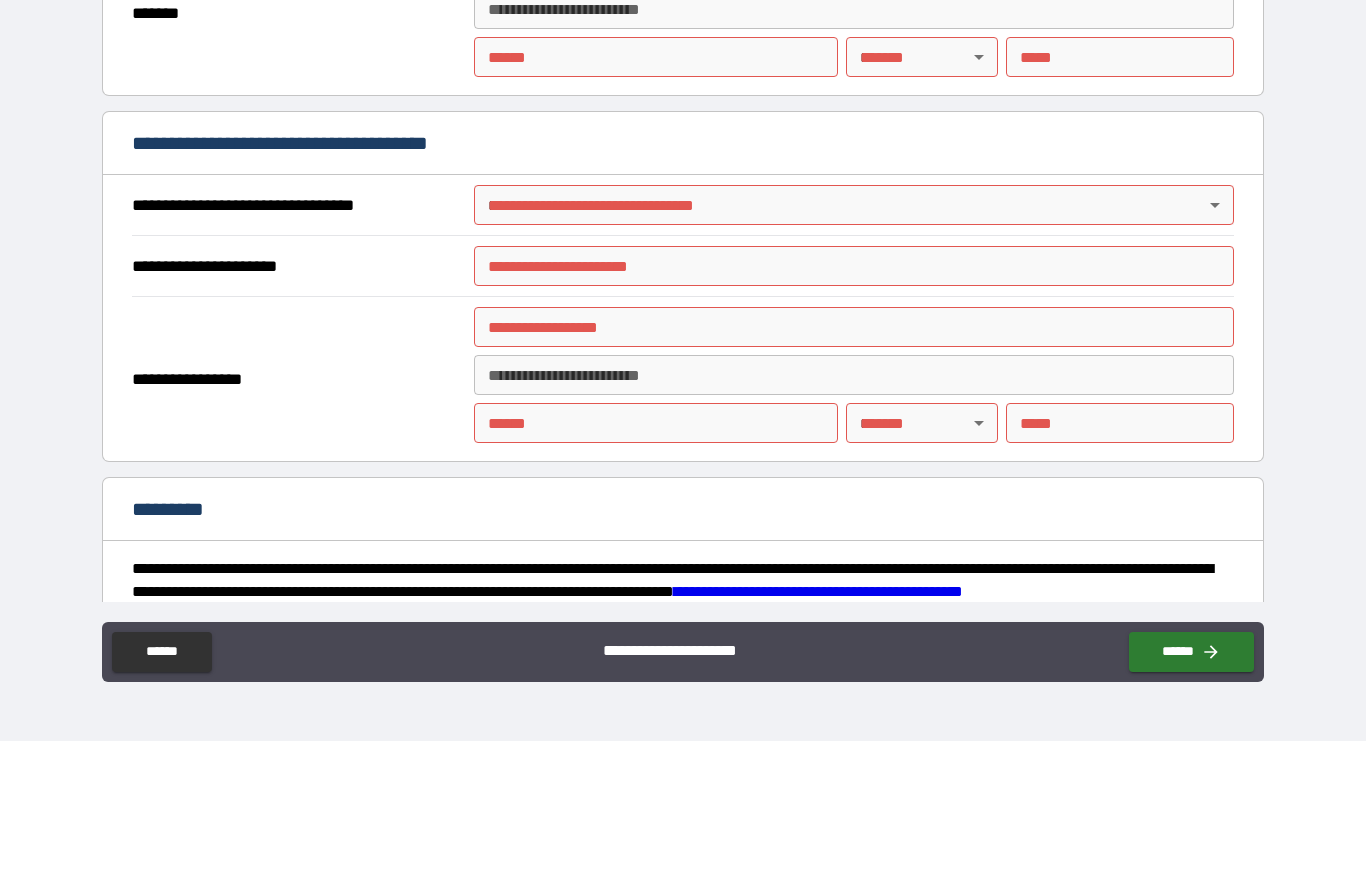 scroll, scrollTop: 1877, scrollLeft: 0, axis: vertical 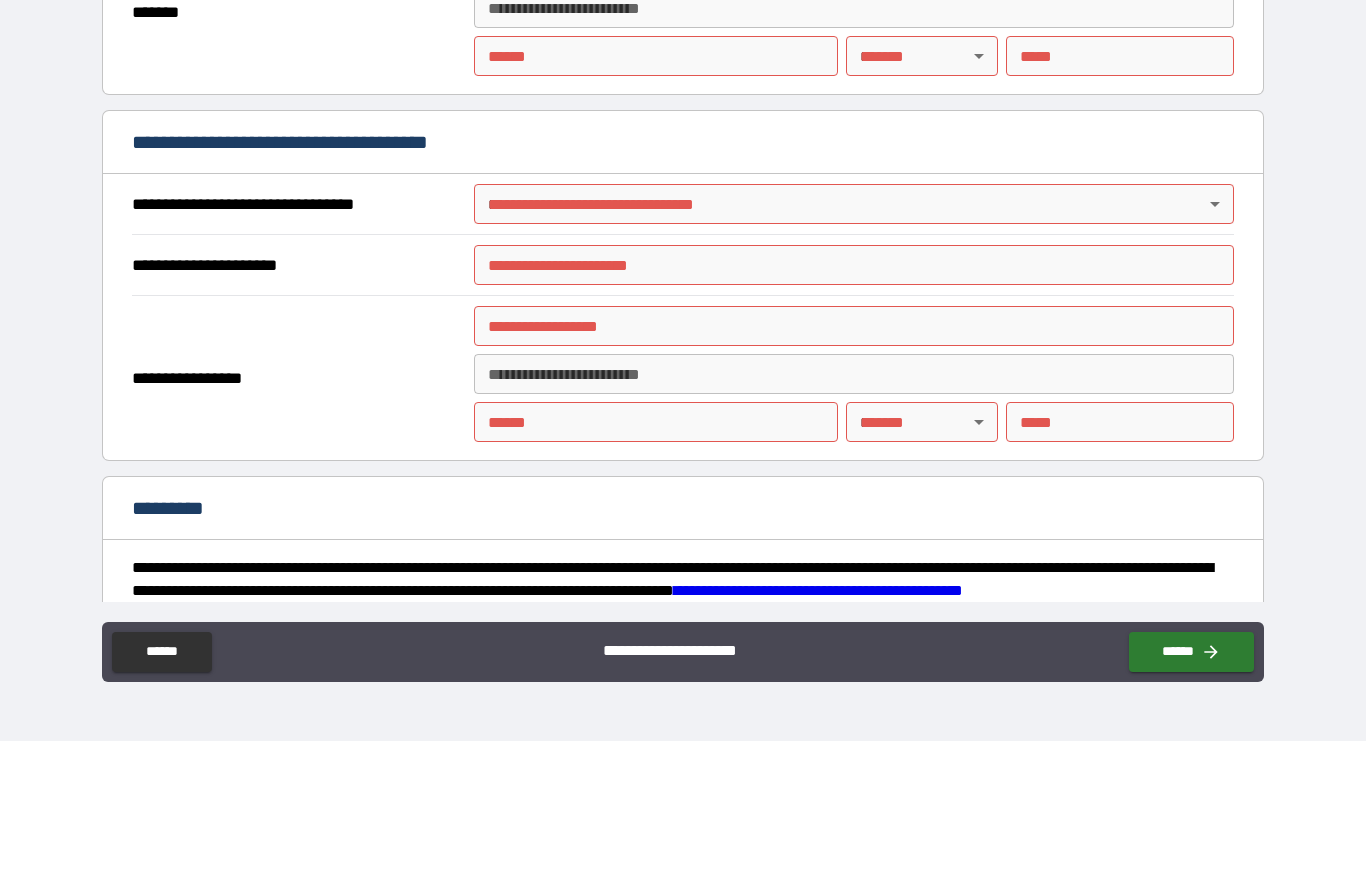 click on "**********" at bounding box center [683, 400] 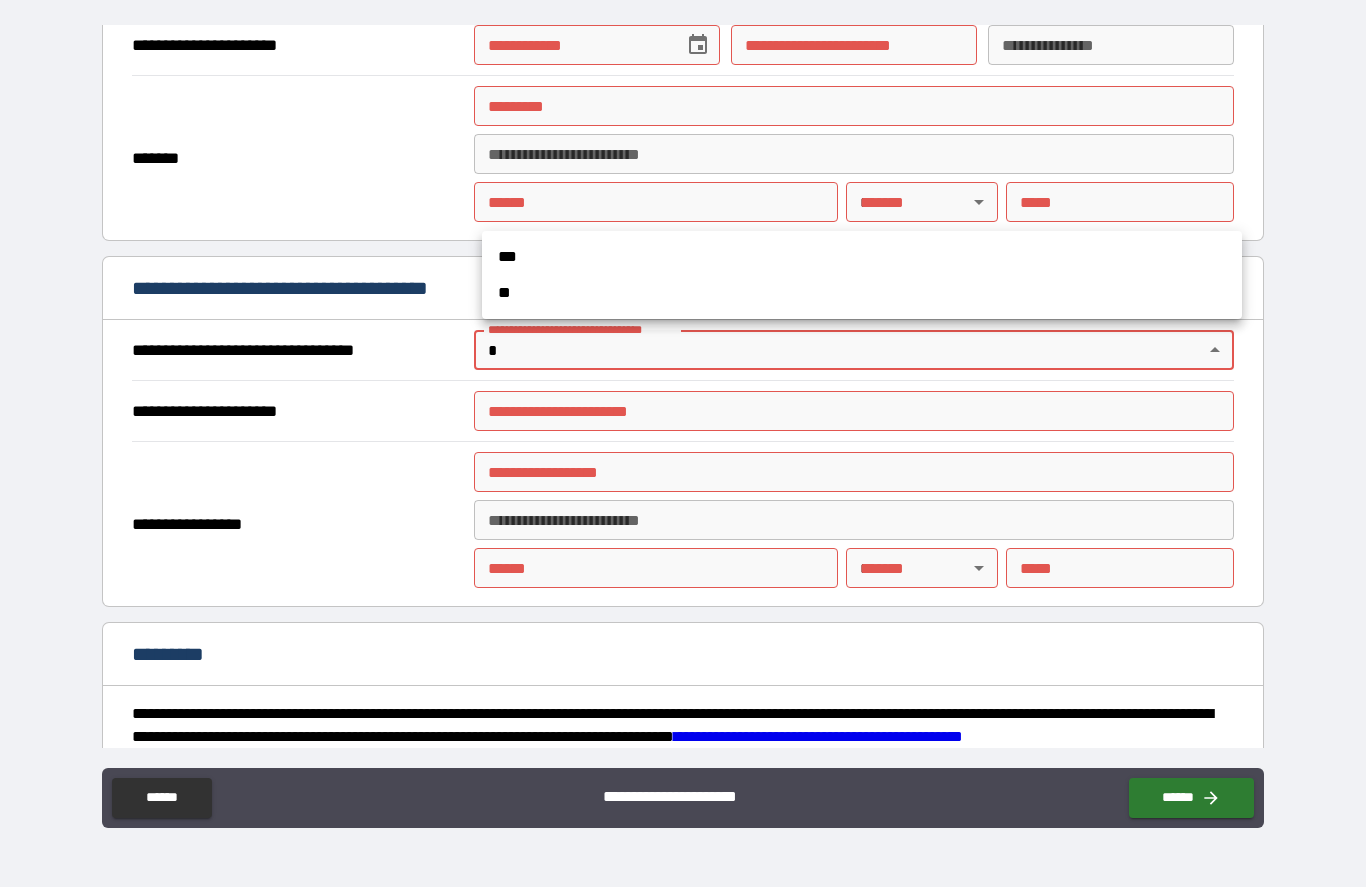click on "**" at bounding box center (862, 294) 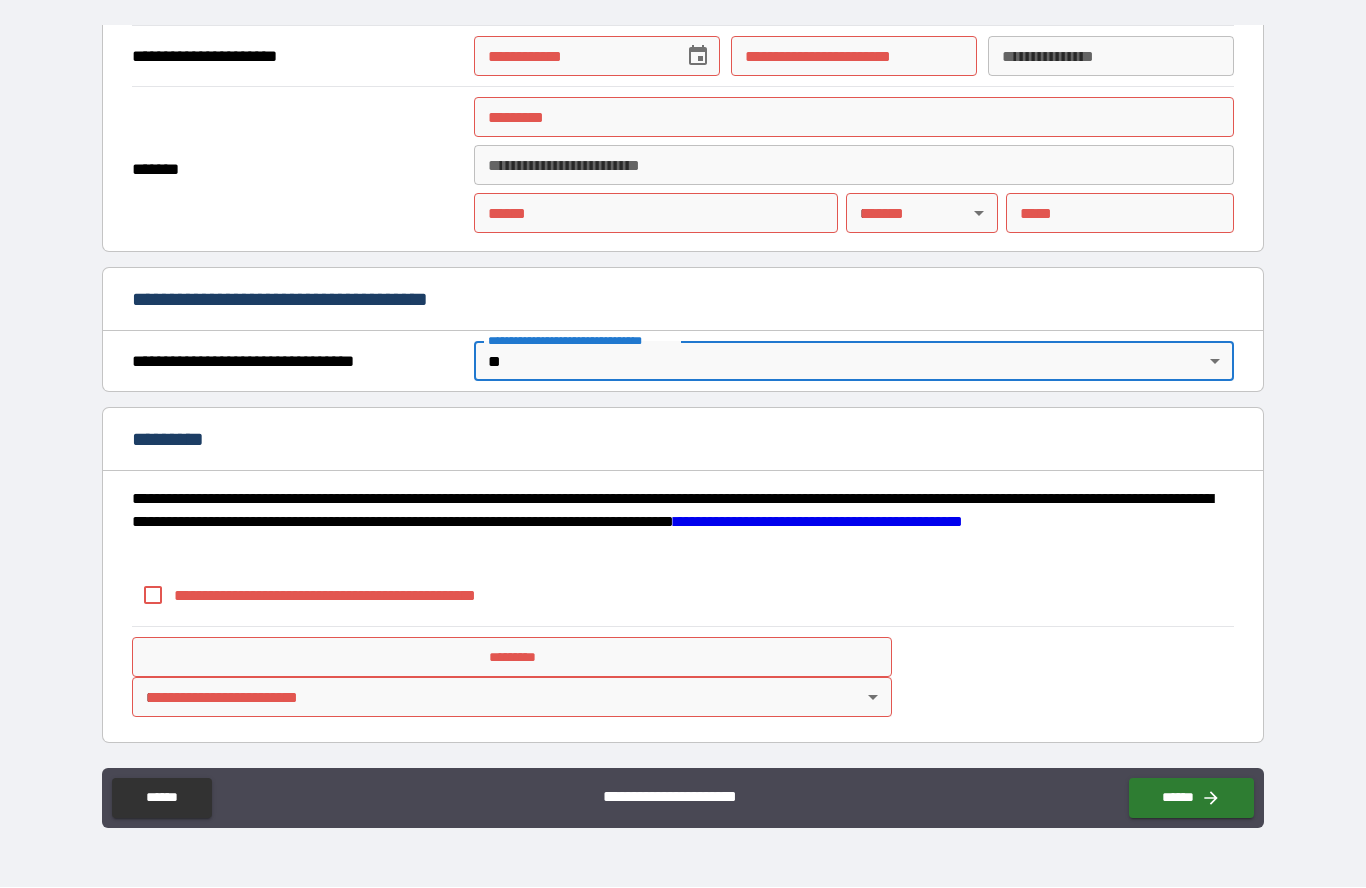scroll, scrollTop: 1866, scrollLeft: 0, axis: vertical 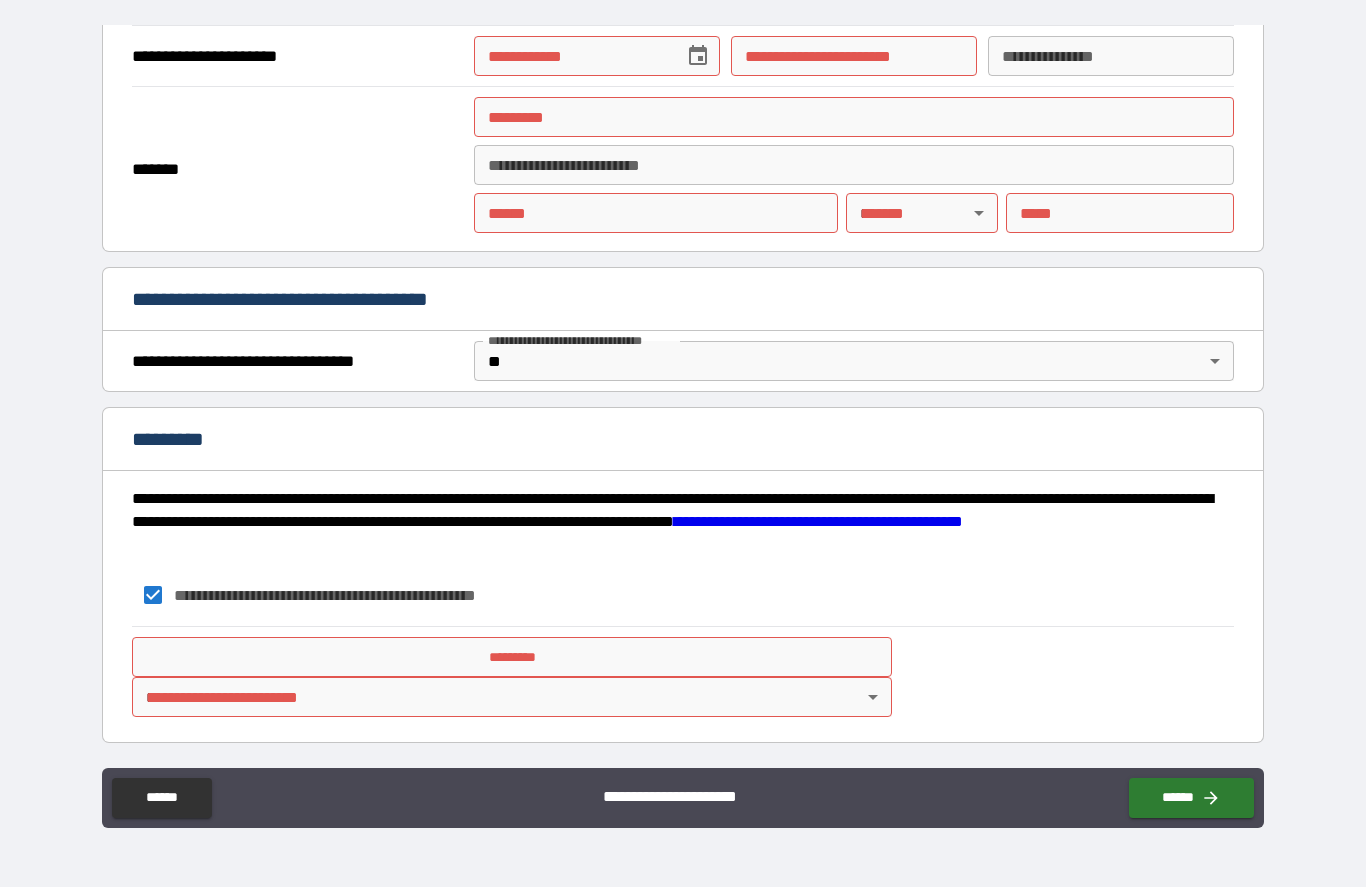 click on "*********" at bounding box center [512, 658] 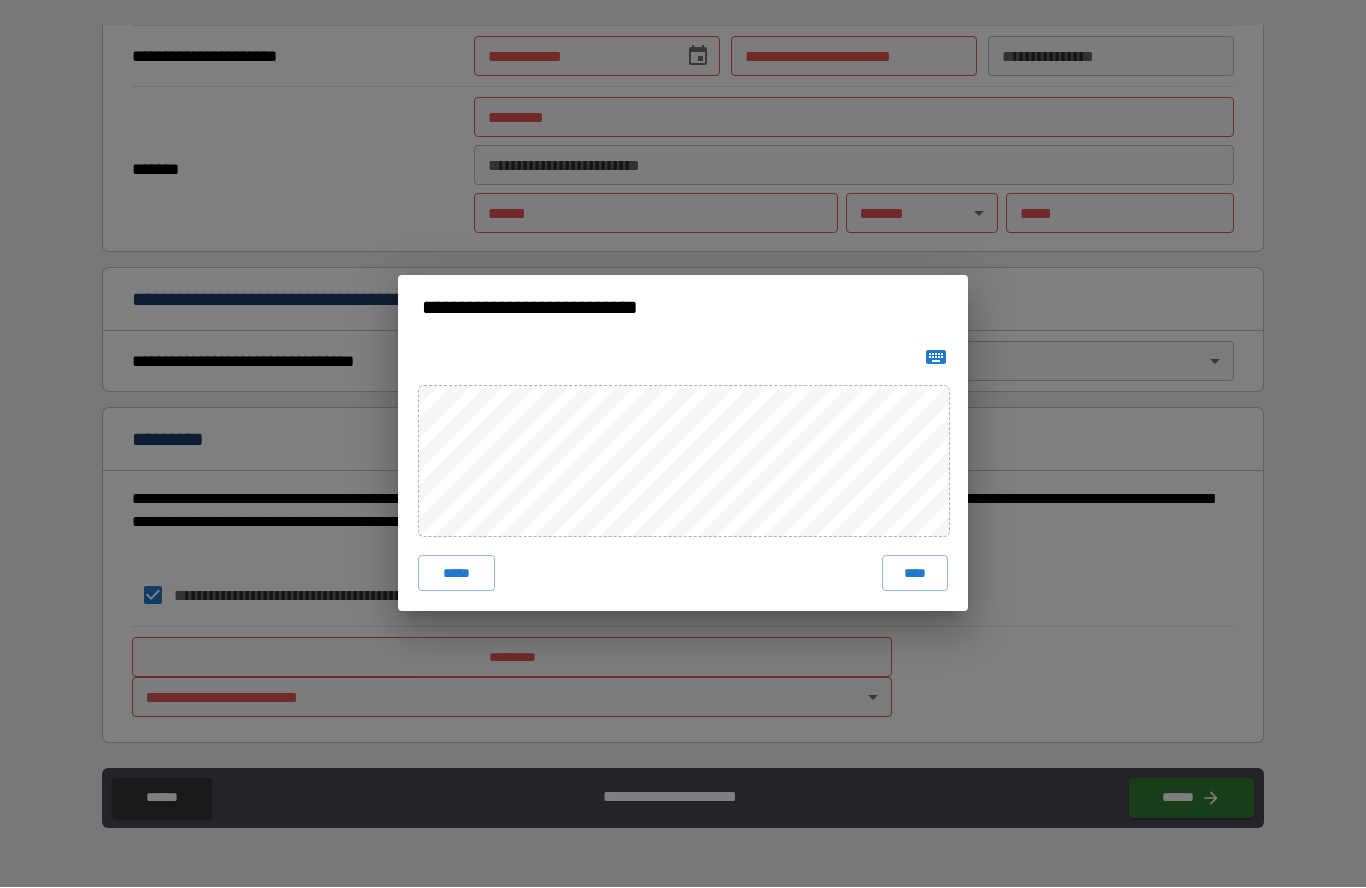 click on "****" at bounding box center (915, 574) 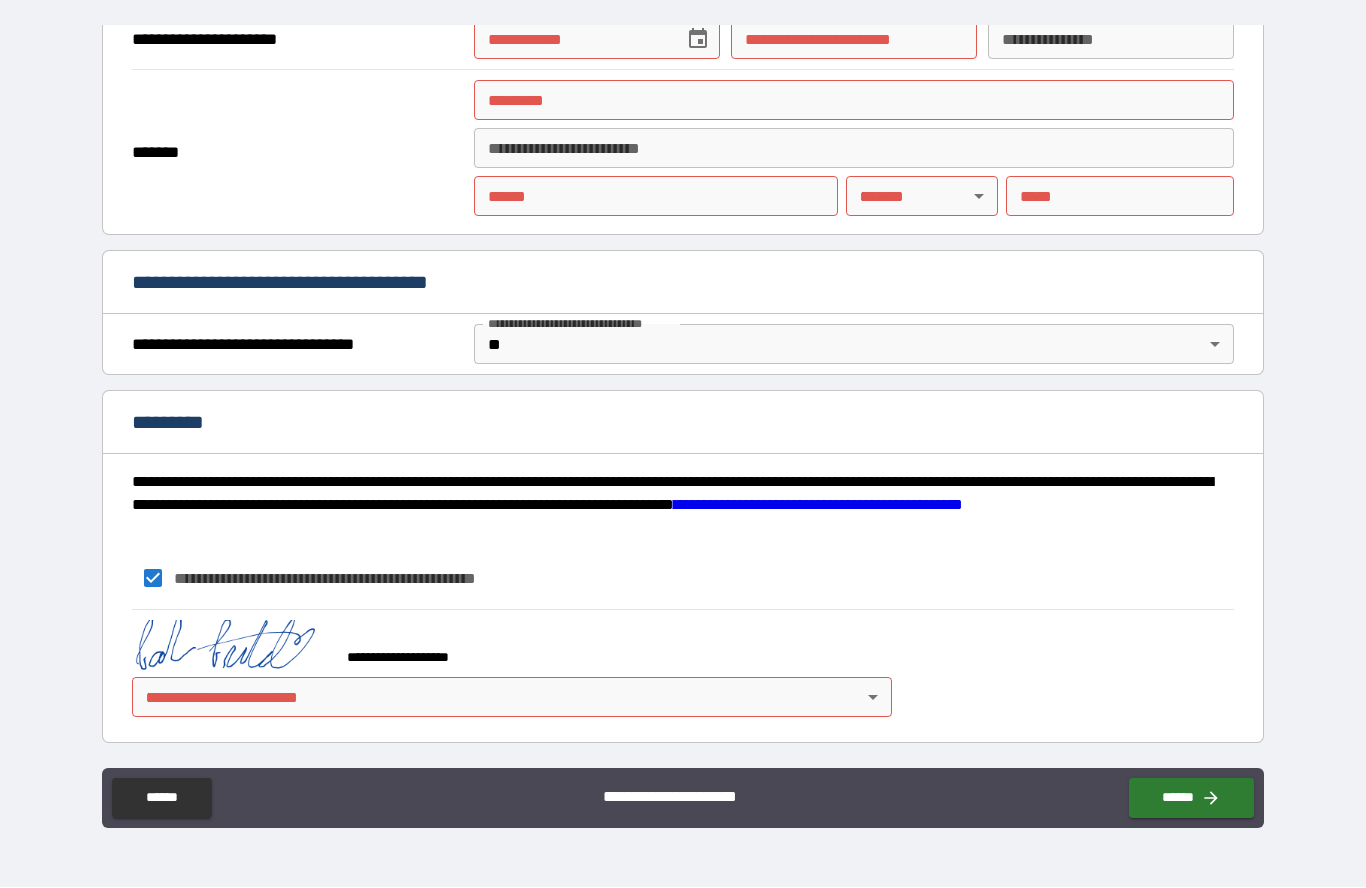 scroll, scrollTop: 1883, scrollLeft: 0, axis: vertical 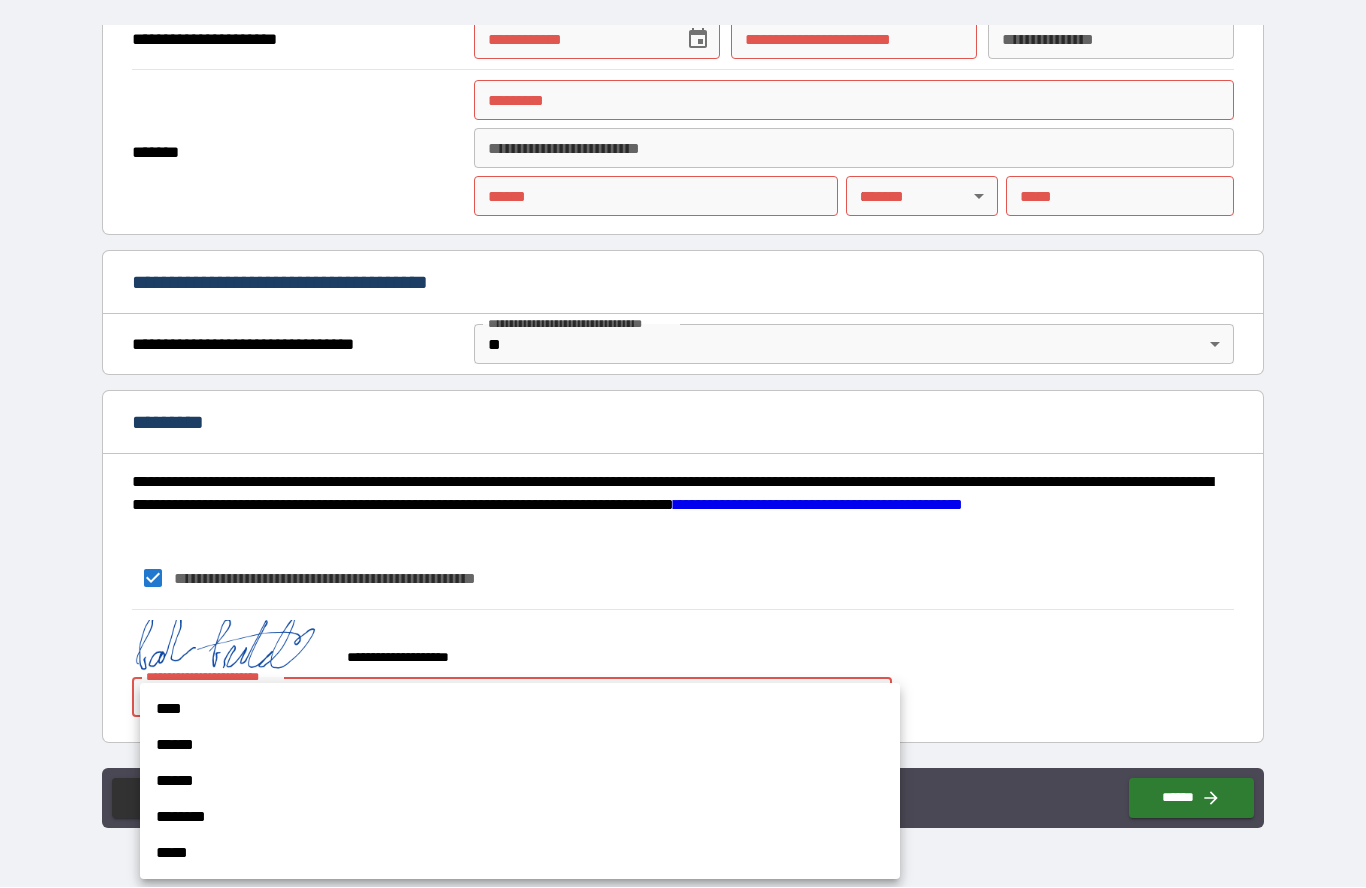 click on "****" at bounding box center [520, 710] 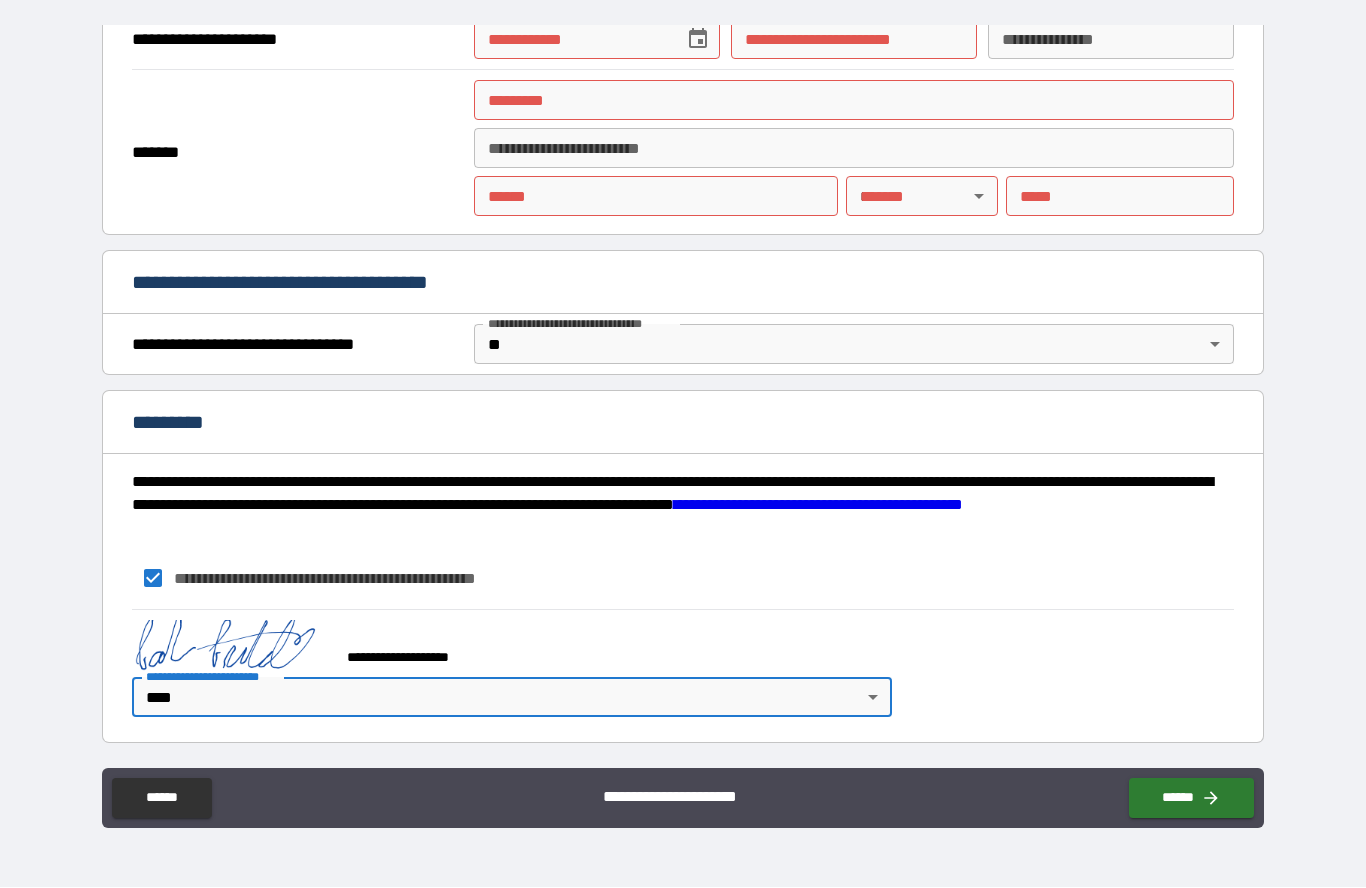 click 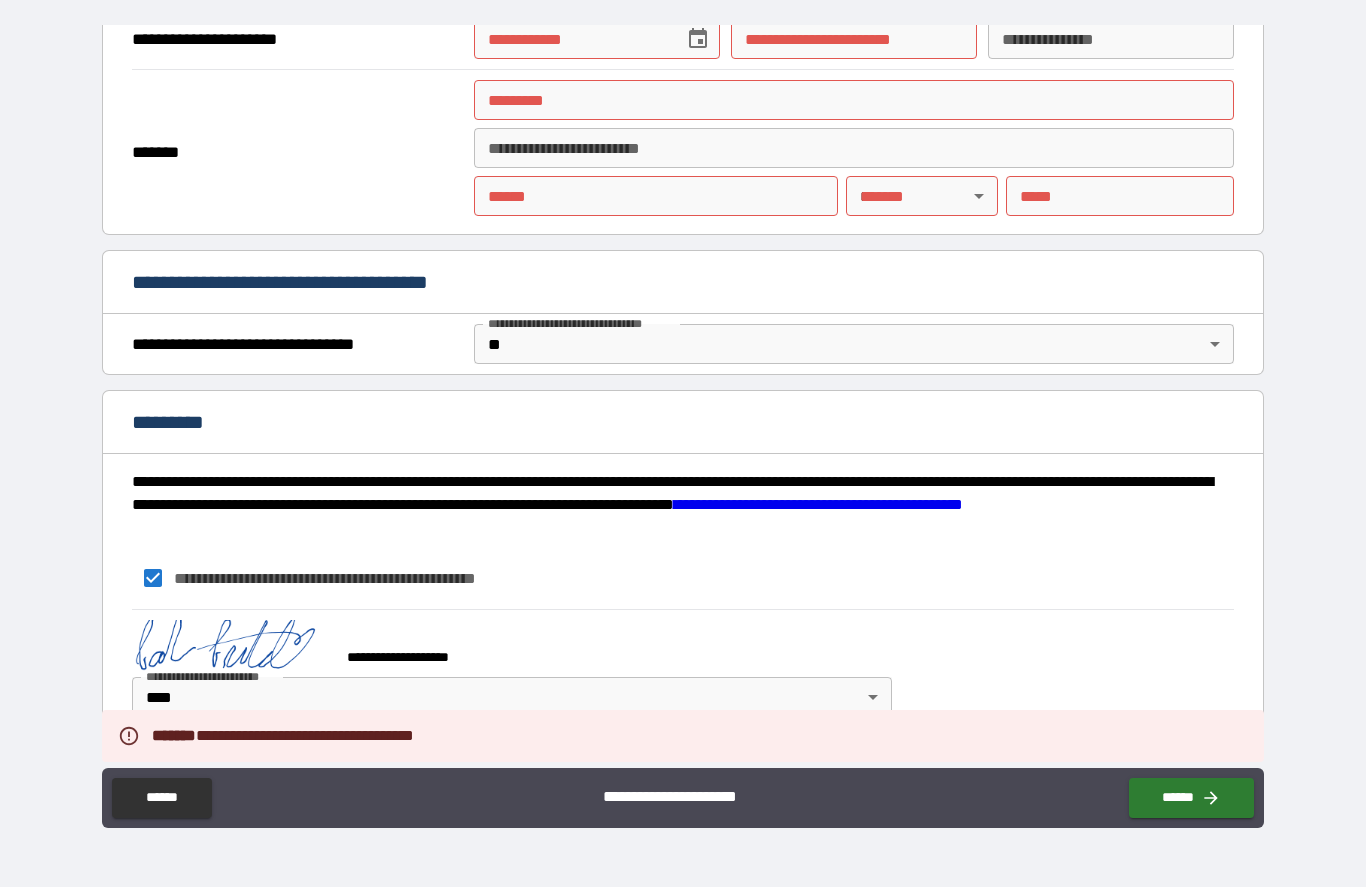 click 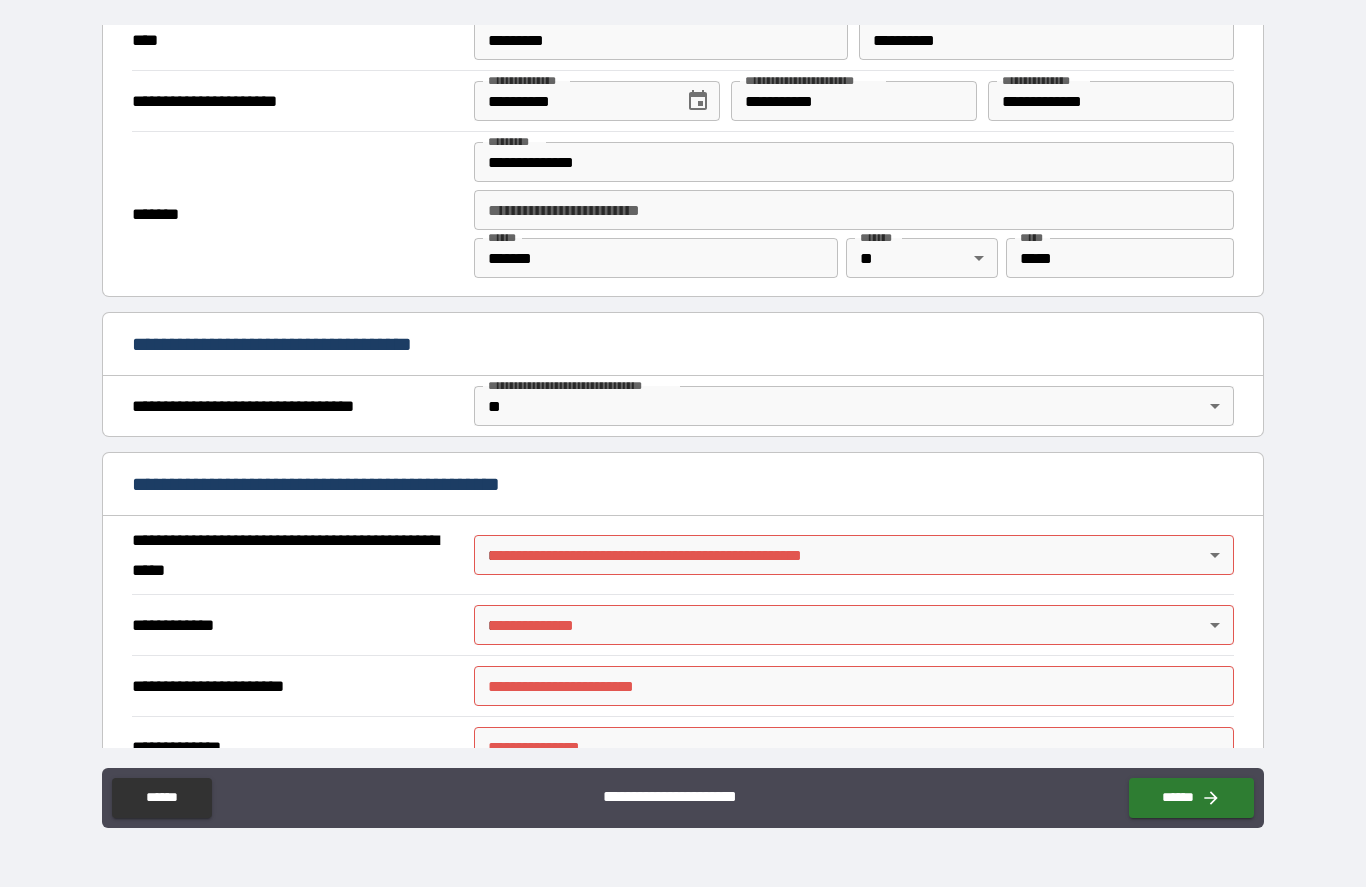 scroll, scrollTop: 910, scrollLeft: 0, axis: vertical 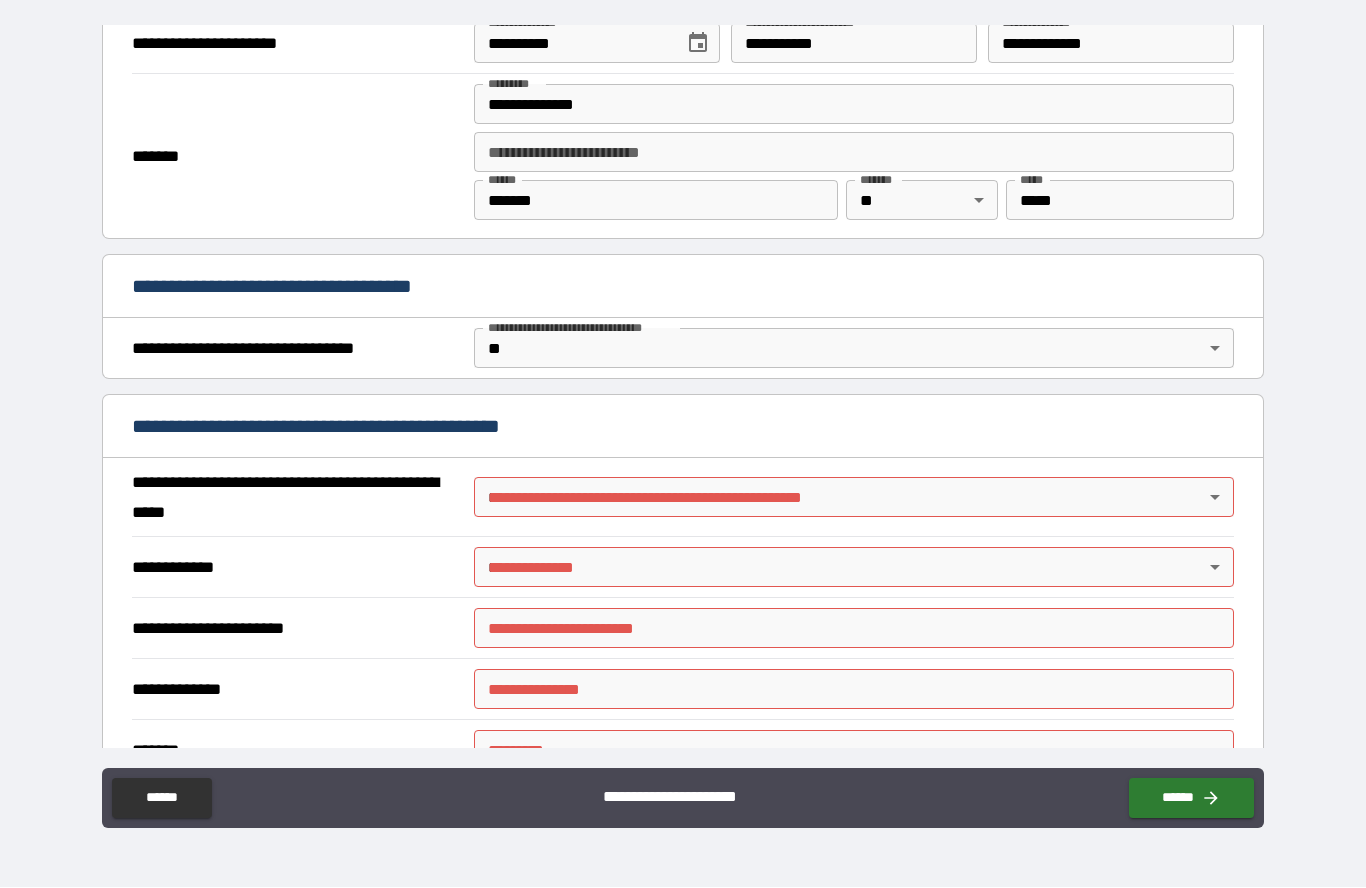 click on "**********" at bounding box center (683, 400) 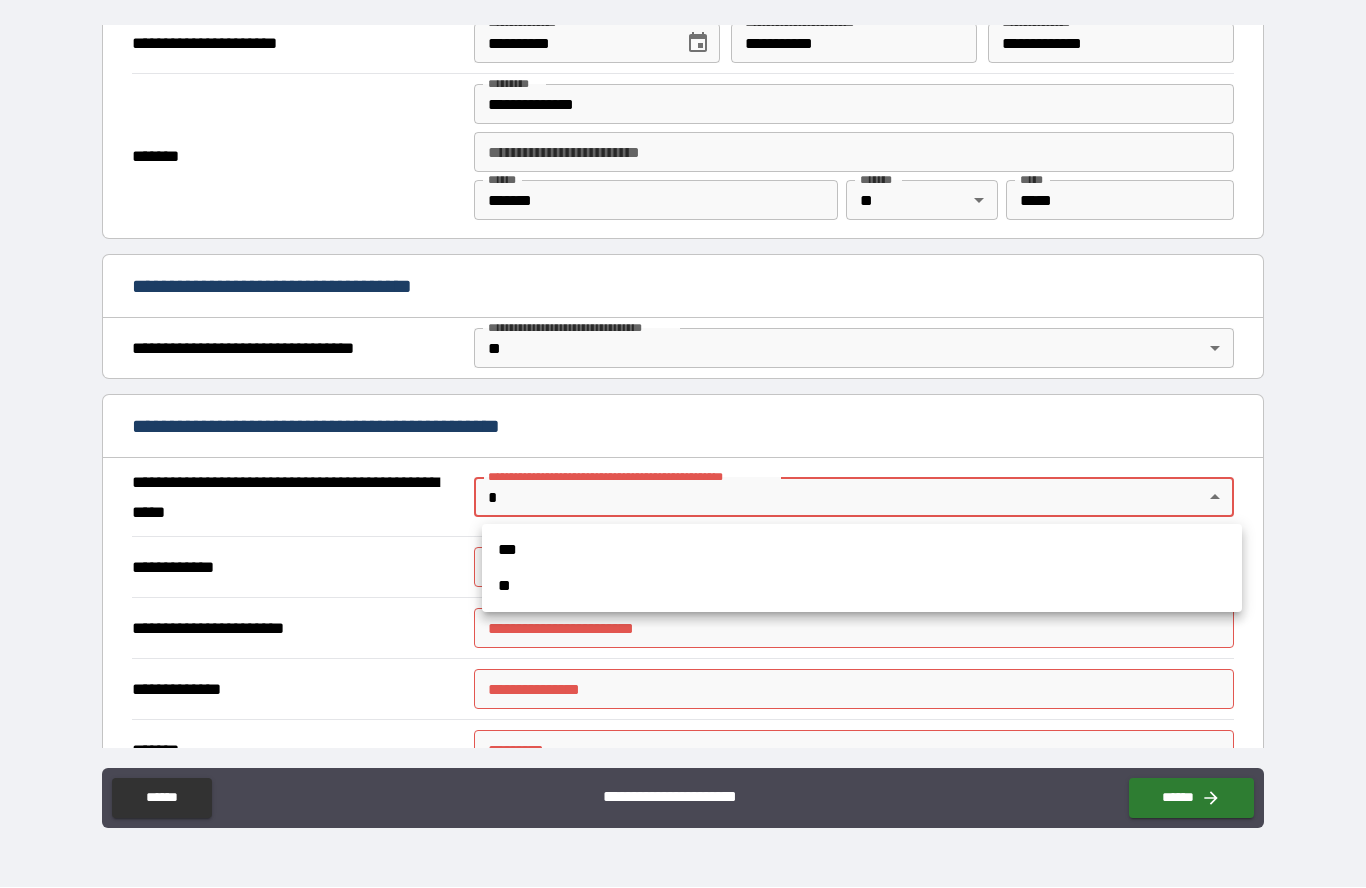 click on "**" at bounding box center [862, 587] 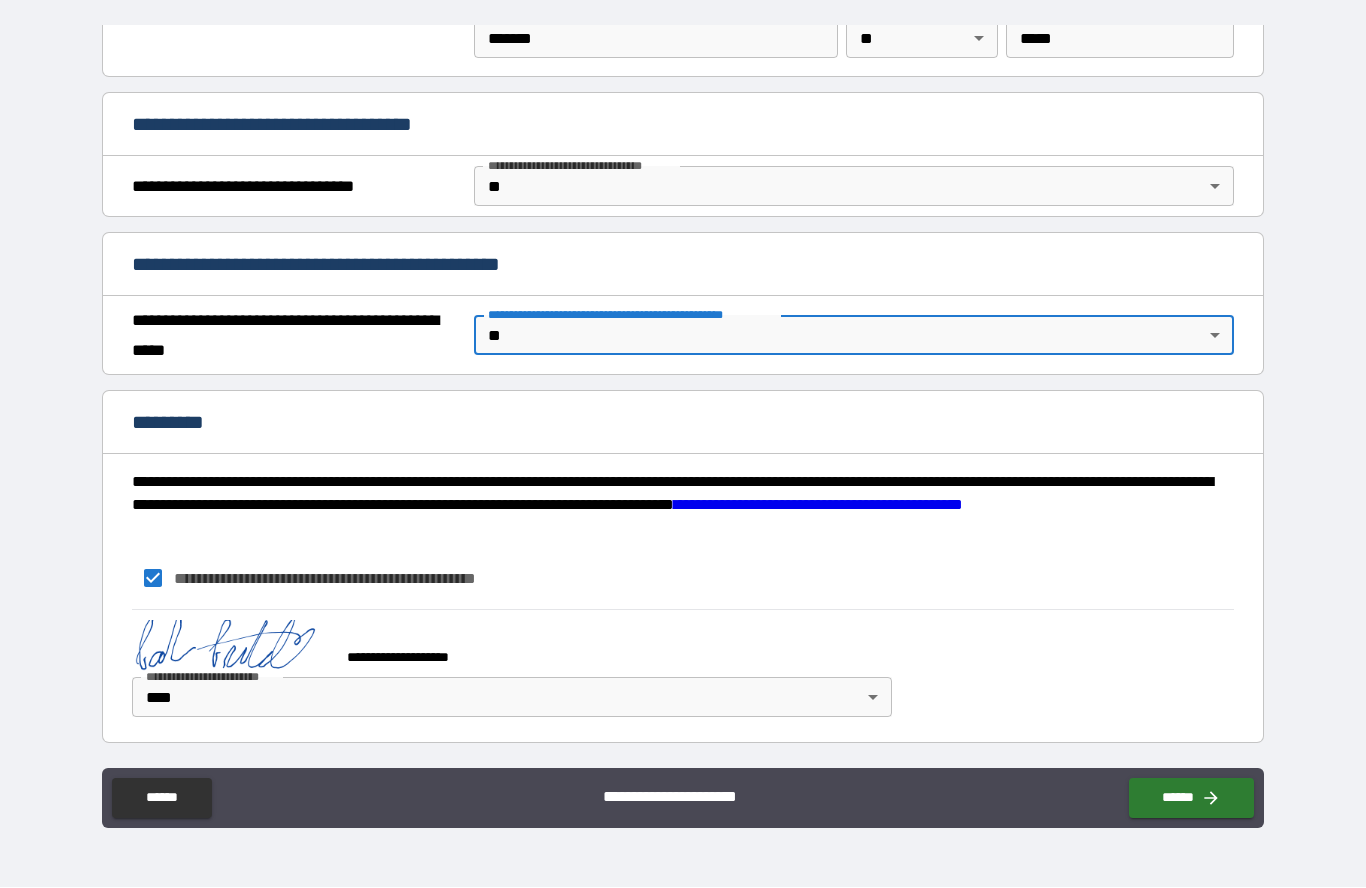 scroll, scrollTop: 1072, scrollLeft: 0, axis: vertical 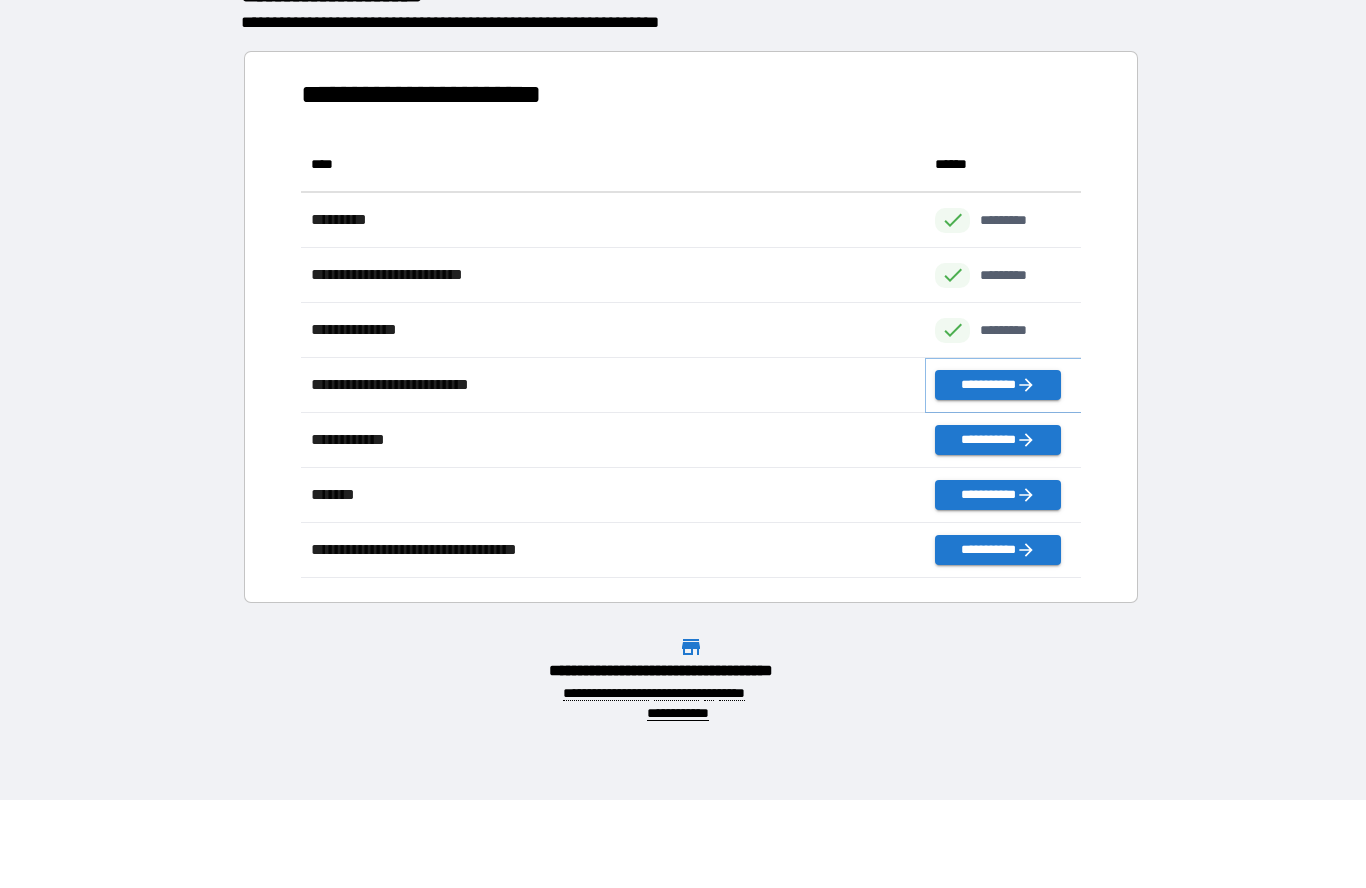 click on "**********" at bounding box center [997, 386] 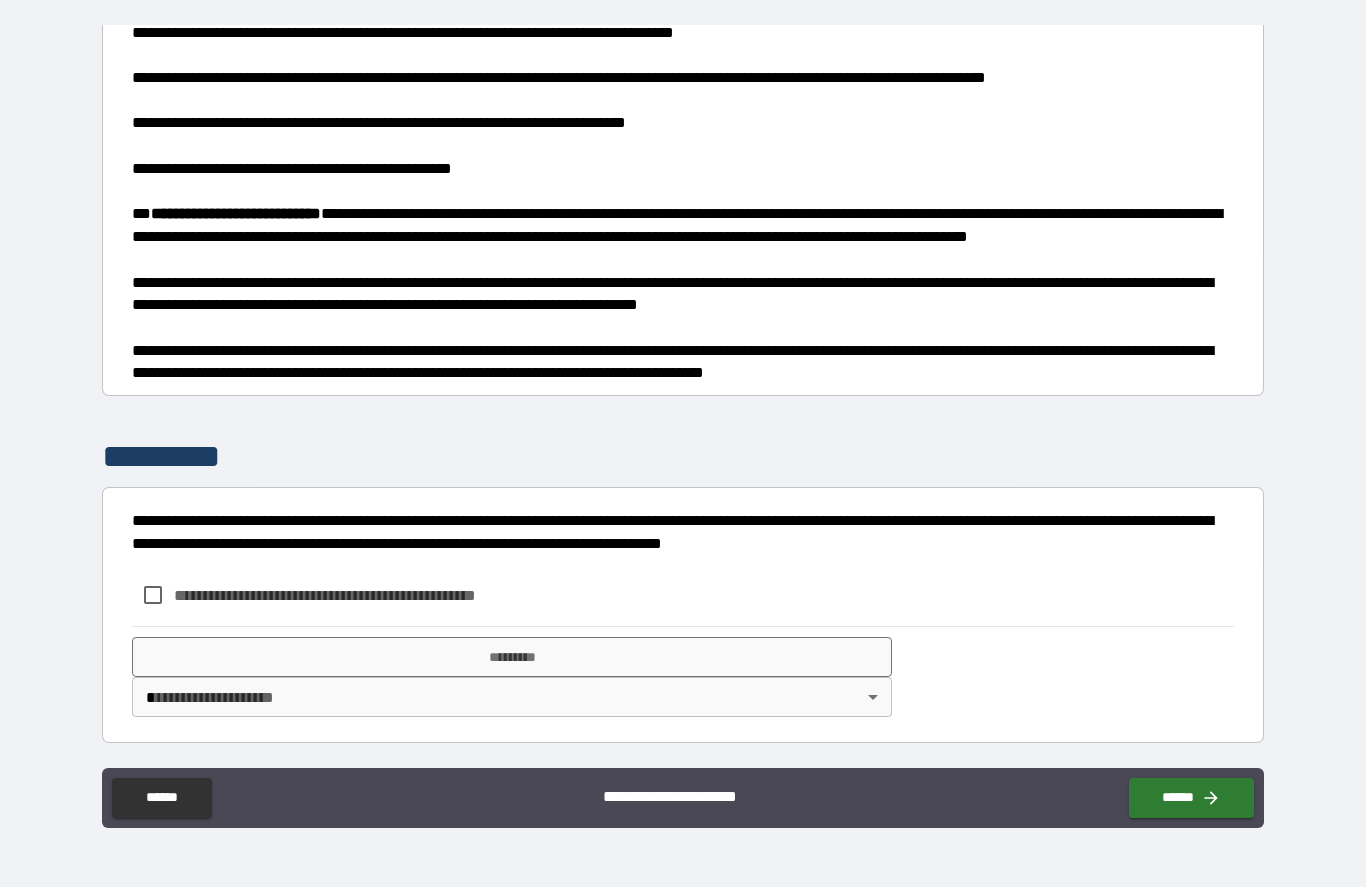 scroll, scrollTop: 314, scrollLeft: 0, axis: vertical 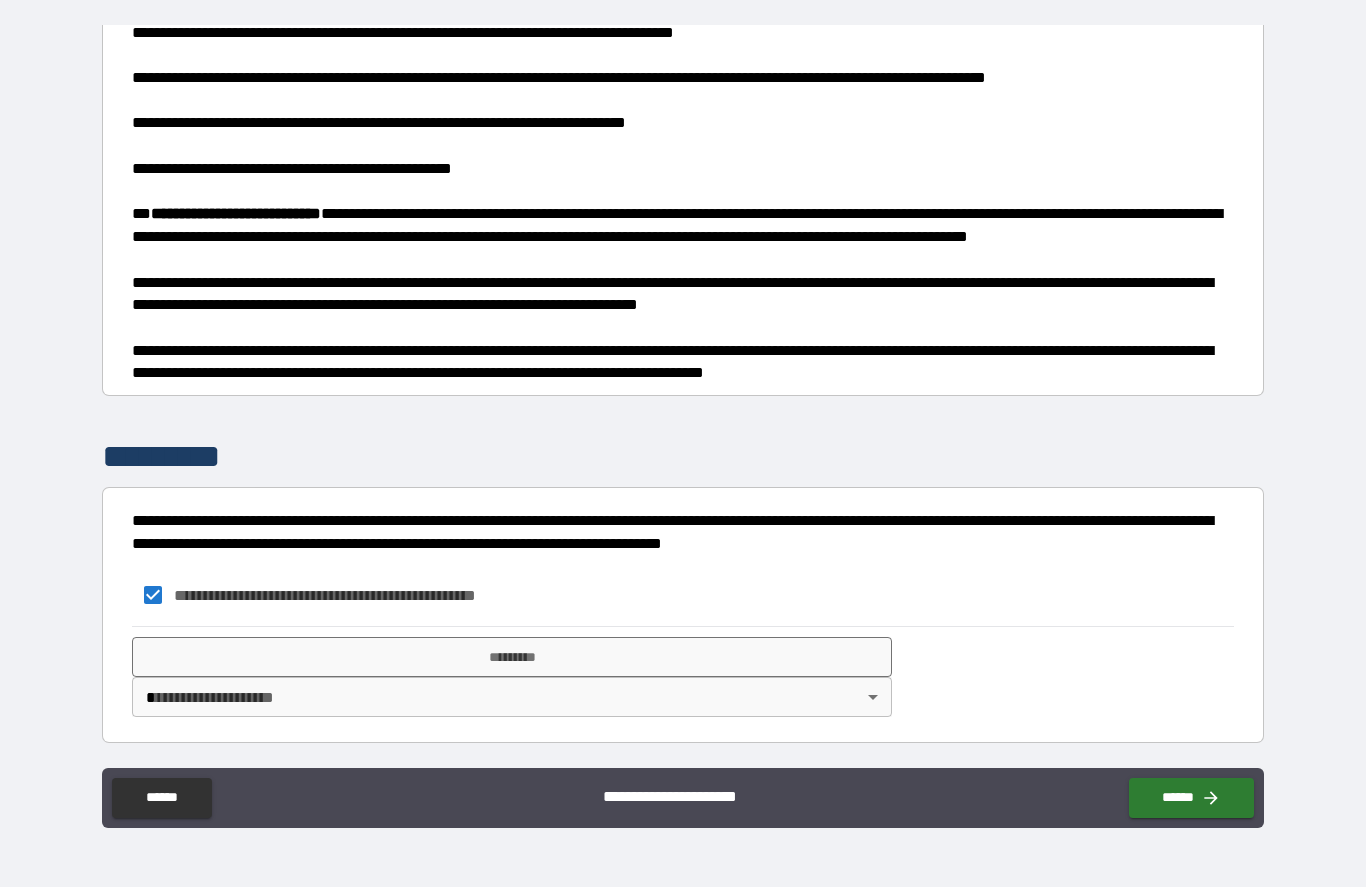 click on "*********" at bounding box center (512, 658) 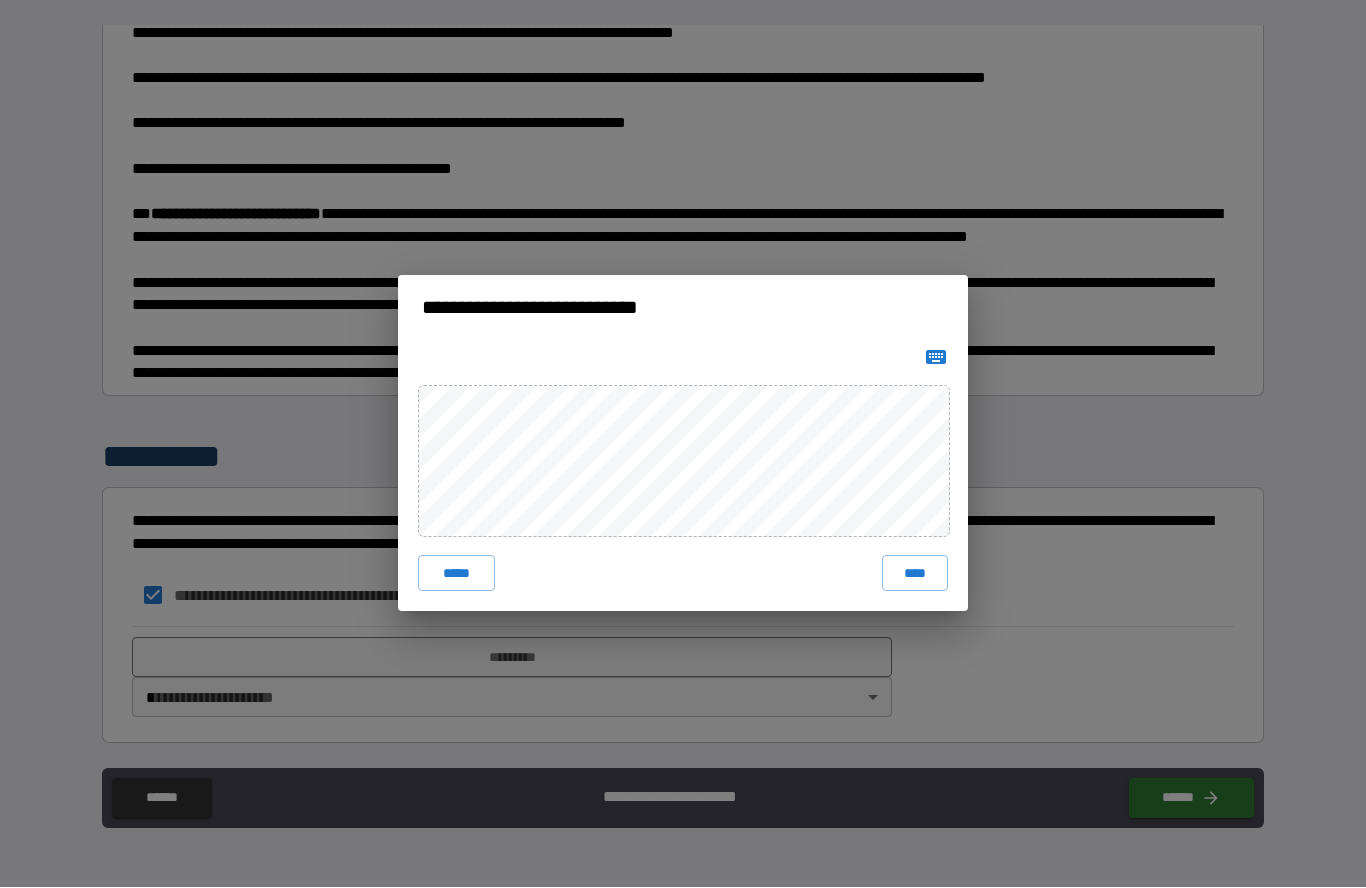 click on "****" at bounding box center (915, 574) 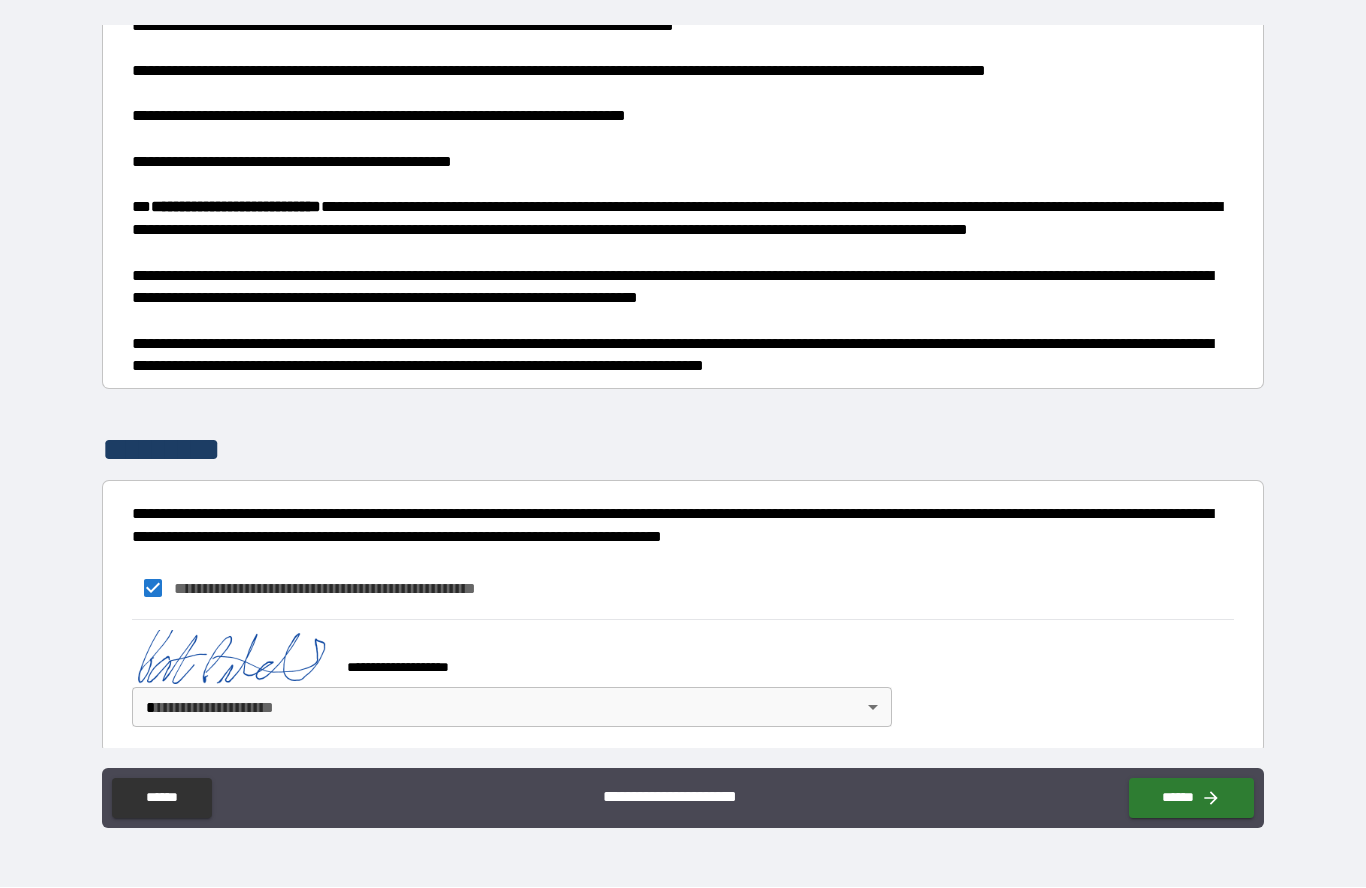 scroll, scrollTop: 304, scrollLeft: 0, axis: vertical 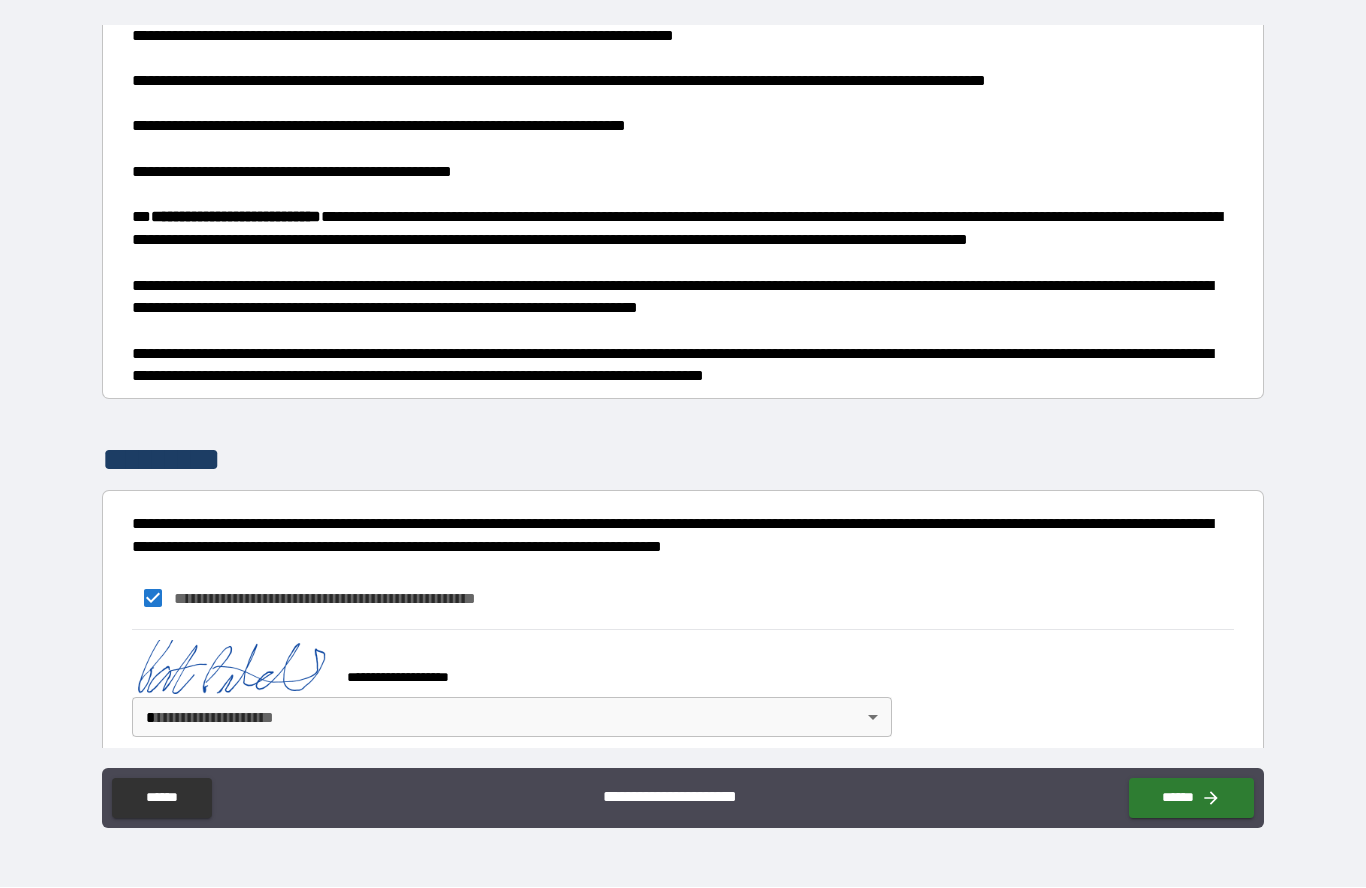 click on "**********" at bounding box center (683, 400) 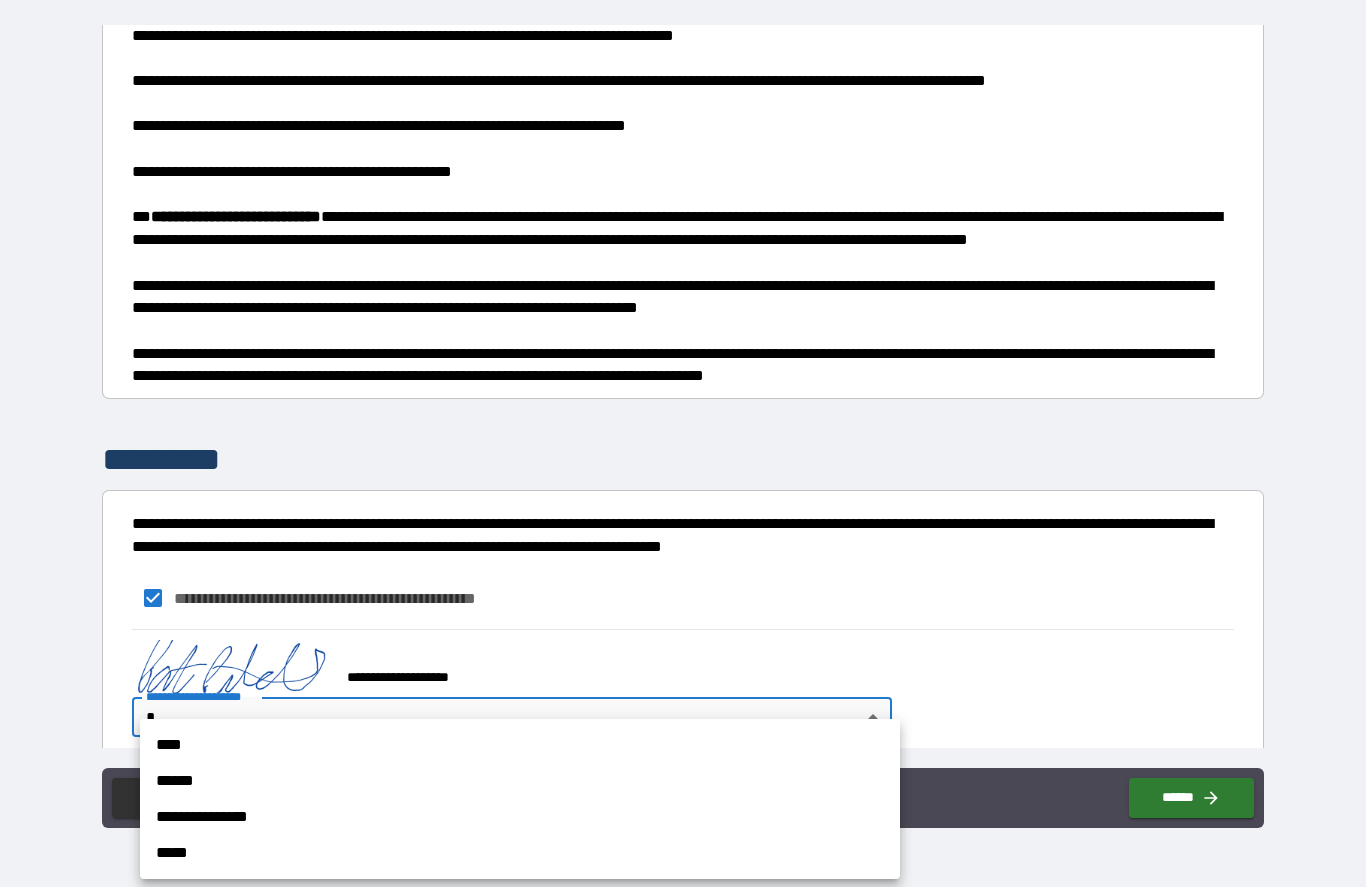 click on "****" at bounding box center [520, 746] 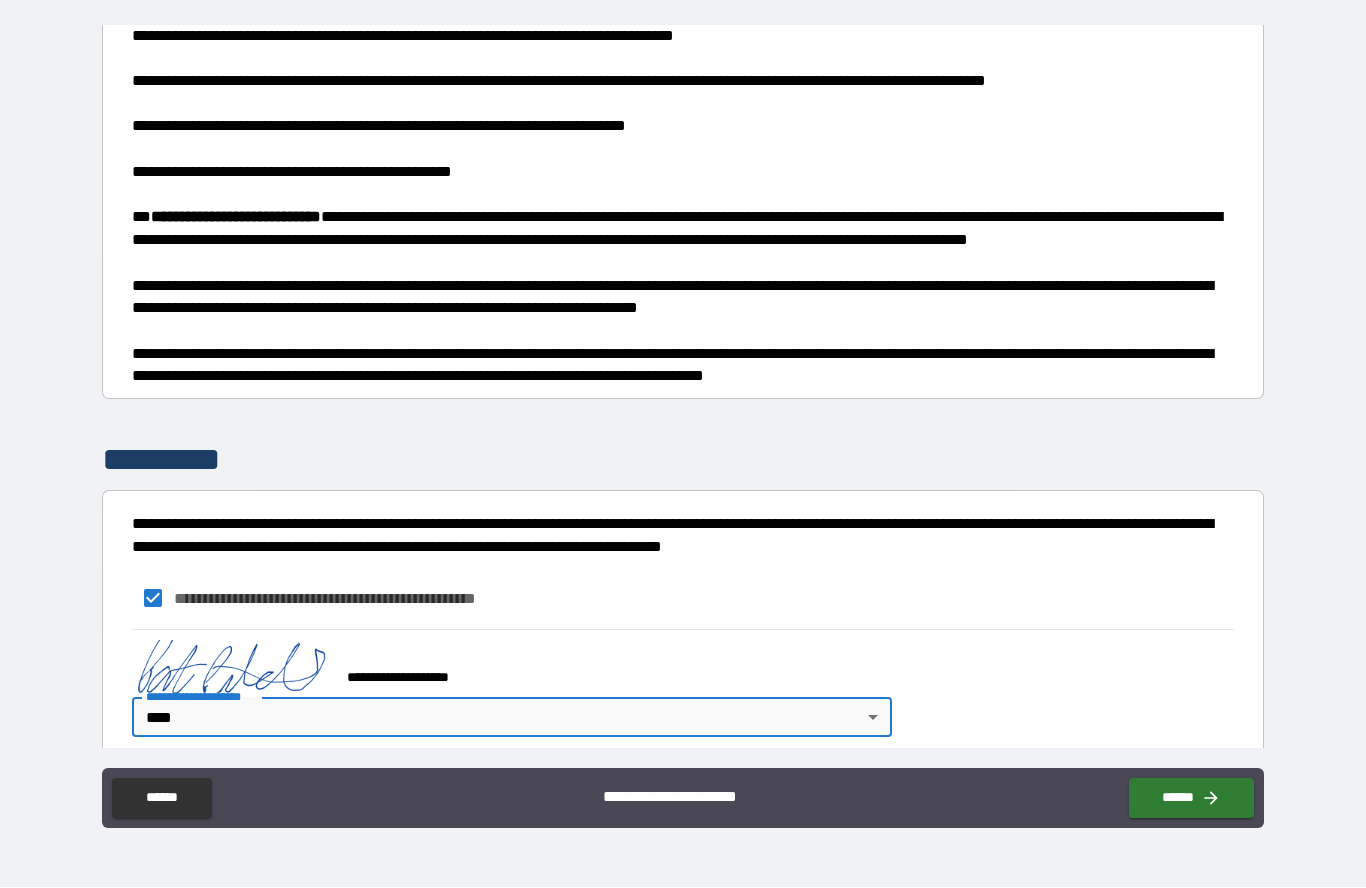 click 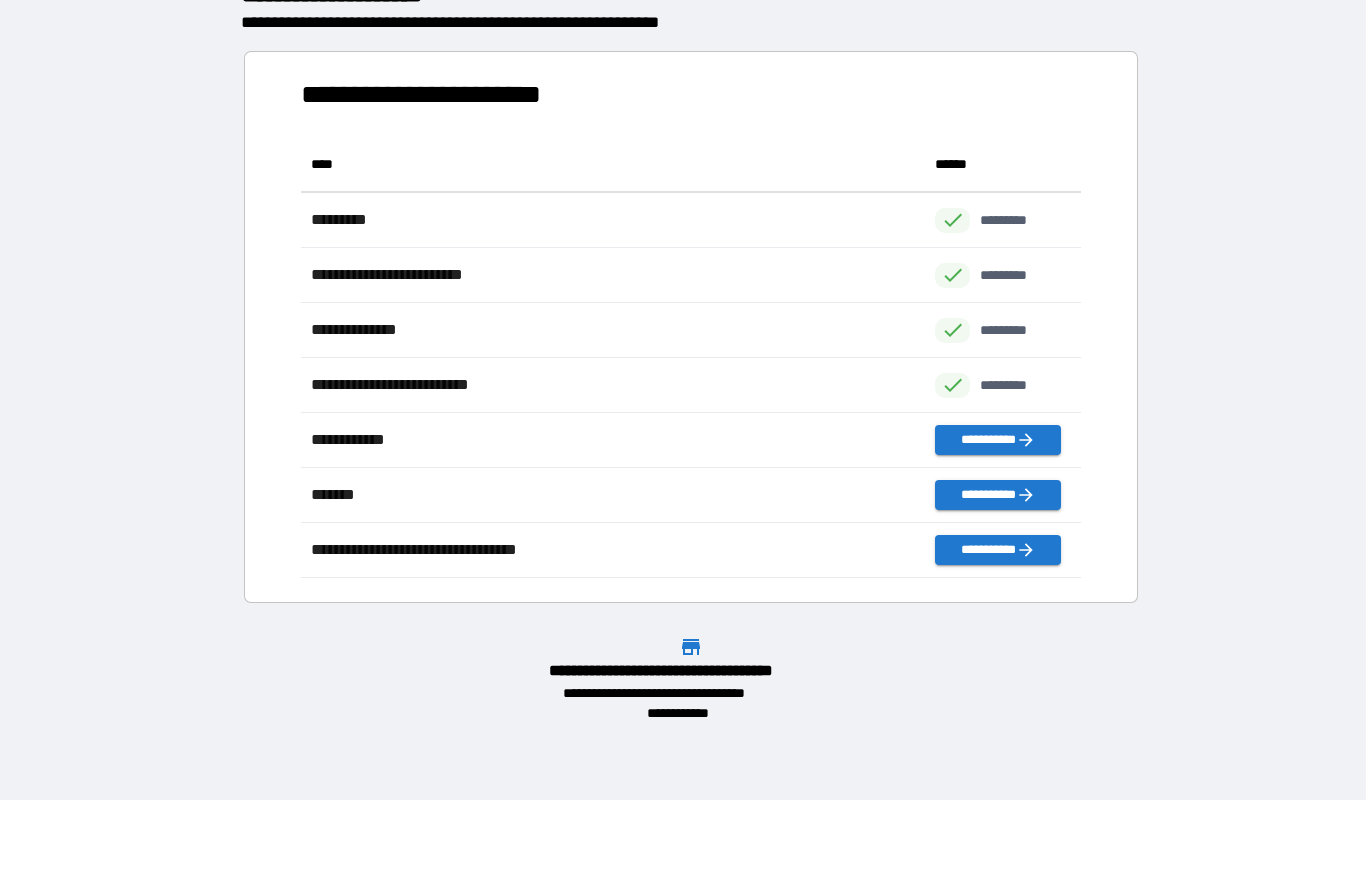 scroll, scrollTop: 1, scrollLeft: 1, axis: both 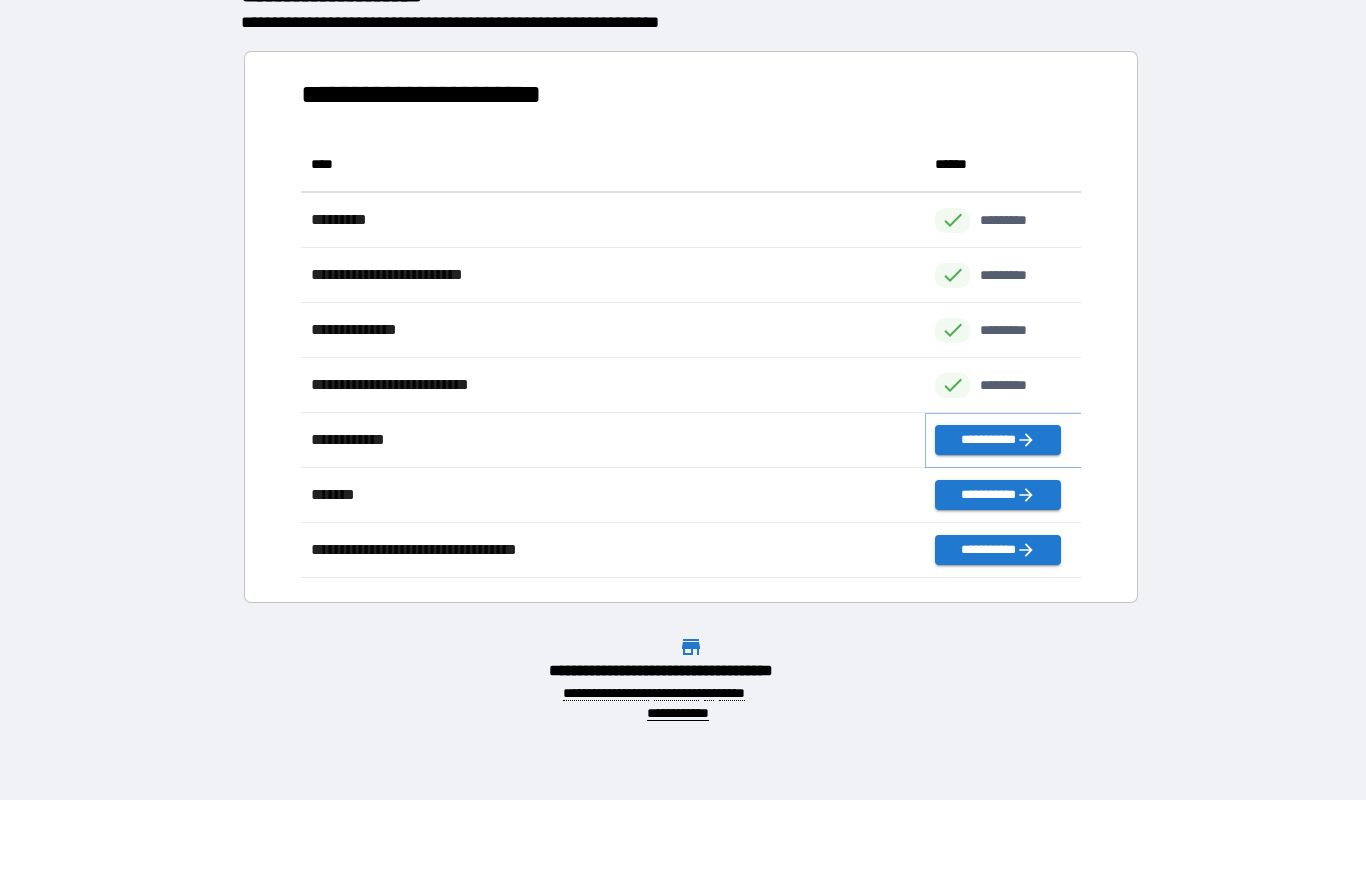click 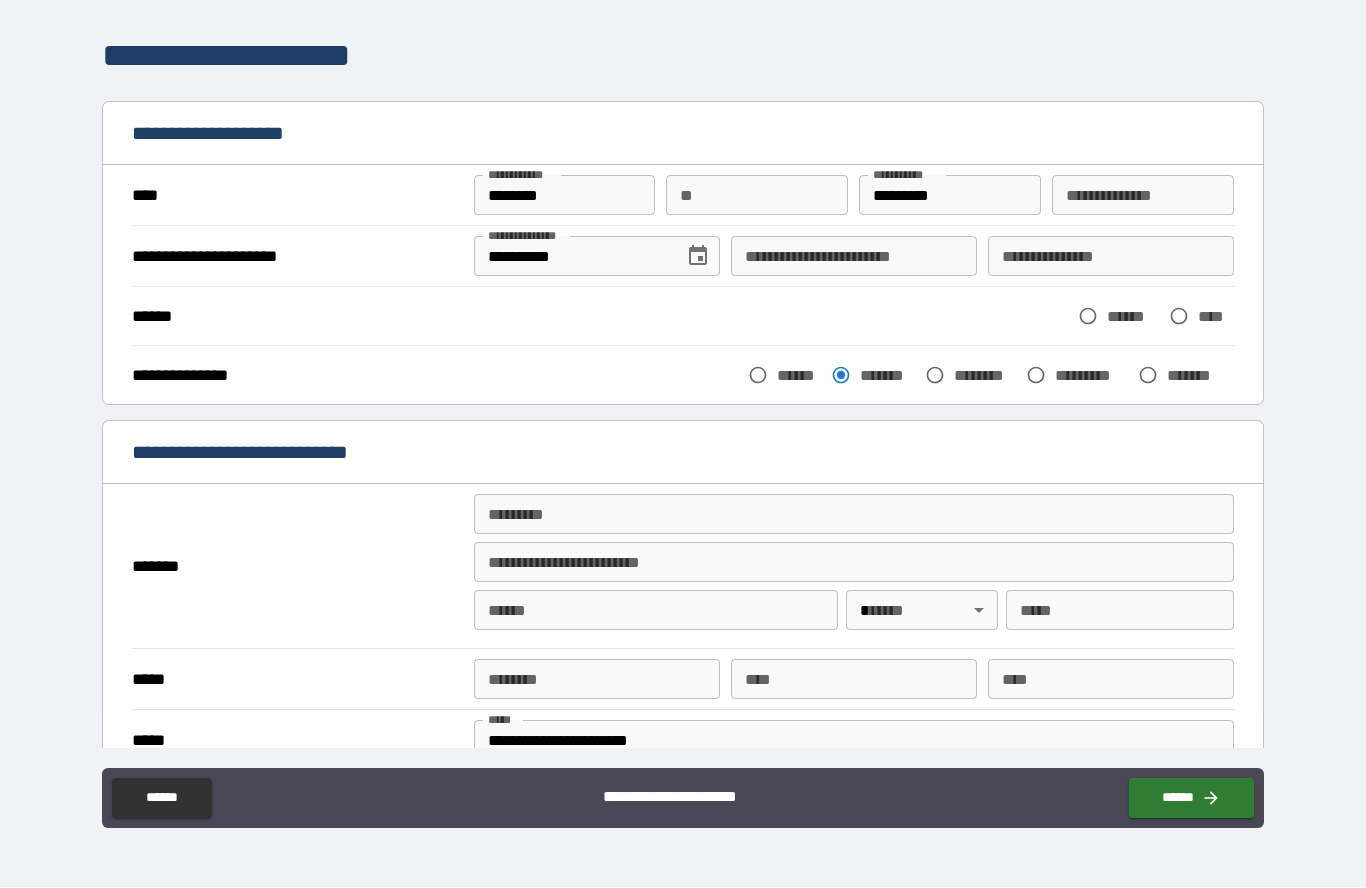 click on "**********" at bounding box center (854, 257) 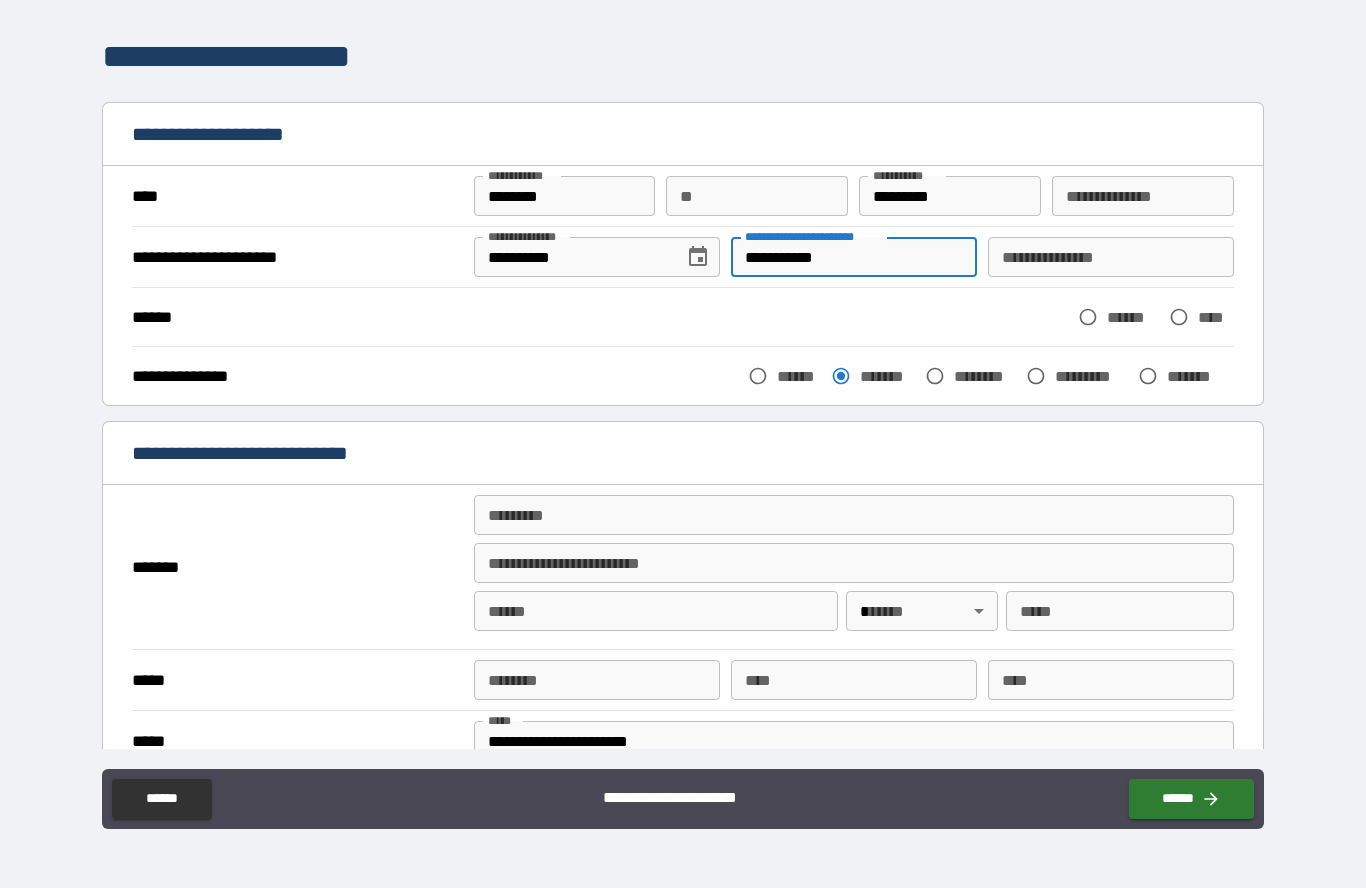 type on "**********" 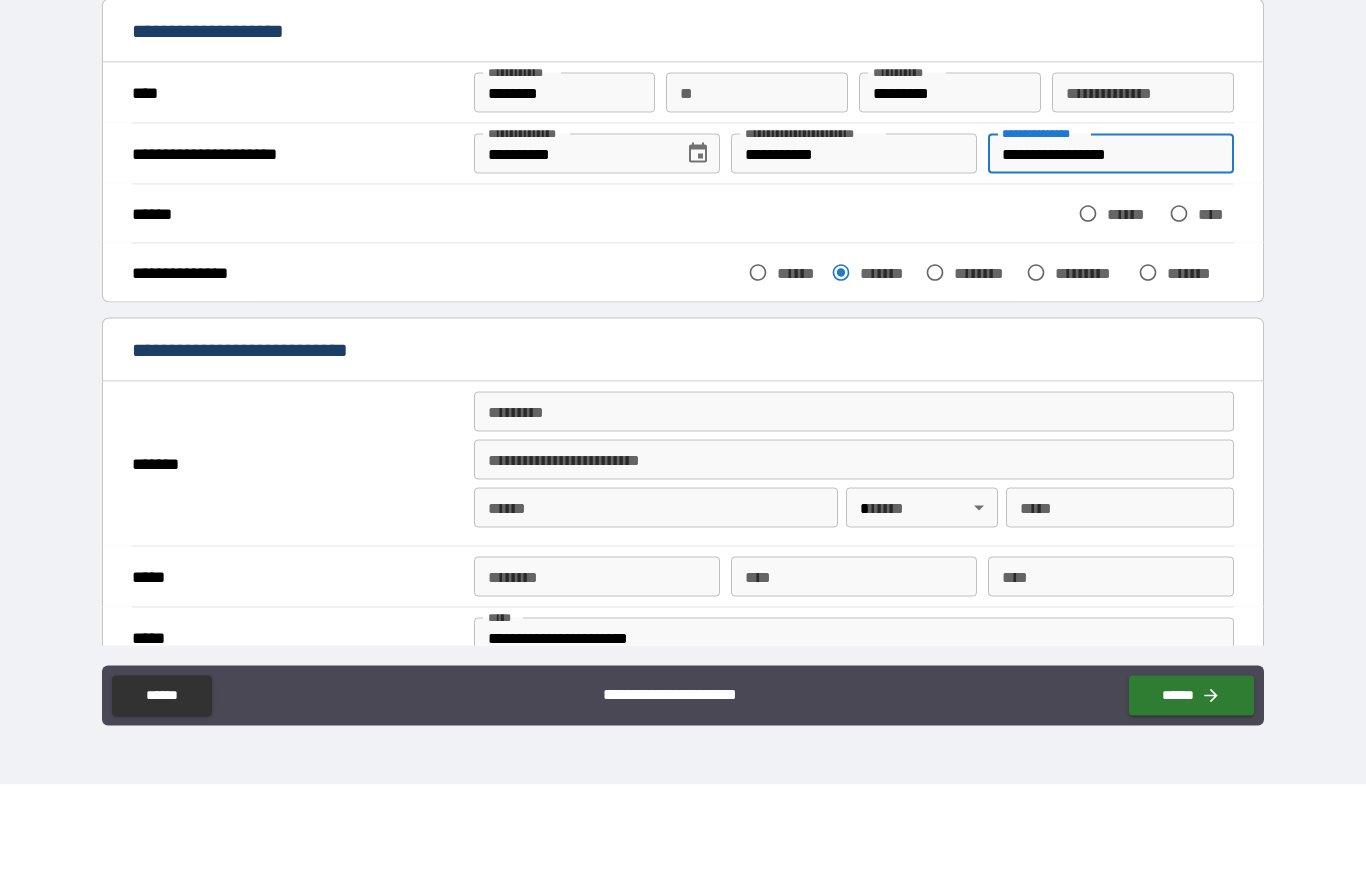 type on "**********" 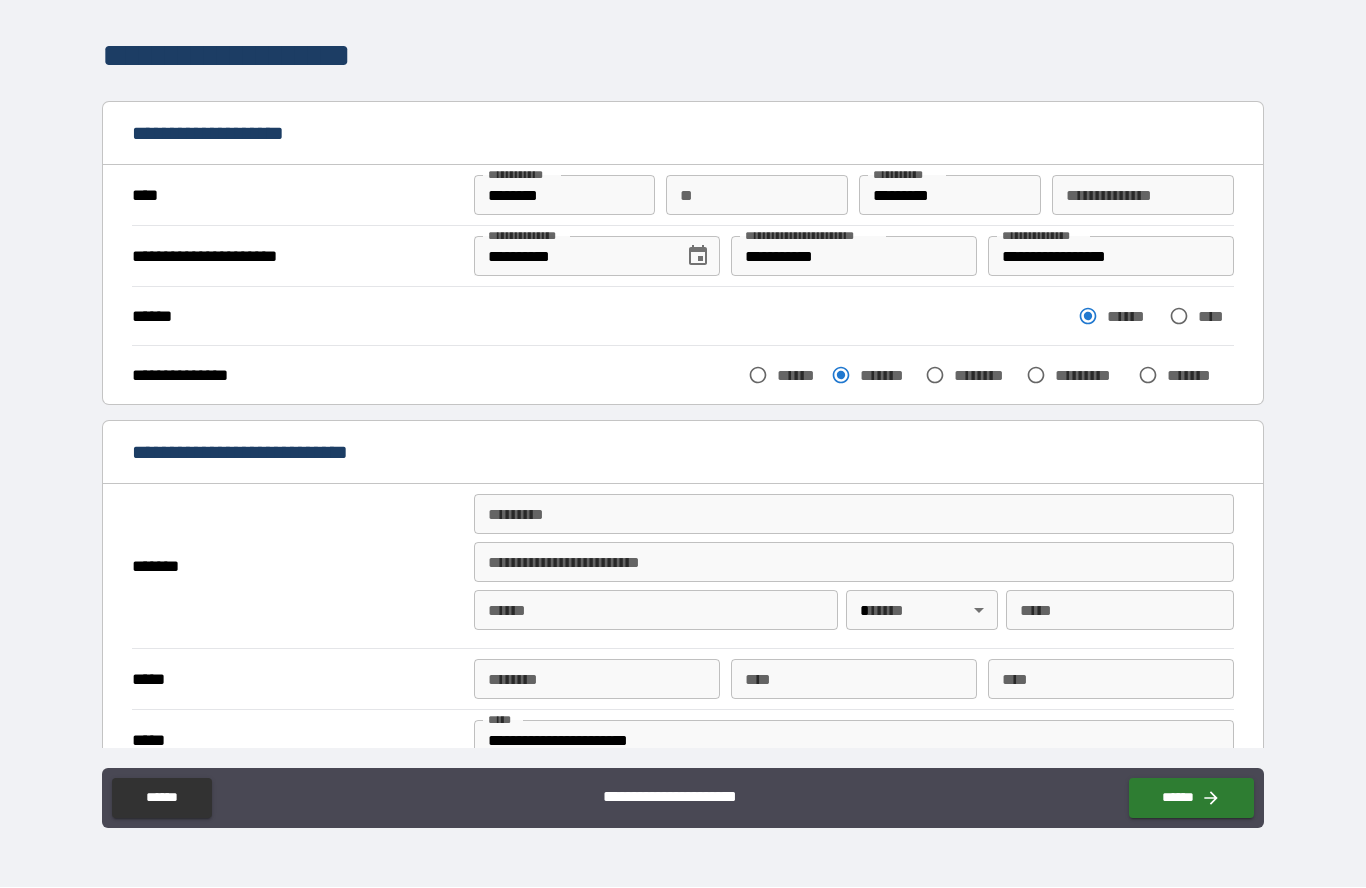click on "*******   * *******   *" at bounding box center (854, 515) 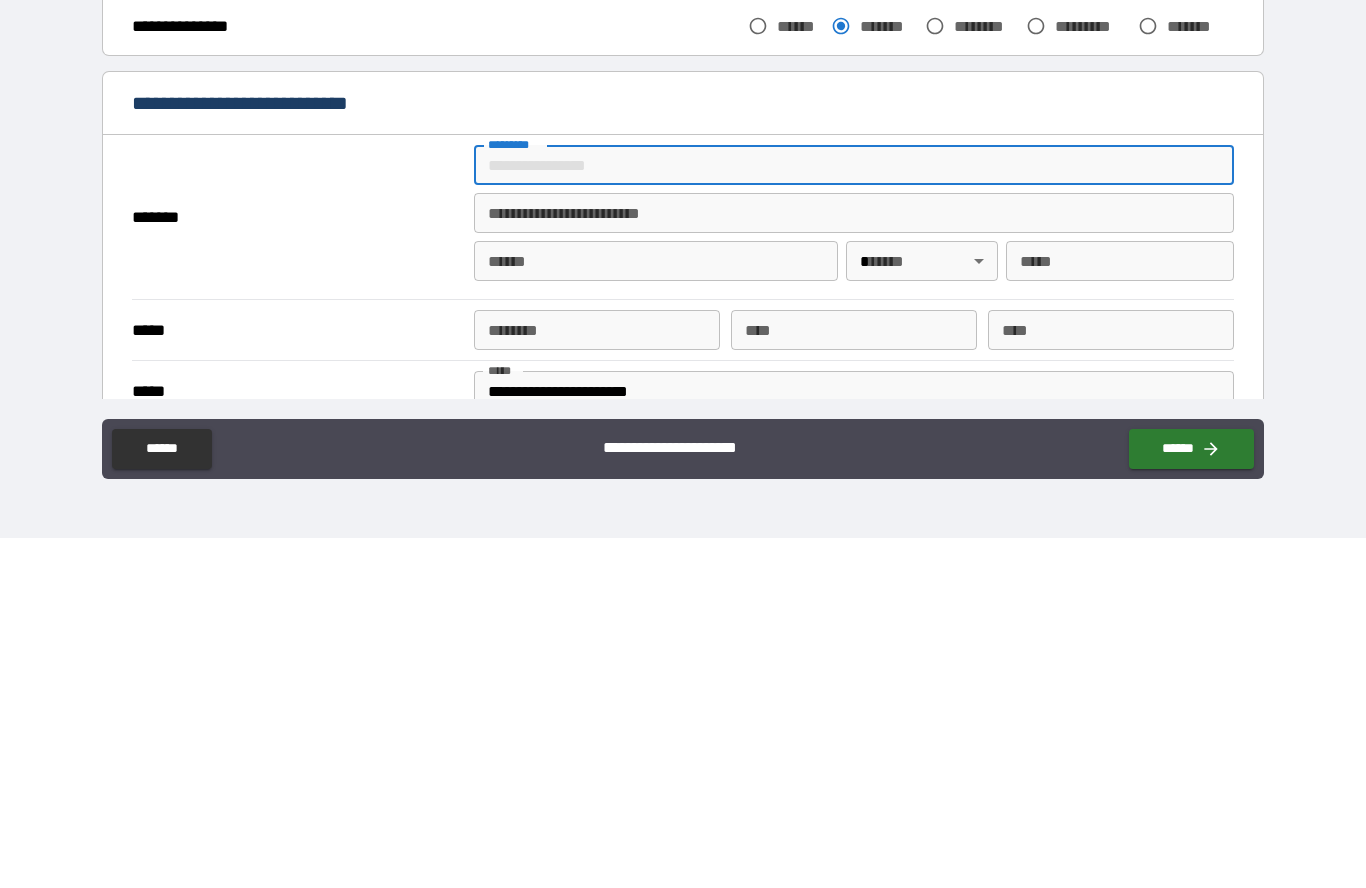 type on "********" 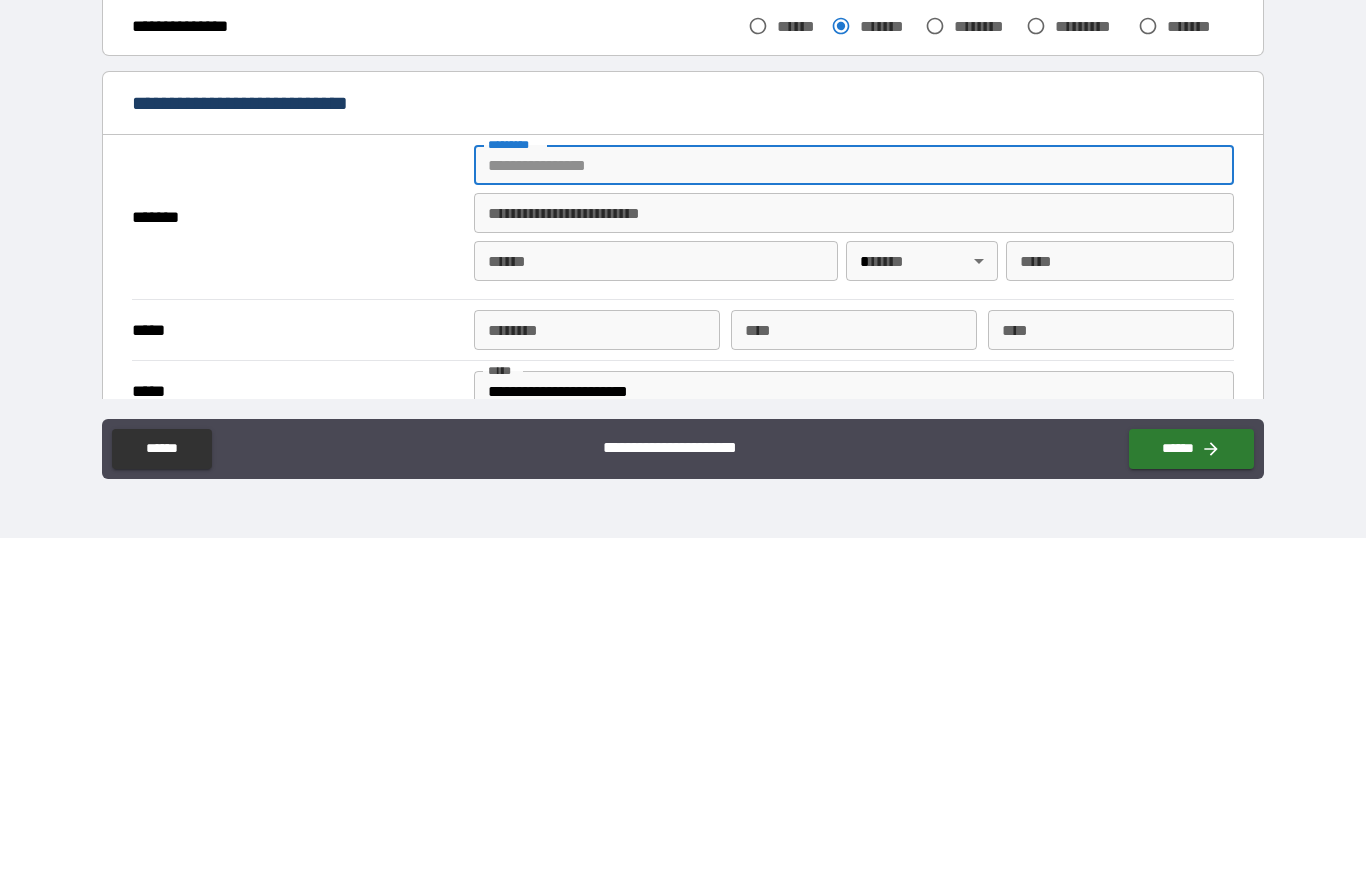 type on "**********" 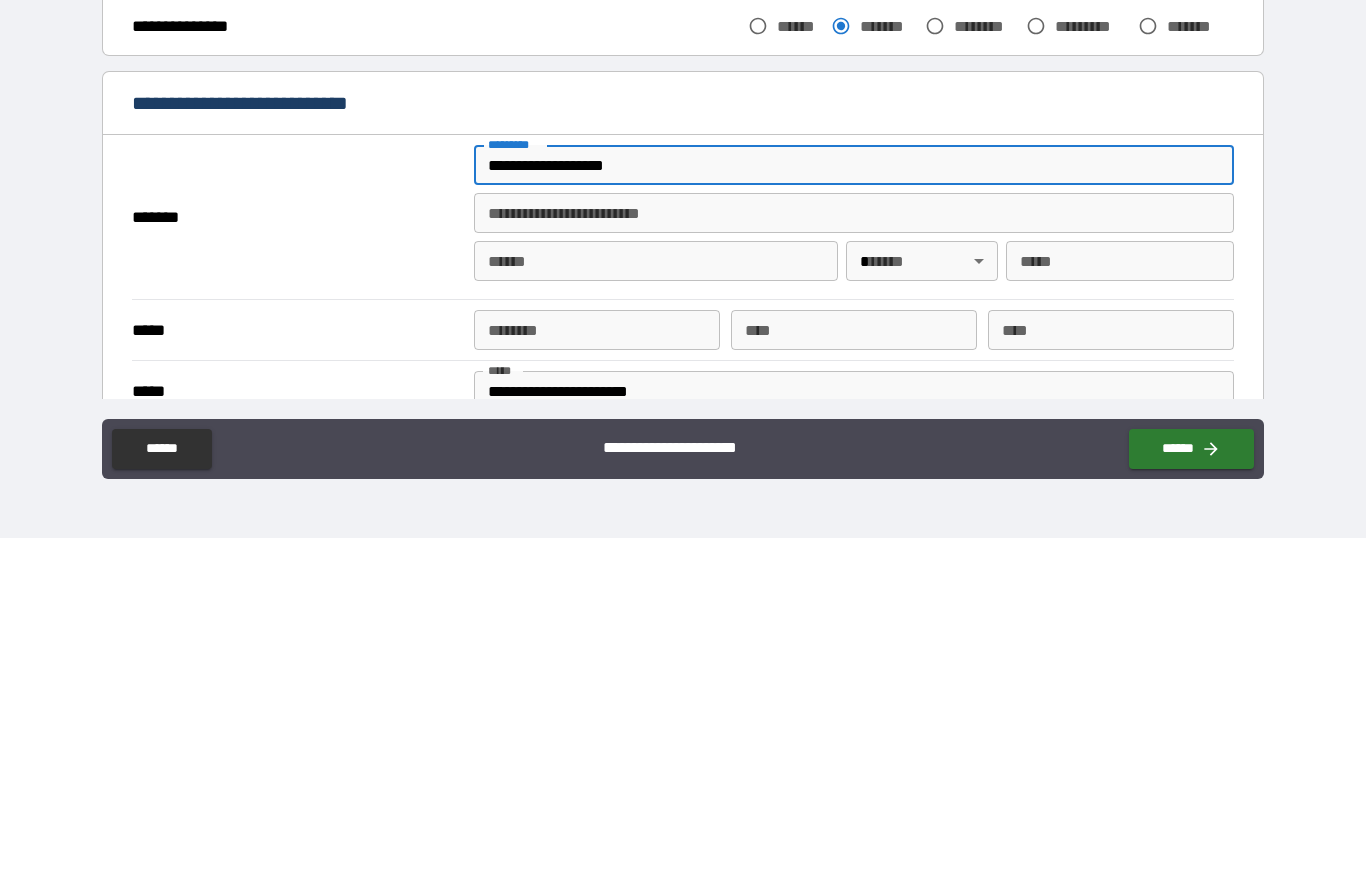 type on "*******" 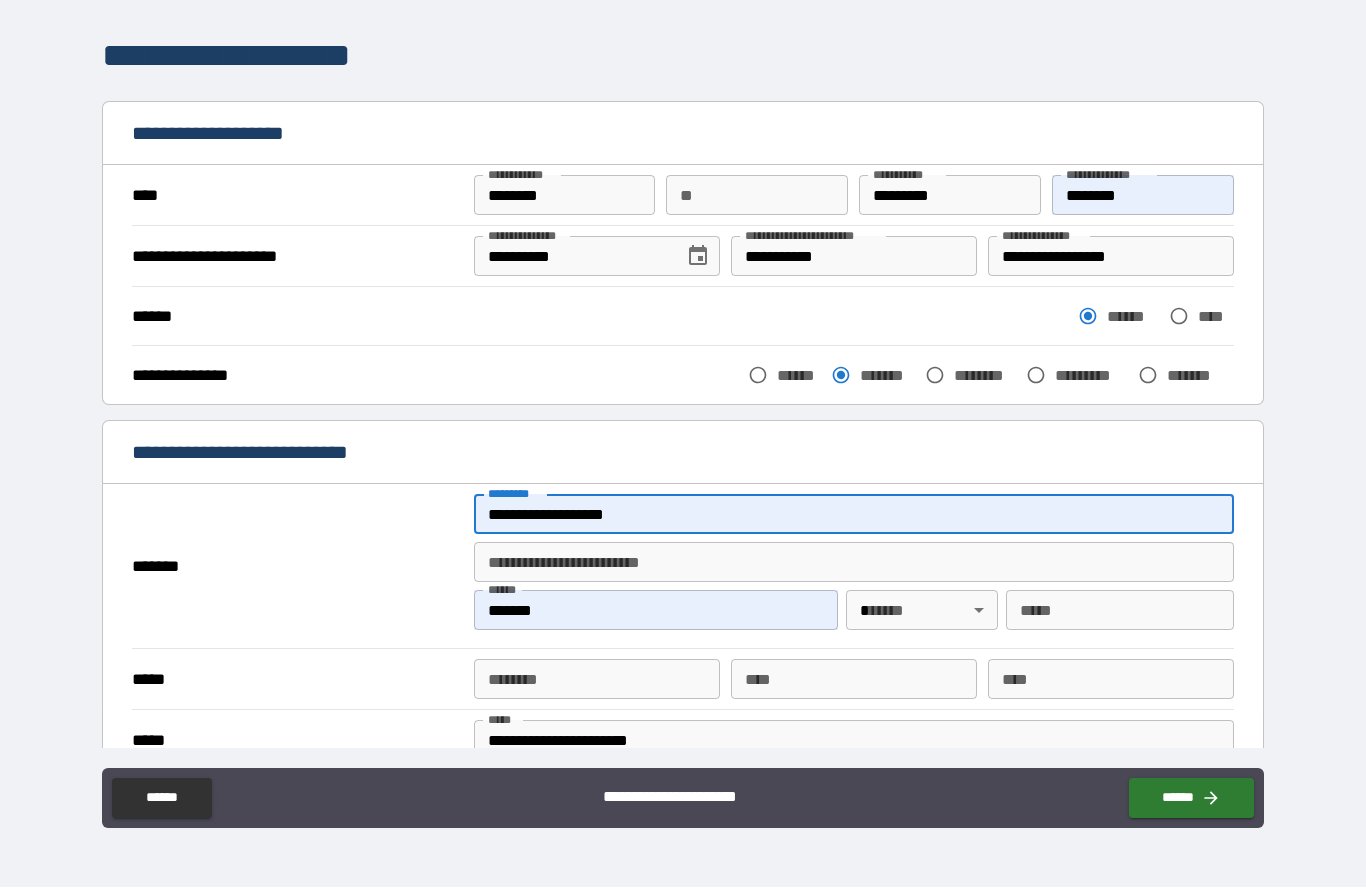 type on "*****" 